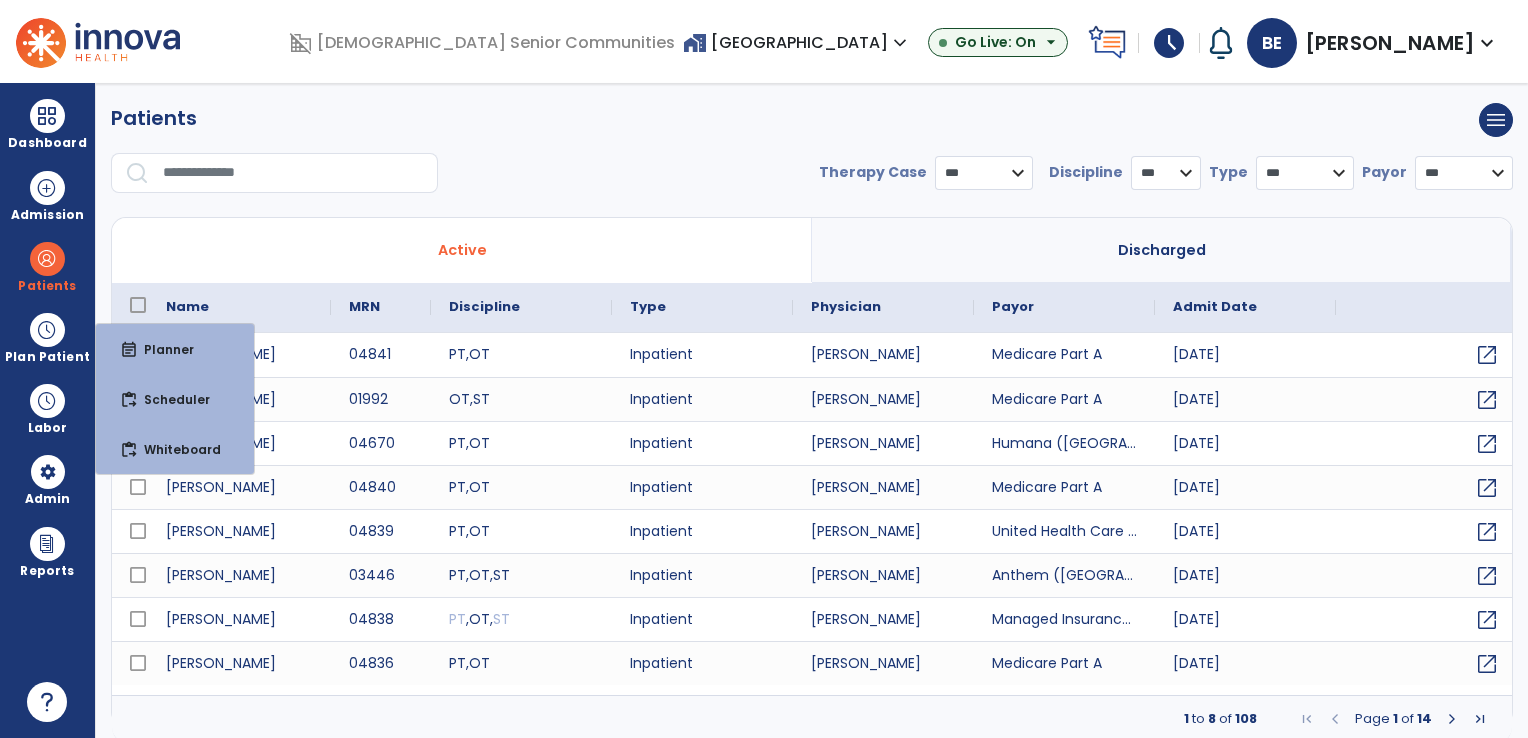 scroll, scrollTop: 0, scrollLeft: 0, axis: both 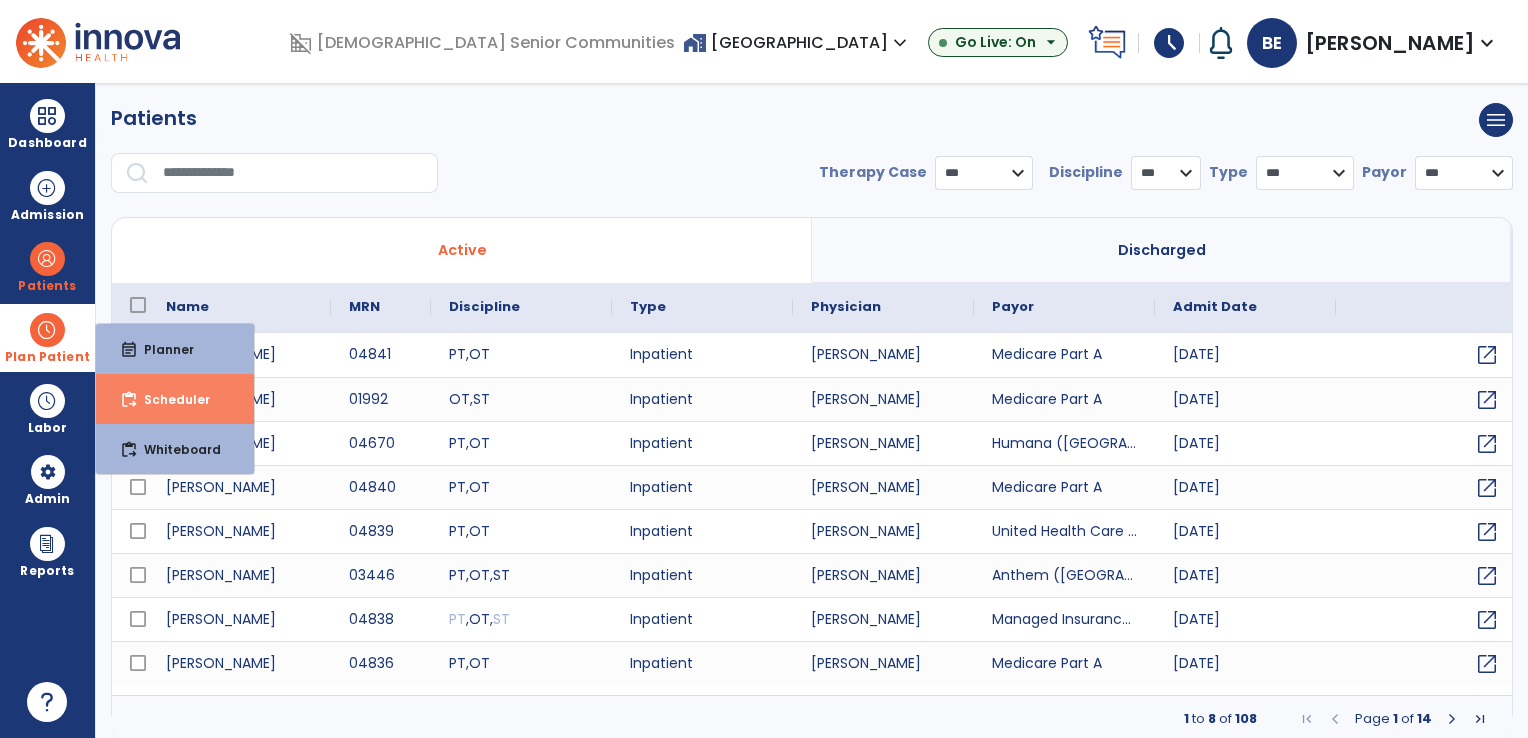 click on "Scheduler" at bounding box center [169, 399] 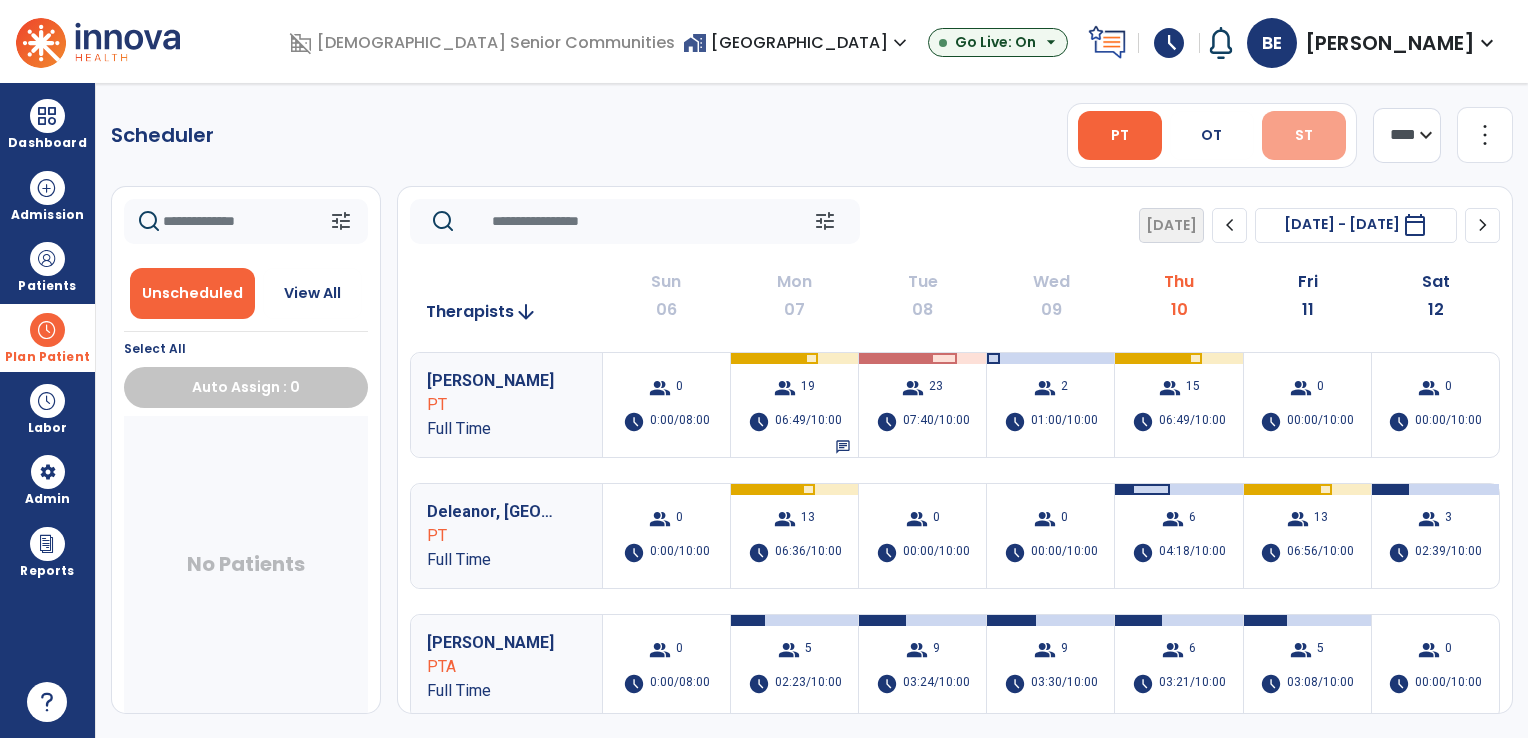 click on "ST" at bounding box center [1304, 135] 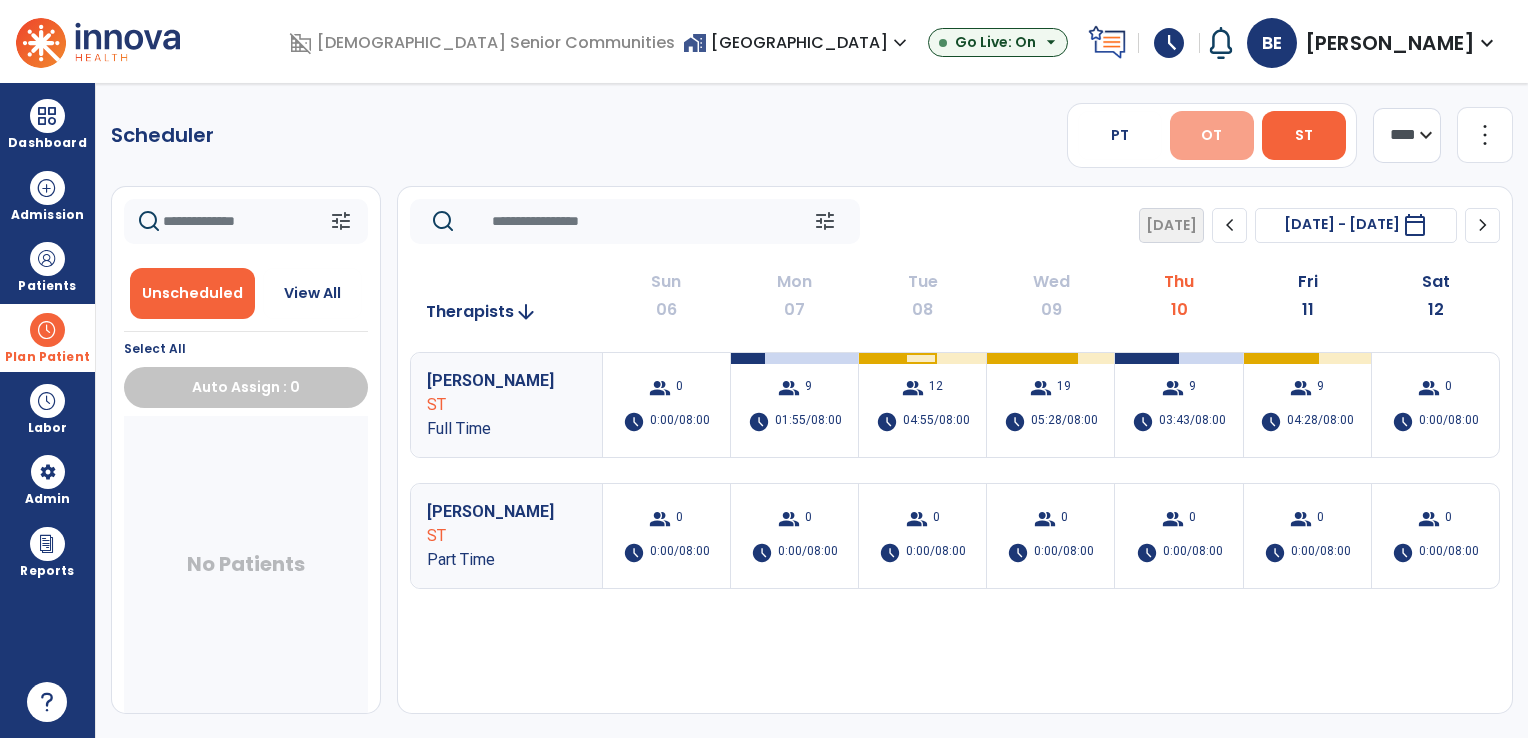 click on "OT" at bounding box center (1211, 135) 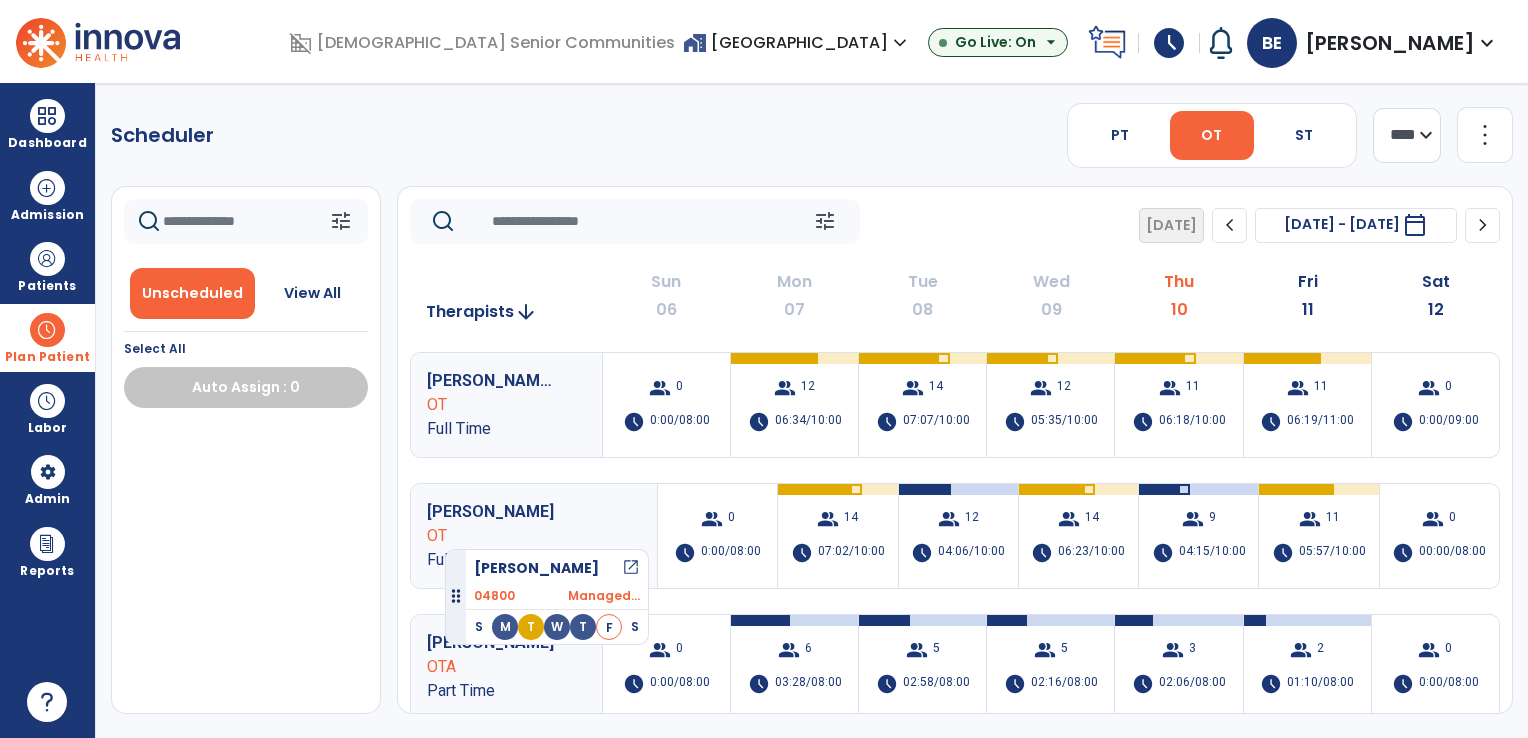 drag, startPoint x: 295, startPoint y: 472, endPoint x: 445, endPoint y: 541, distance: 165.10905 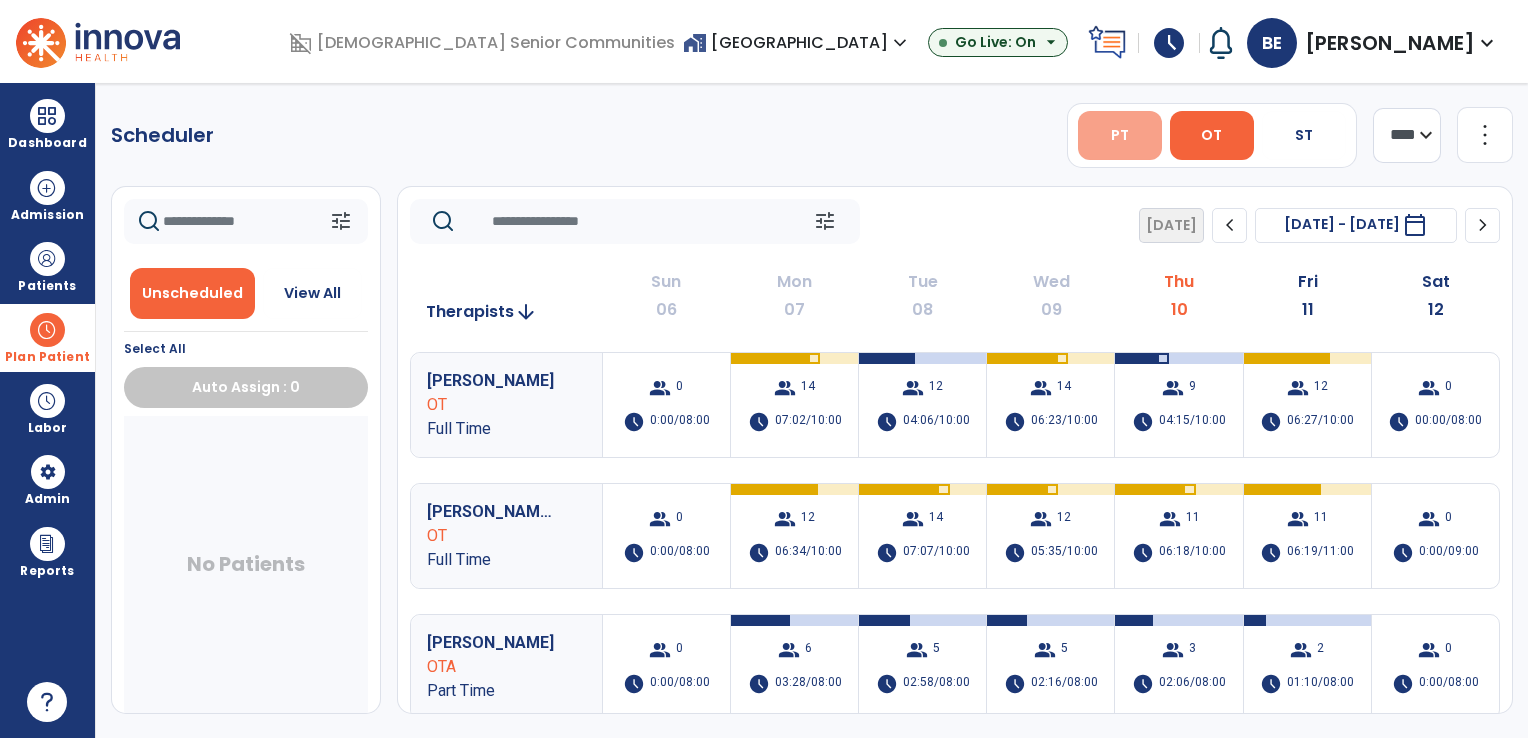 click on "PT" at bounding box center [1120, 135] 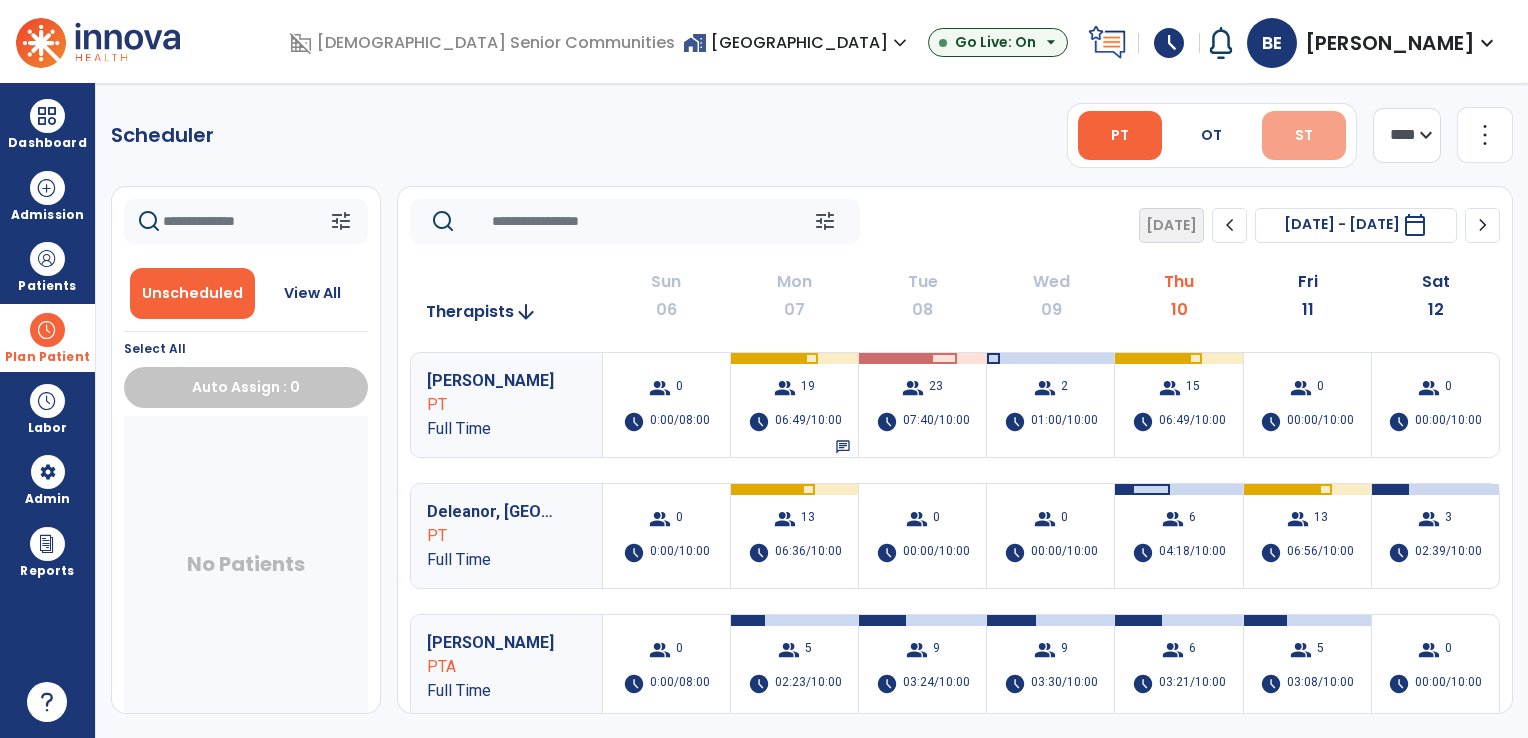 click on "ST" at bounding box center [1304, 135] 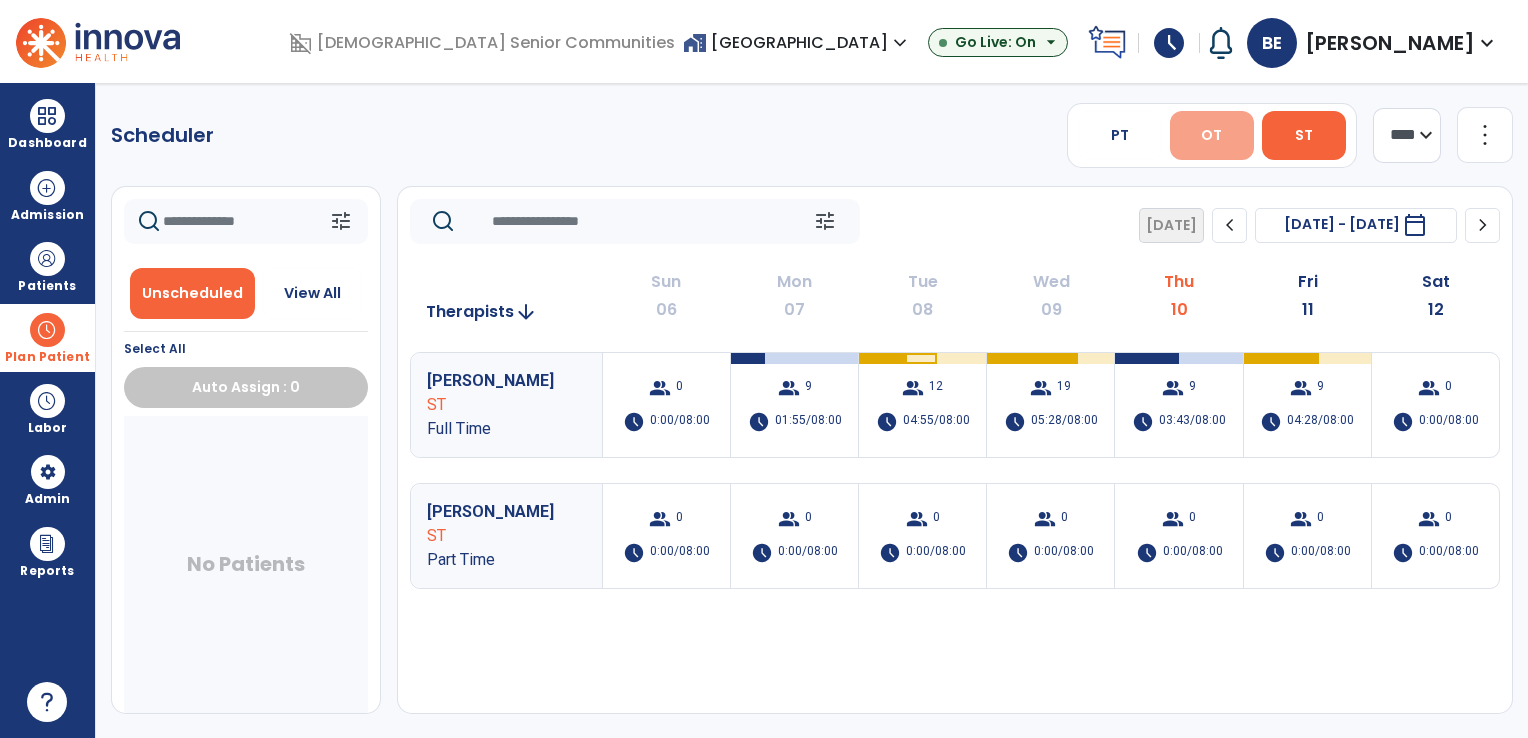 click on "OT" at bounding box center [1212, 135] 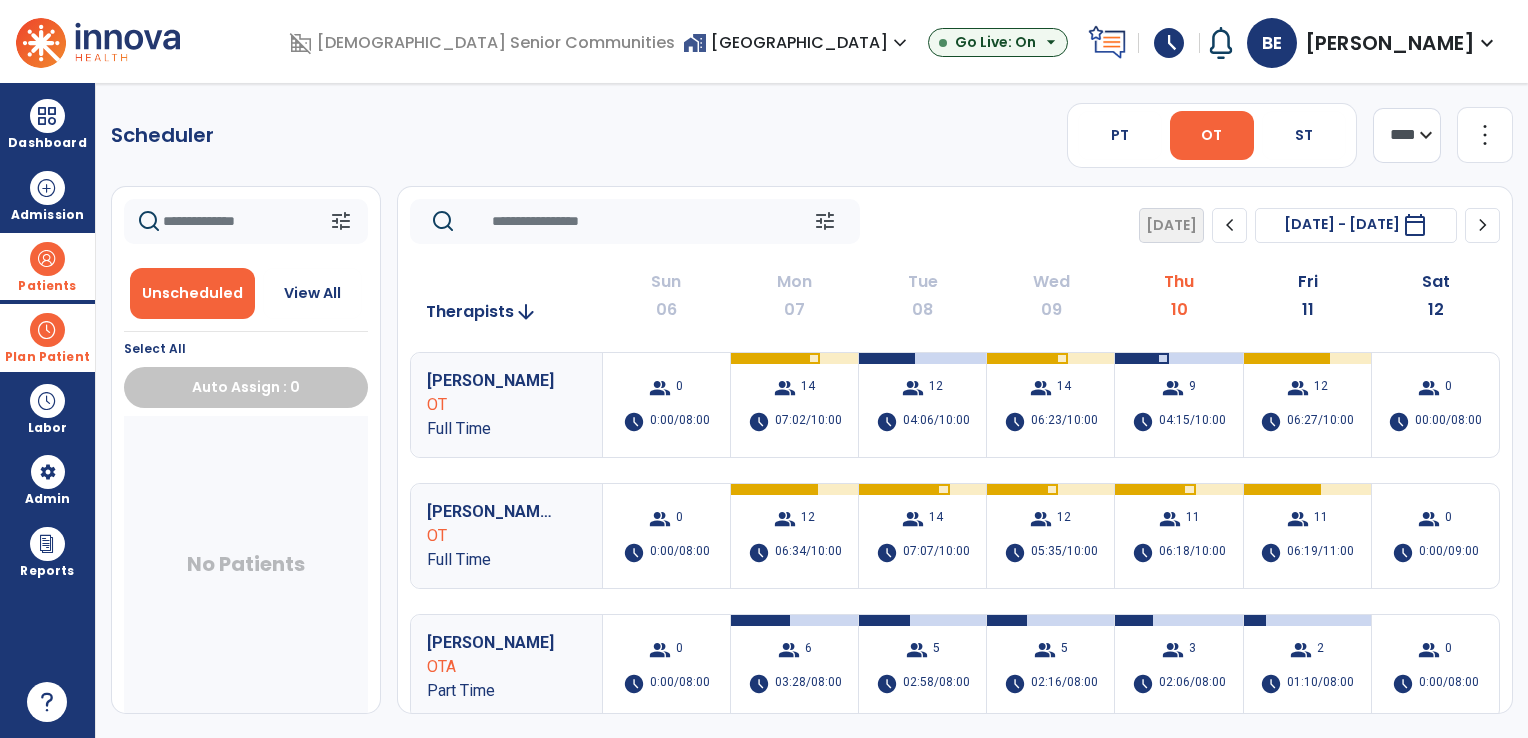 click on "Patients" at bounding box center (47, 286) 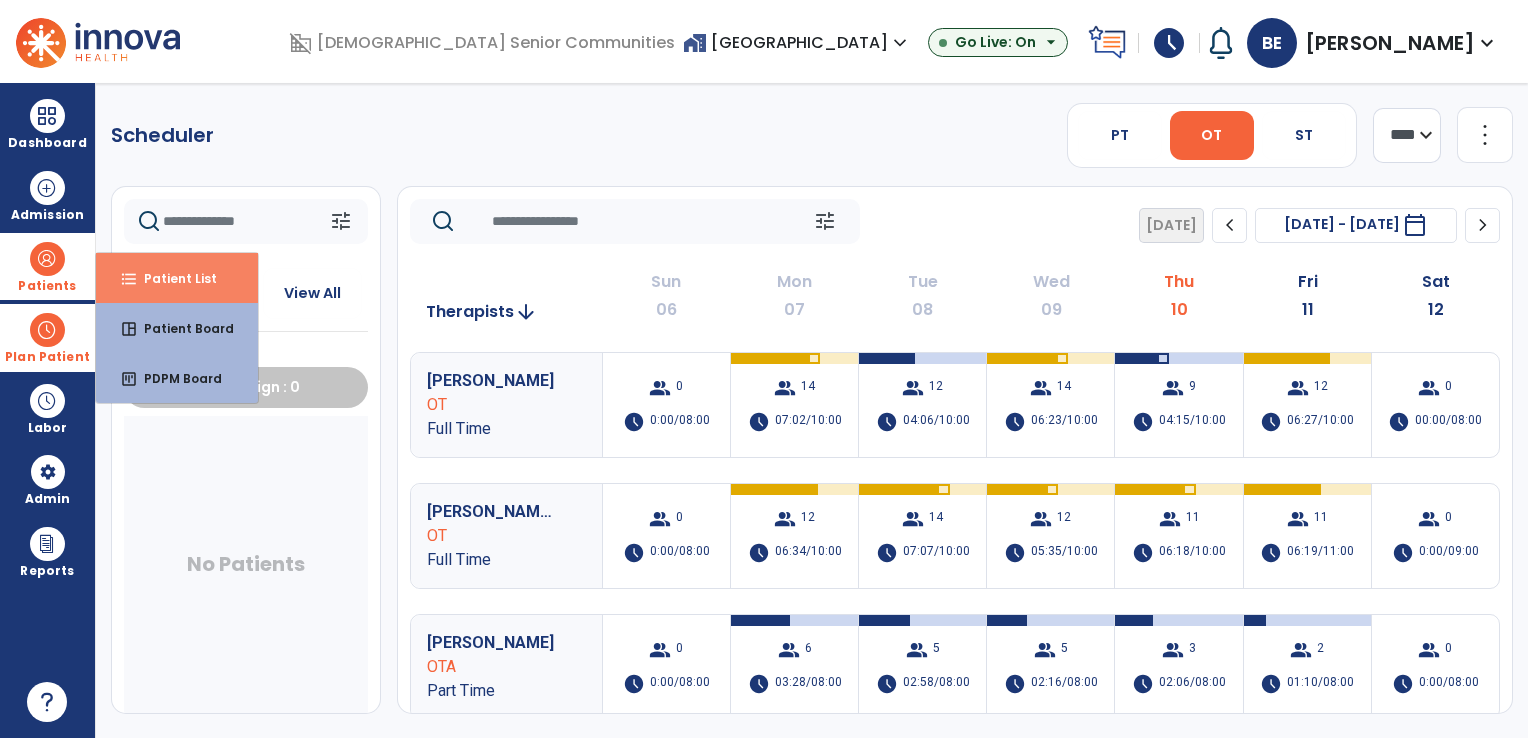 click on "format_list_bulleted  Patient List" at bounding box center (177, 278) 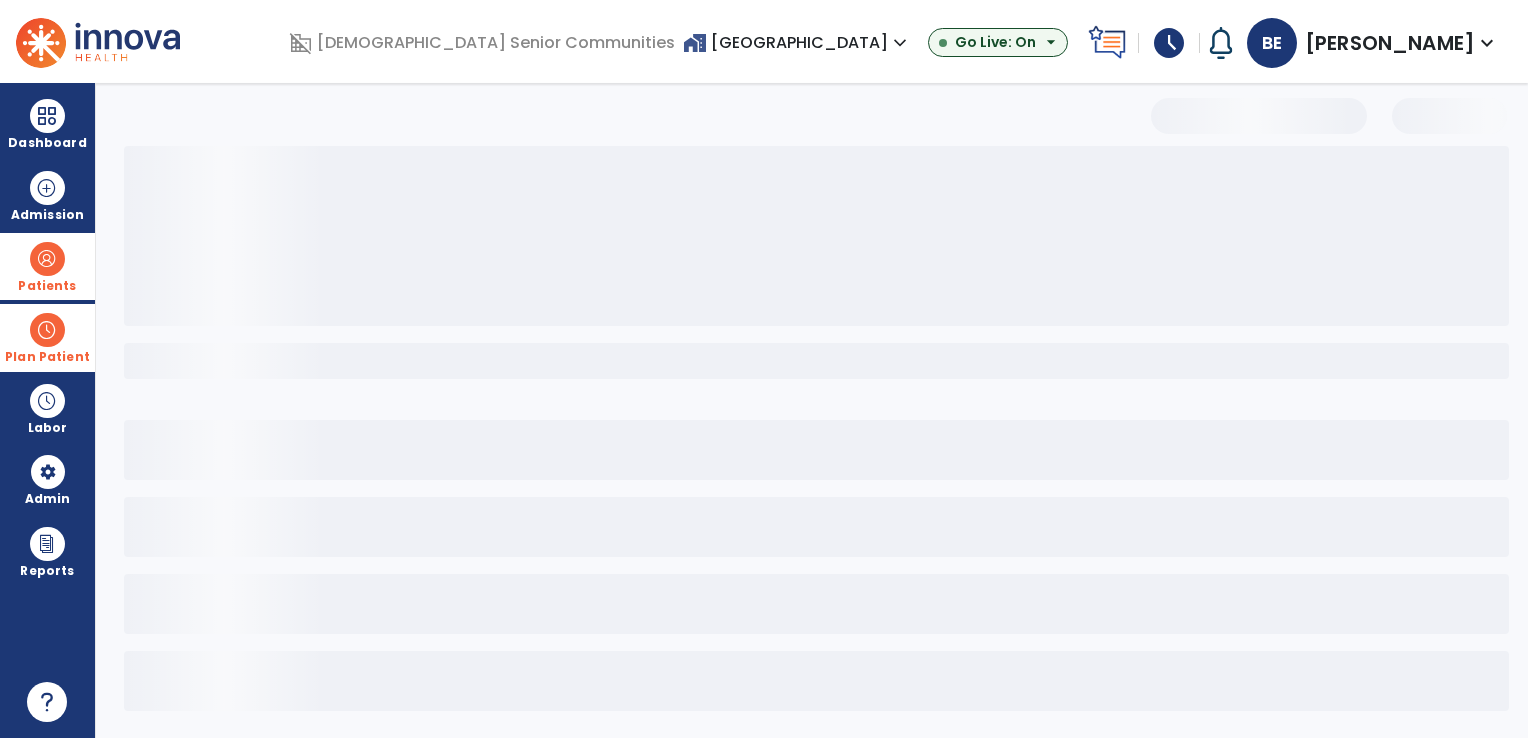 select on "***" 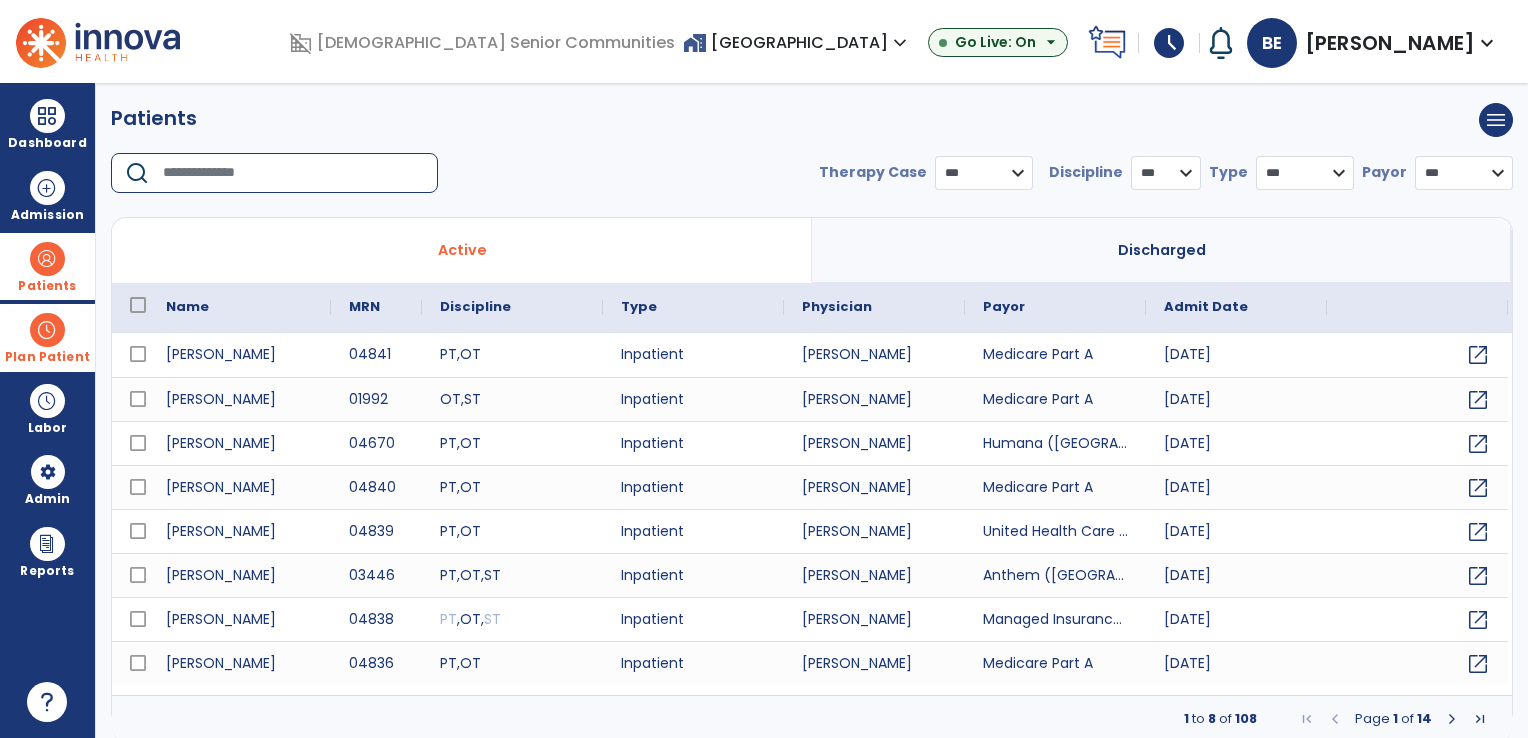 click at bounding box center [293, 173] 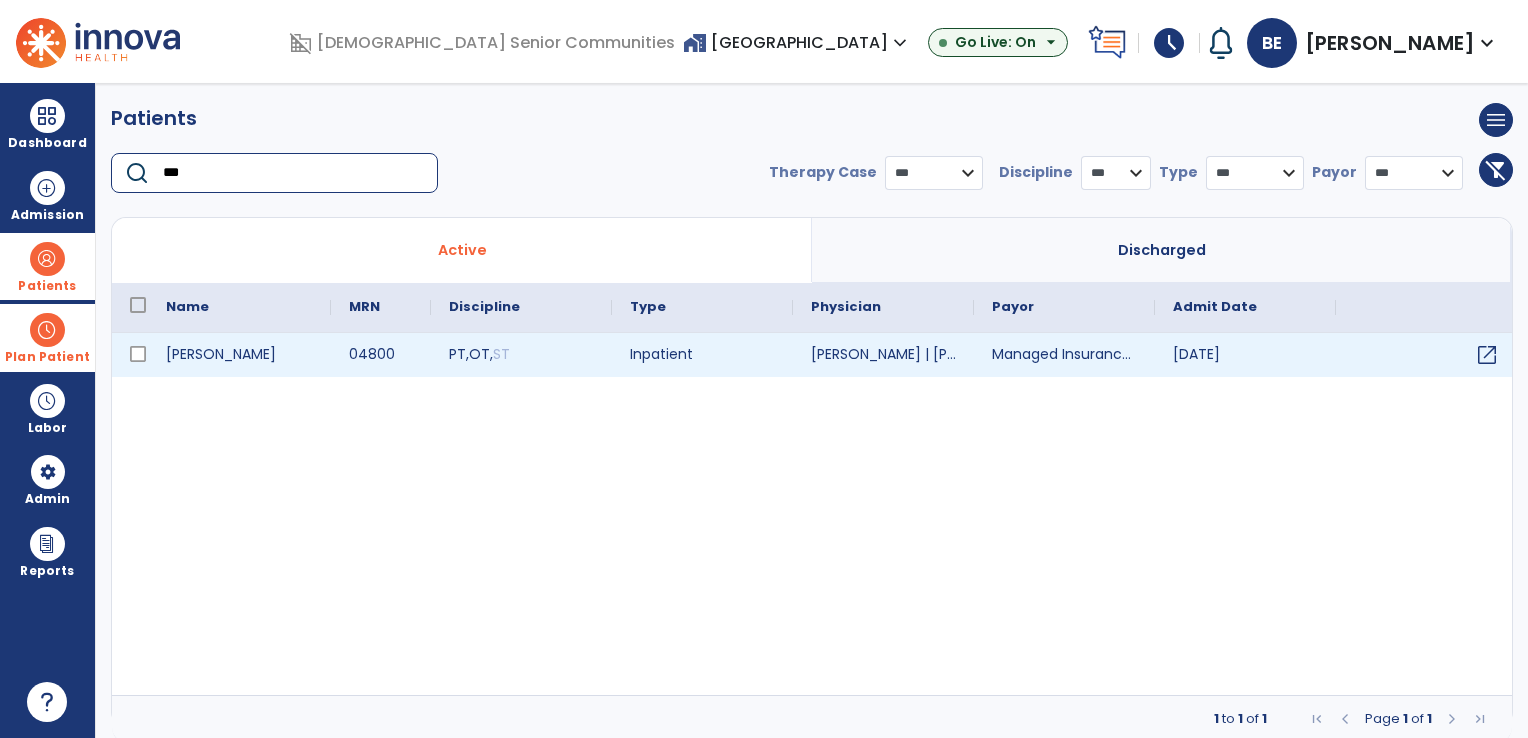 type on "***" 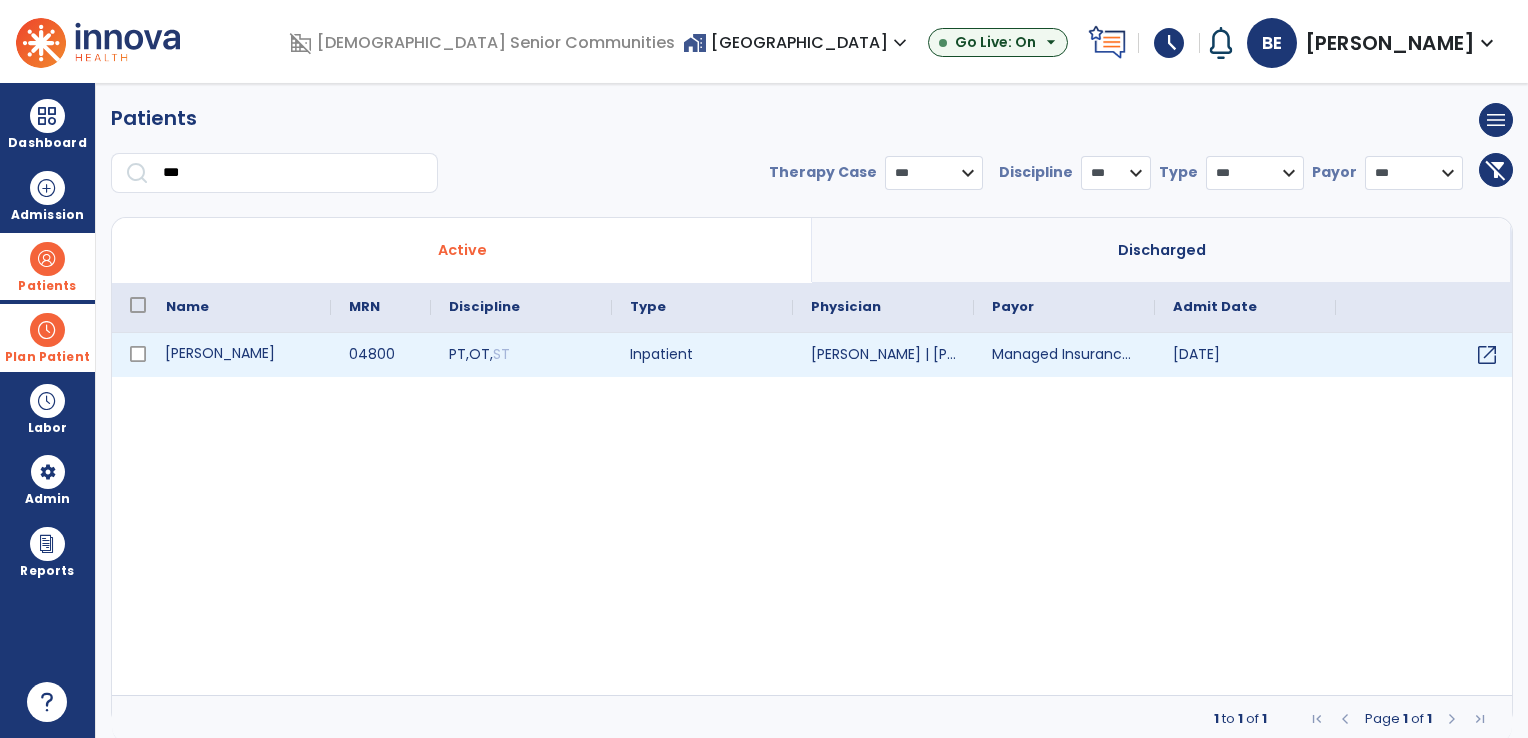 click on "[PERSON_NAME]" at bounding box center (239, 355) 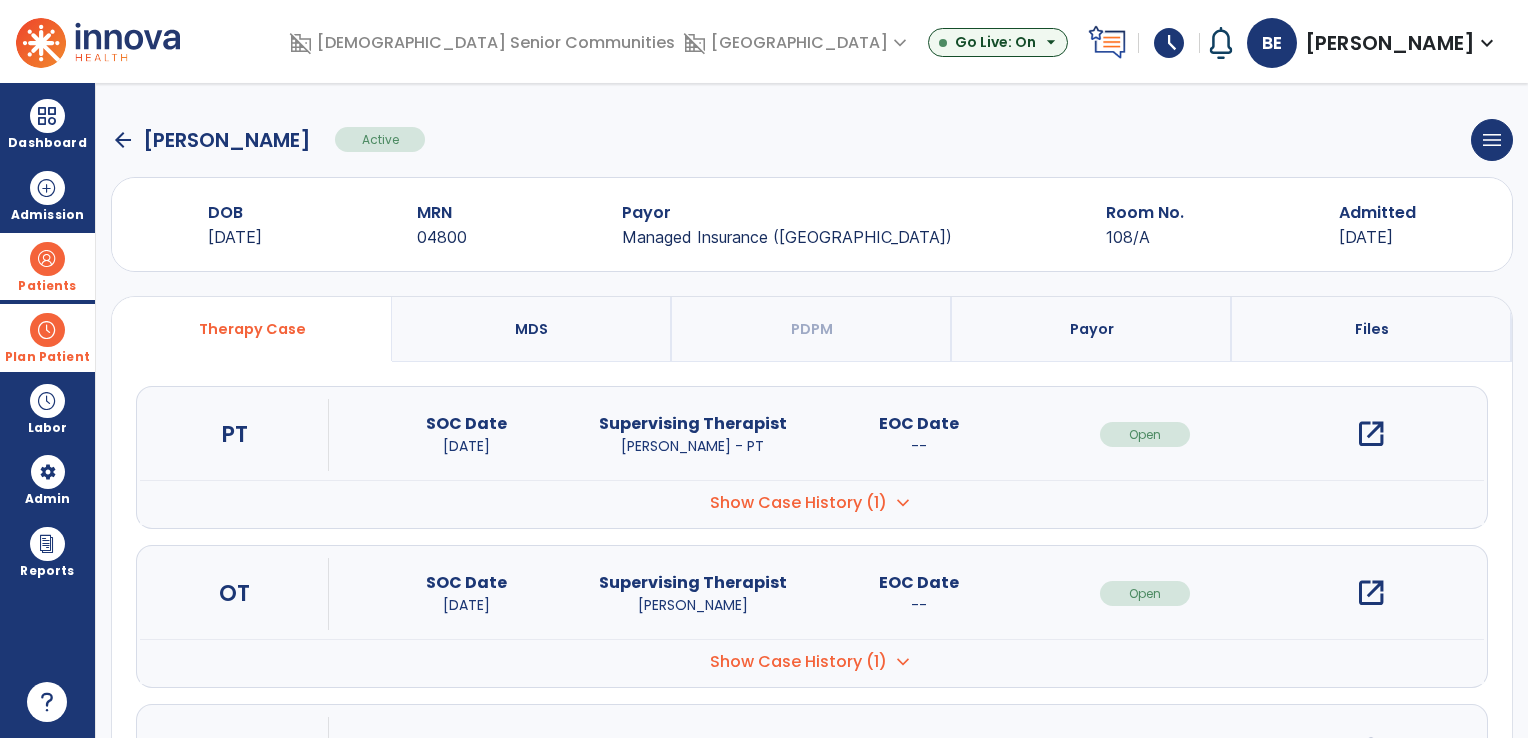click on "Payor" at bounding box center [1092, 329] 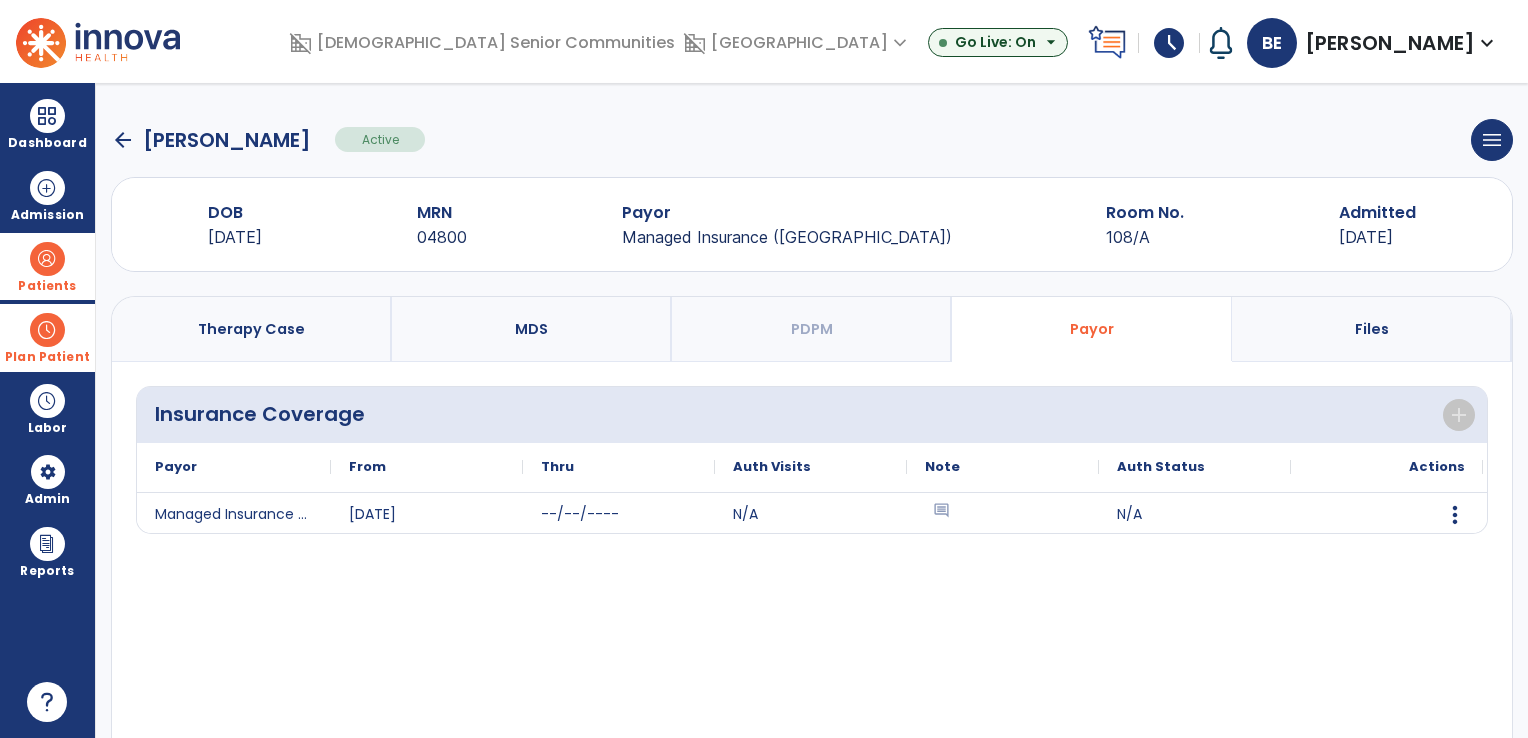click on "arrow_back" 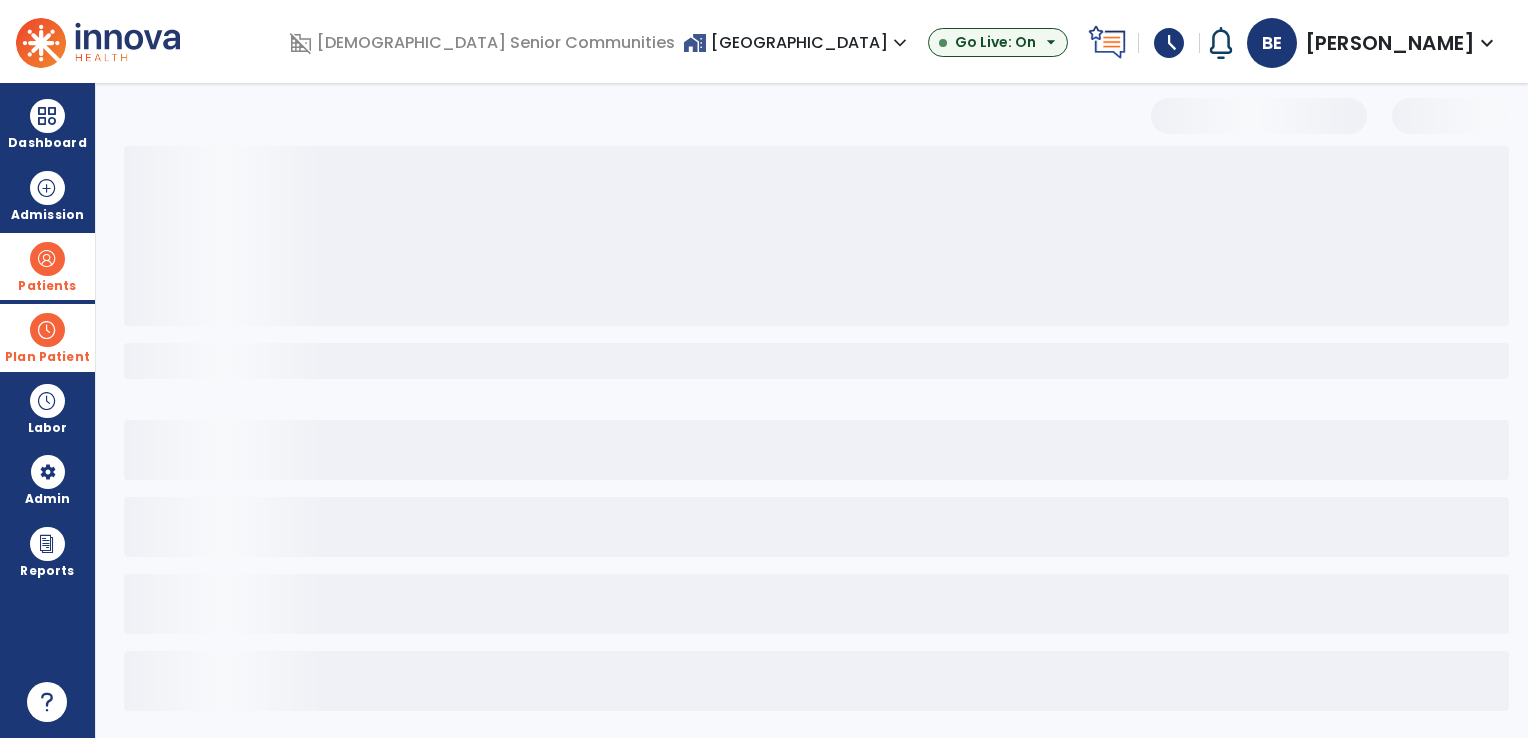 select on "***" 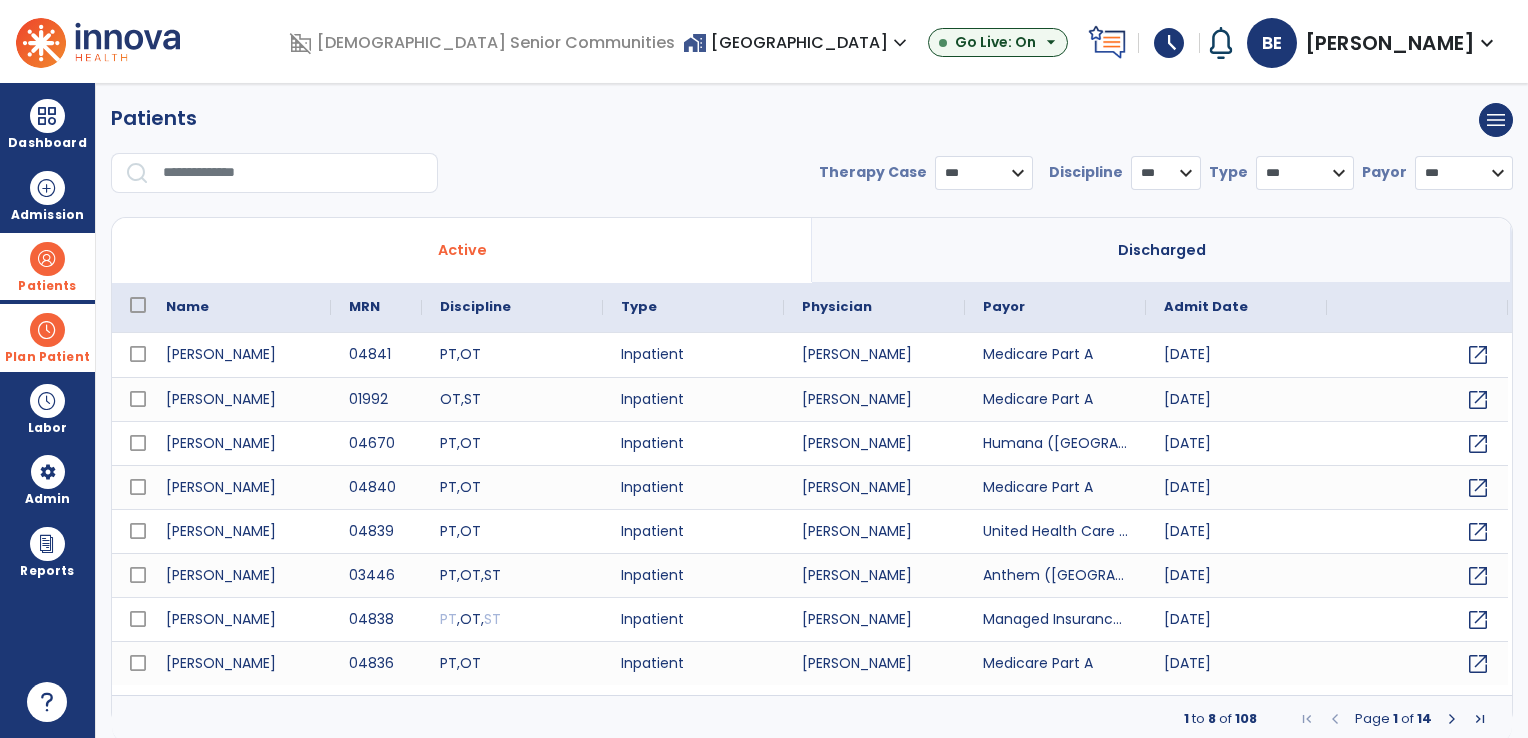 click at bounding box center [293, 173] 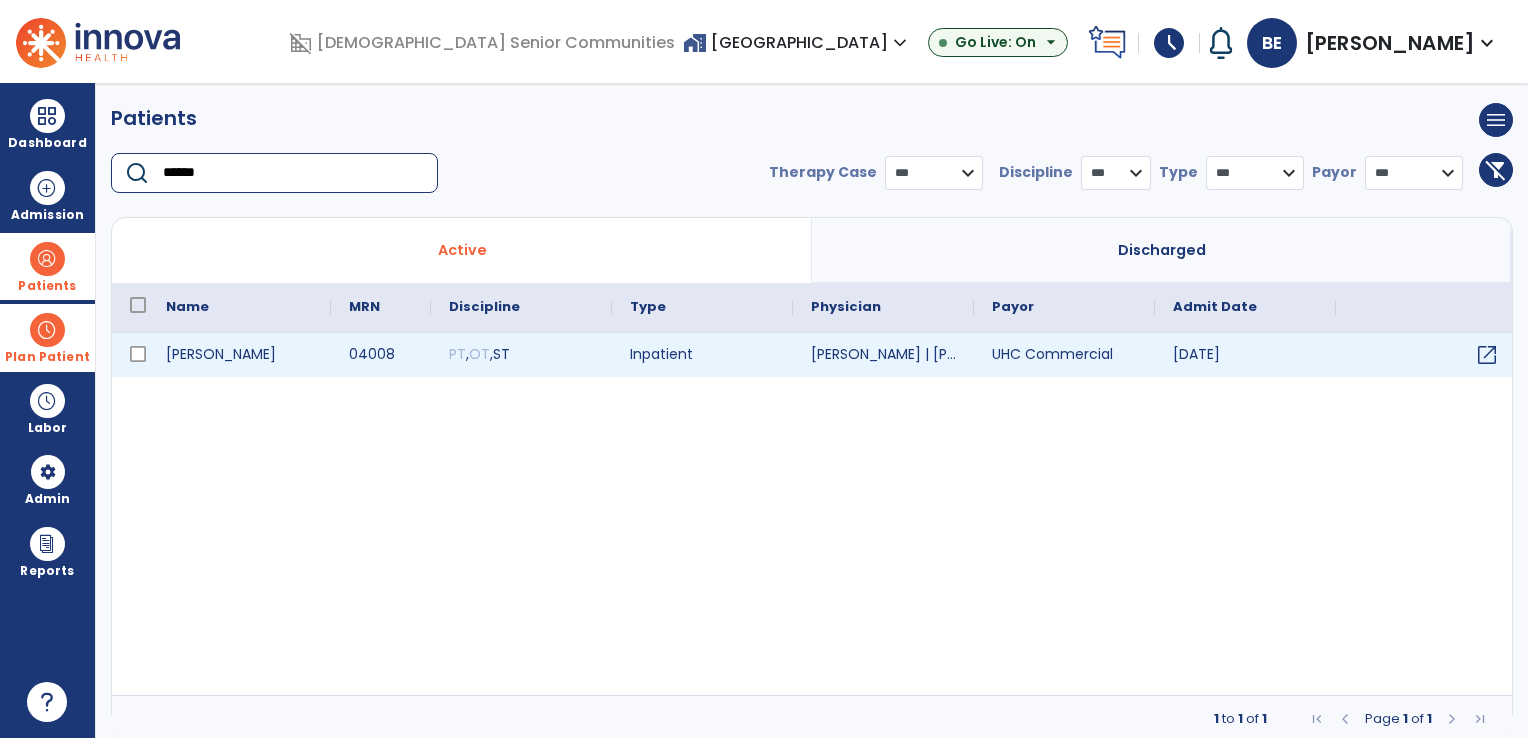 type on "******" 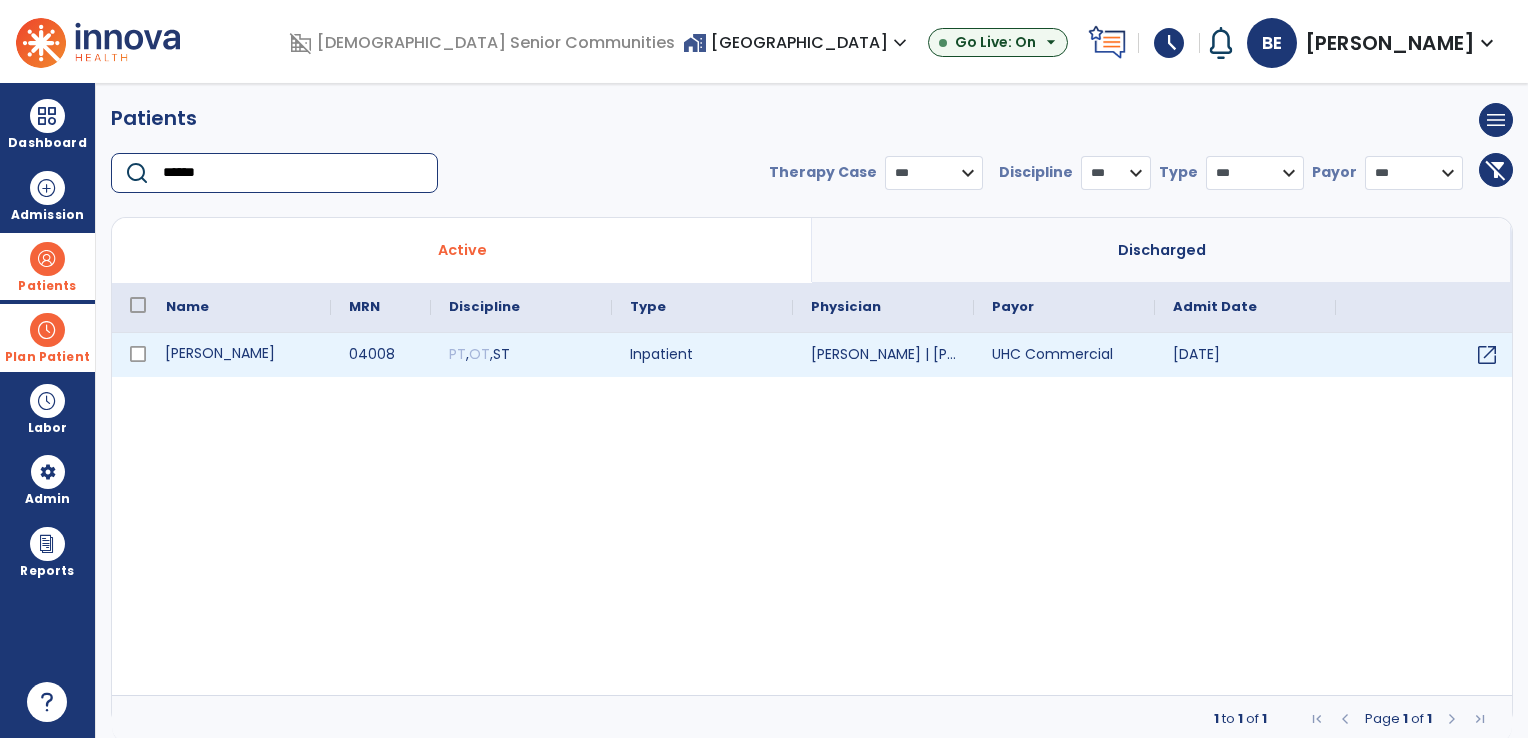 click on "[PERSON_NAME]" at bounding box center [239, 355] 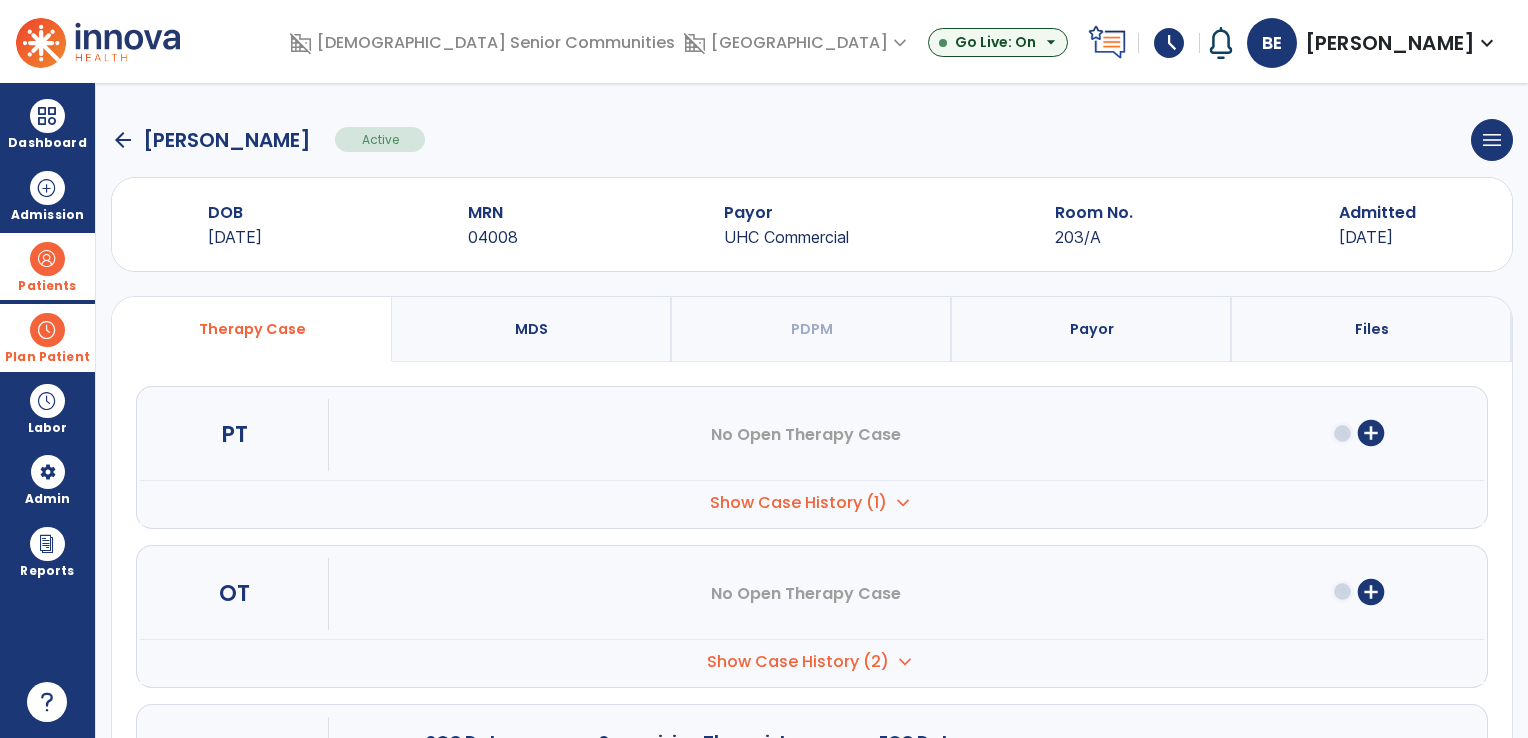 click on "Show Case History (1)" at bounding box center (798, 503) 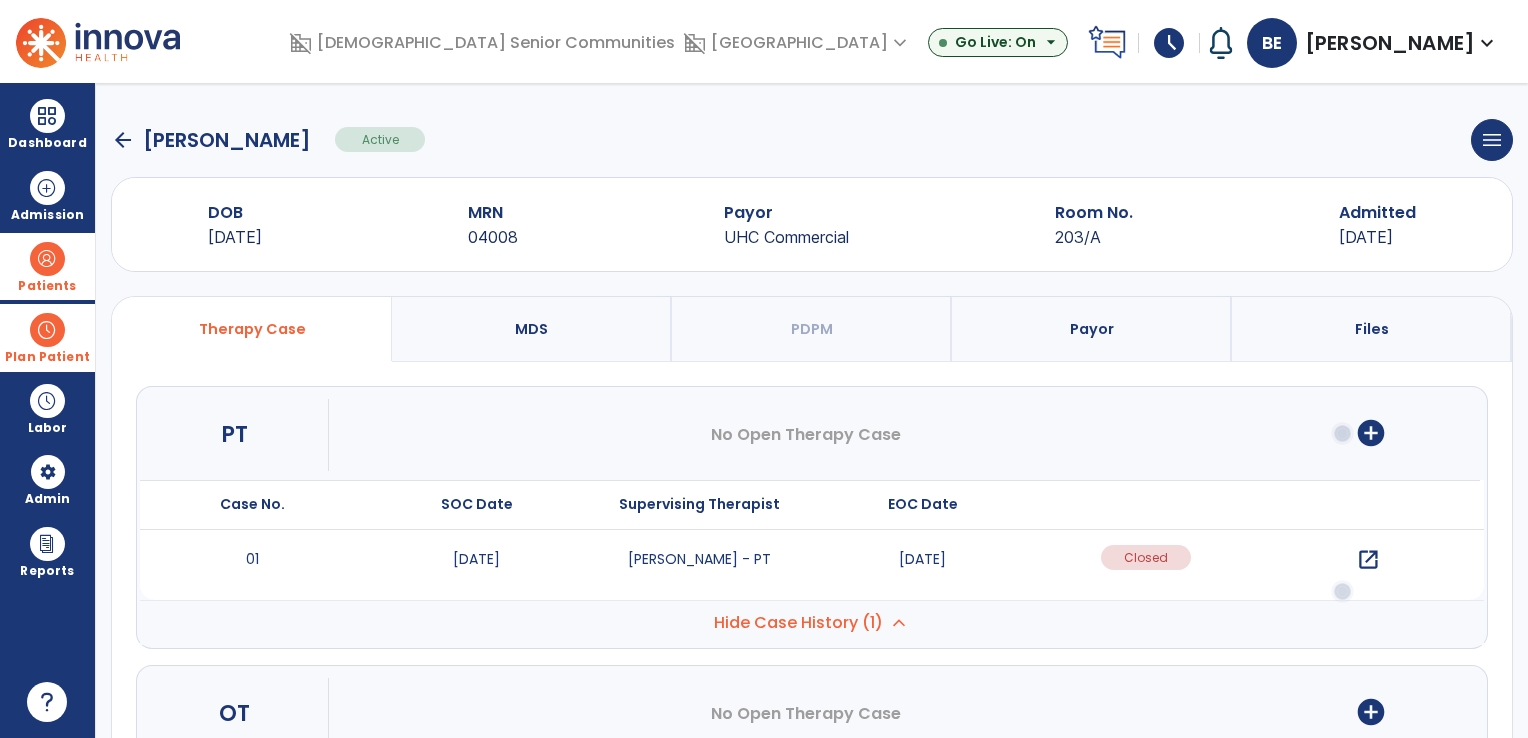 click on "open_in_new" at bounding box center [1368, 560] 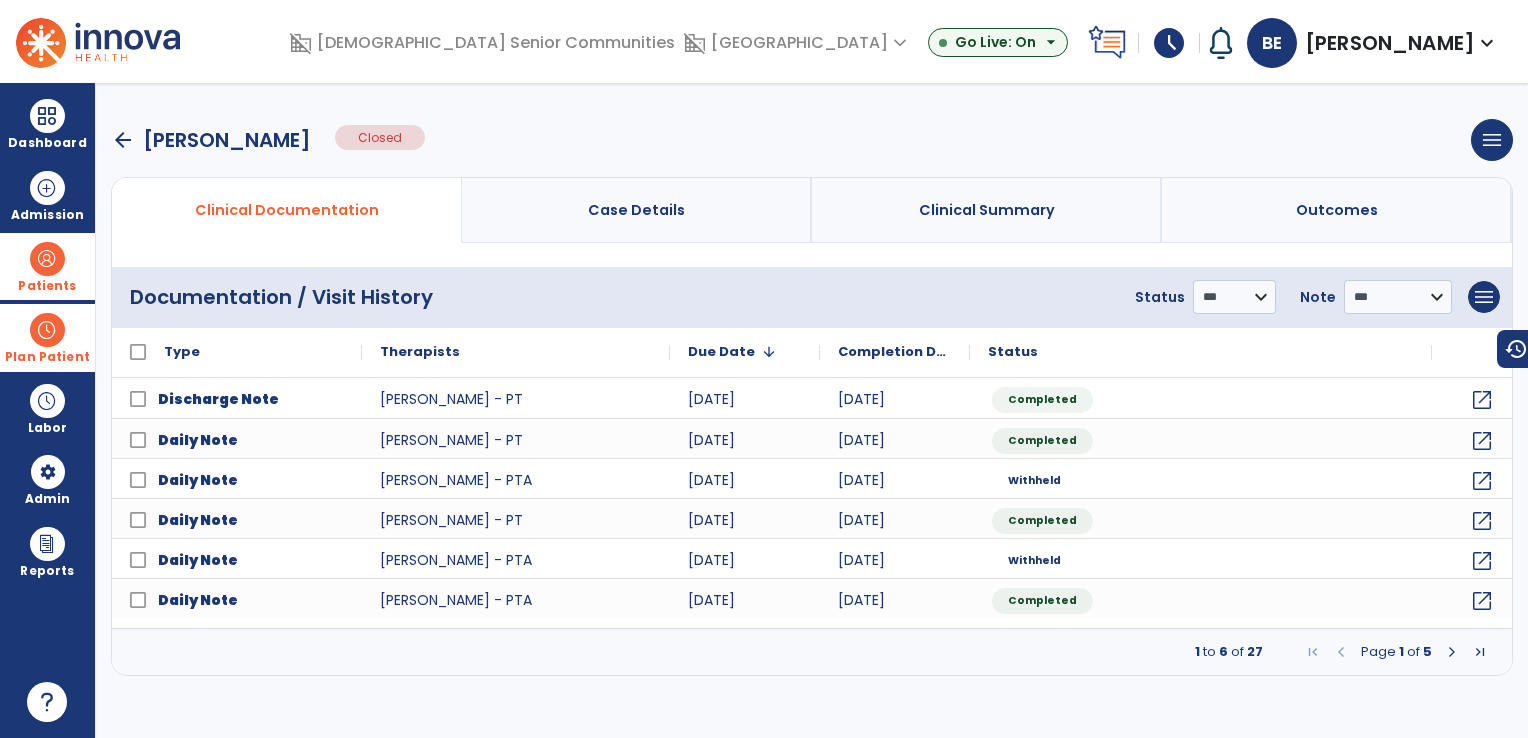 click at bounding box center [1452, 652] 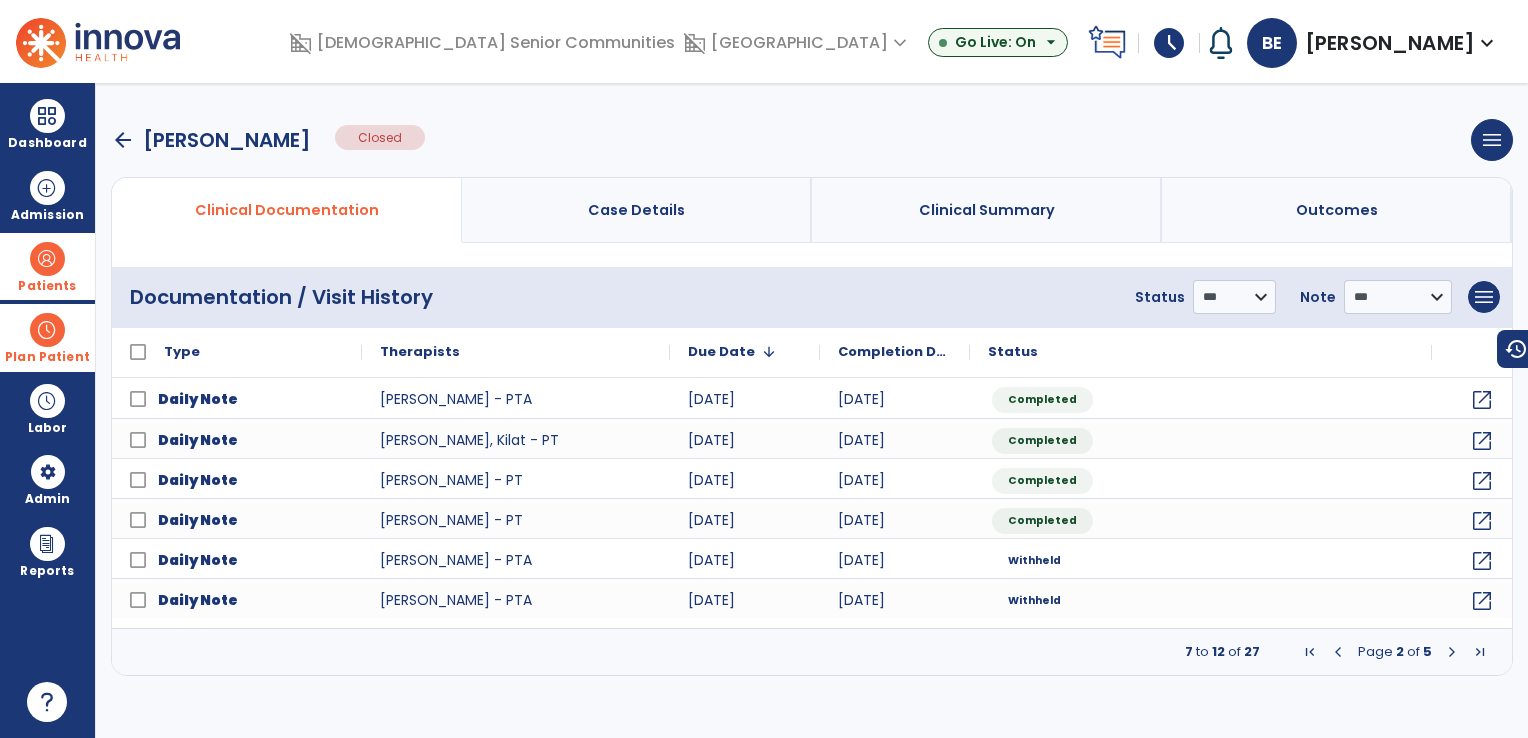 click at bounding box center (1452, 652) 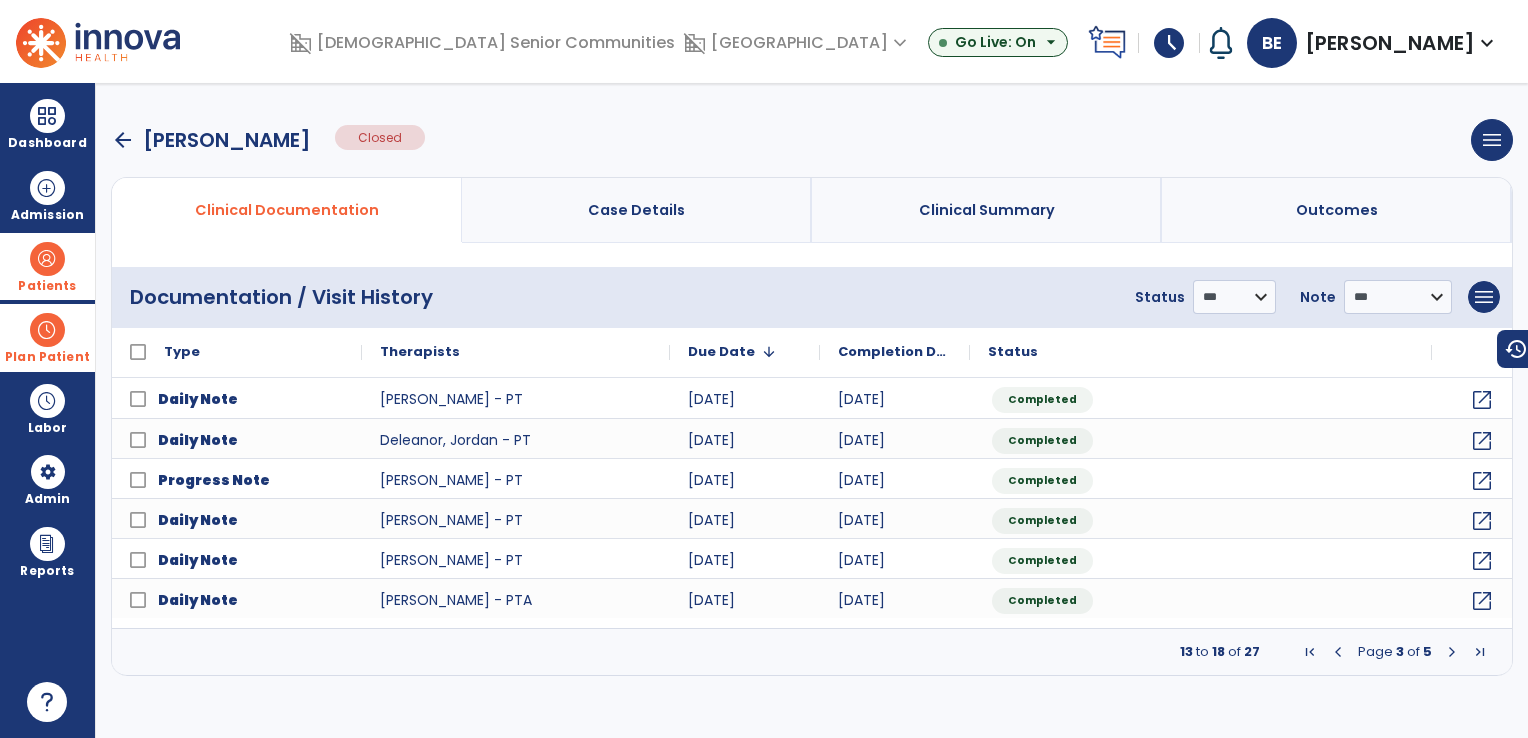 click at bounding box center (1452, 652) 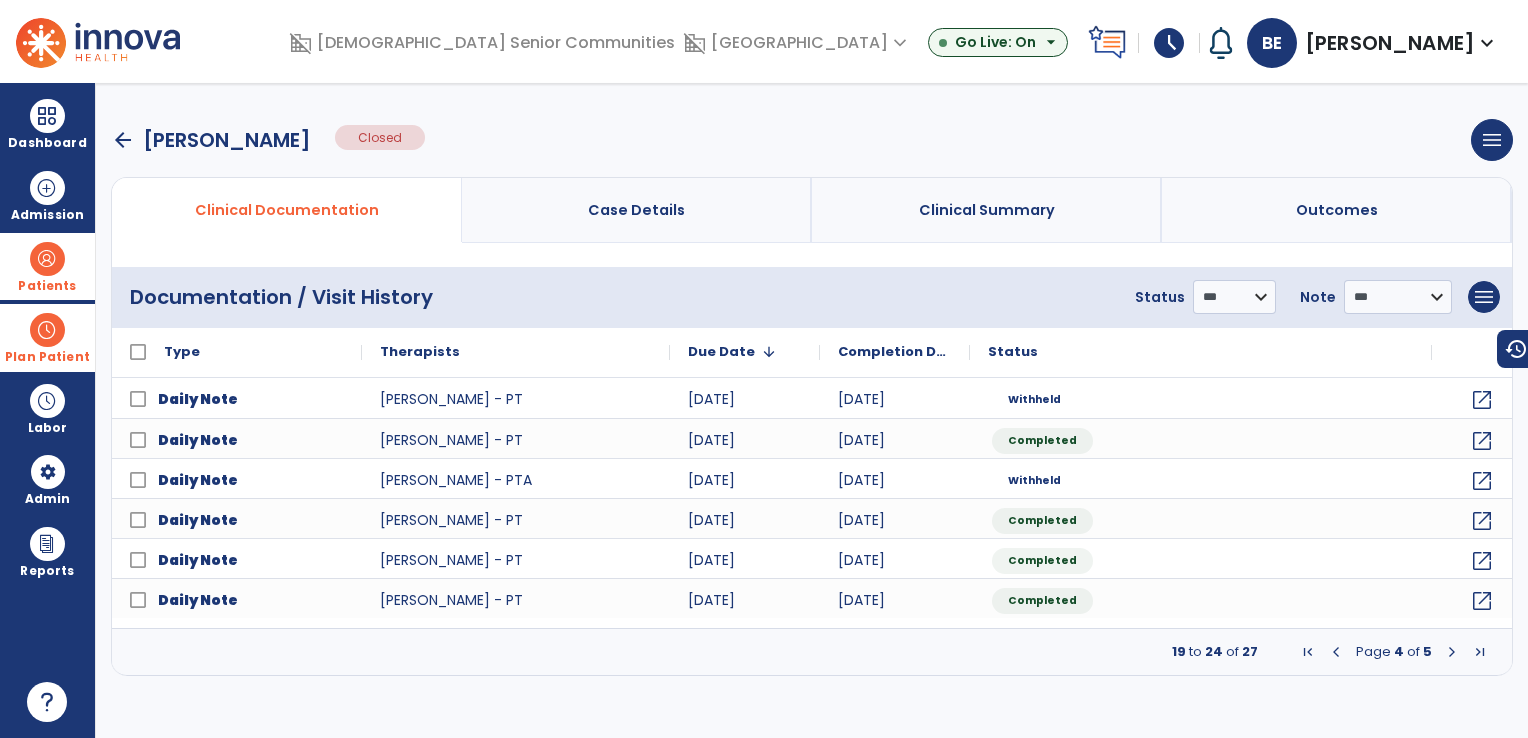 click at bounding box center [1452, 652] 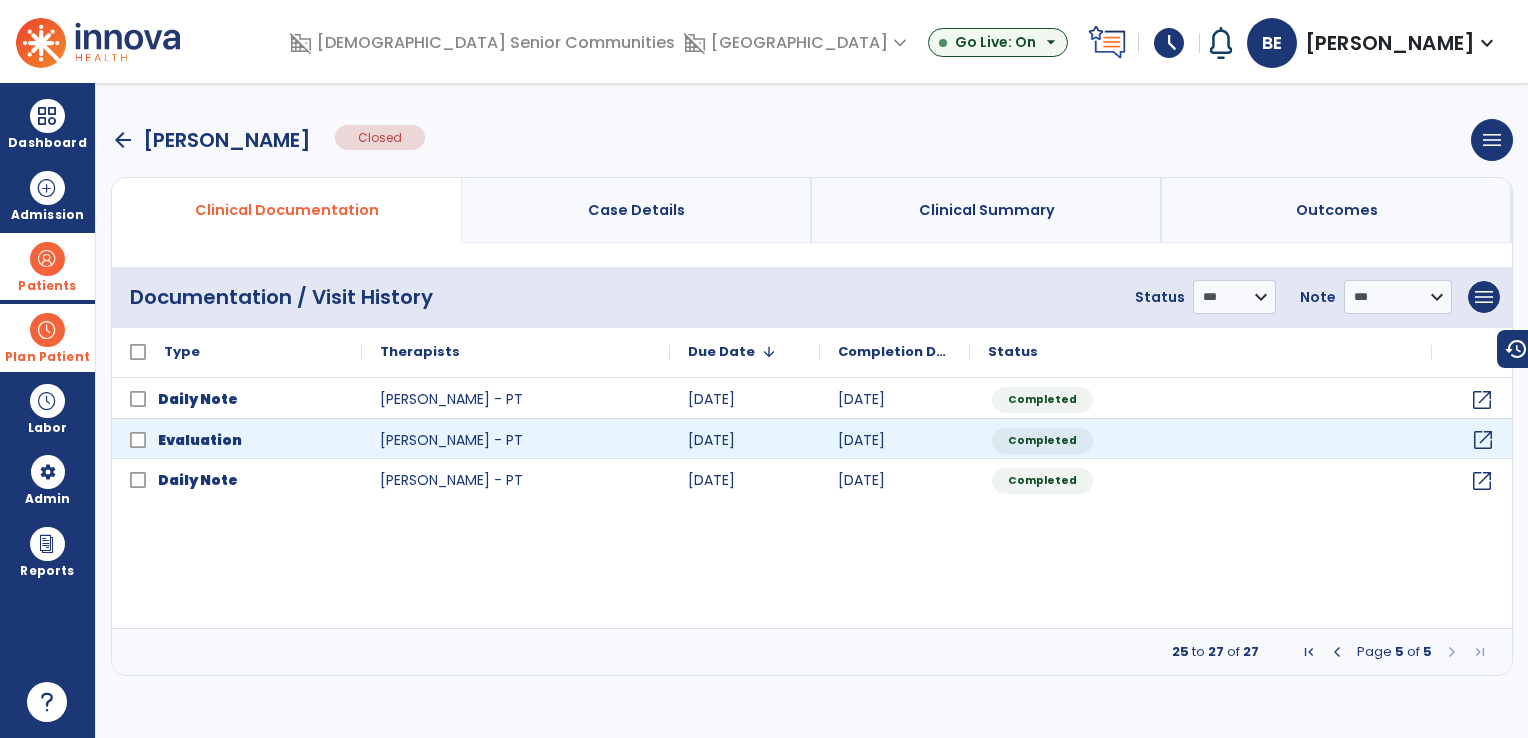 click on "open_in_new" 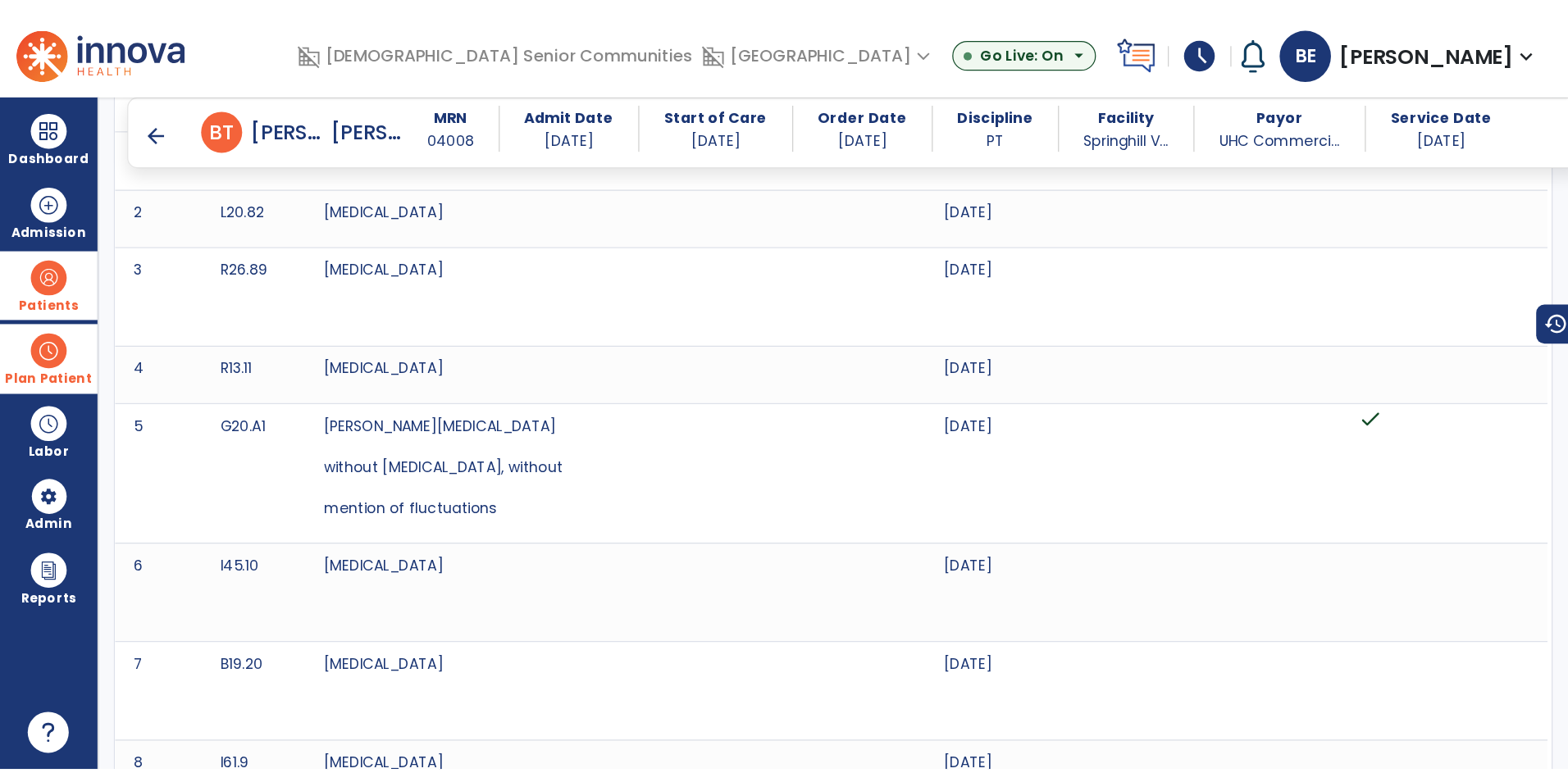 scroll, scrollTop: 0, scrollLeft: 0, axis: both 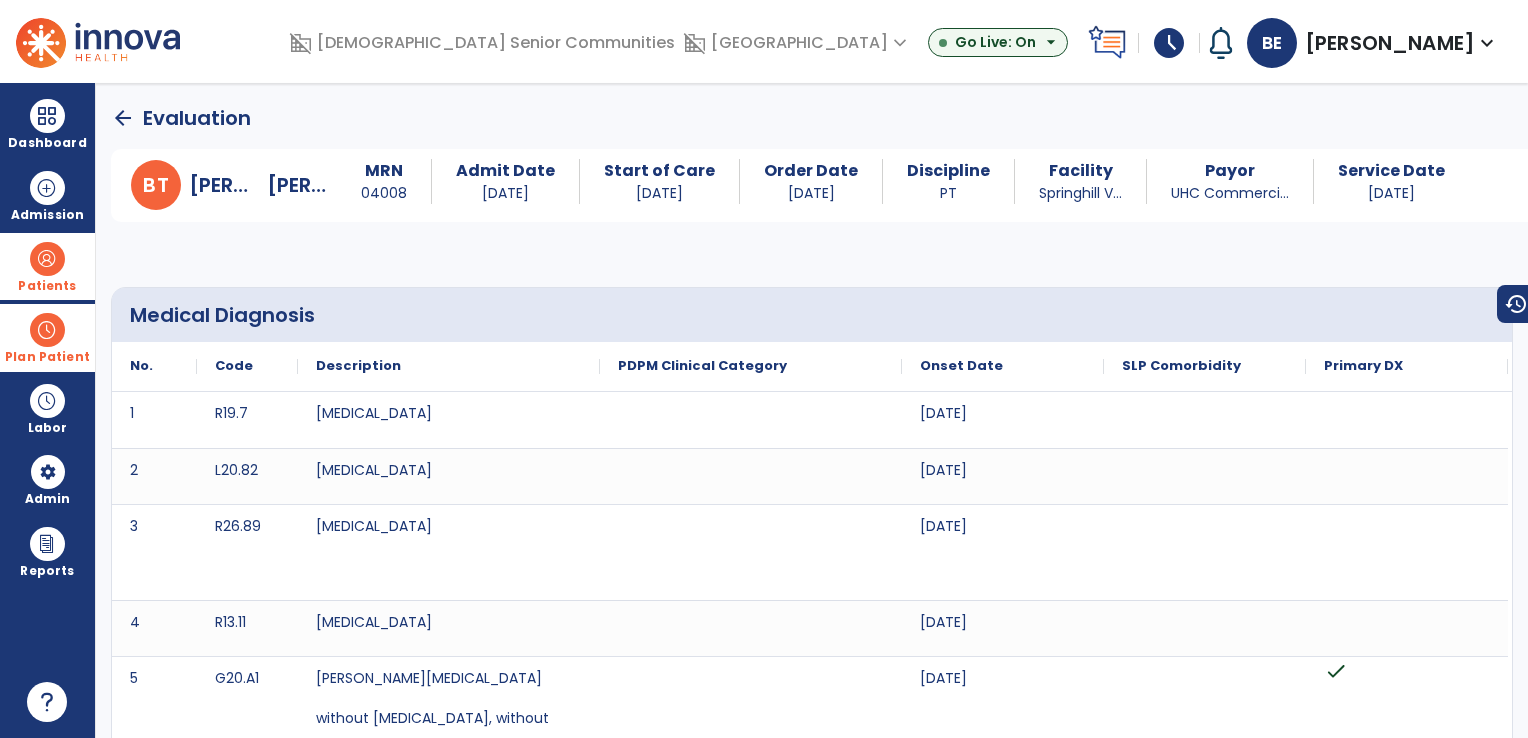 click on "arrow_back" 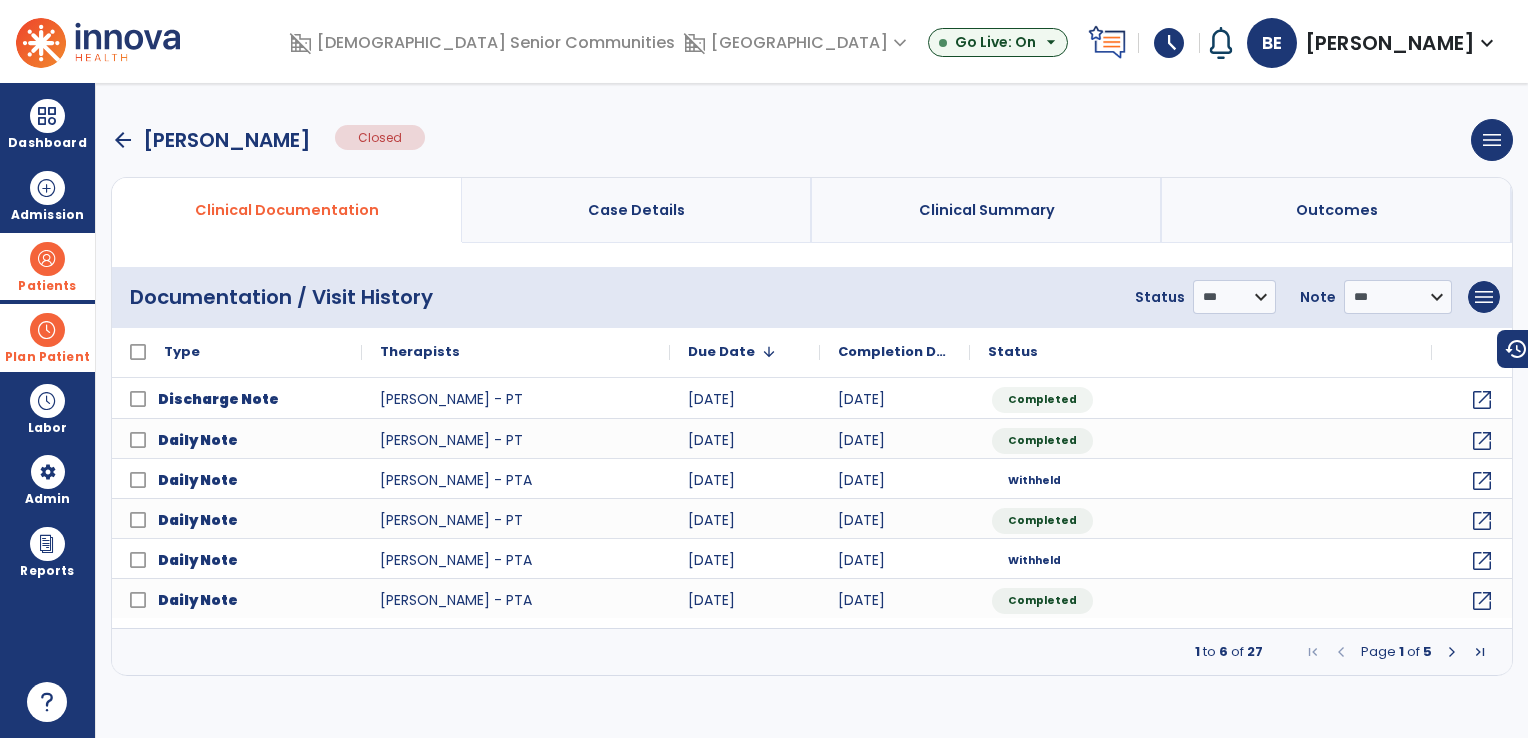 click on "arrow_back" at bounding box center (123, 140) 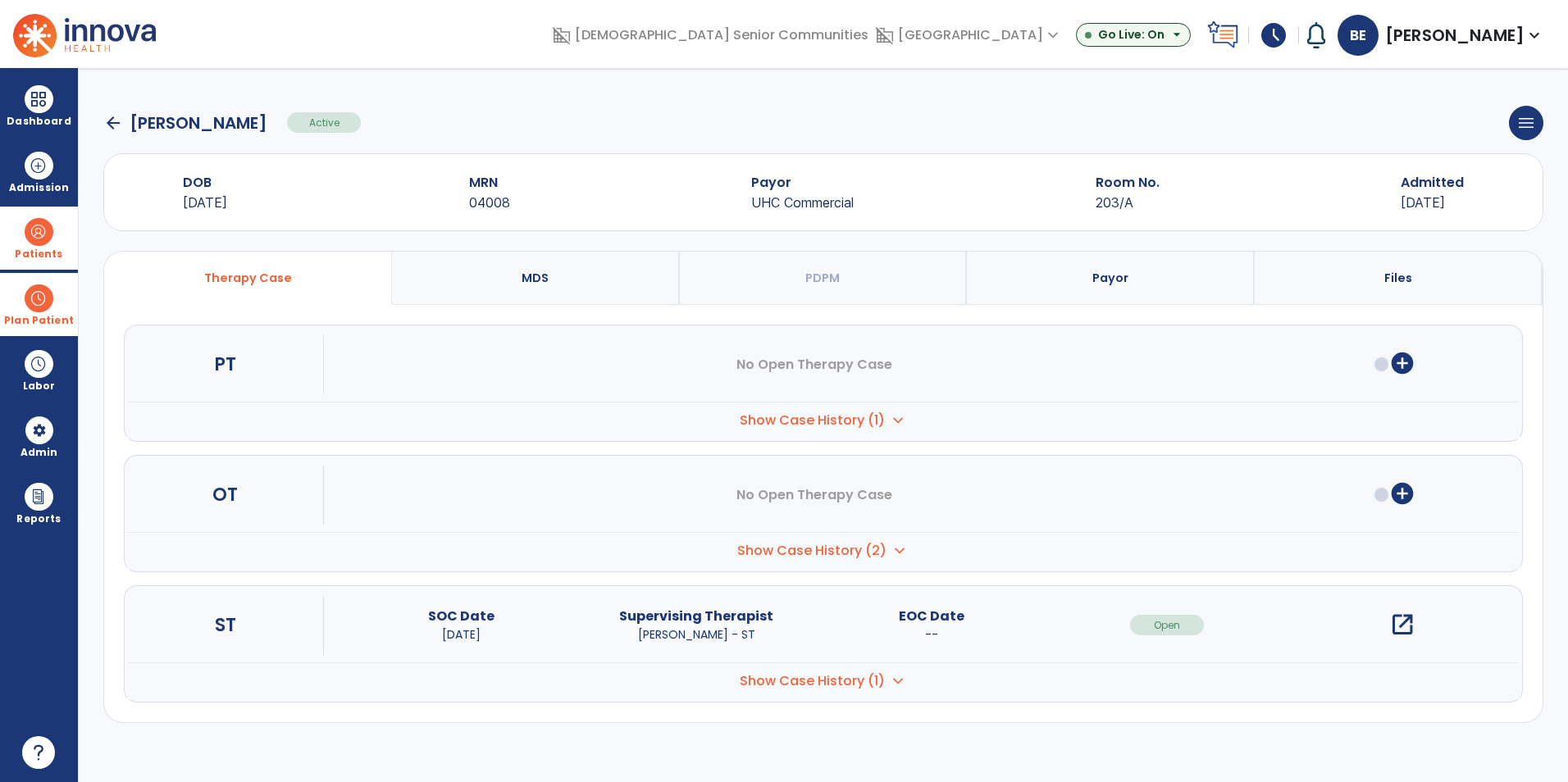 click at bounding box center [39, 298] 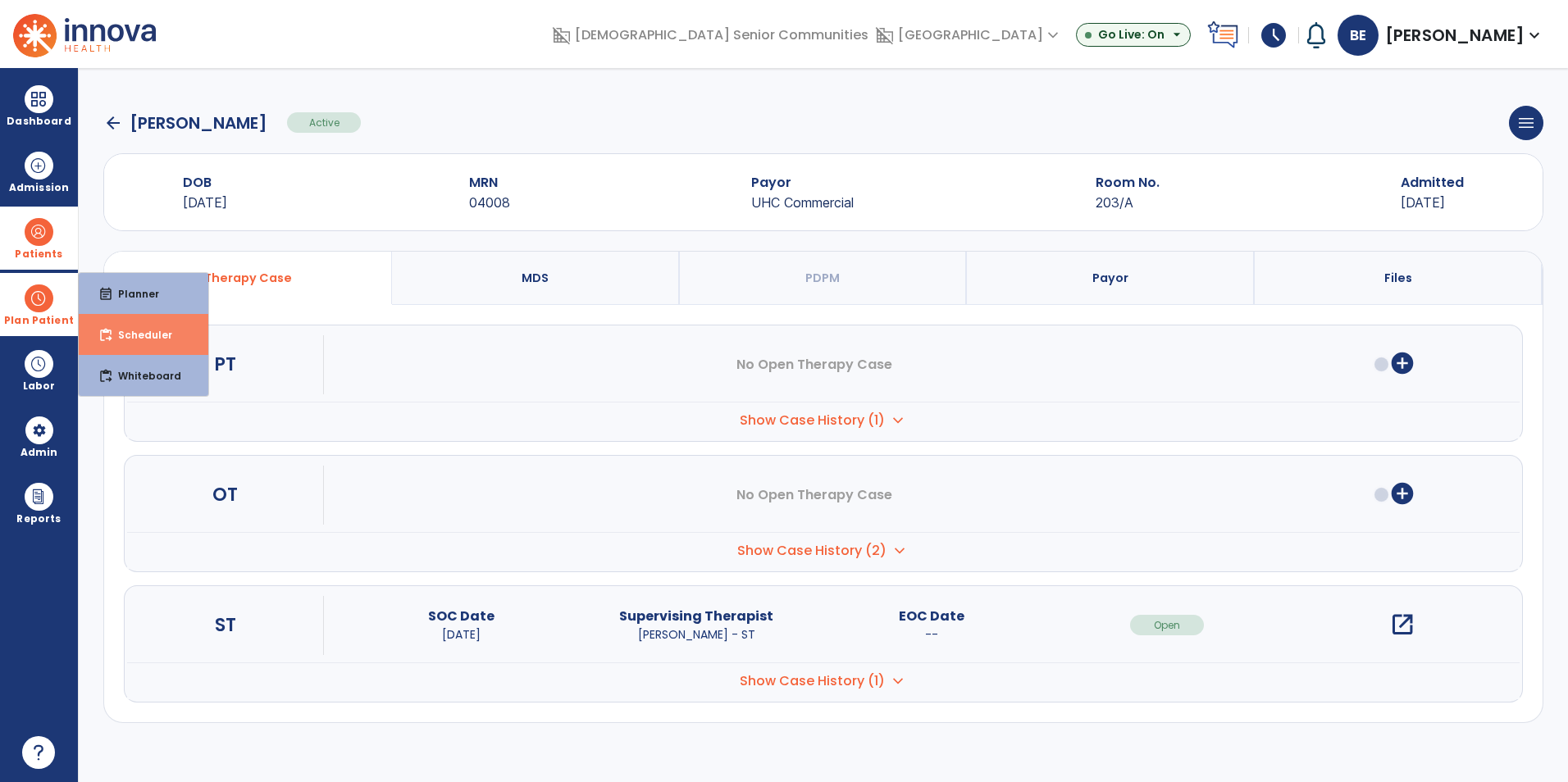 click on "content_paste_go  Scheduler" at bounding box center [144, 334] 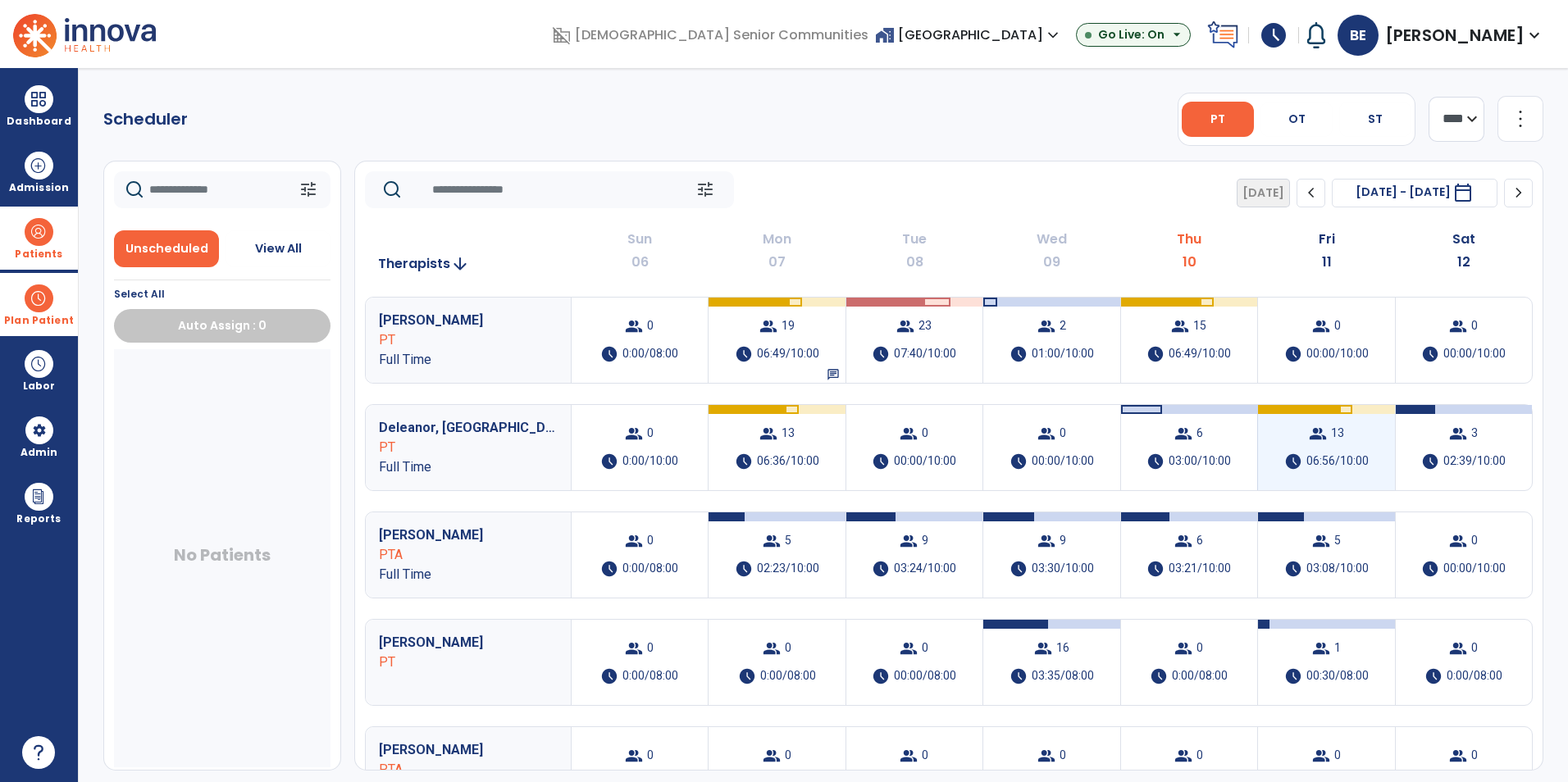 click on "group  13  schedule  06:56/10:00" at bounding box center (1326, 448) 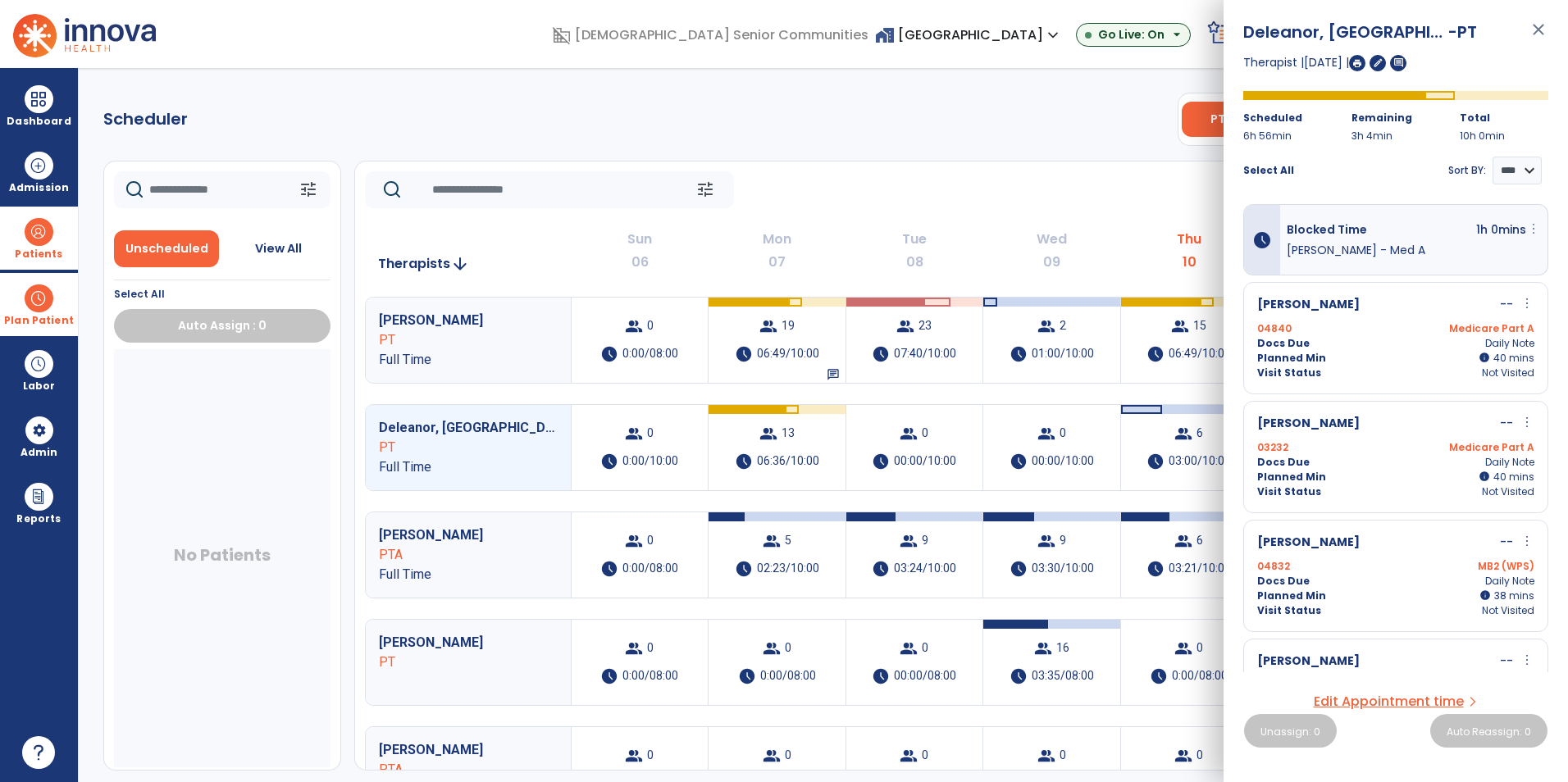 click on "more_vert" at bounding box center (1534, 229) 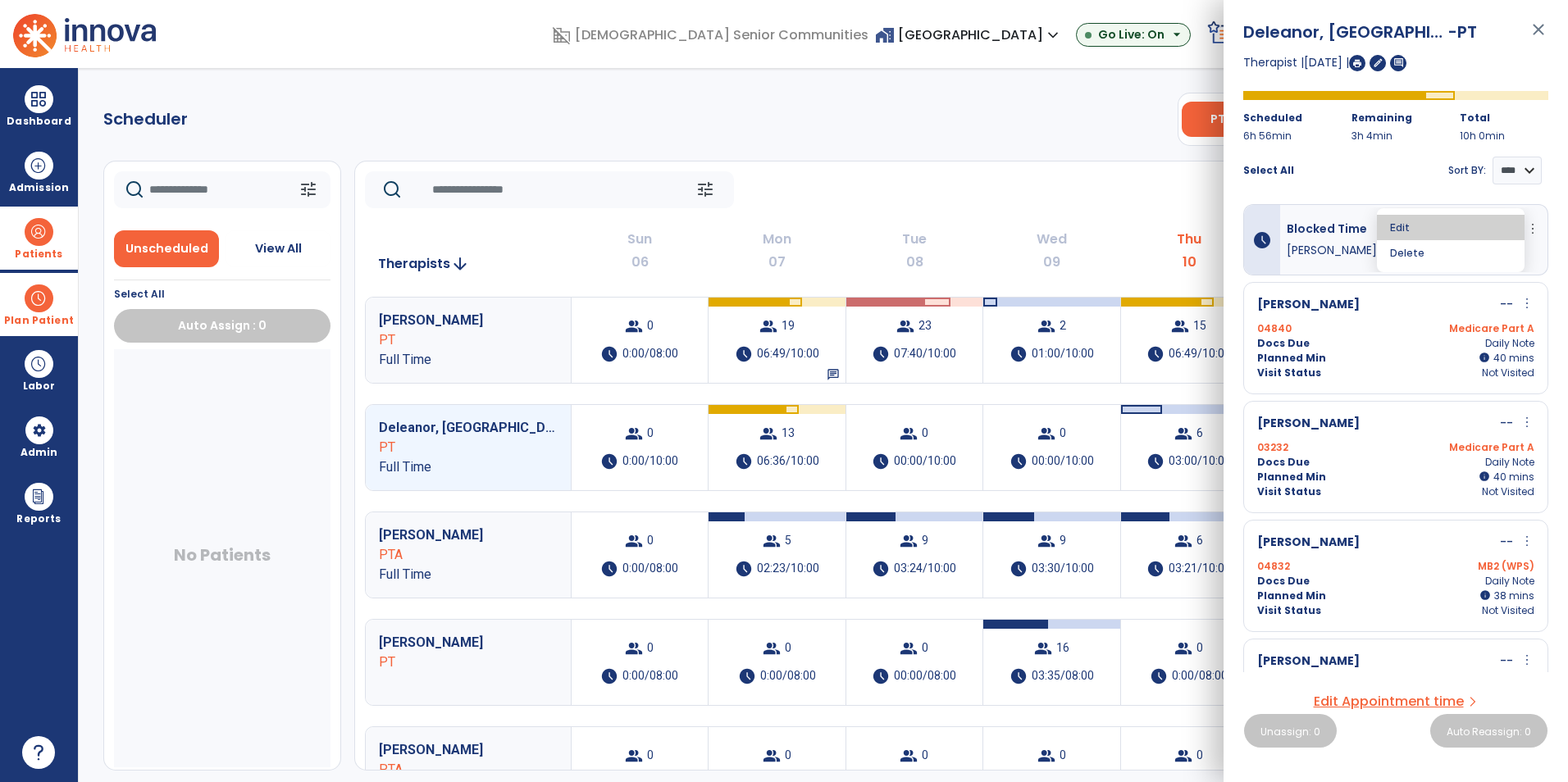 click on "Edit" at bounding box center (1451, 227) 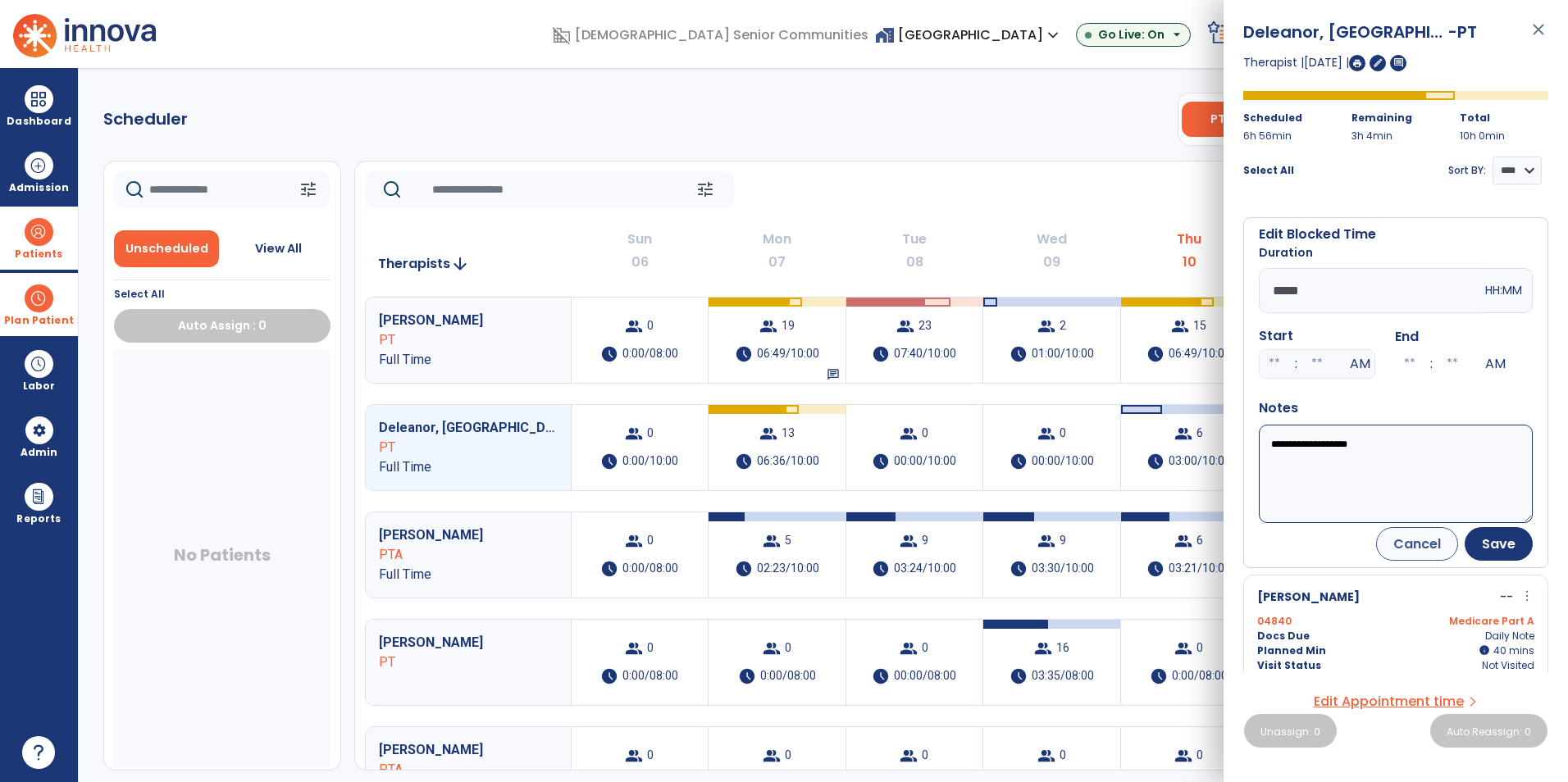 click on "*****" at bounding box center (1370, 290) 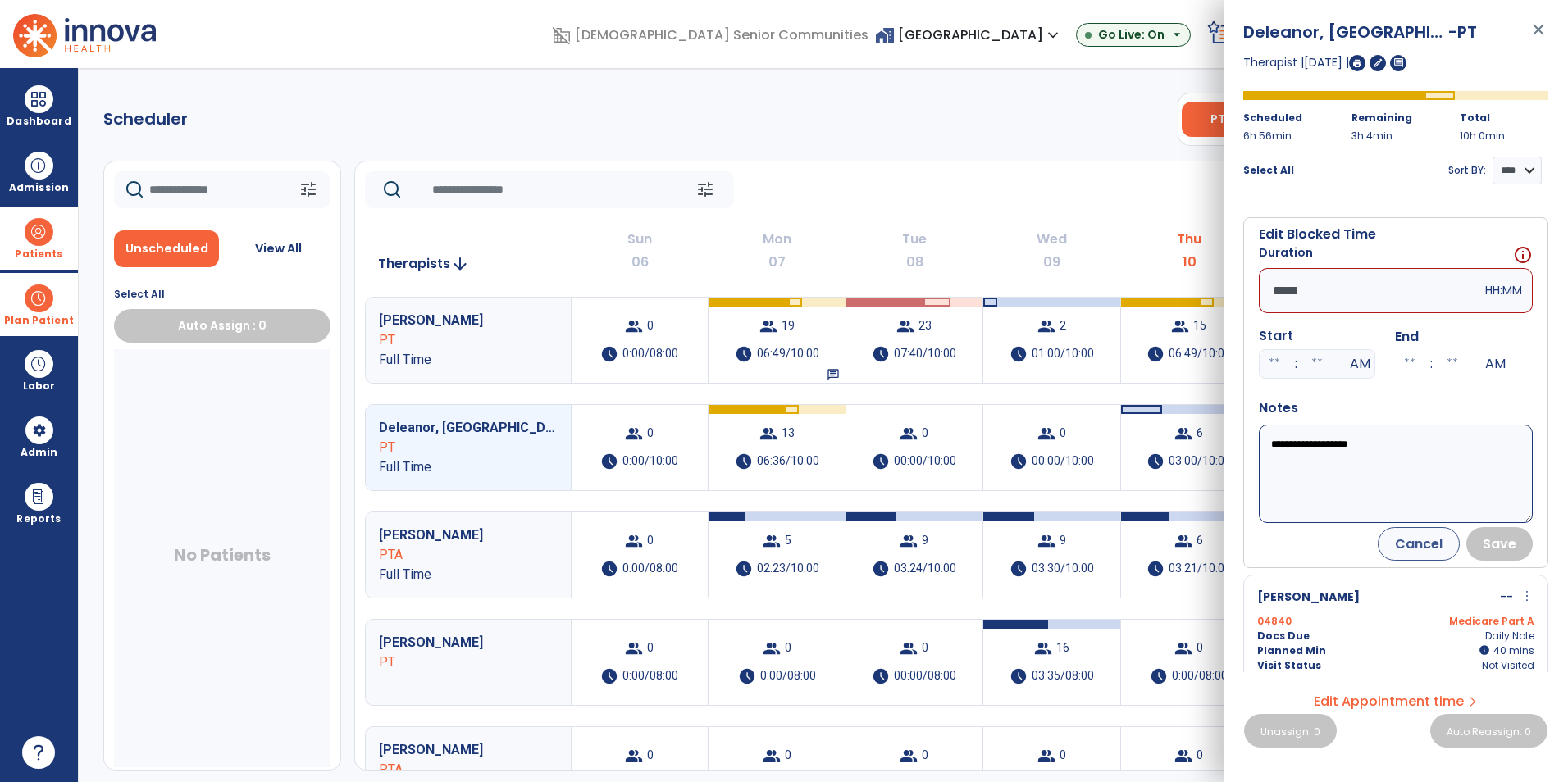 type on "*****" 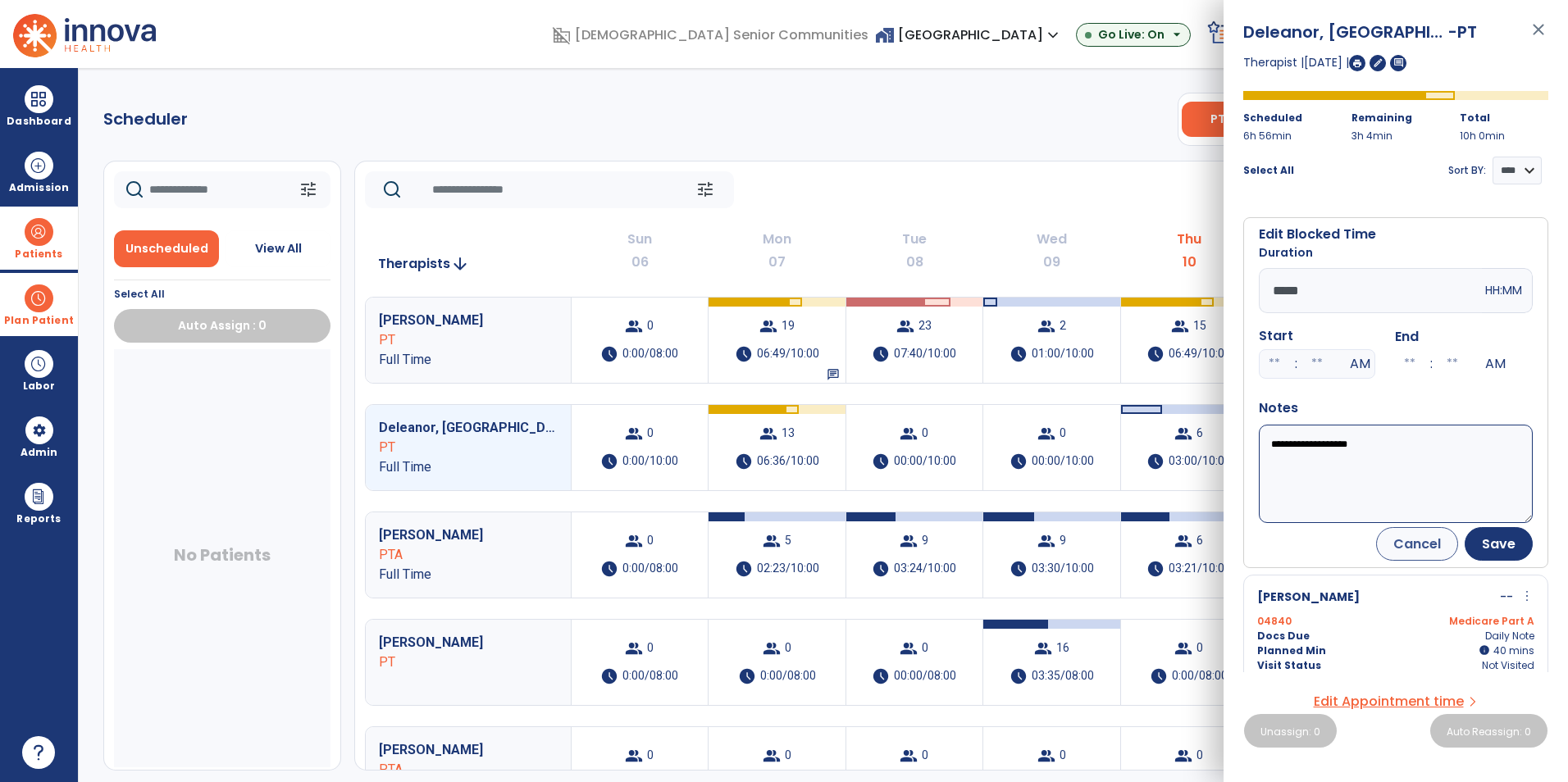 click on "**********" at bounding box center (1396, 474) 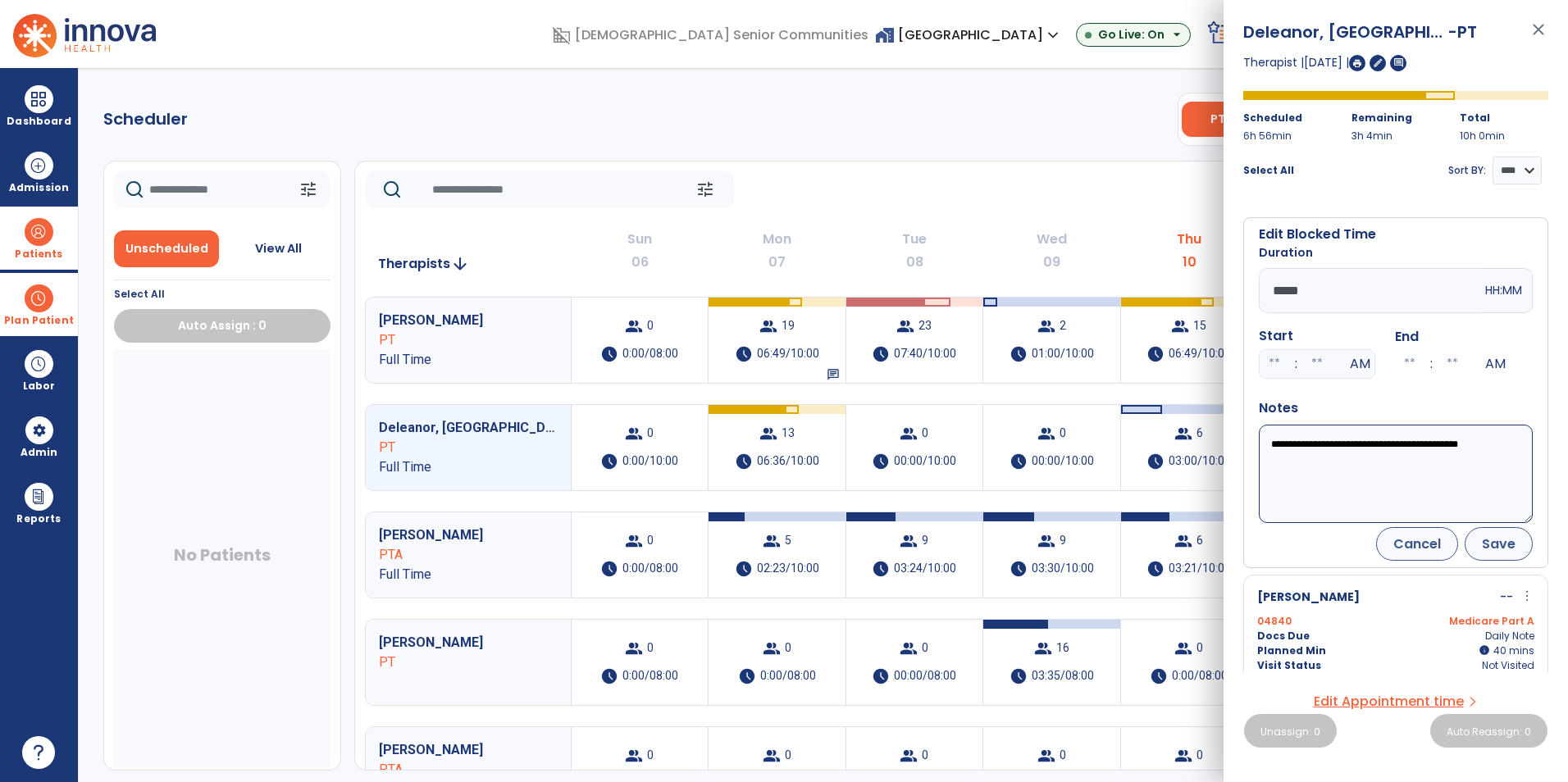 type on "**********" 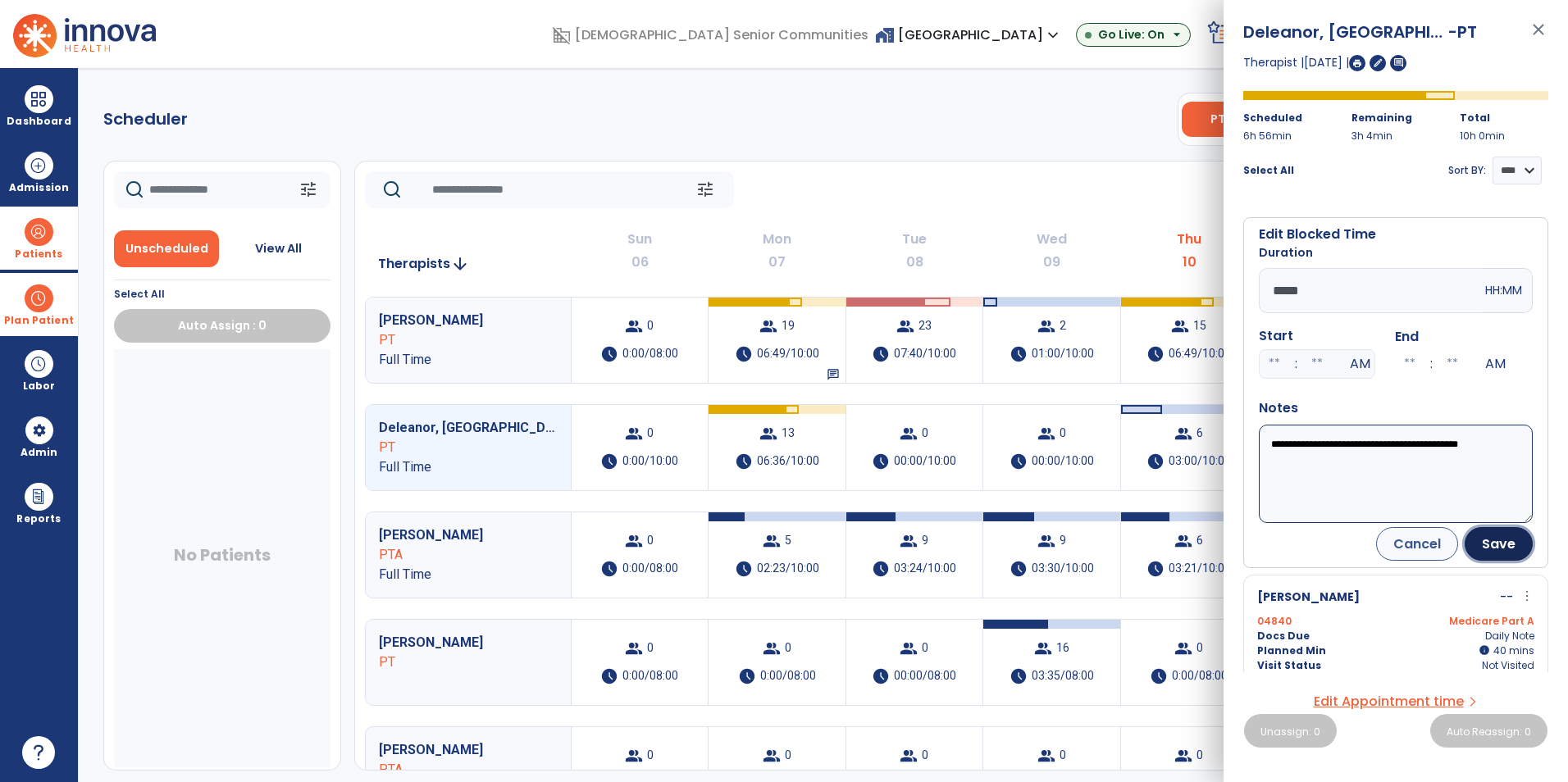 click on "Save" at bounding box center (1498, 543) 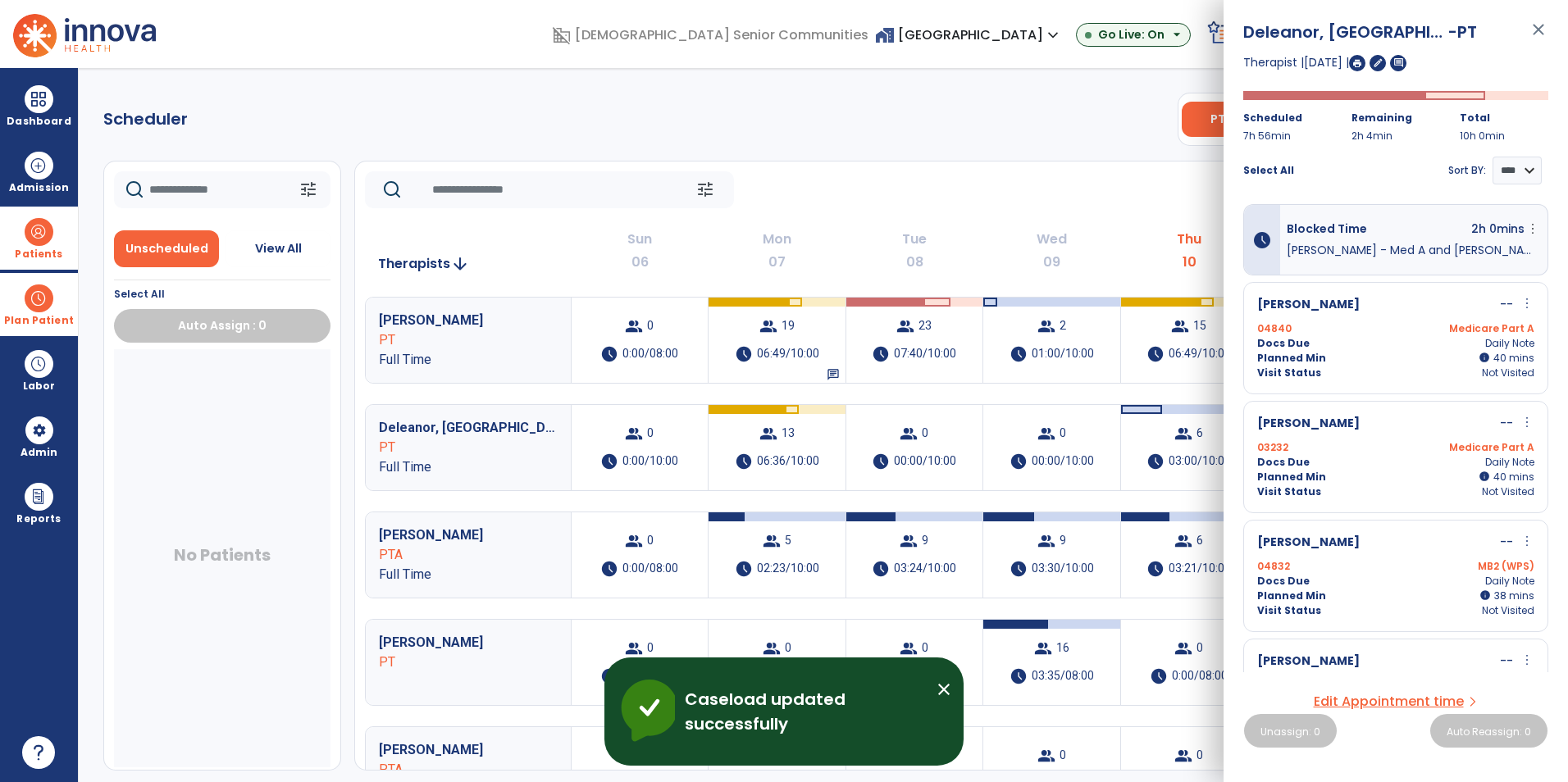 click on "Deleanor, [GEOGRAPHIC_DATA]  -PT close  Therapist |   [DATE] |   edit   comment  Scheduled 7h 56min Remaining  2h 4min  Total 10h 0min  Select All   Sort BY:  **** ****  schedule  Blocked Time  2h 0mins   more_vert   Edit   Delete   [PERSON_NAME] - Med A and Eval [PERSON_NAME] - Humana   [PERSON_NAME]   --  more_vert  edit   Edit Session   alt_route   Split Minutes  04840 Medicare Part A  Docs Due Daily Note   Planned Min  info   40 I 40 mins  Visit Status  Not Visited   [PERSON_NAME]   --  more_vert  edit   Edit Session   alt_route   Split Minutes  03232 Medicare Part A  Docs Due Daily Note   Planned Min  info   40 I 40 mins  Visit Status  Not Visited   [PERSON_NAME]   --  more_vert  edit   Edit Session   alt_route   Split Minutes  04832 MB2 (WPS)  Docs Due Daily Note   Planned Min  info   38 I 38 mins  Visit Status  Not Visited   [PERSON_NAME]   --  more_vert  edit   Edit Session   alt_route   Split Minutes  04373 Medicare Part B (WPS)  Docs Due Daily Note   Planned Min  info   38 I 38 mins  Visit Status  --   edit" at bounding box center [1396, 391] 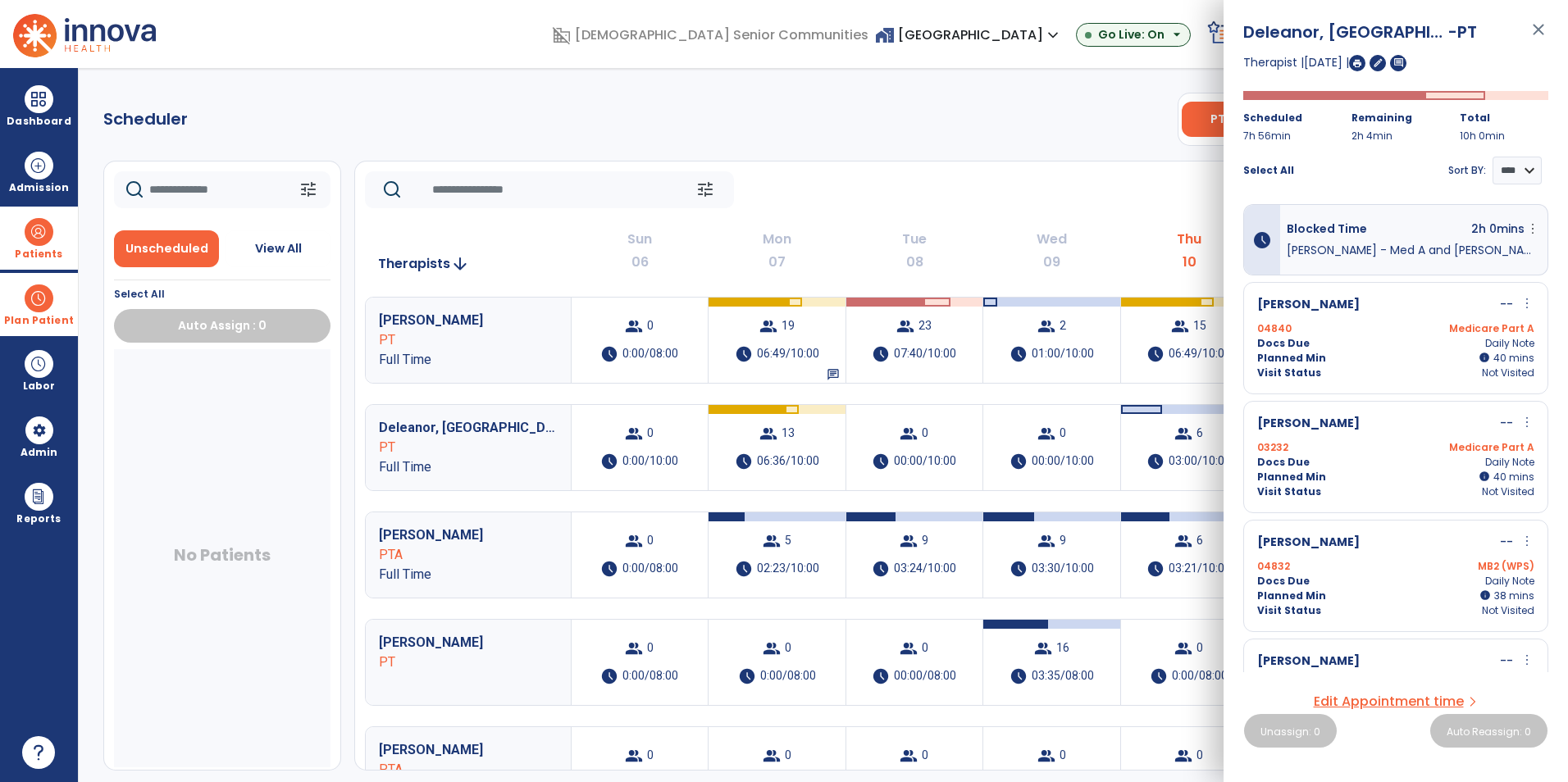 click on "close" at bounding box center (1538, 37) 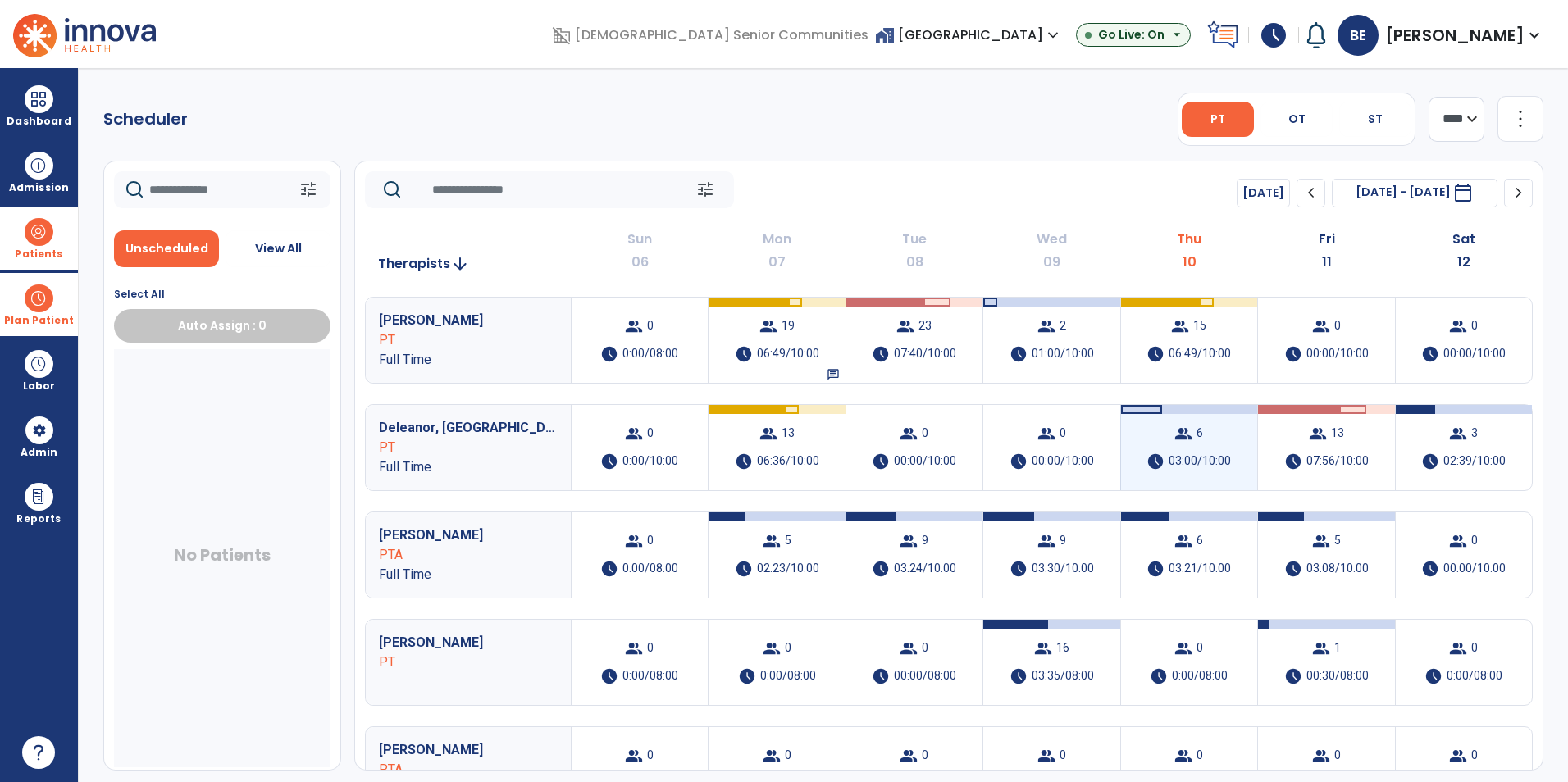 click on "03:00/10:00" at bounding box center (1200, 461) 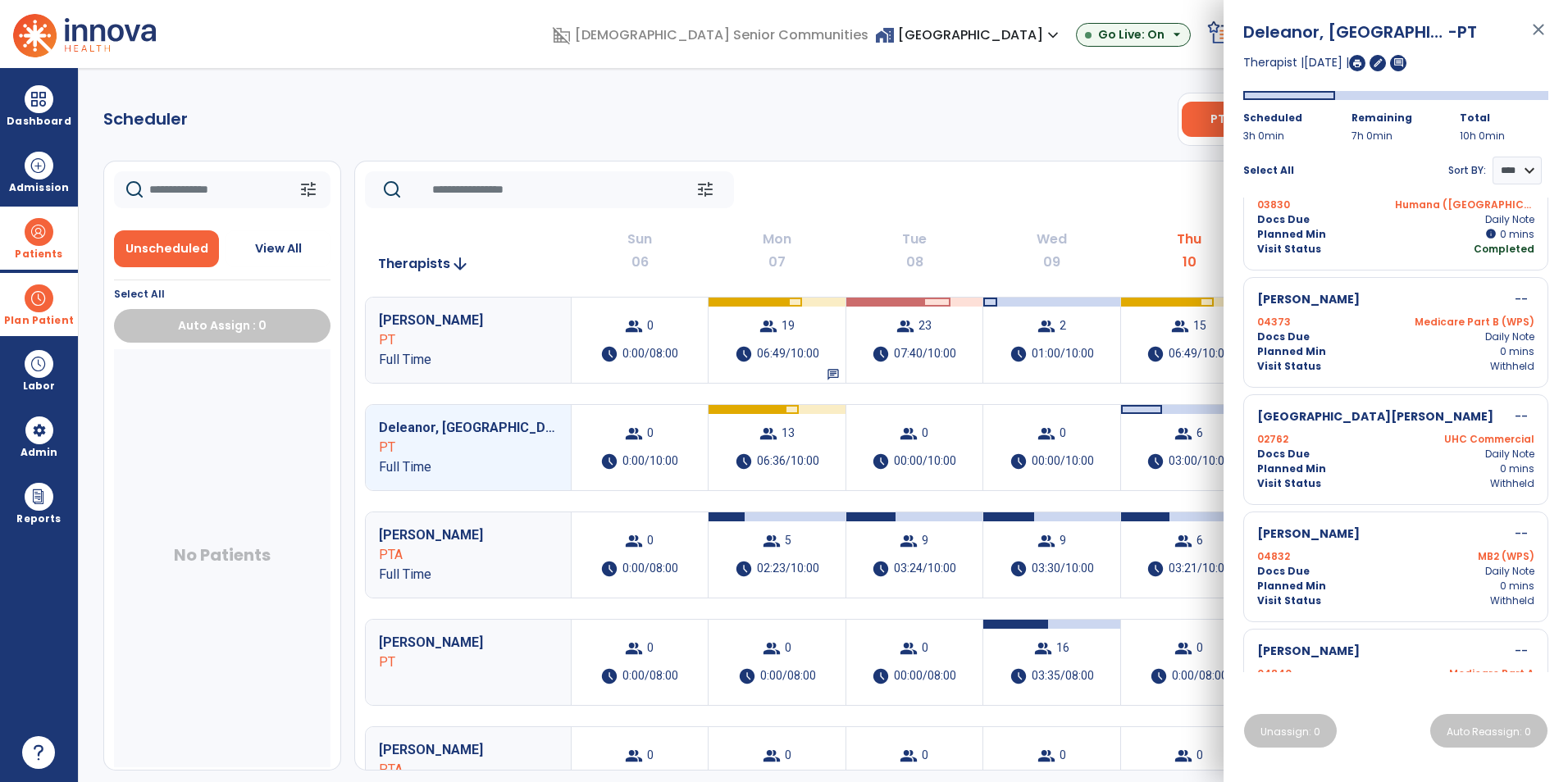 scroll, scrollTop: 164, scrollLeft: 0, axis: vertical 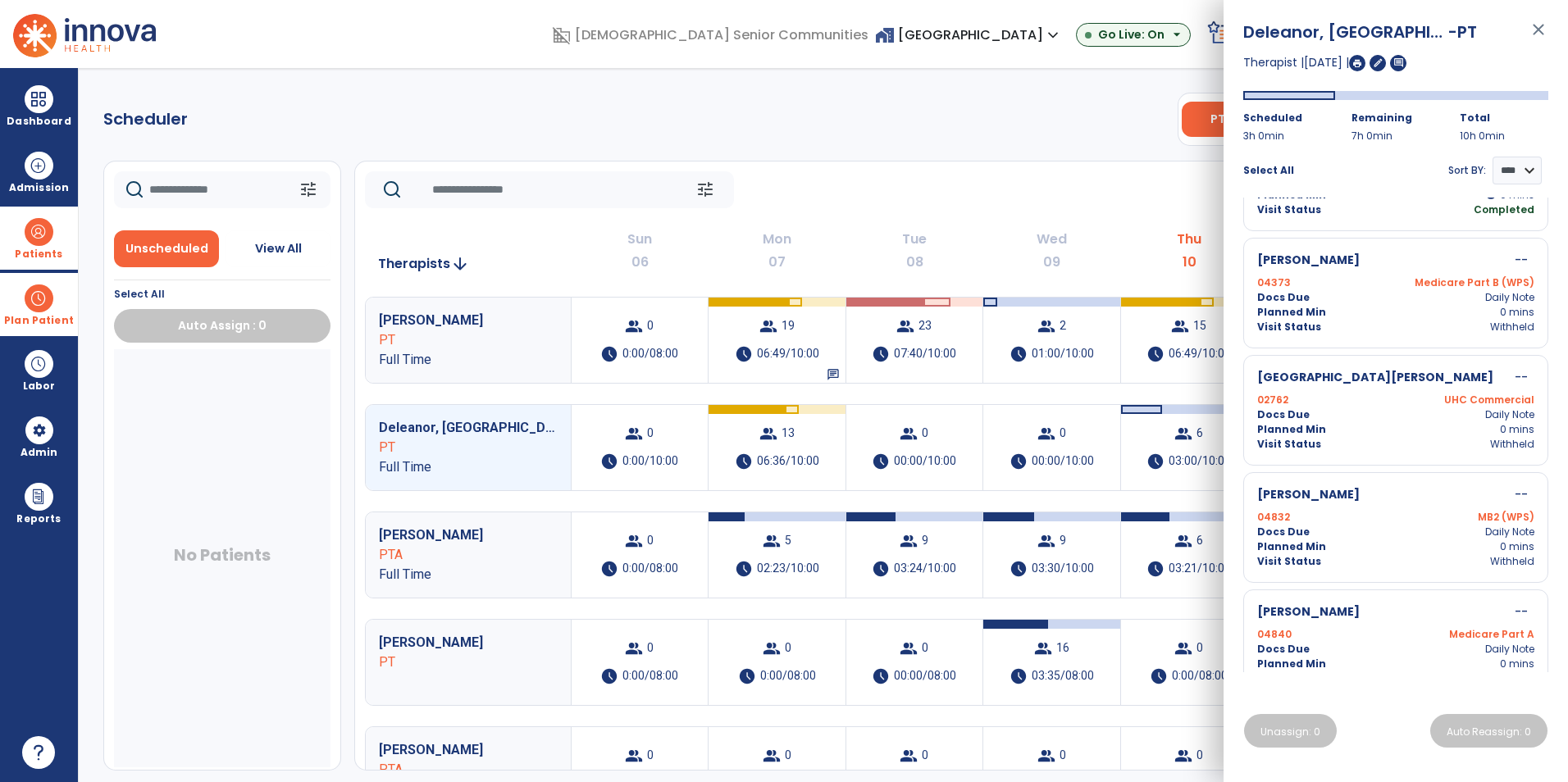 click on "close" at bounding box center (1538, 37) 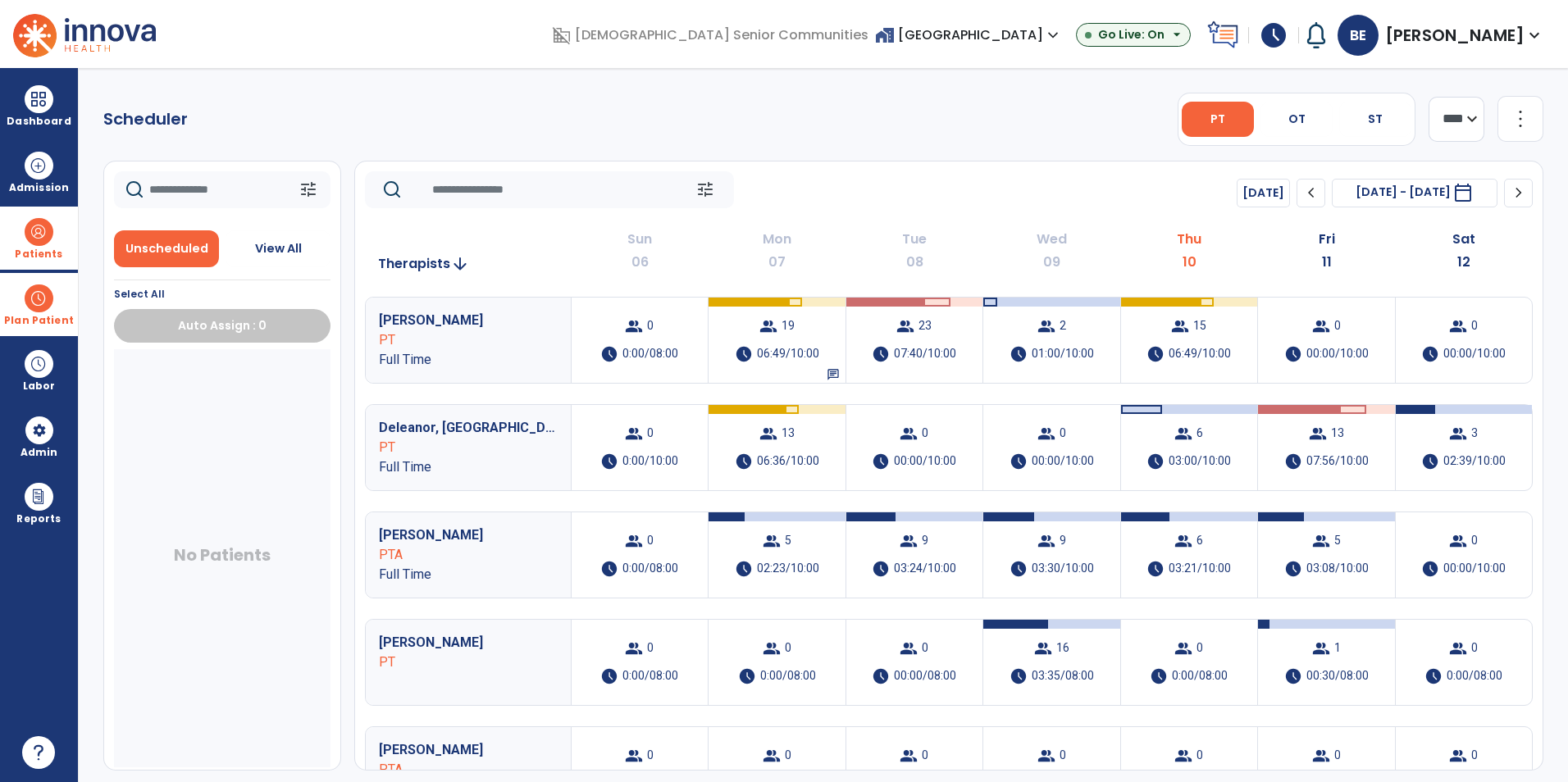 click at bounding box center [39, 232] 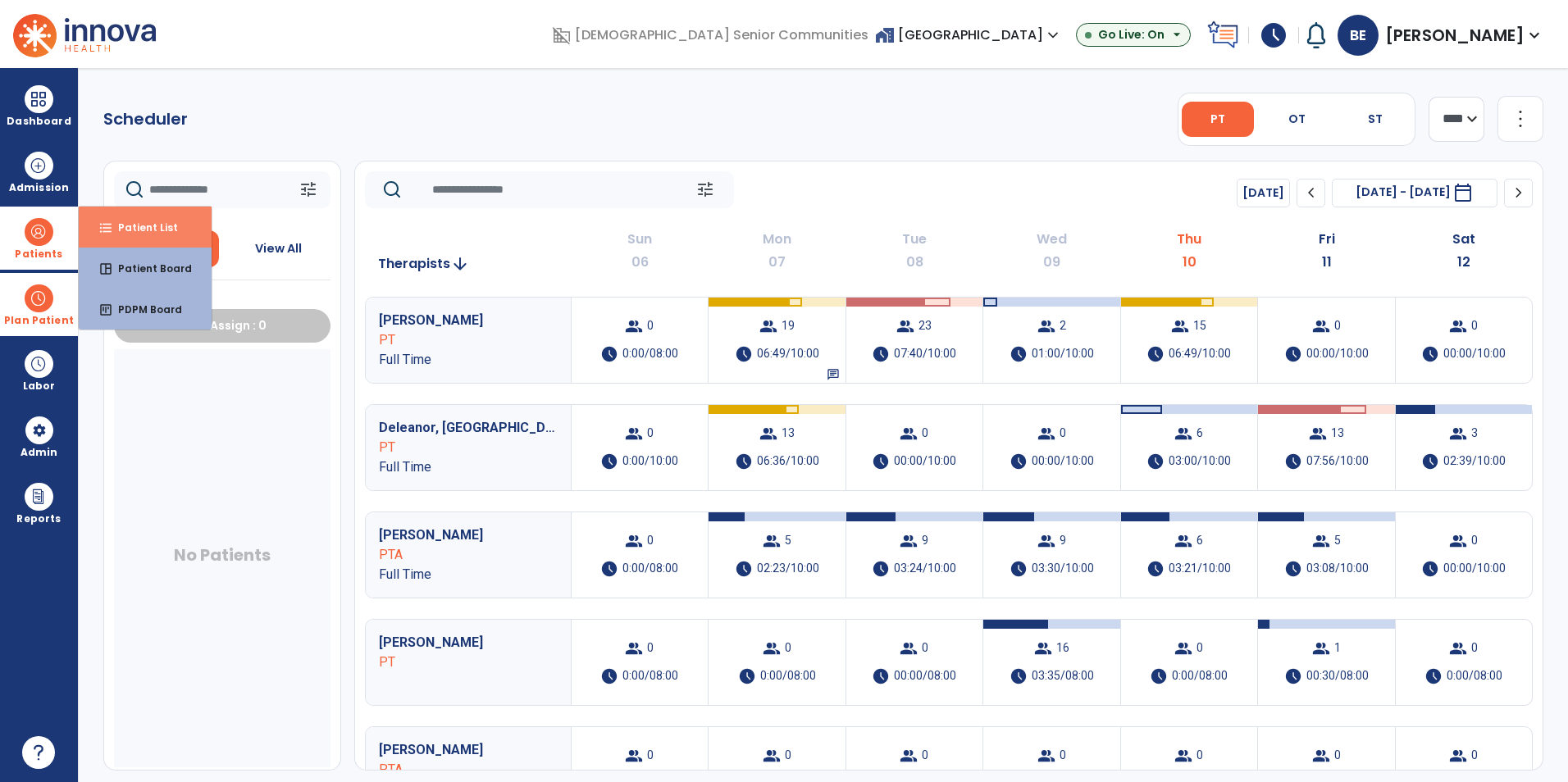 click on "format_list_bulleted  Patient List" at bounding box center [145, 227] 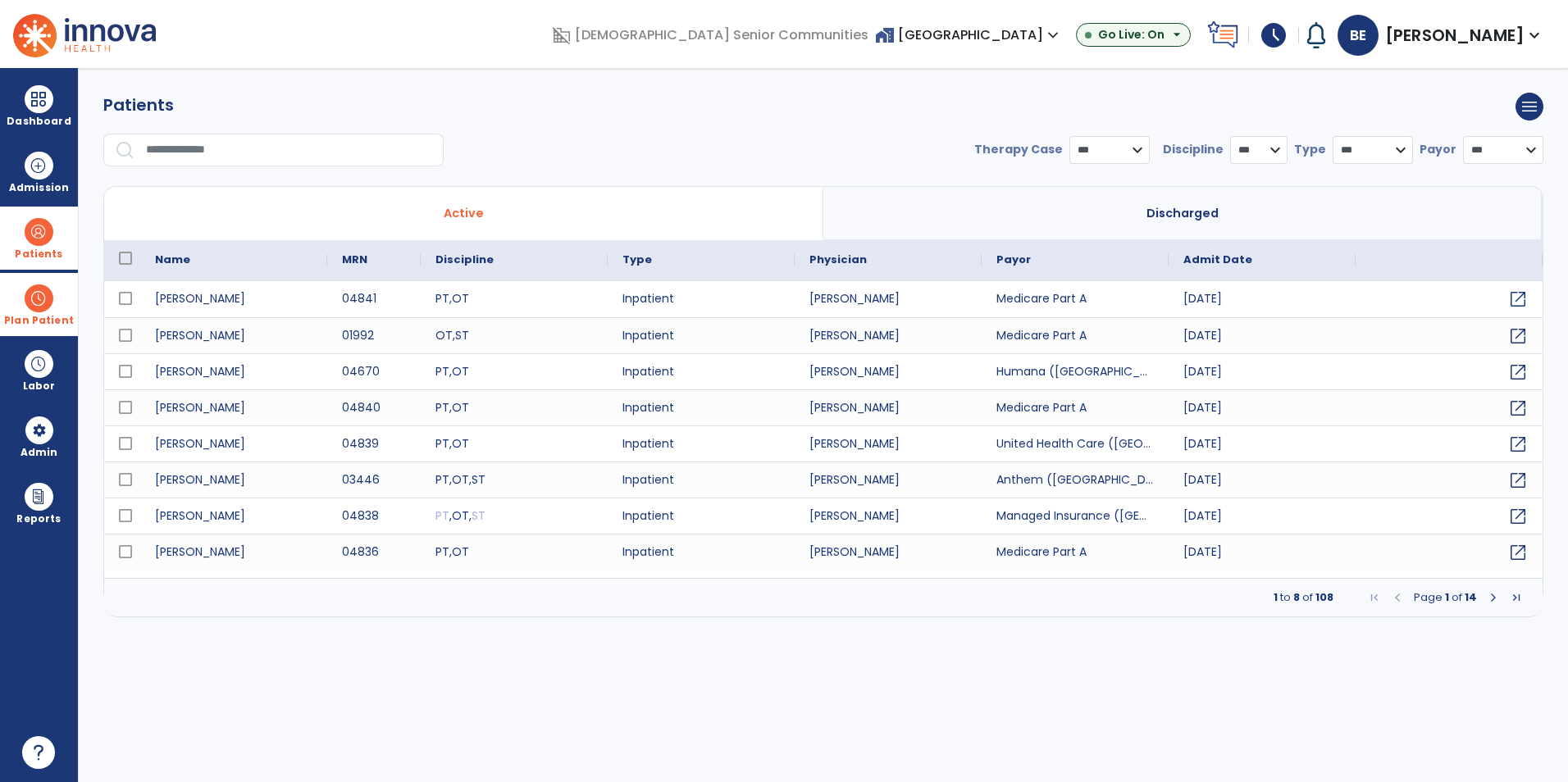 click at bounding box center [289, 150] 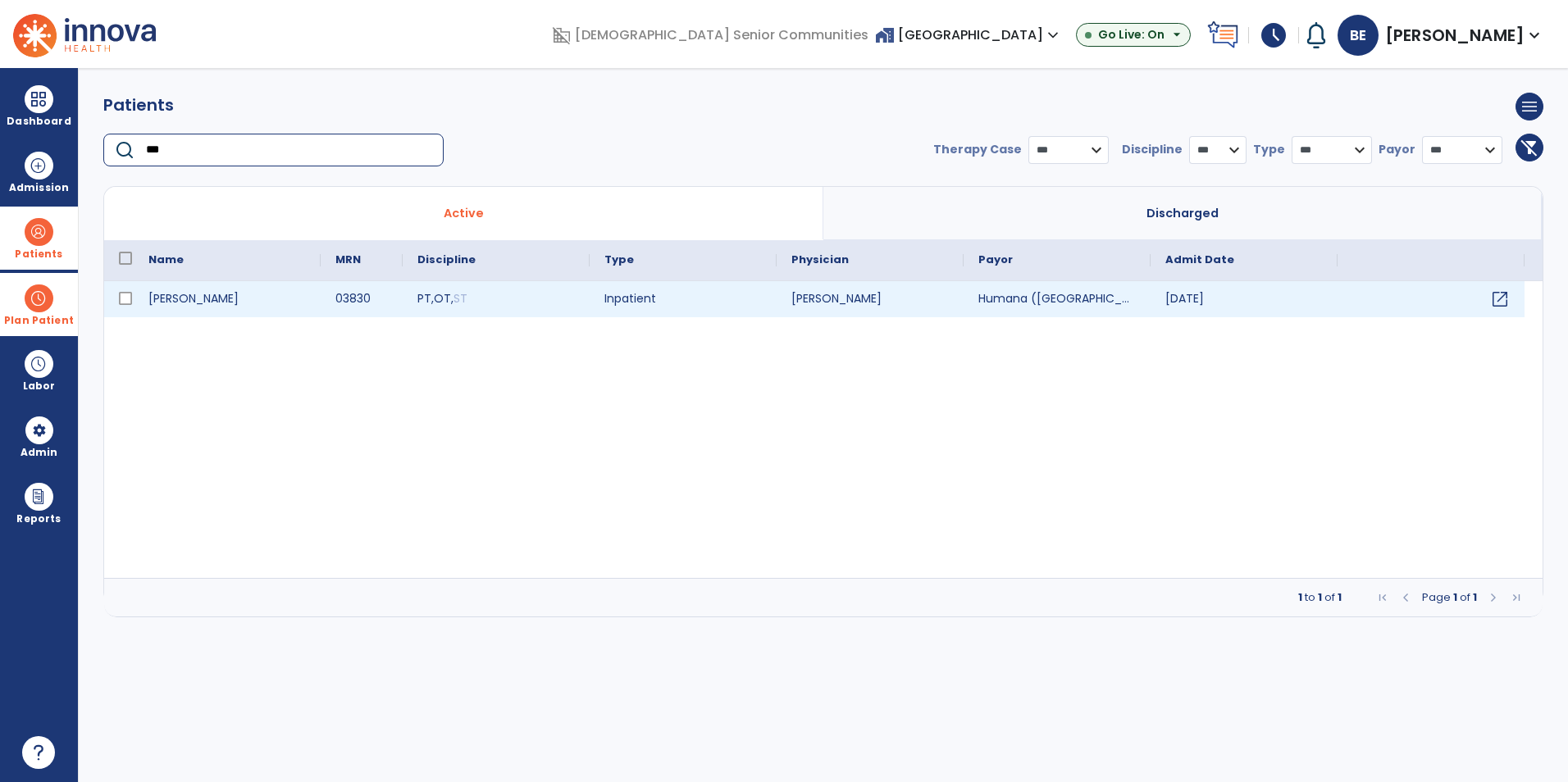 type on "***" 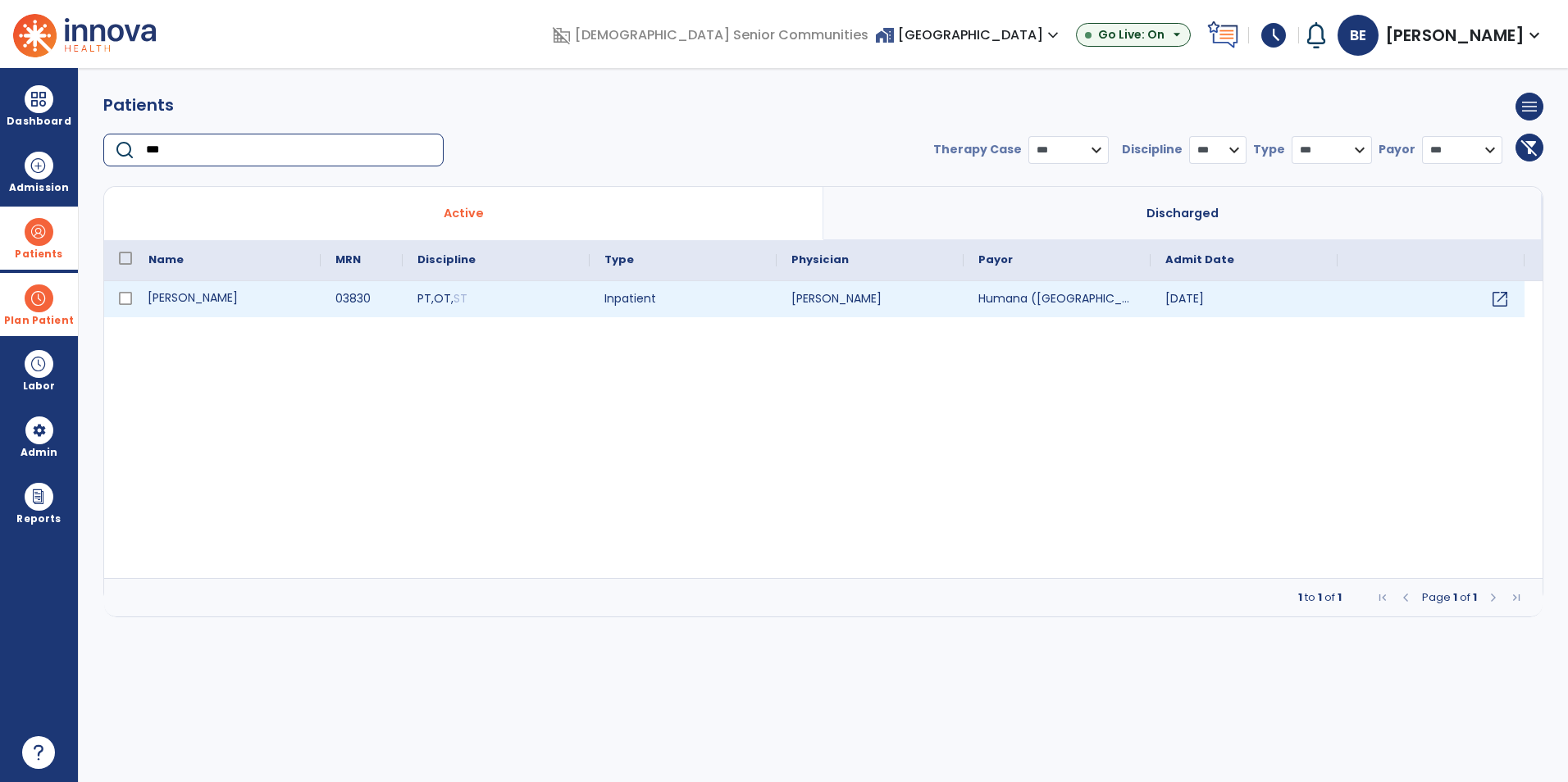 click on "[PERSON_NAME]" at bounding box center (227, 299) 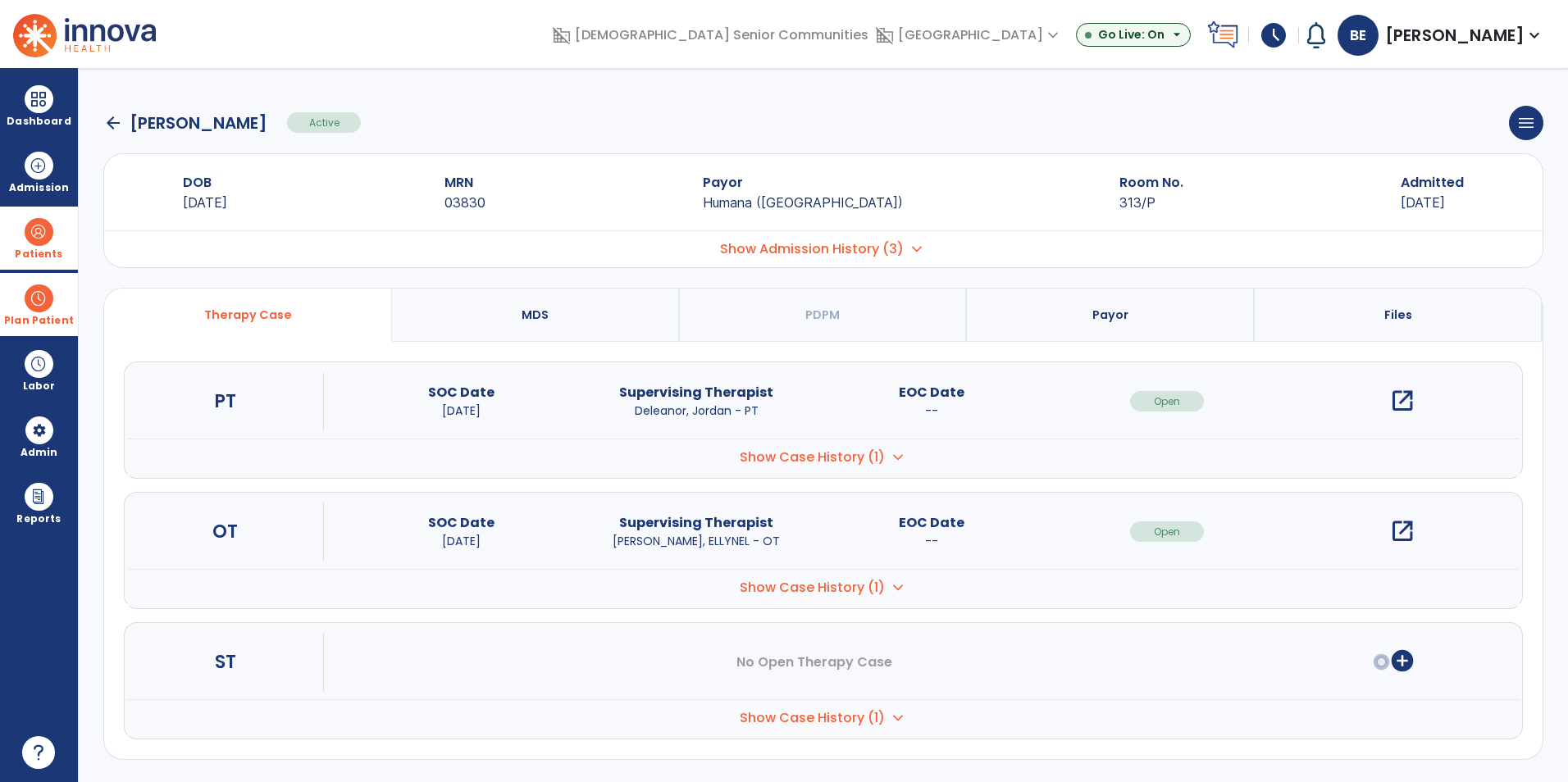 click at bounding box center (39, 298) 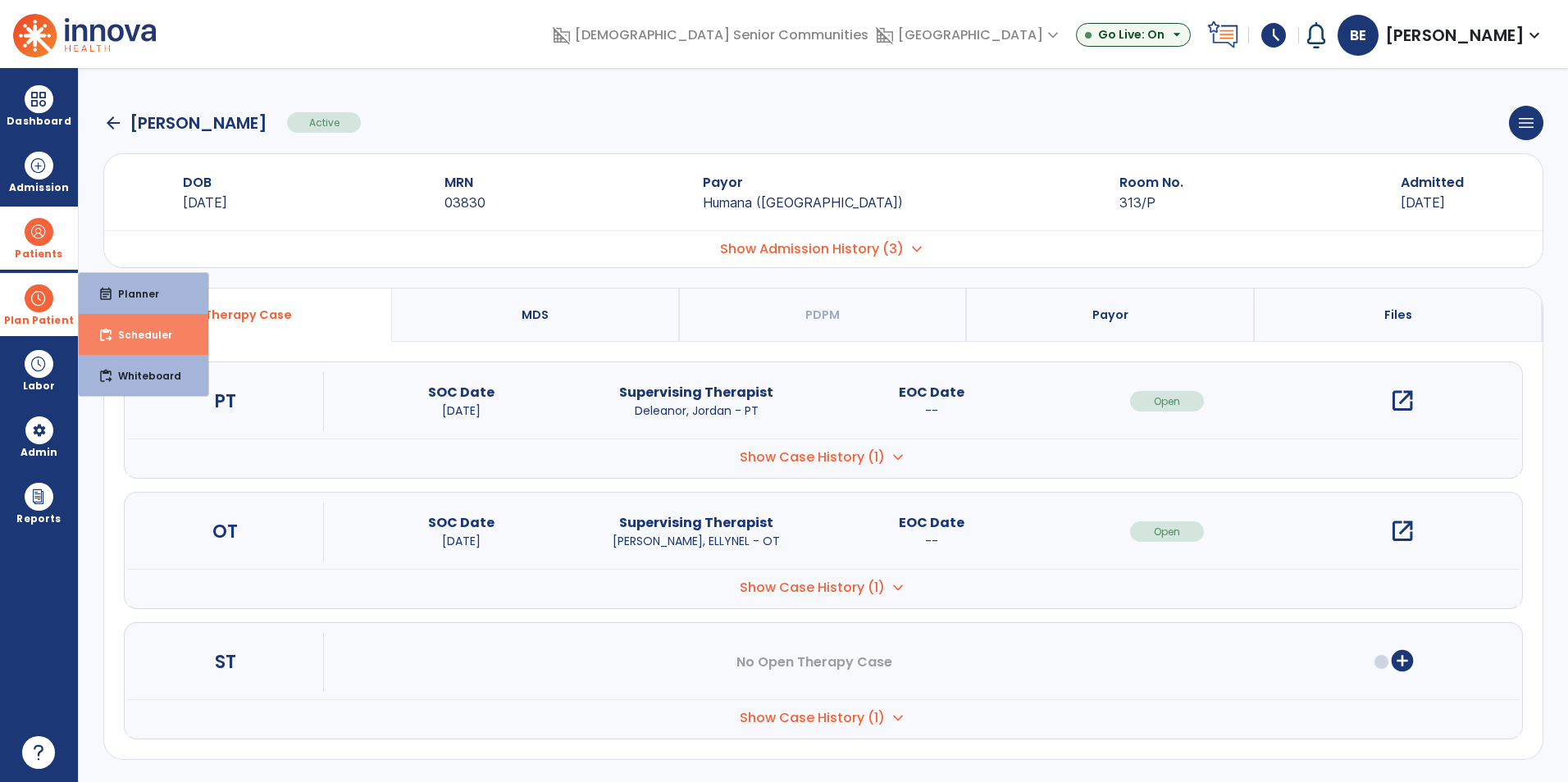 click on "content_paste_go" at bounding box center [106, 335] 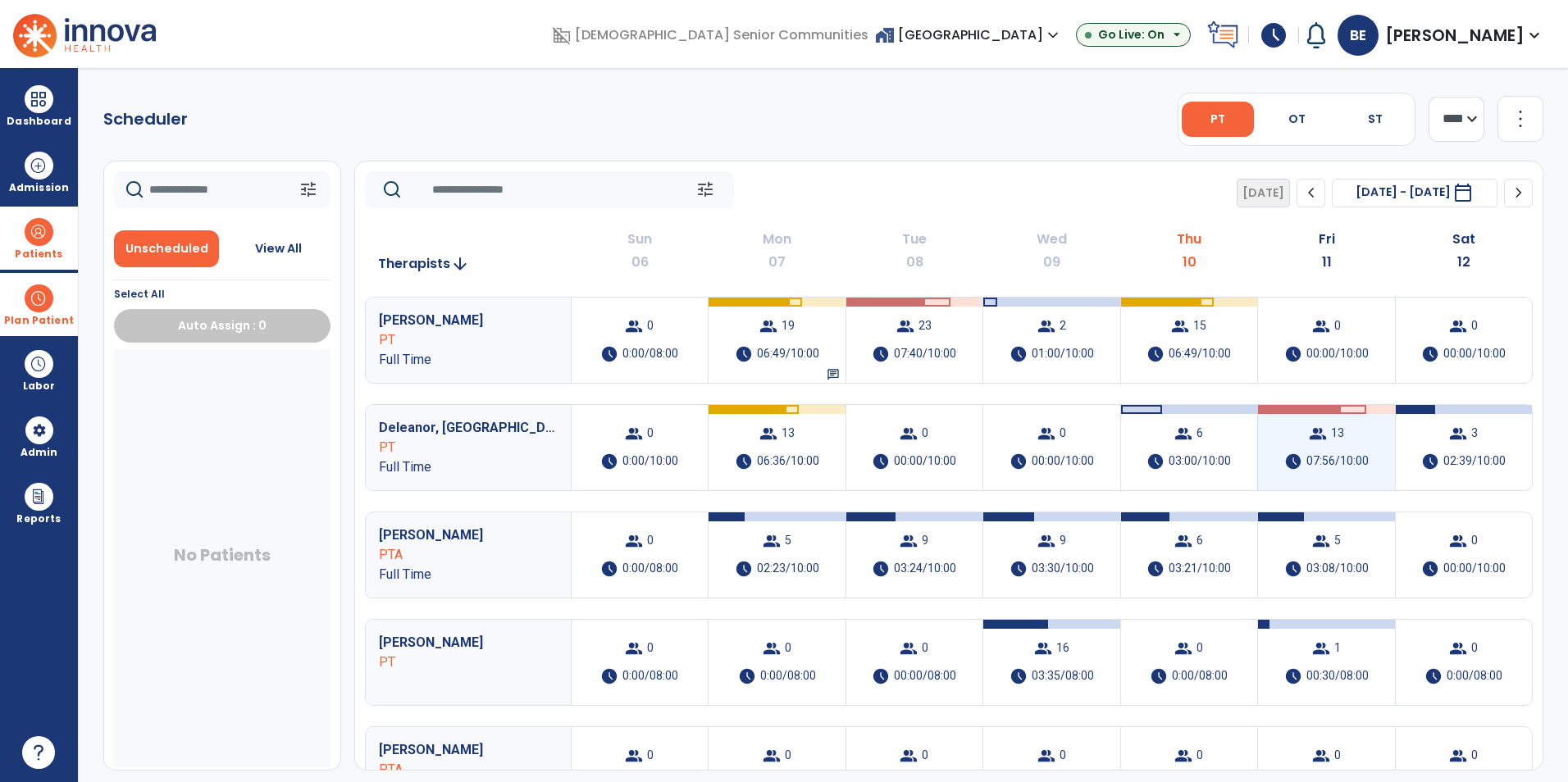 click on "07:56/10:00" at bounding box center [1338, 461] 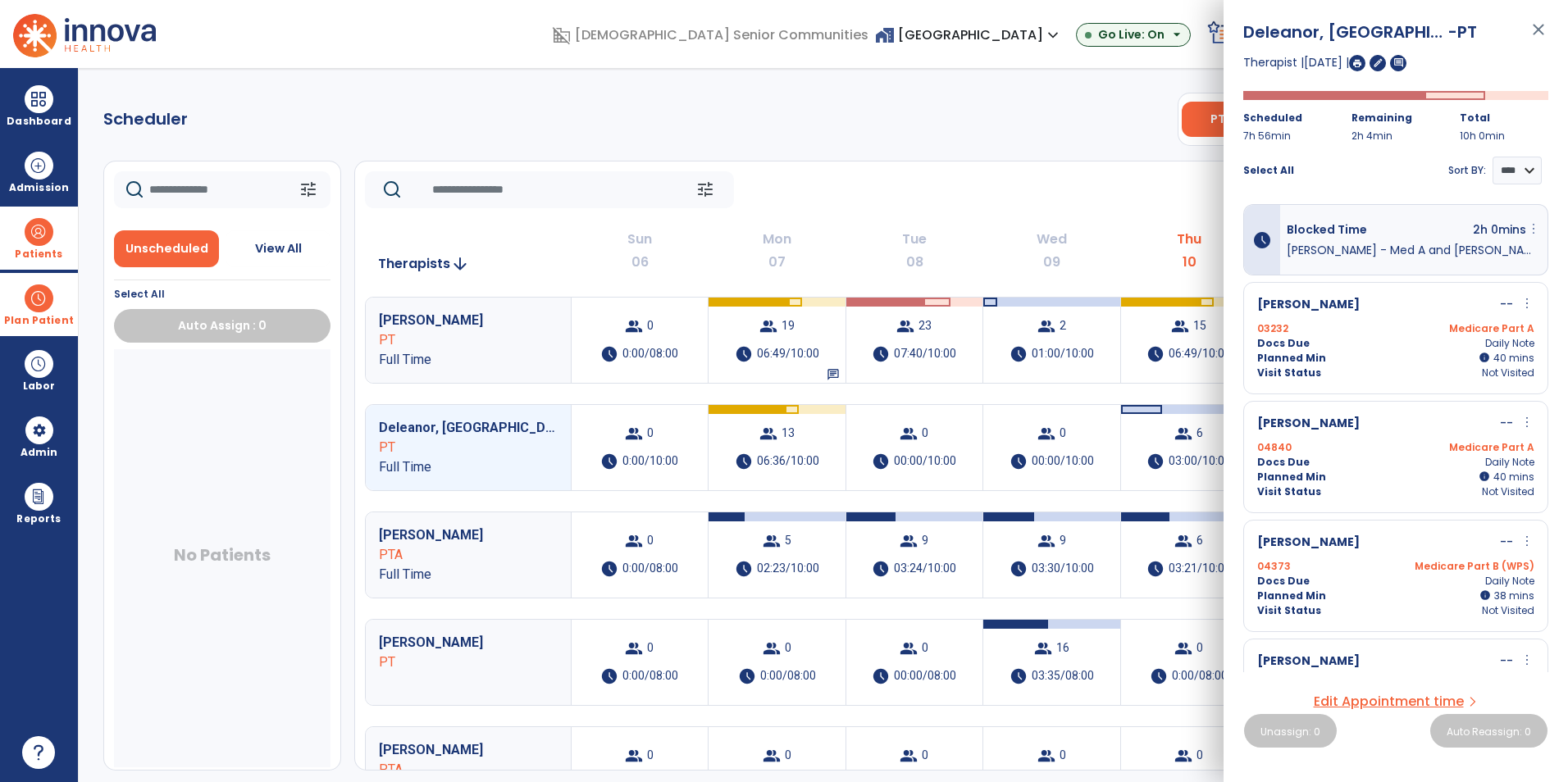 click on "more_vert" at bounding box center [1534, 229] 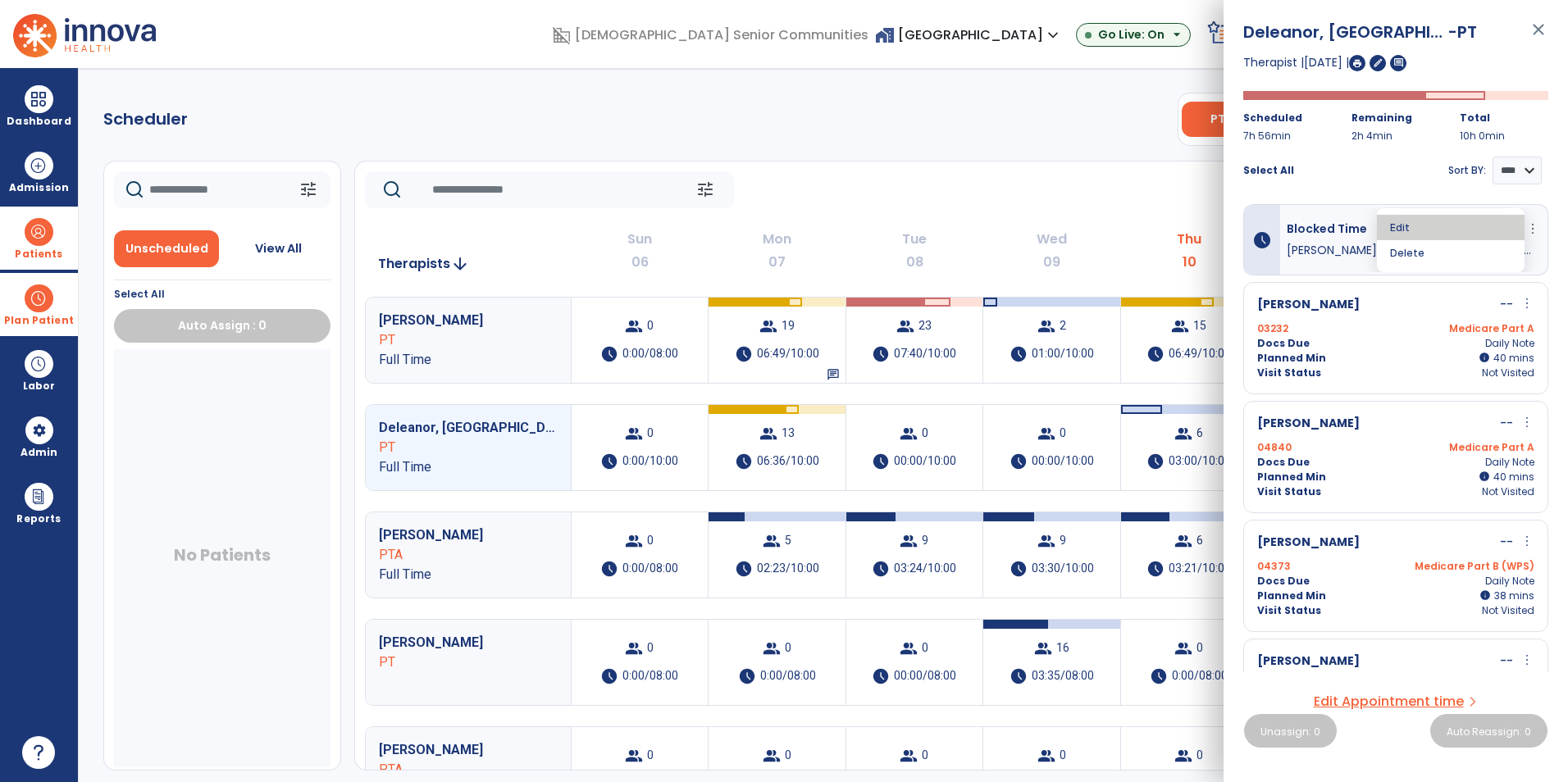 click on "Edit" at bounding box center (1451, 227) 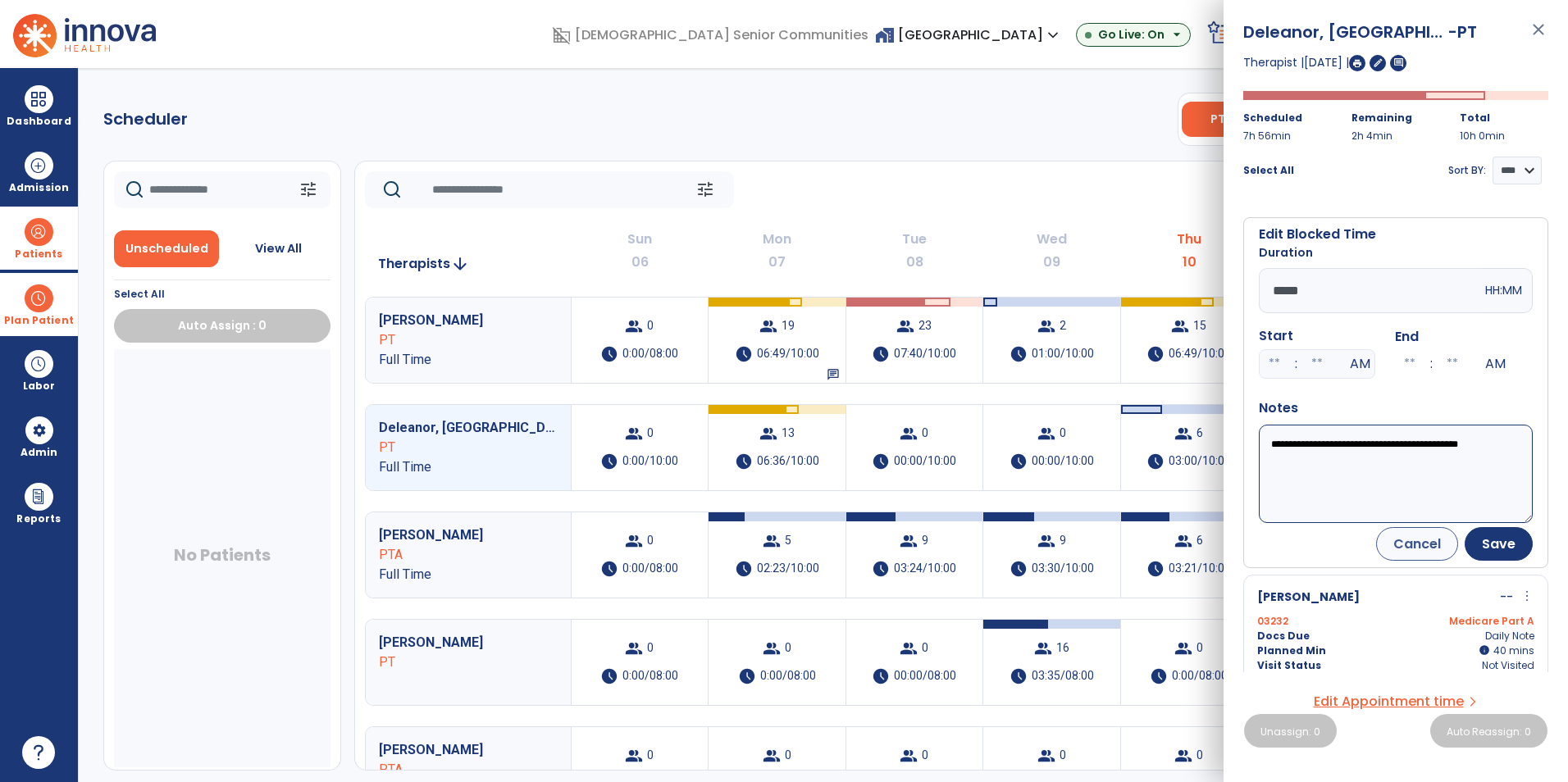 drag, startPoint x: 1288, startPoint y: 292, endPoint x: 1327, endPoint y: 308, distance: 42 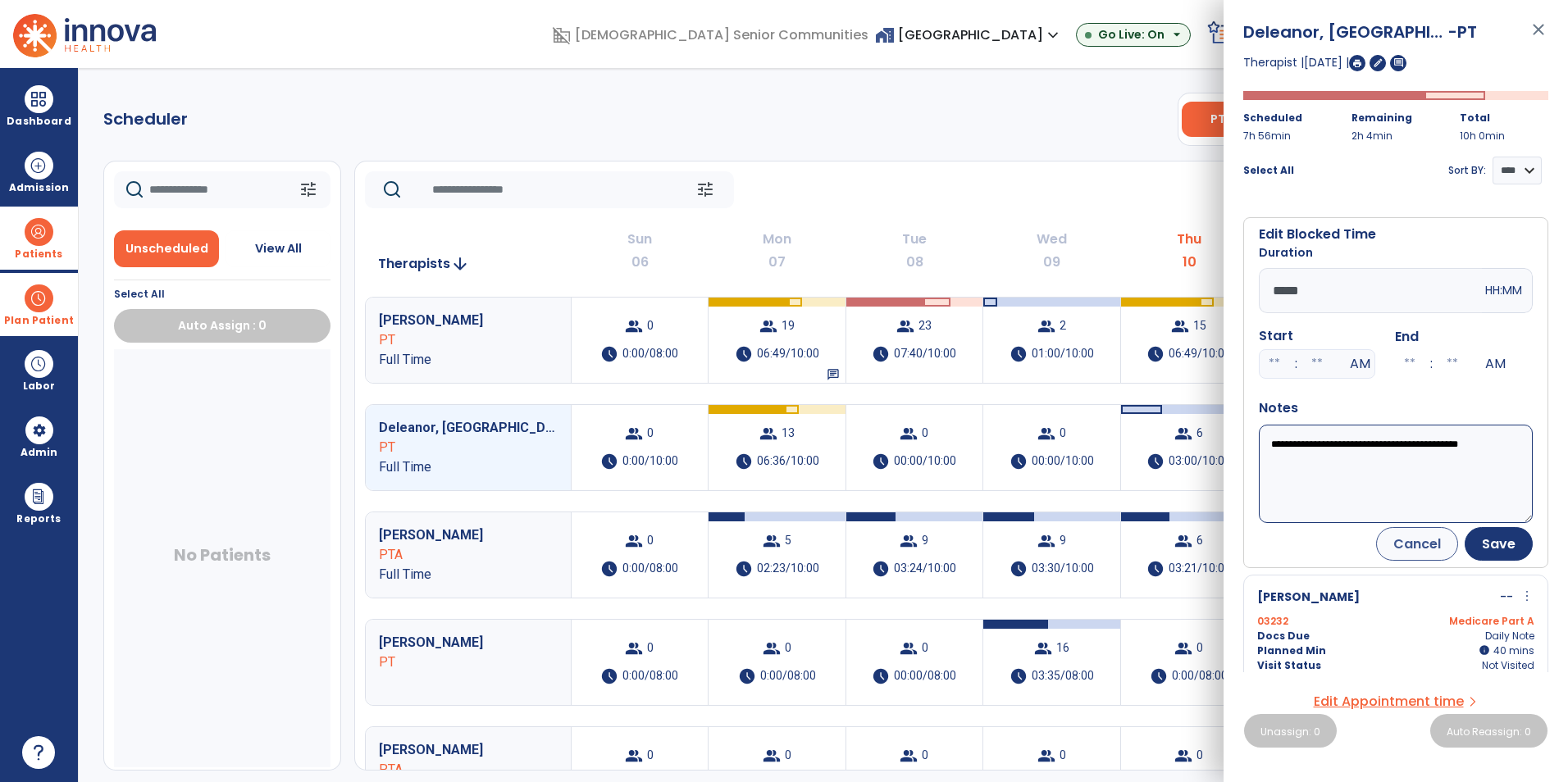 click on "*****" at bounding box center (1370, 290) 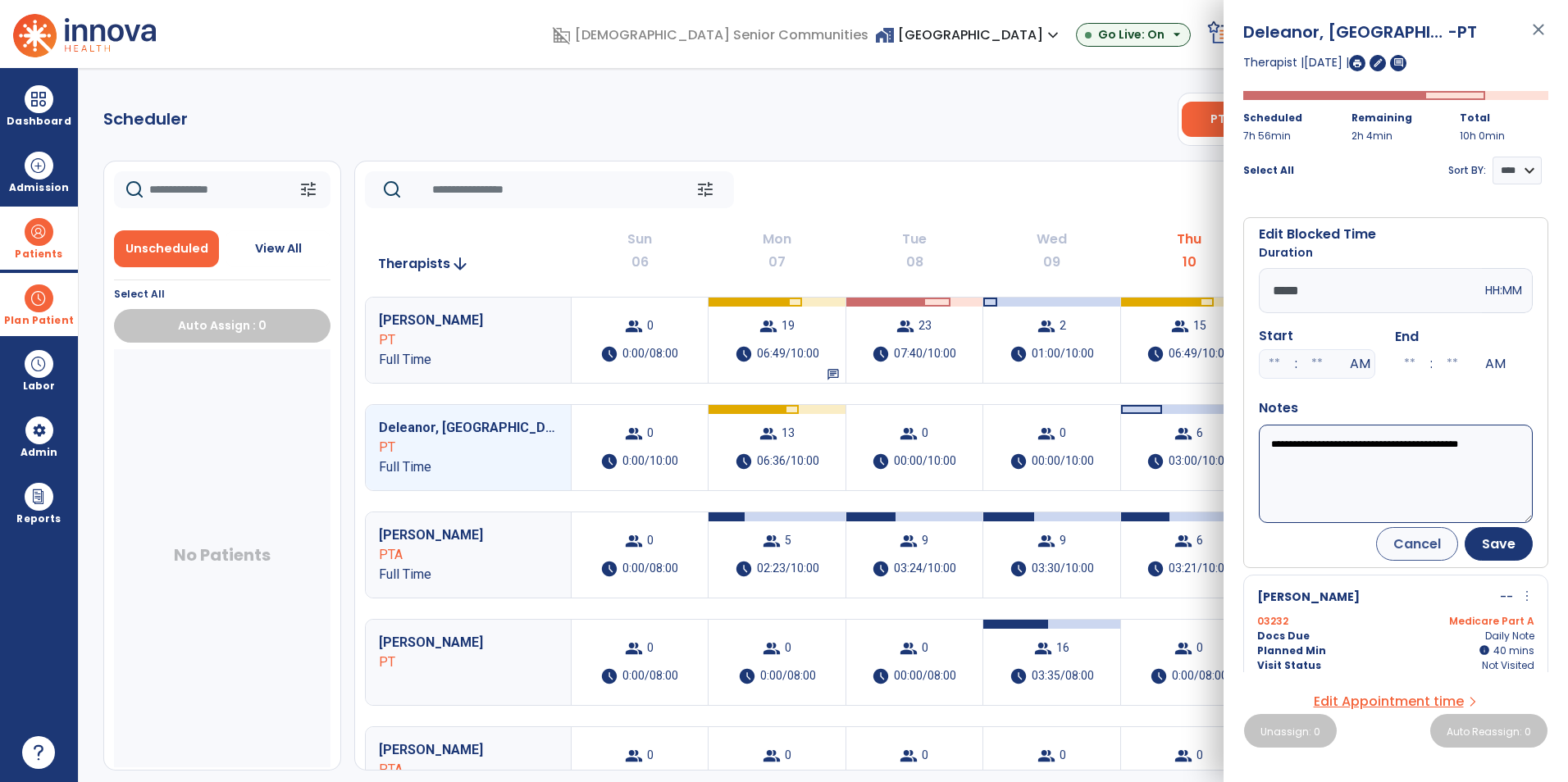 type on "*****" 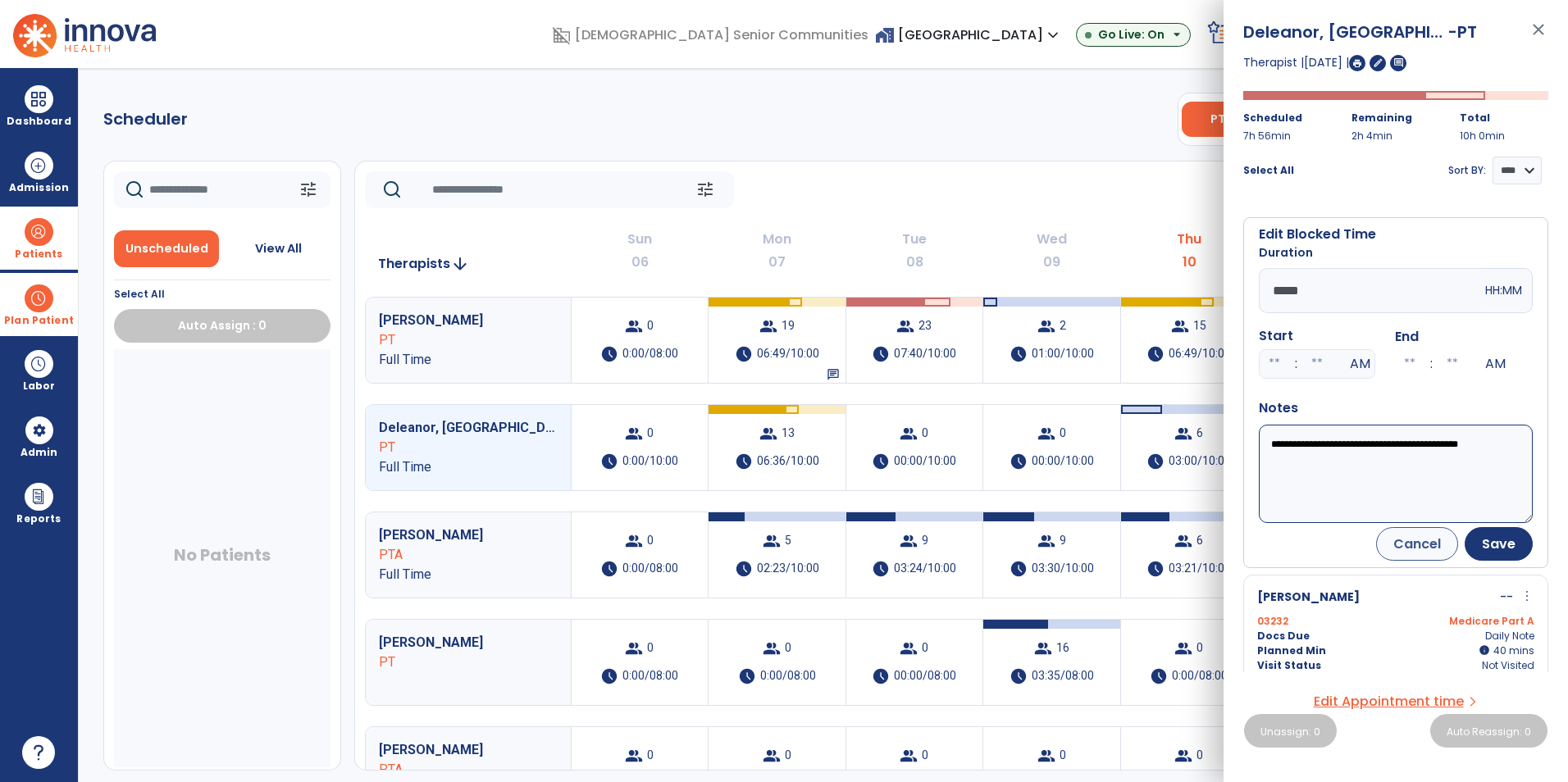 click on "**********" at bounding box center [1396, 474] 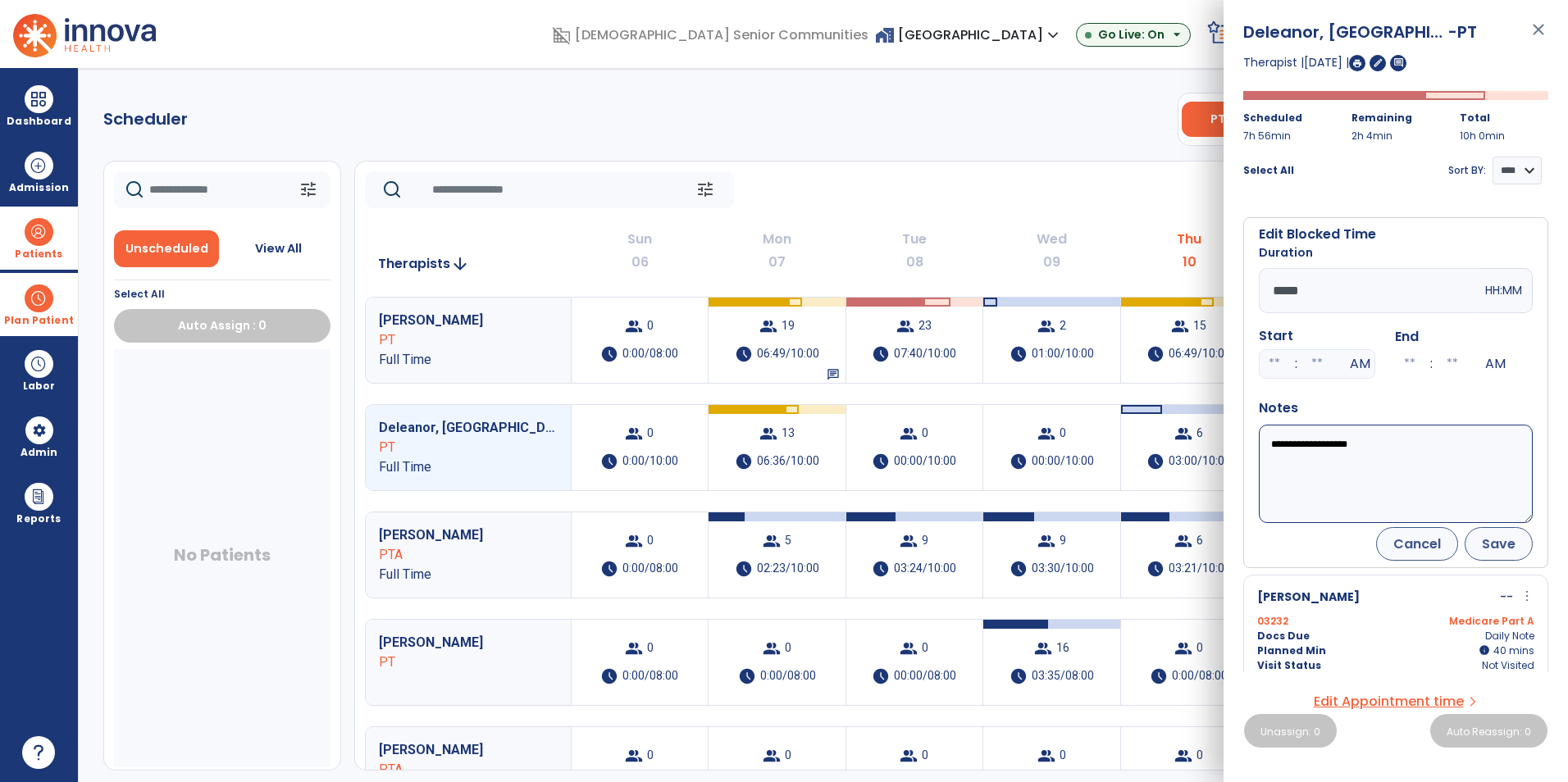 type on "**********" 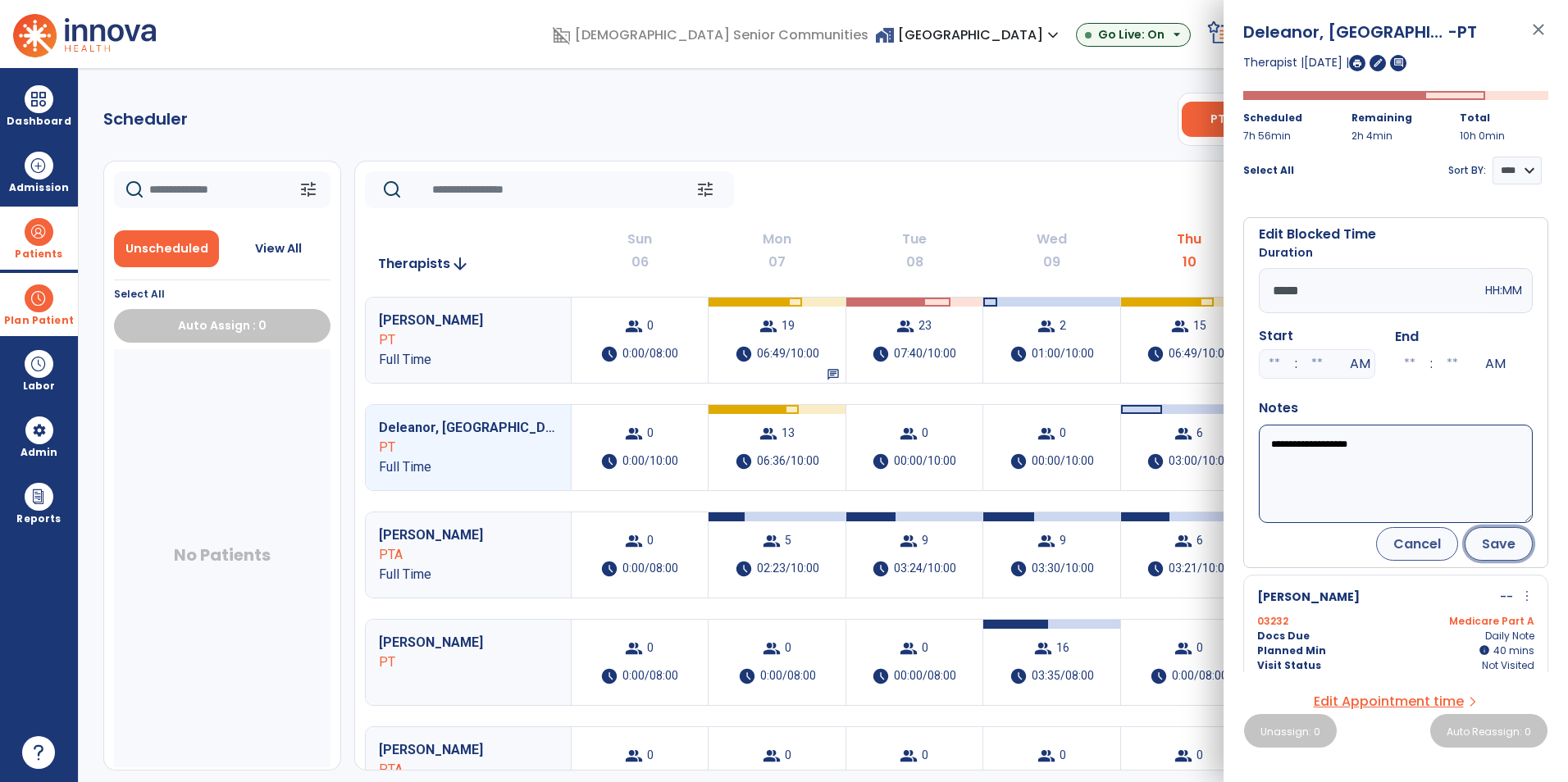 click on "Save" at bounding box center (1498, 543) 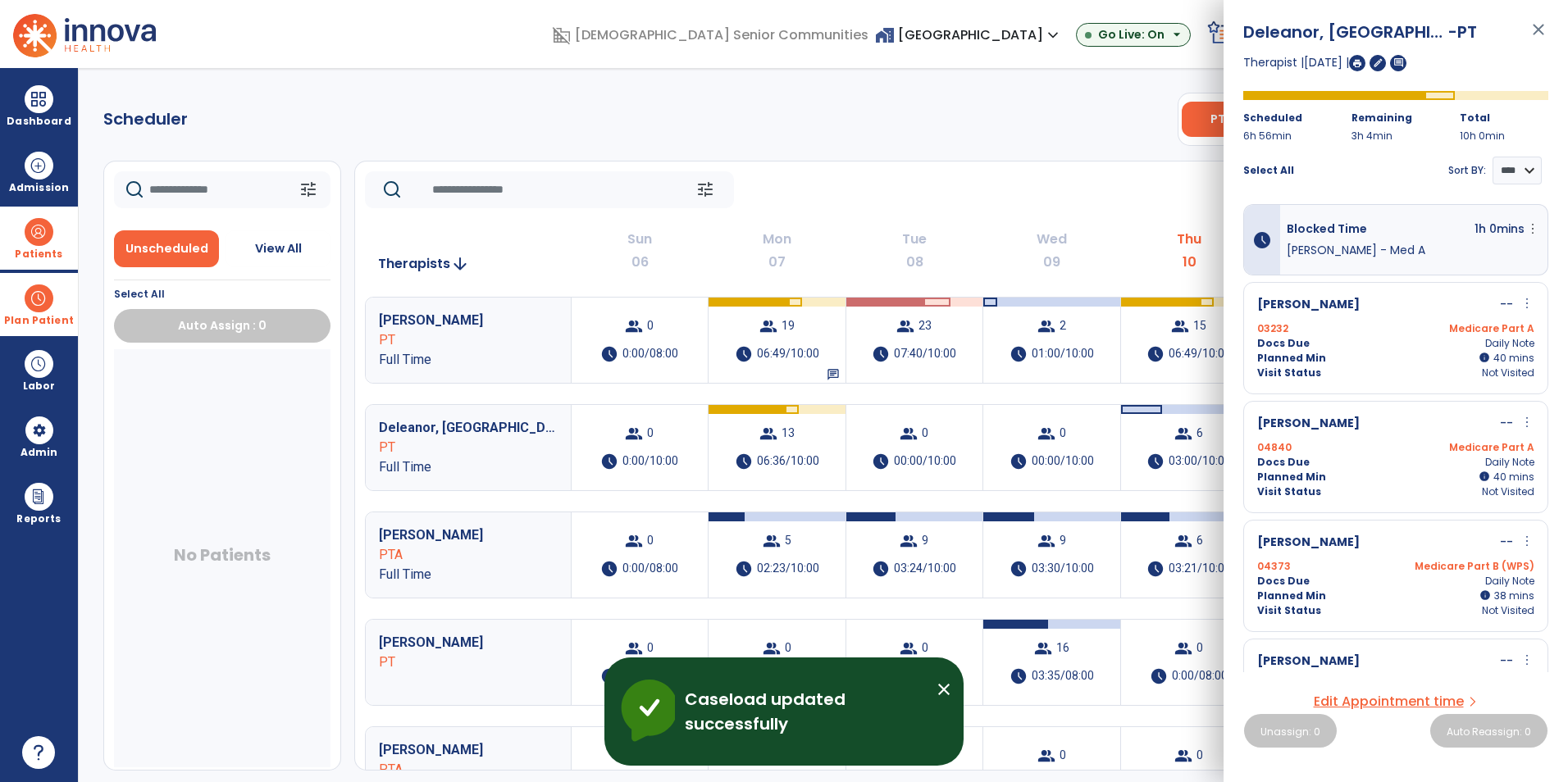 click on "close" at bounding box center [1538, 37] 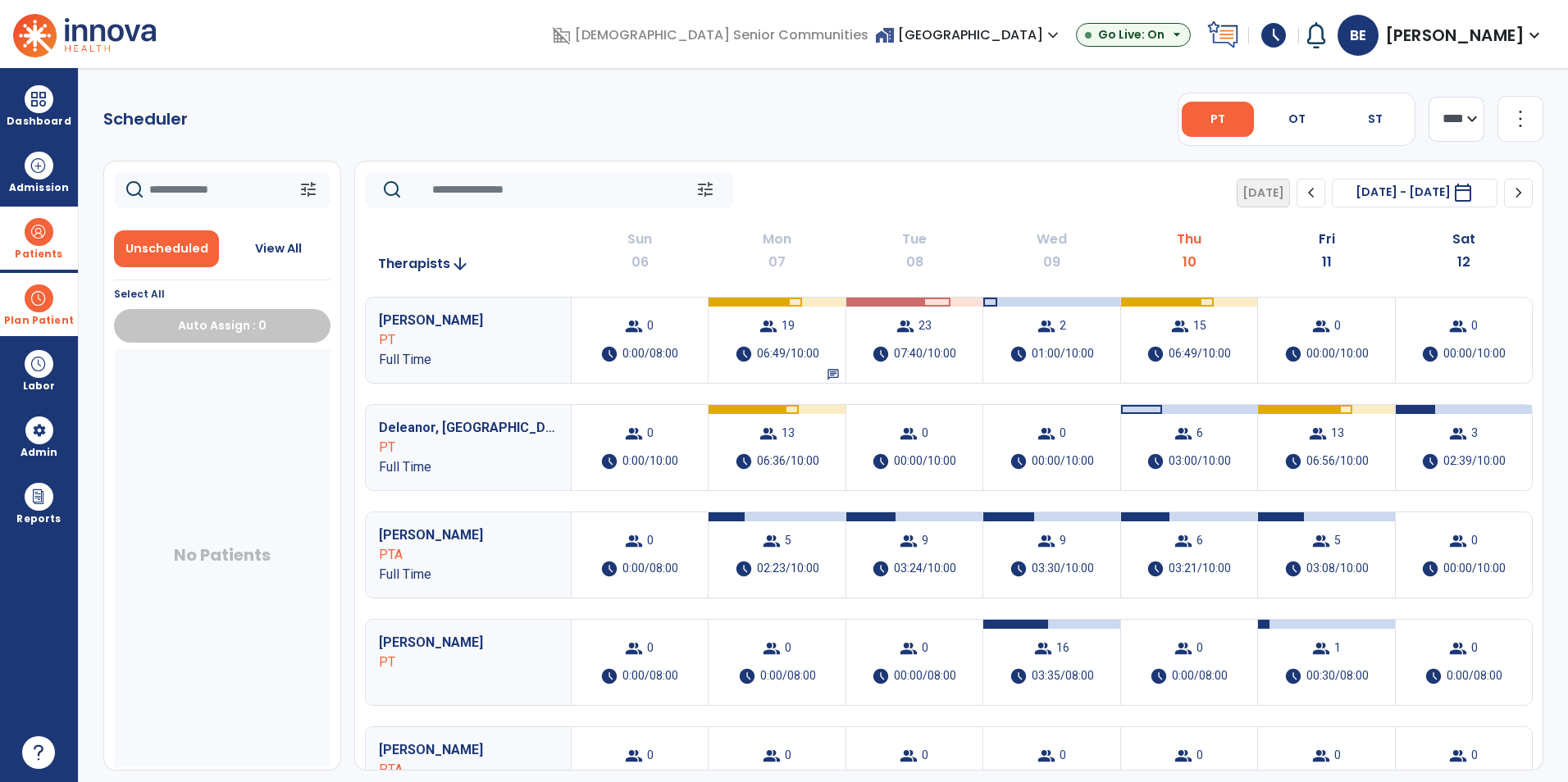 click on "Plan Patient" at bounding box center [39, 304] 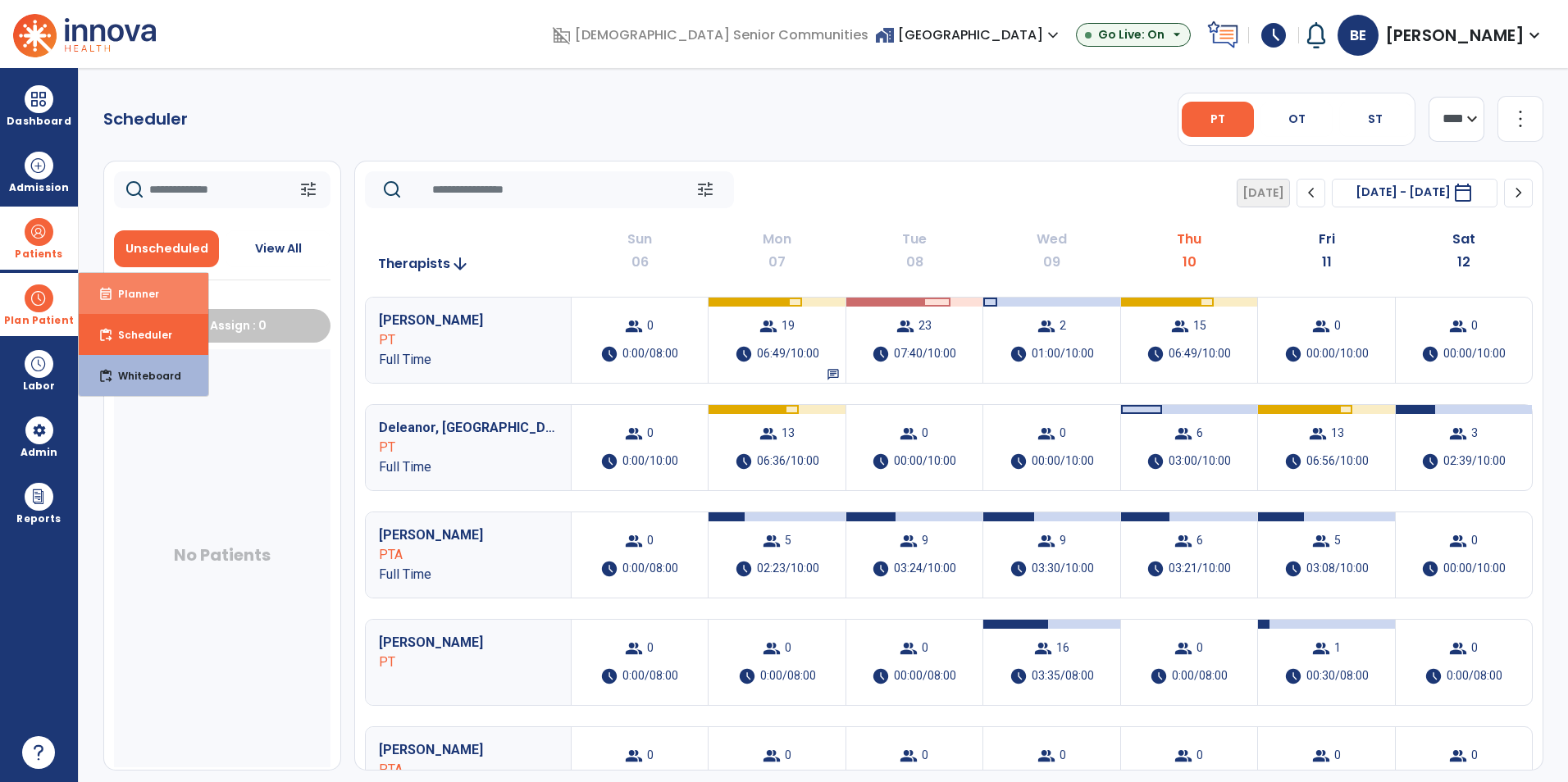 click on "event_note  Planner" at bounding box center [144, 293] 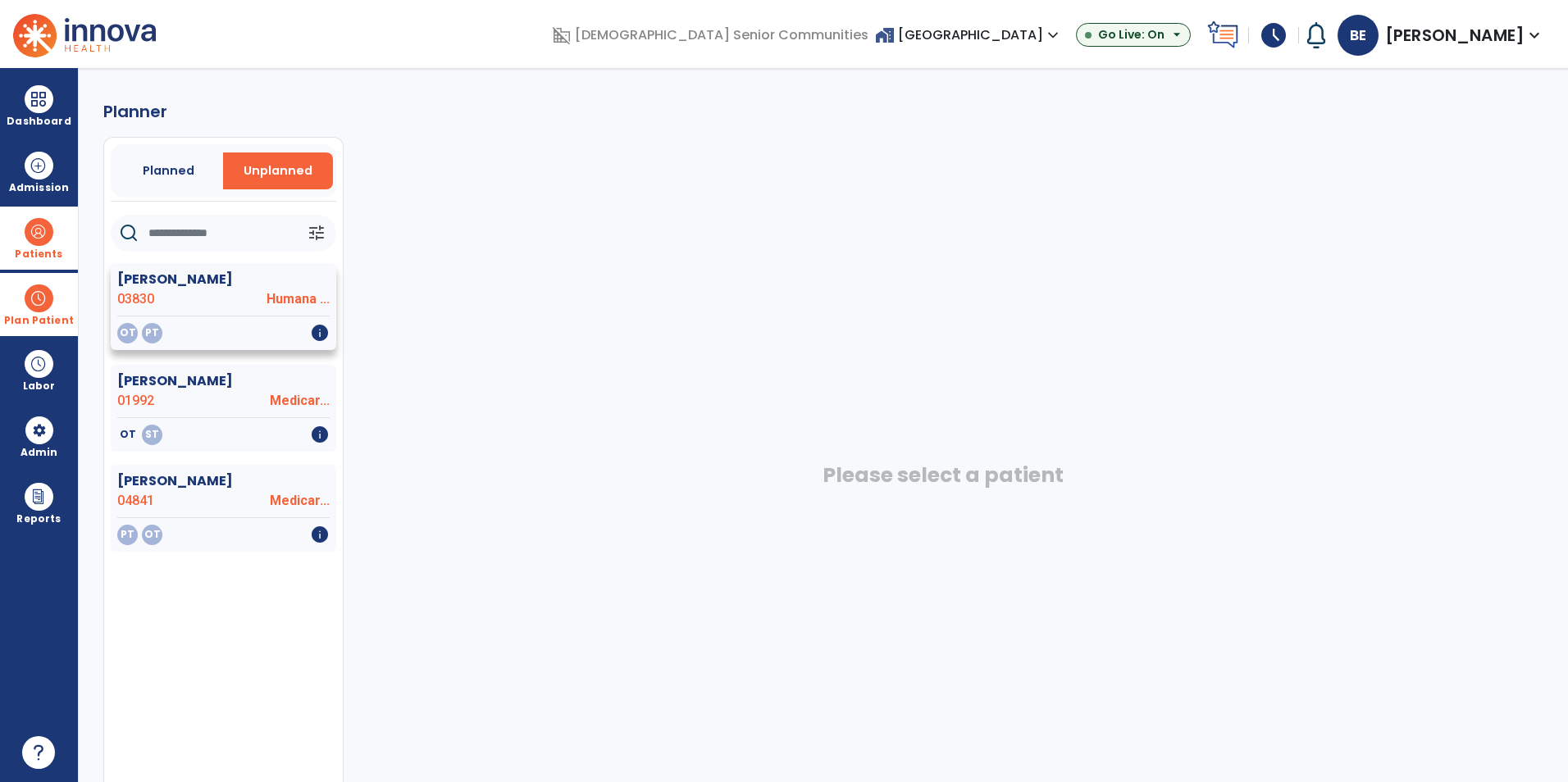 click on "Humana ..." 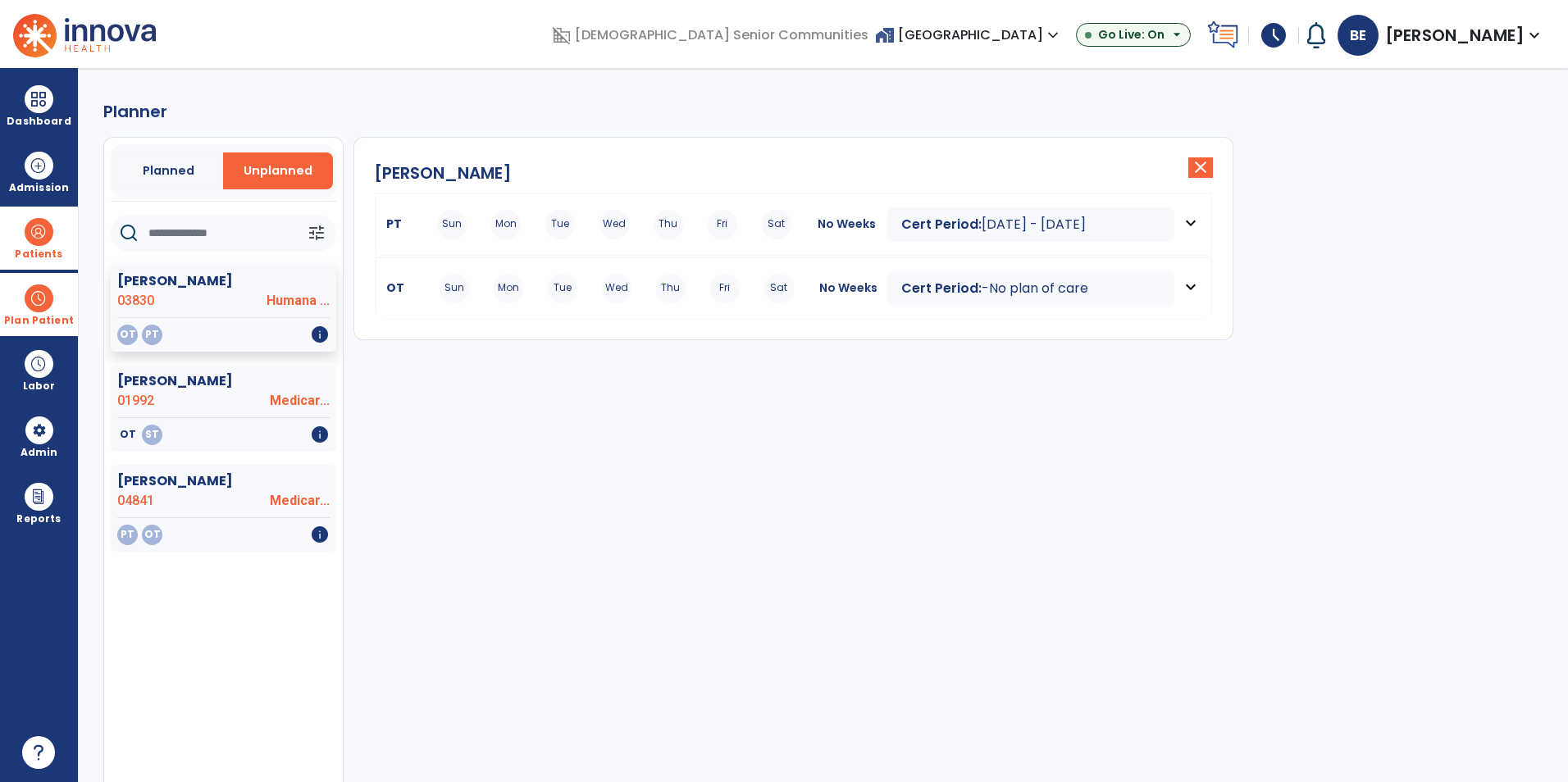 click on "Sun Mon Tue Wed Thu Fri Sat" at bounding box center [614, 225] 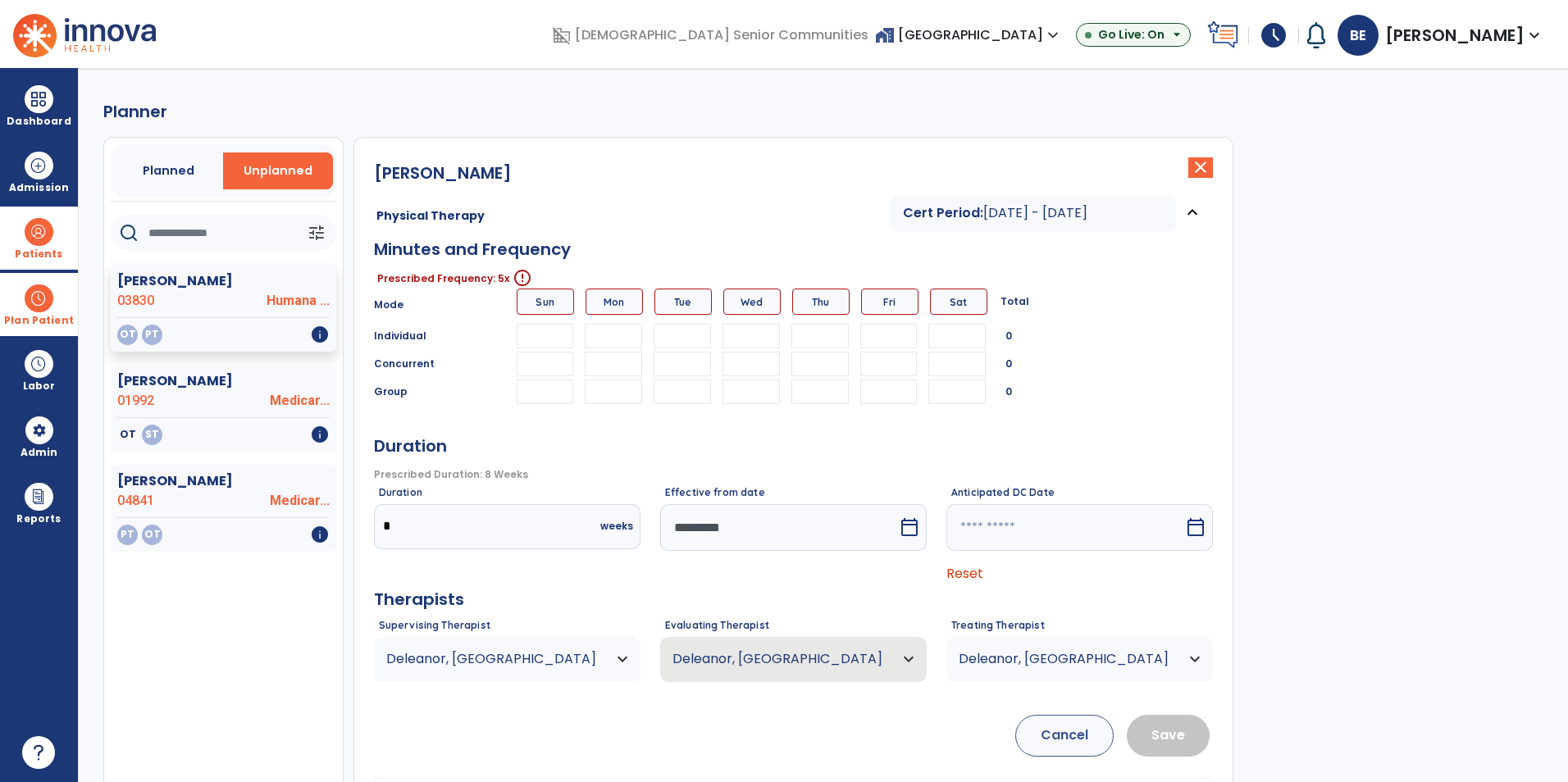 click at bounding box center [613, 336] 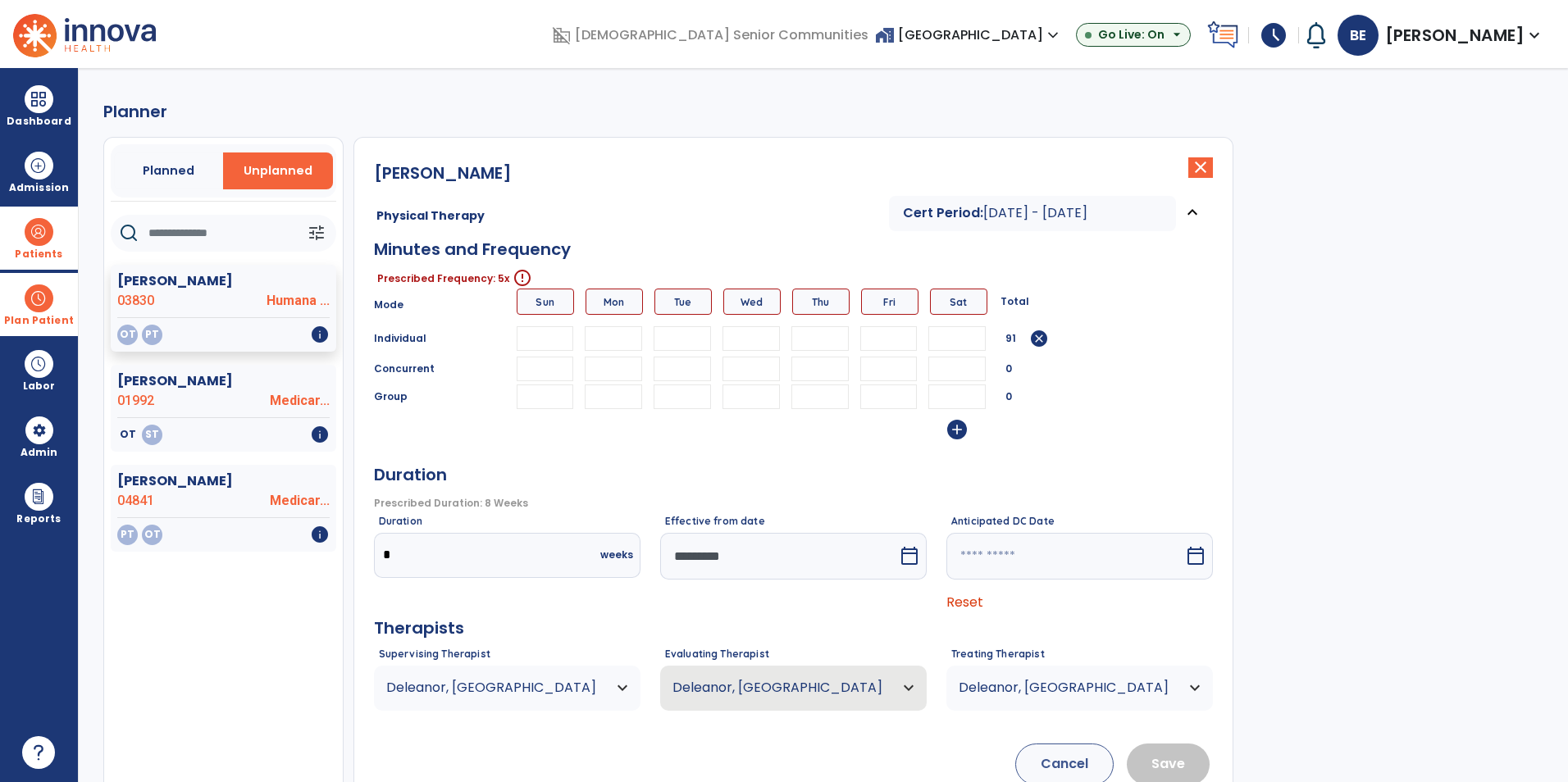 type on "**" 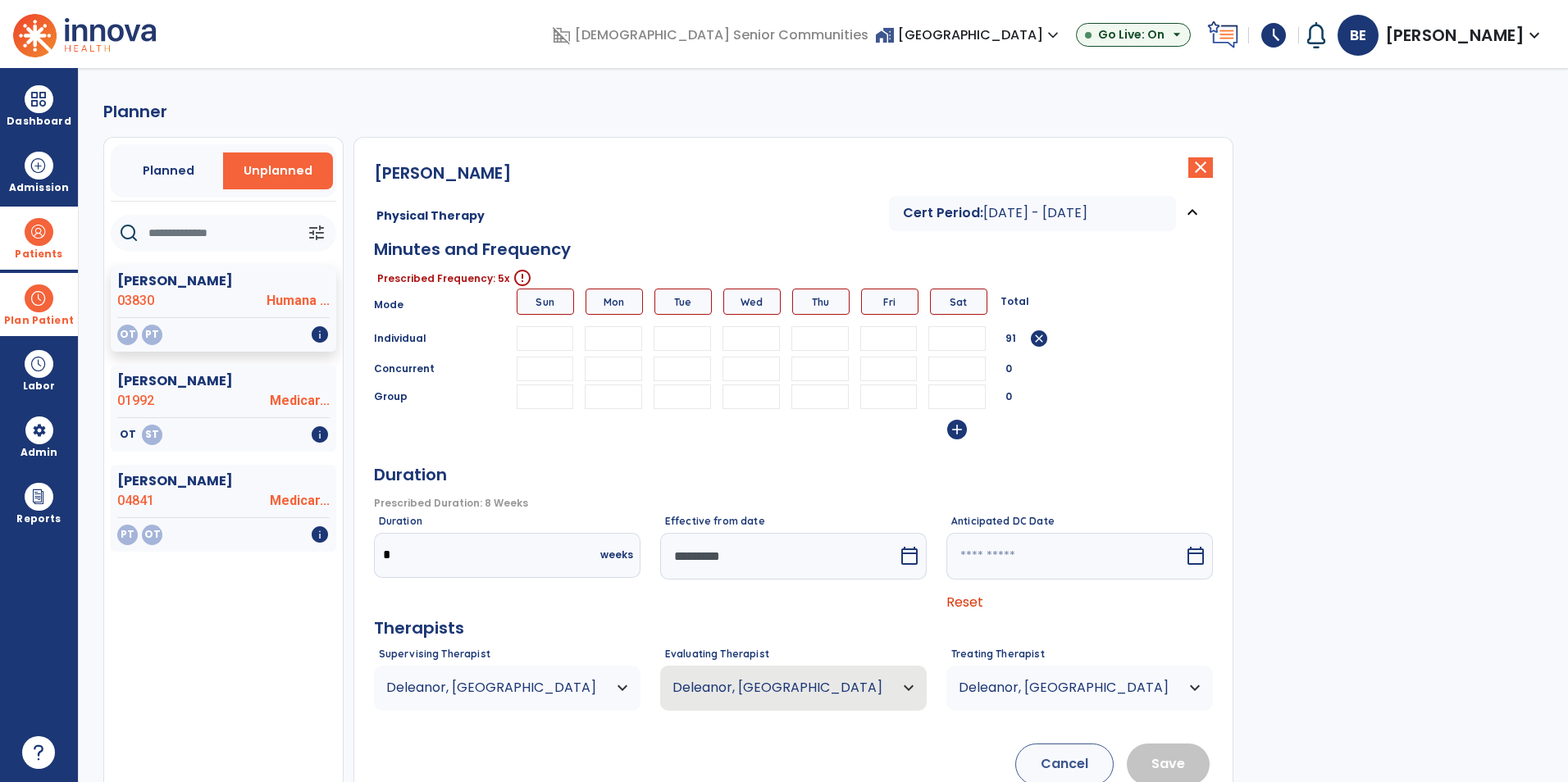 click at bounding box center [613, 339] 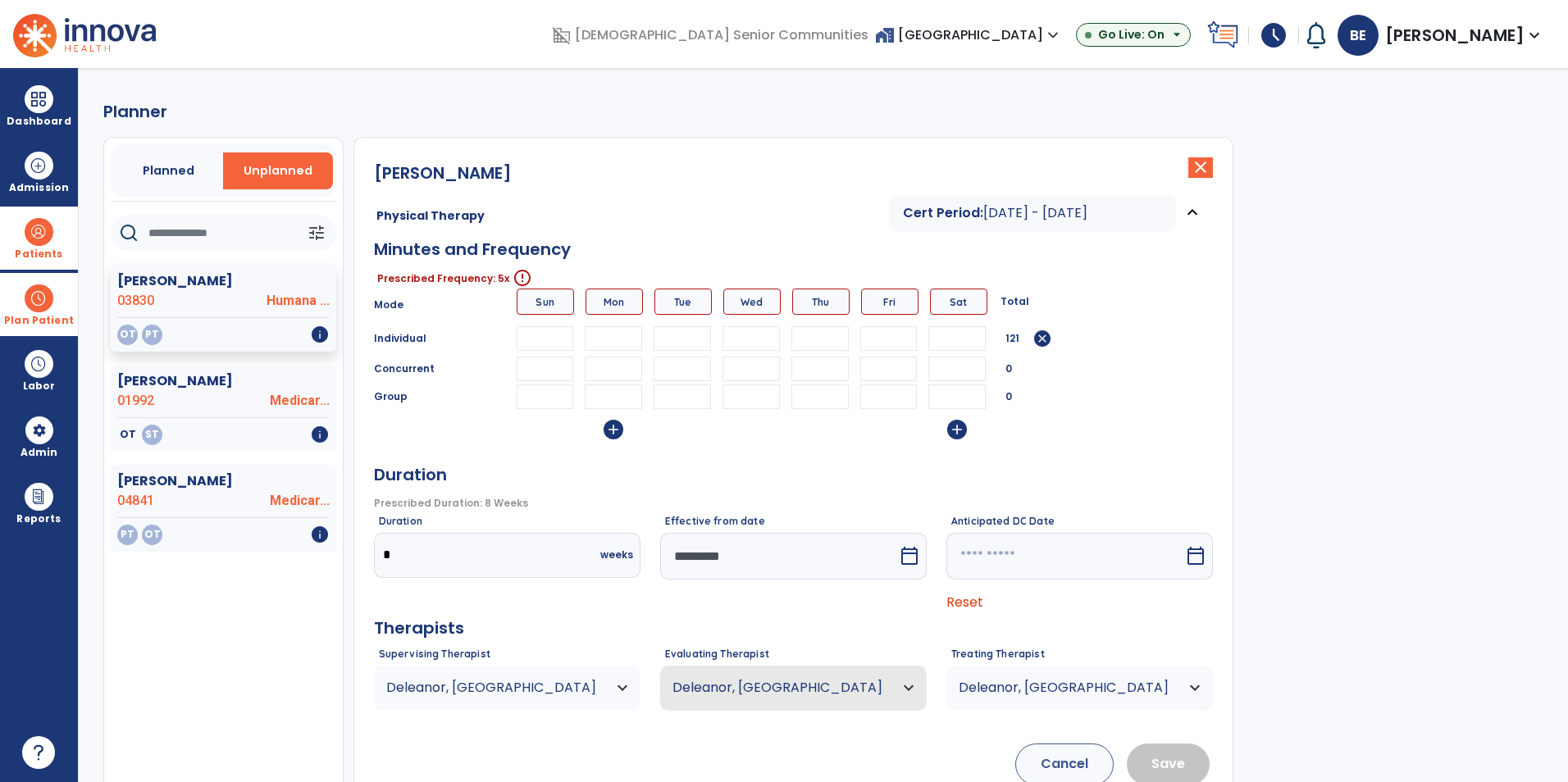 type on "**" 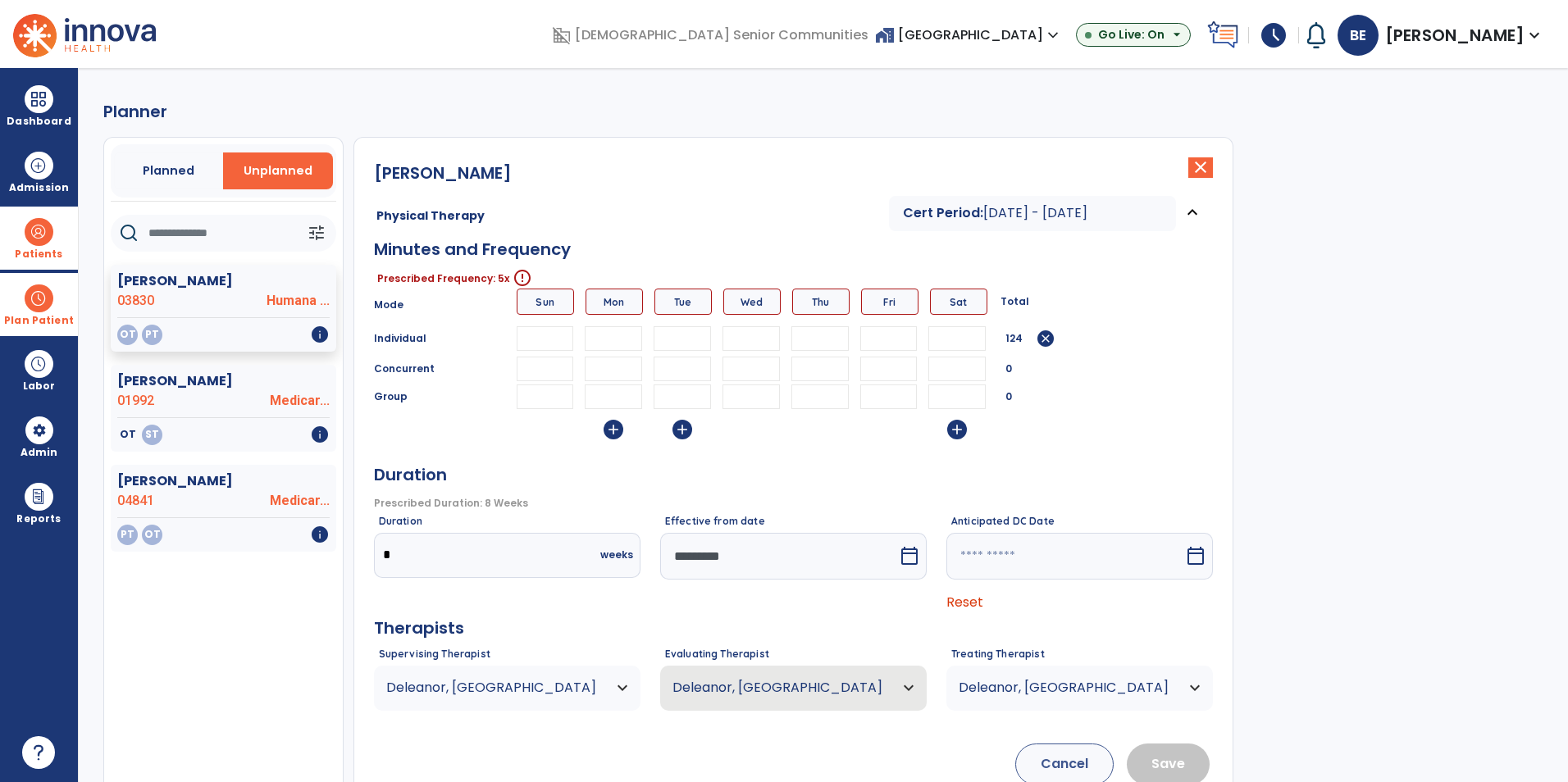 type on "**" 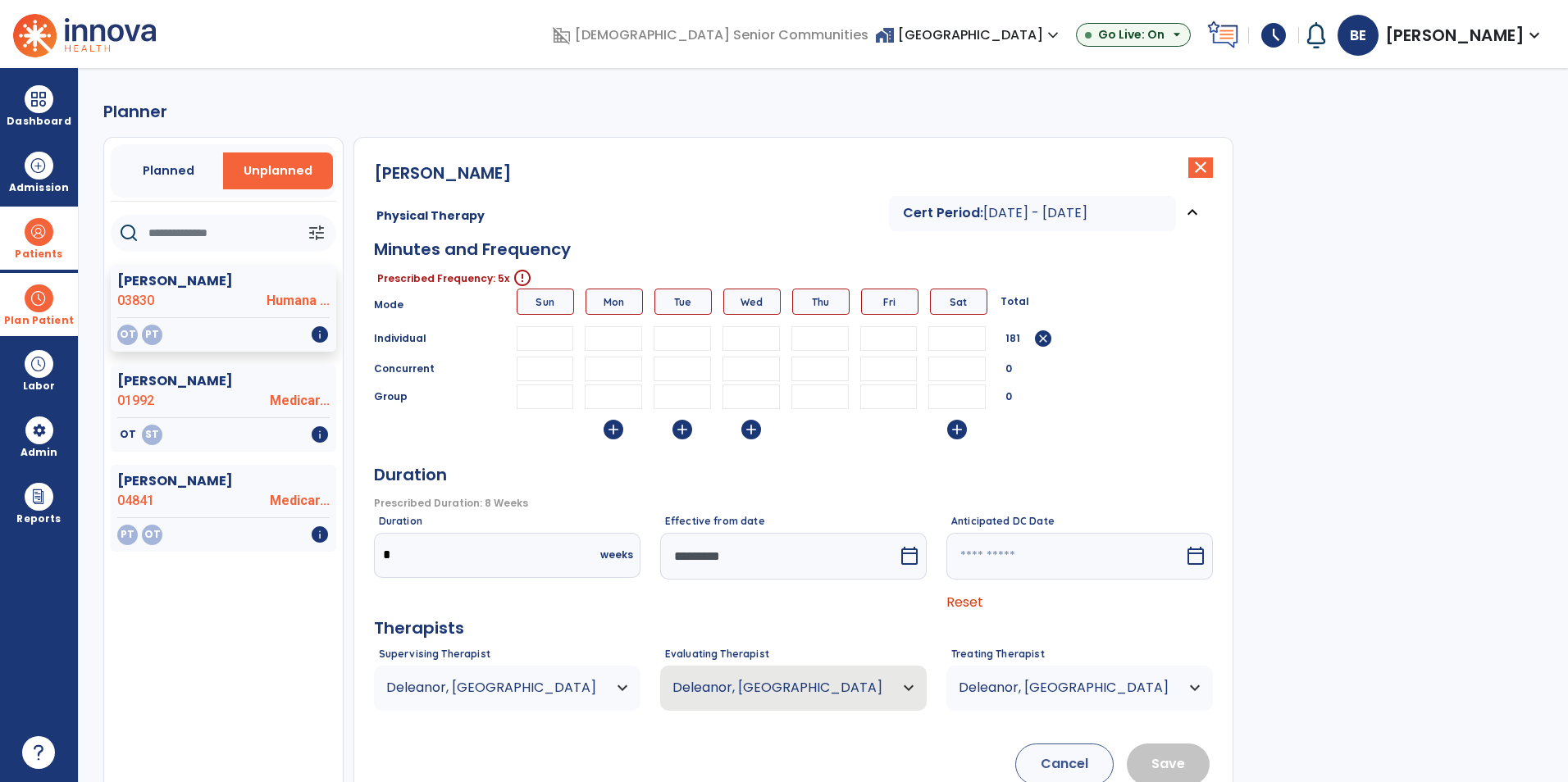 type on "**" 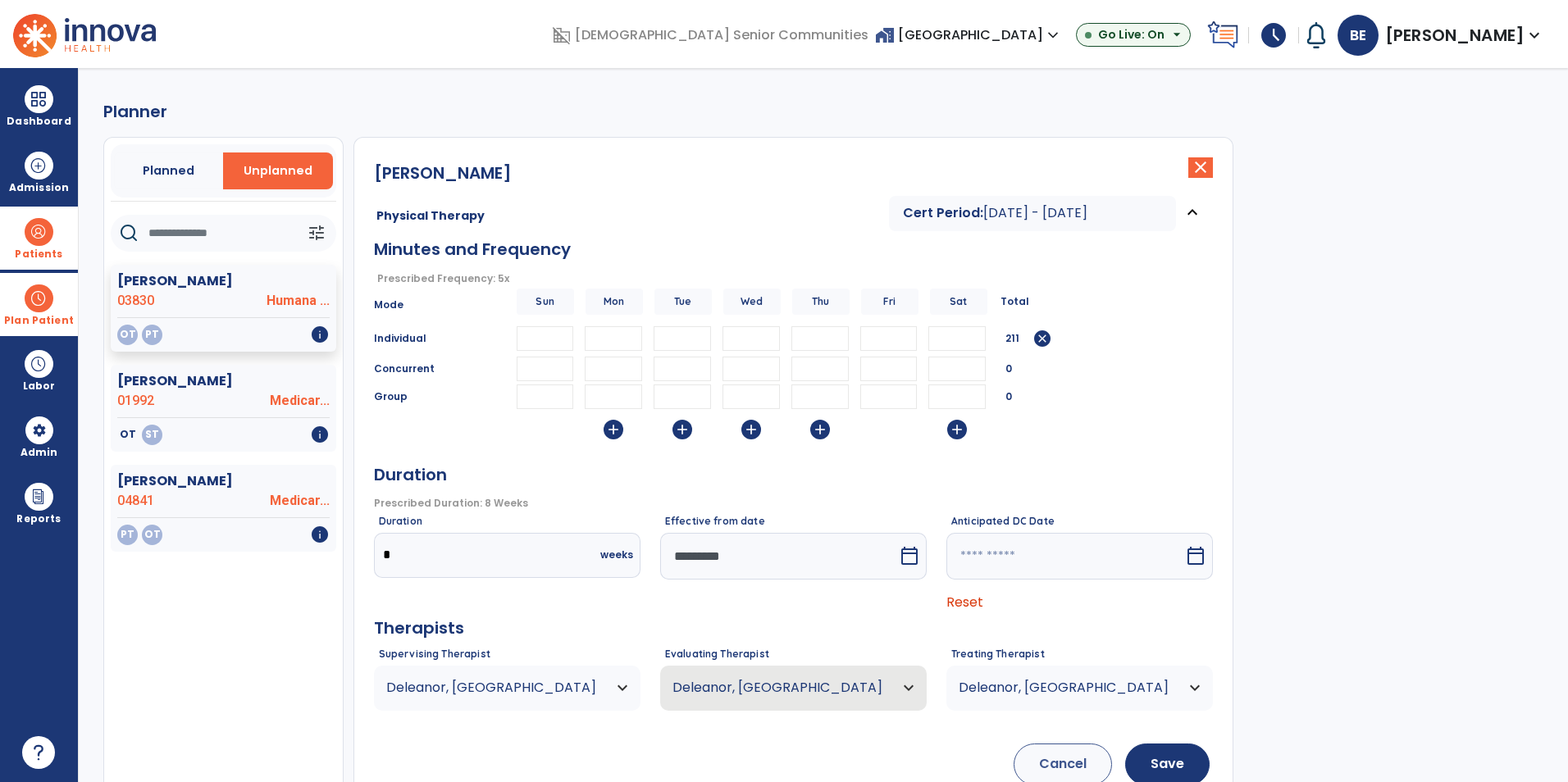 type on "**" 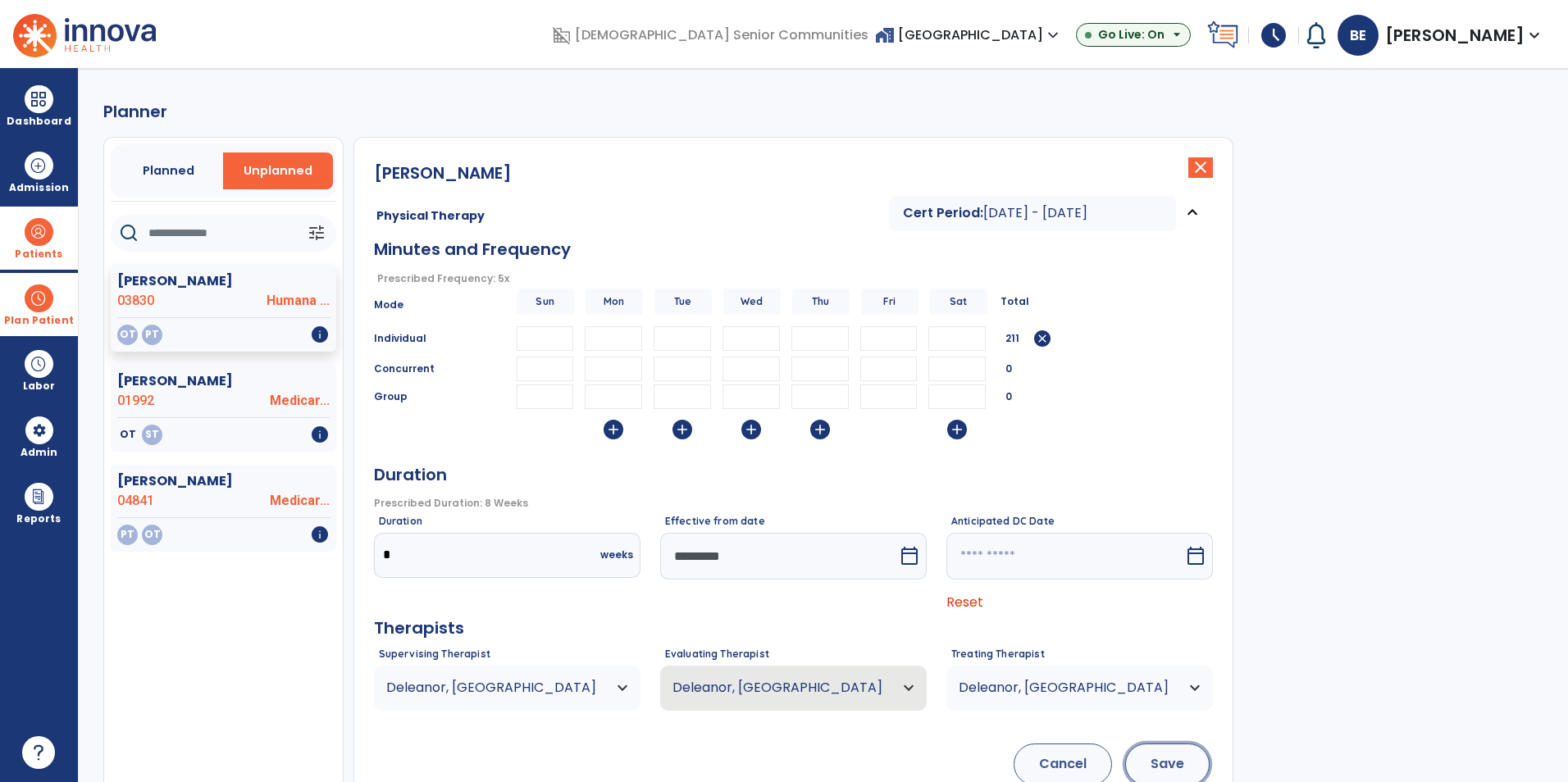 click on "Save" at bounding box center [1167, 764] 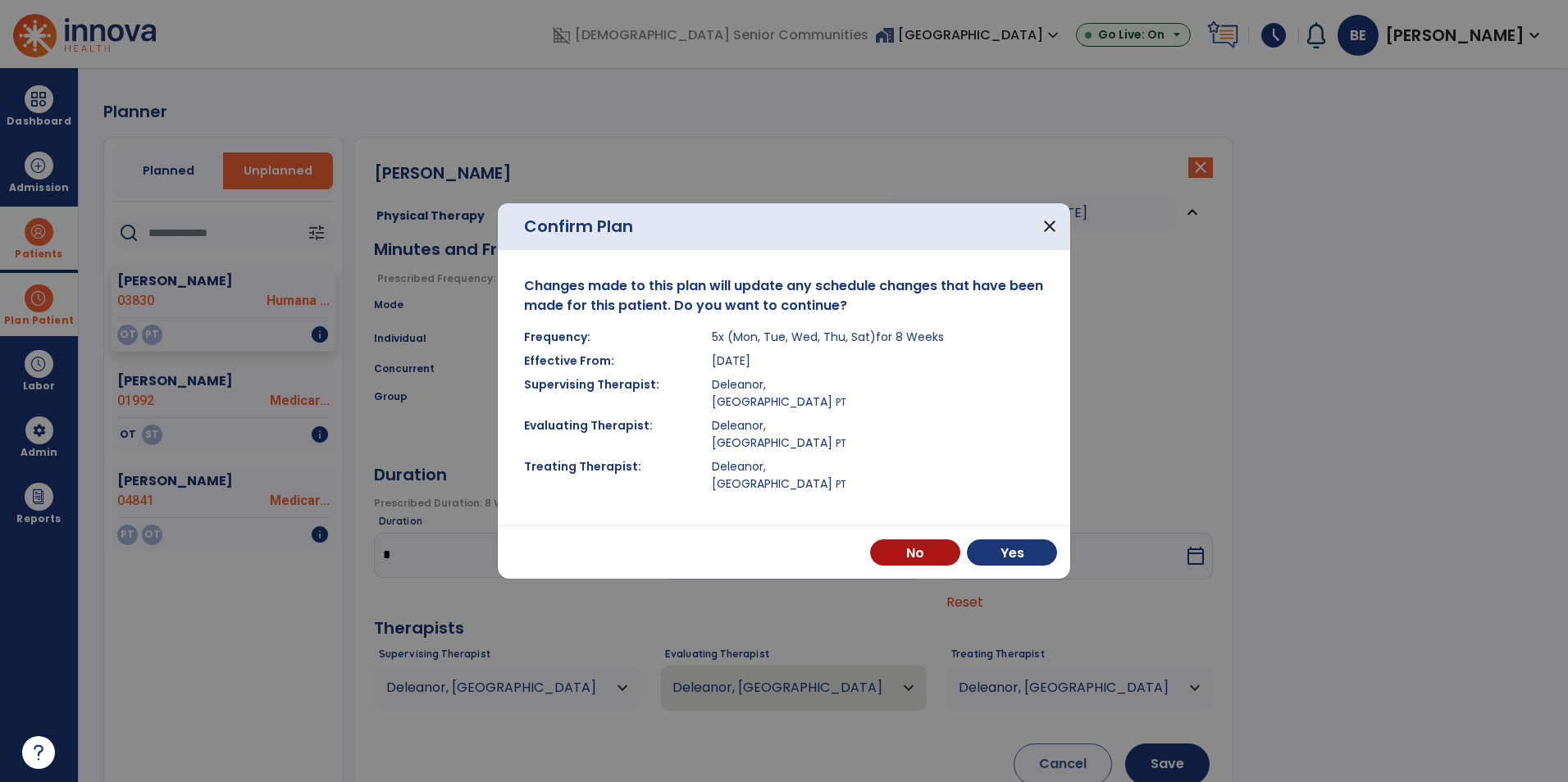 click on "No   Yes" at bounding box center [784, 552] 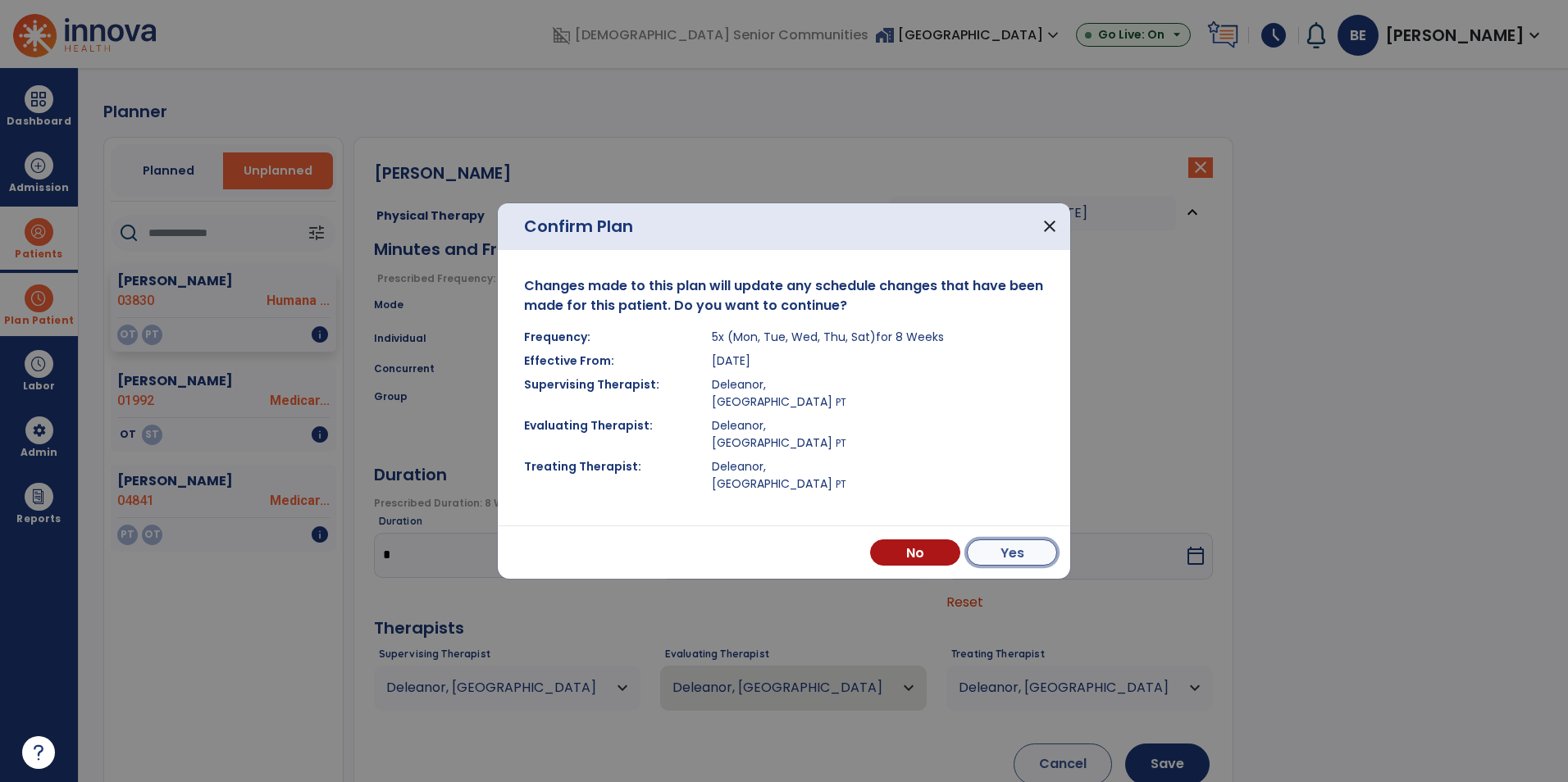 click on "Yes" at bounding box center [1012, 552] 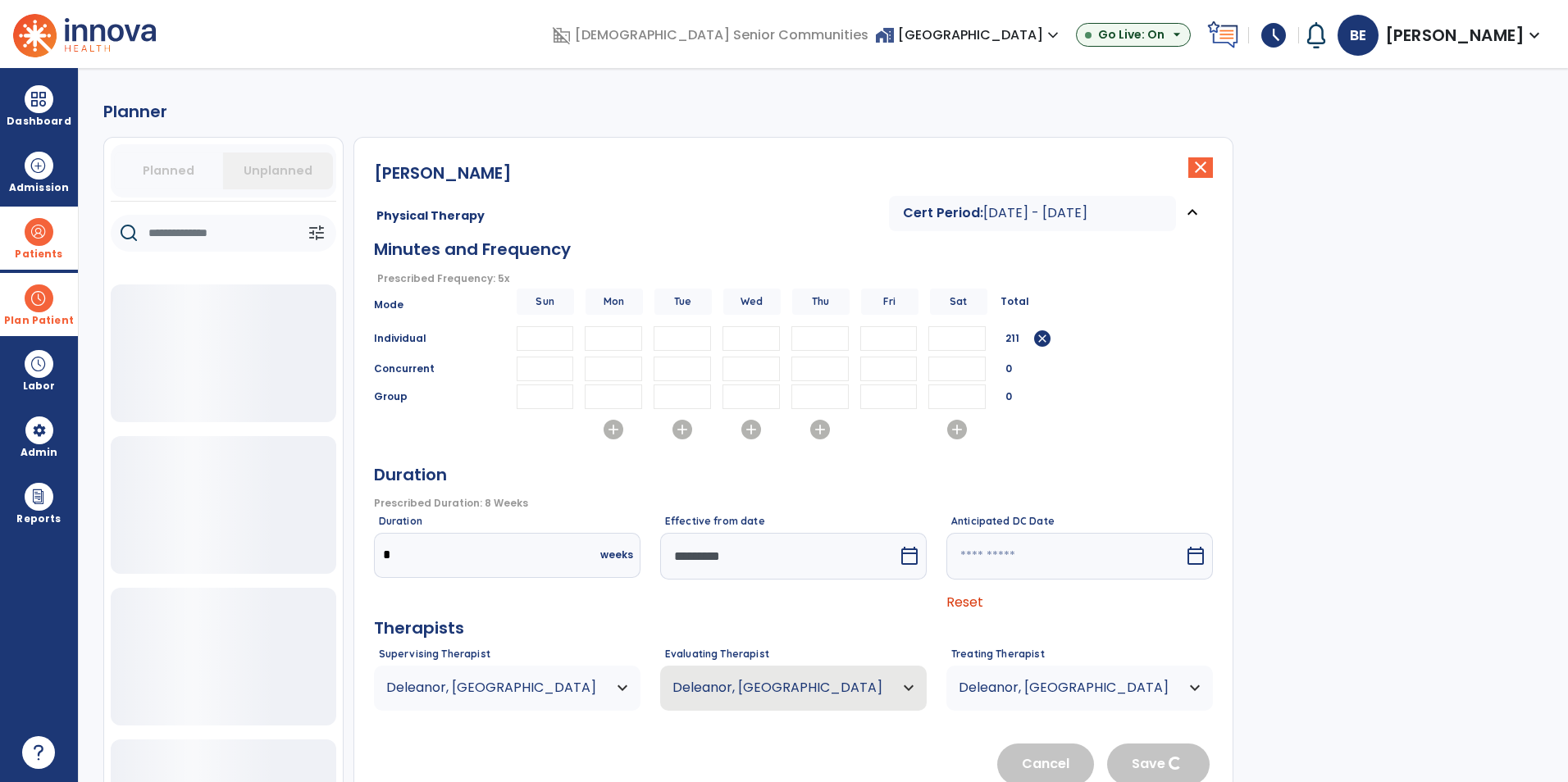 type 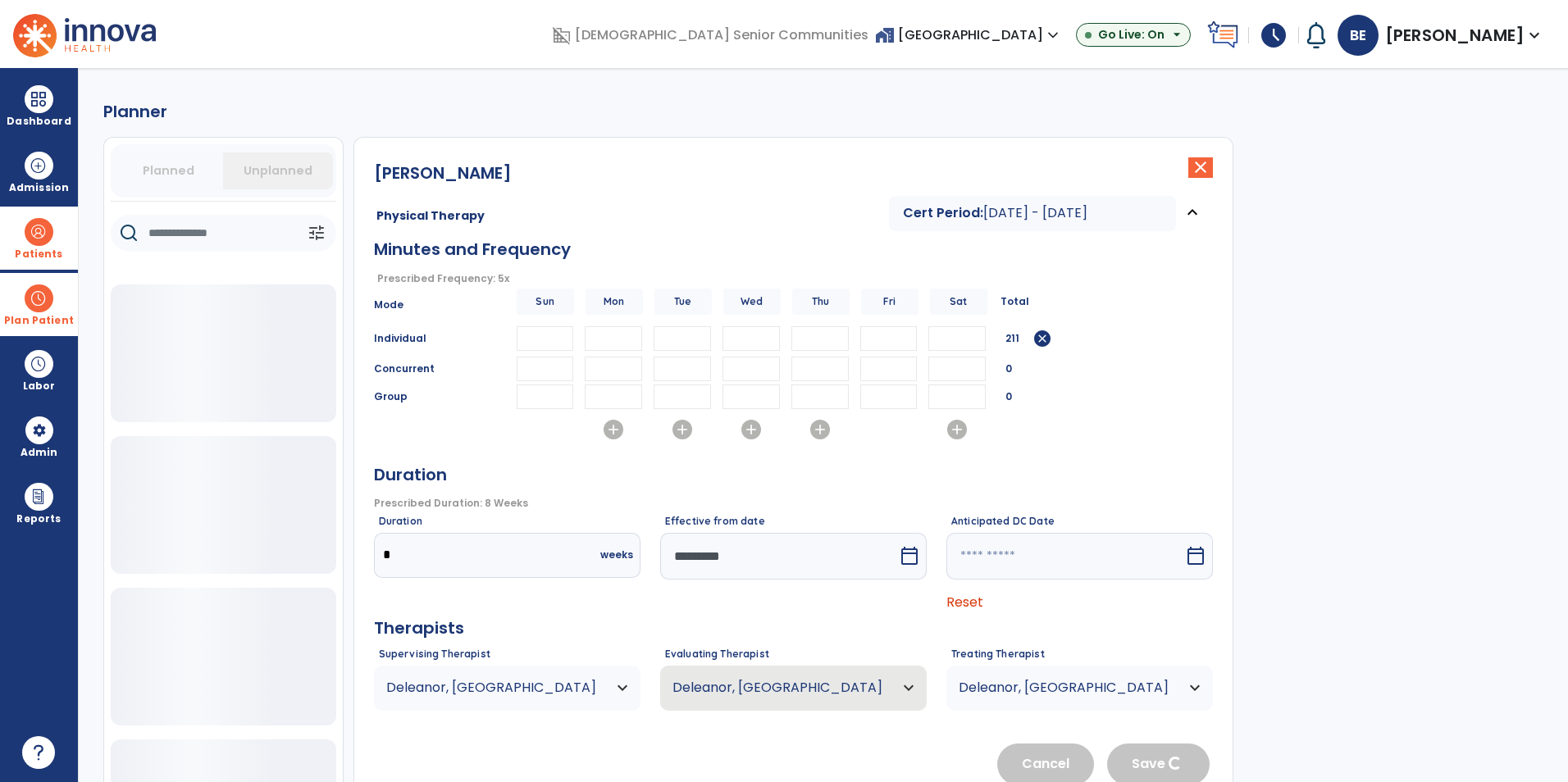 type 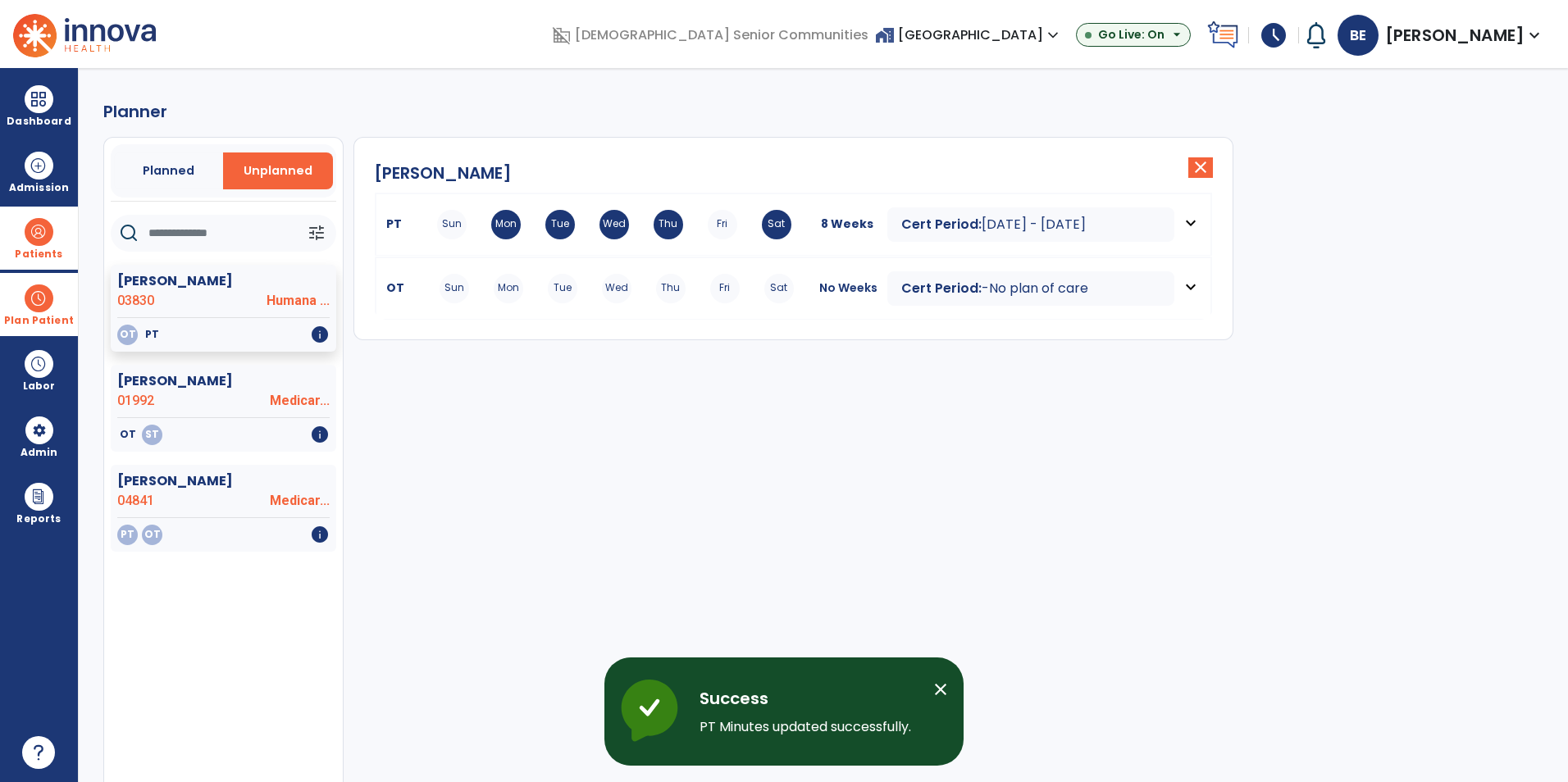 click on "Sun Mon Tue Wed Thu Fri Sat" at bounding box center [617, 289] 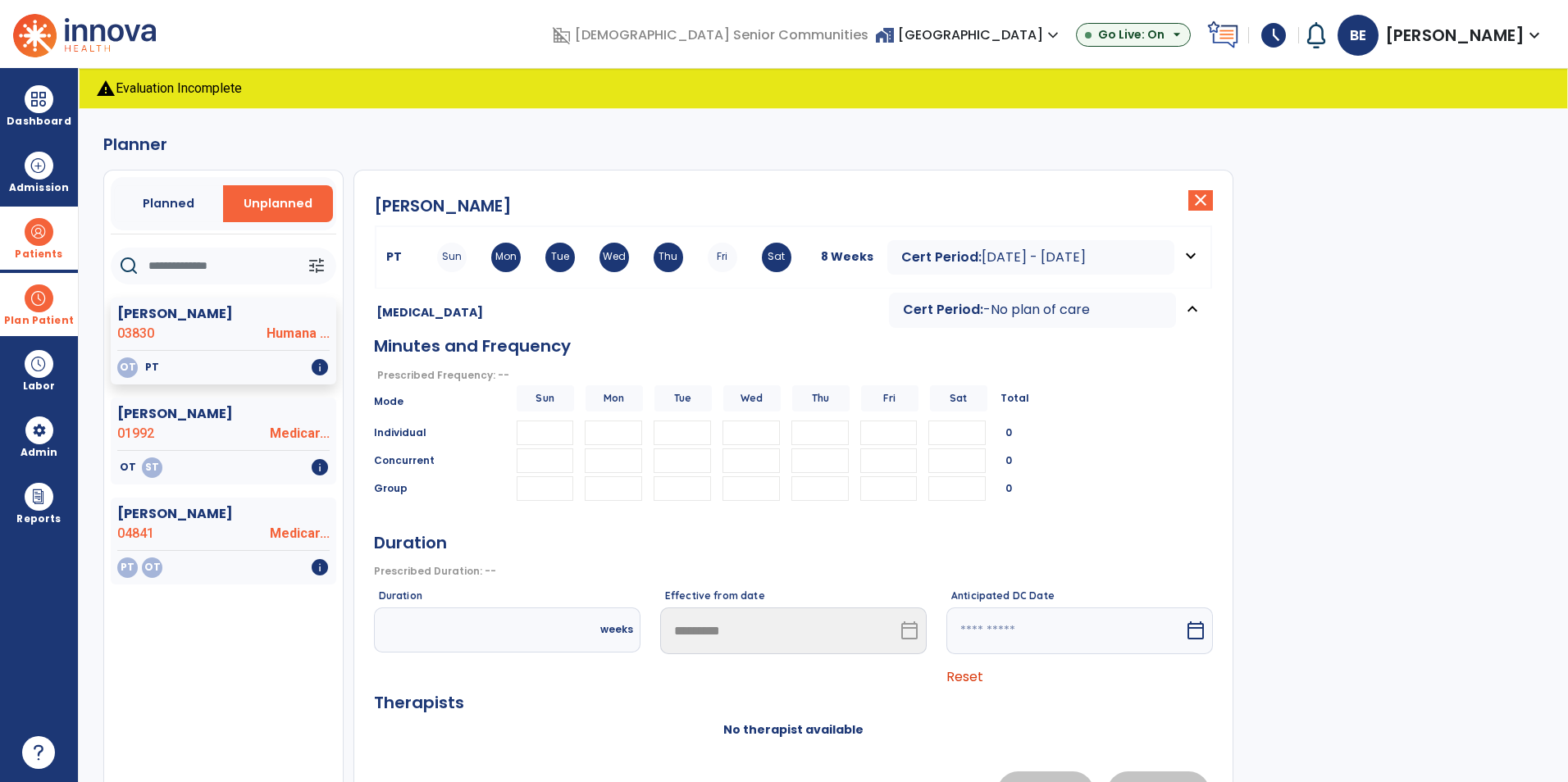 click at bounding box center [889, 433] 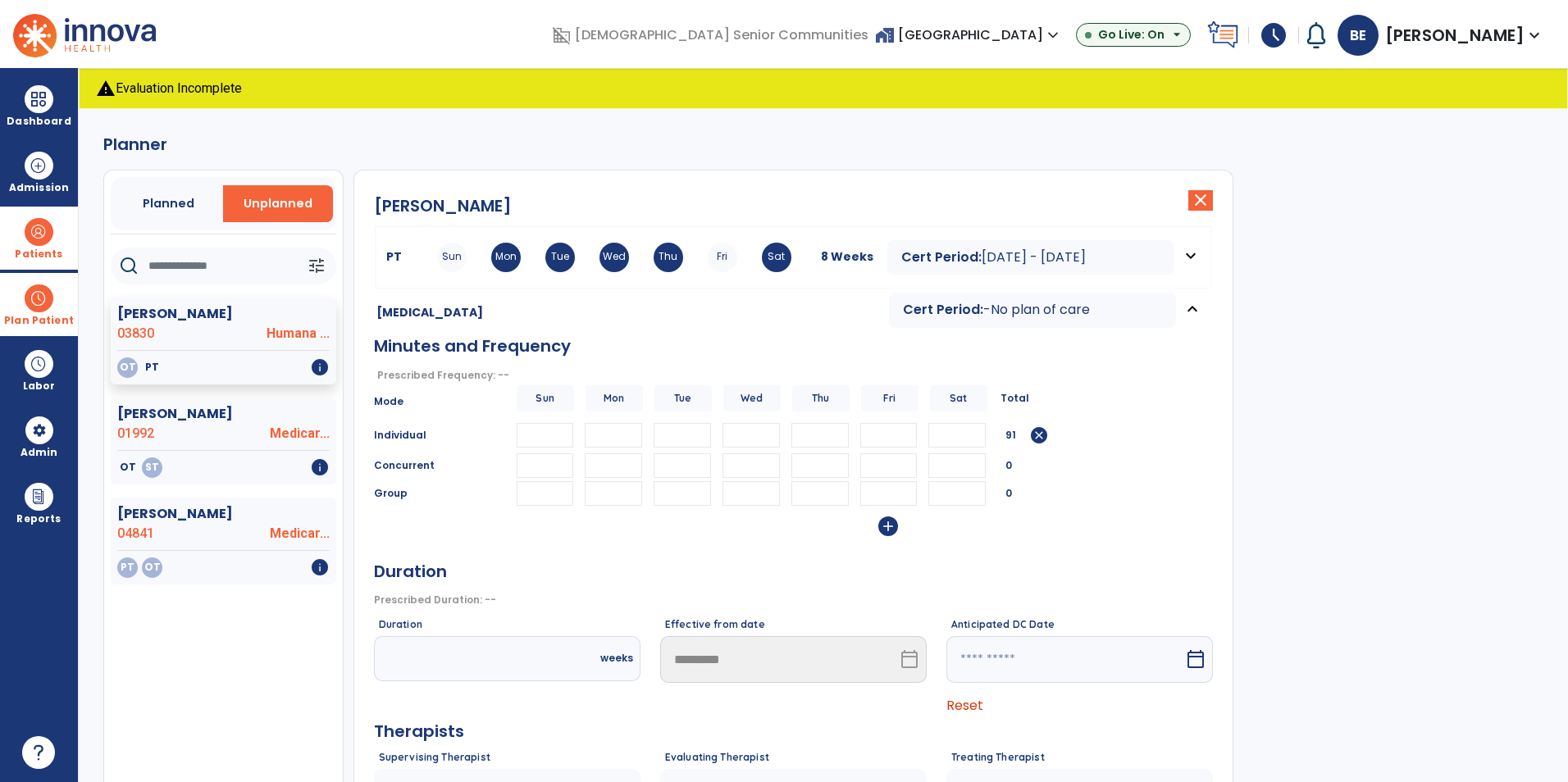 type on "**" 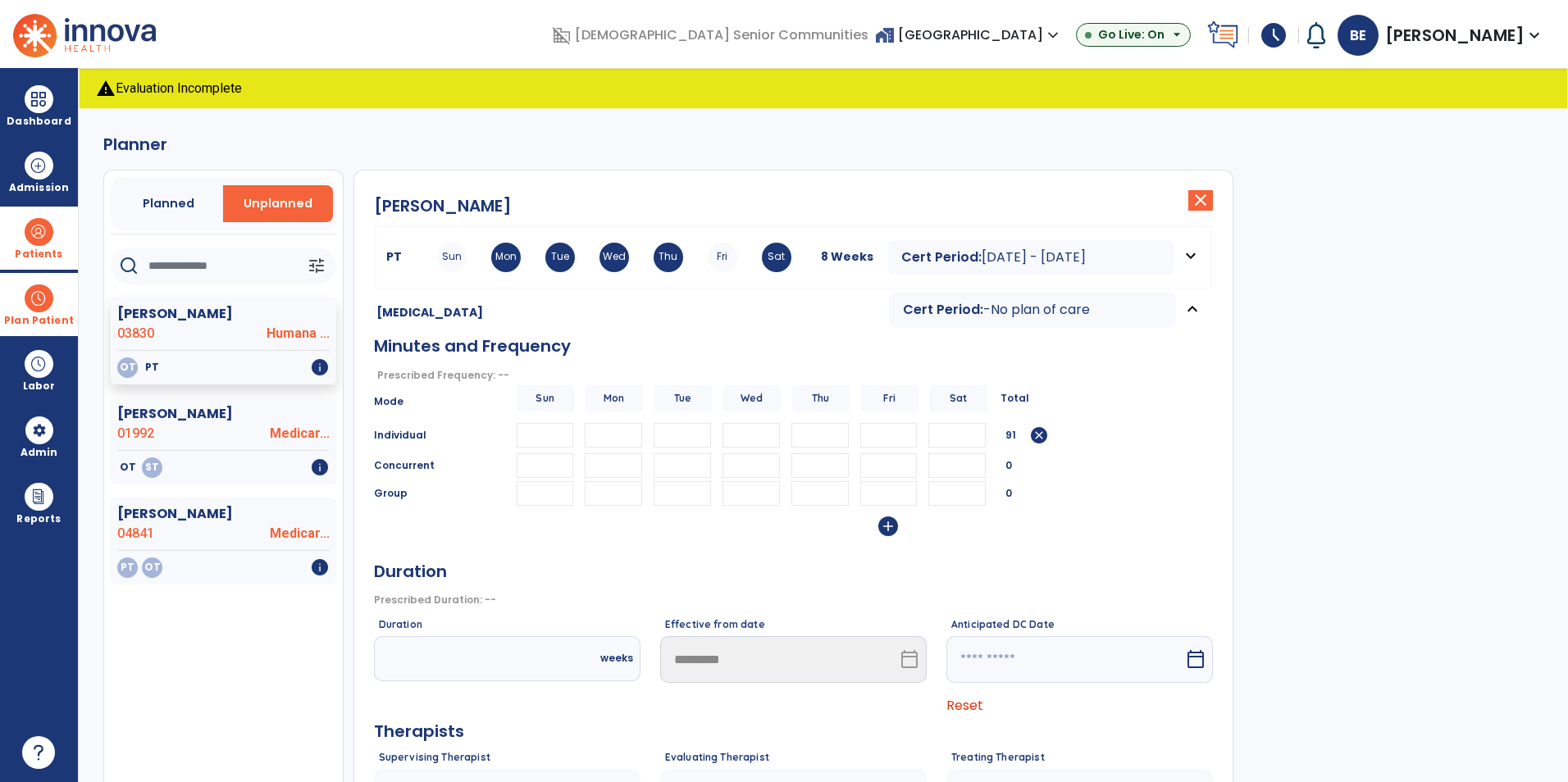 click on "Tue" at bounding box center (560, 257) 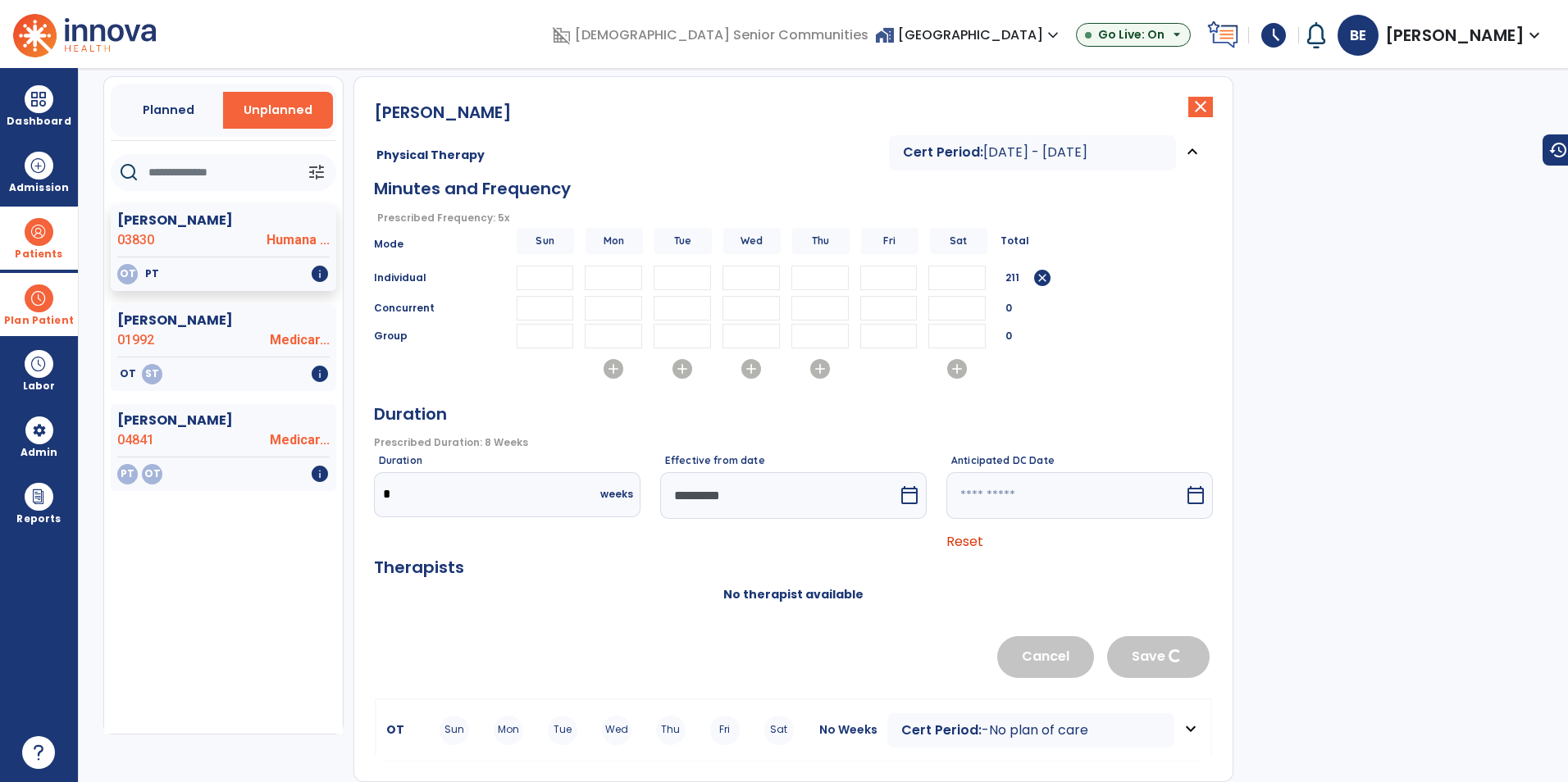 click on "Sun Mon Tue Wed Thu Fri Sat" at bounding box center [617, 730] 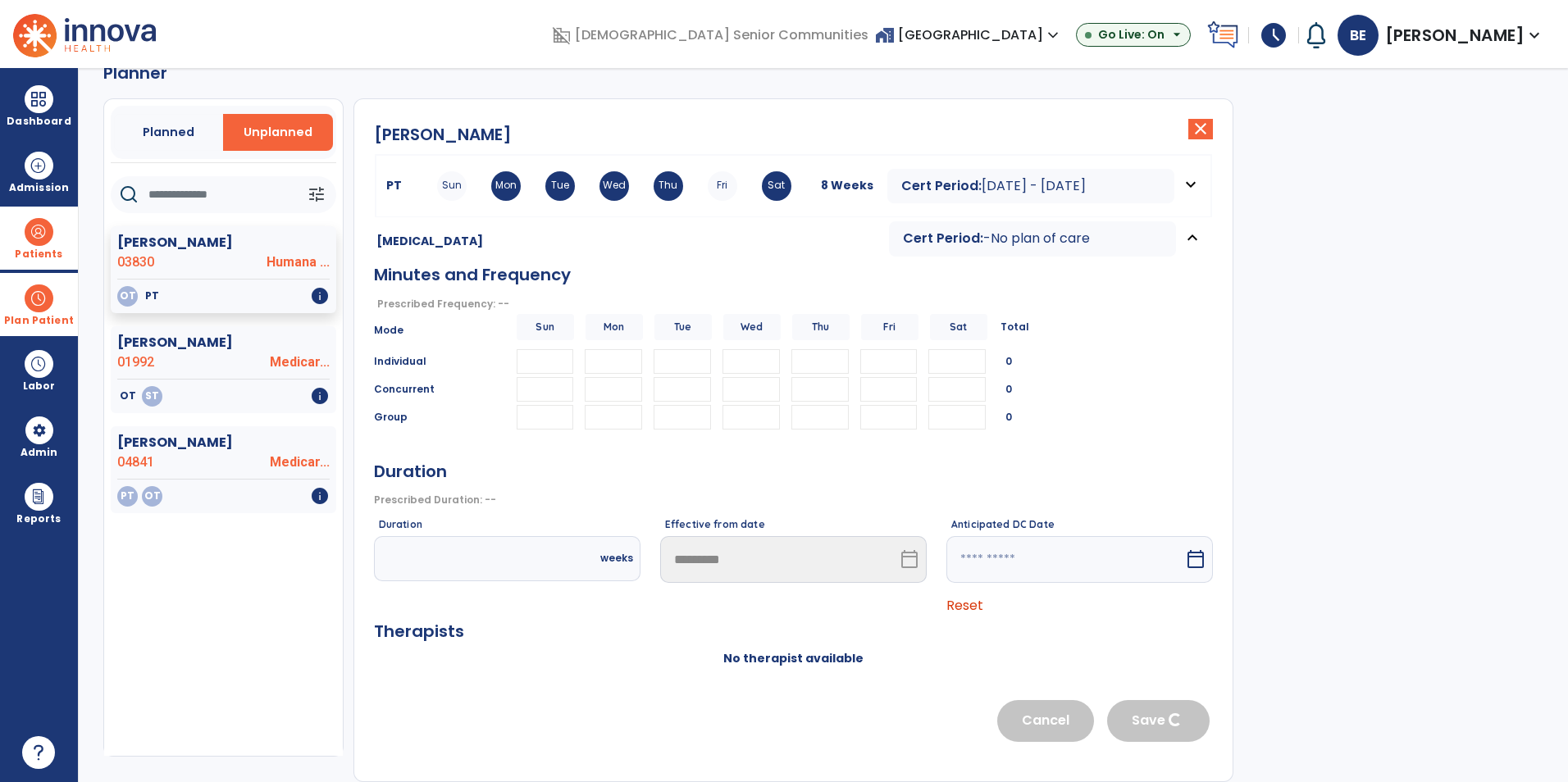 scroll, scrollTop: 39, scrollLeft: 0, axis: vertical 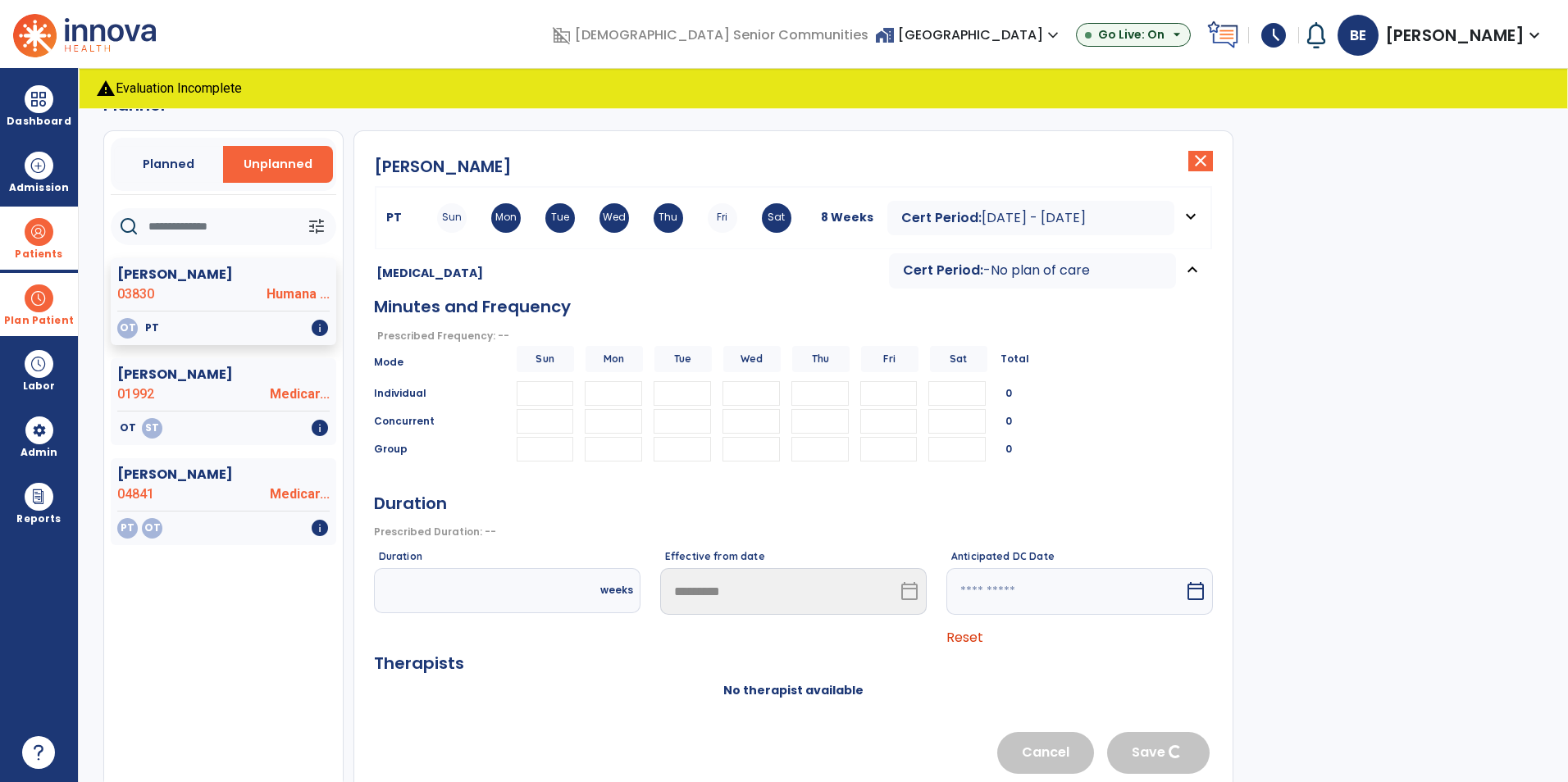 click at bounding box center [613, 393] 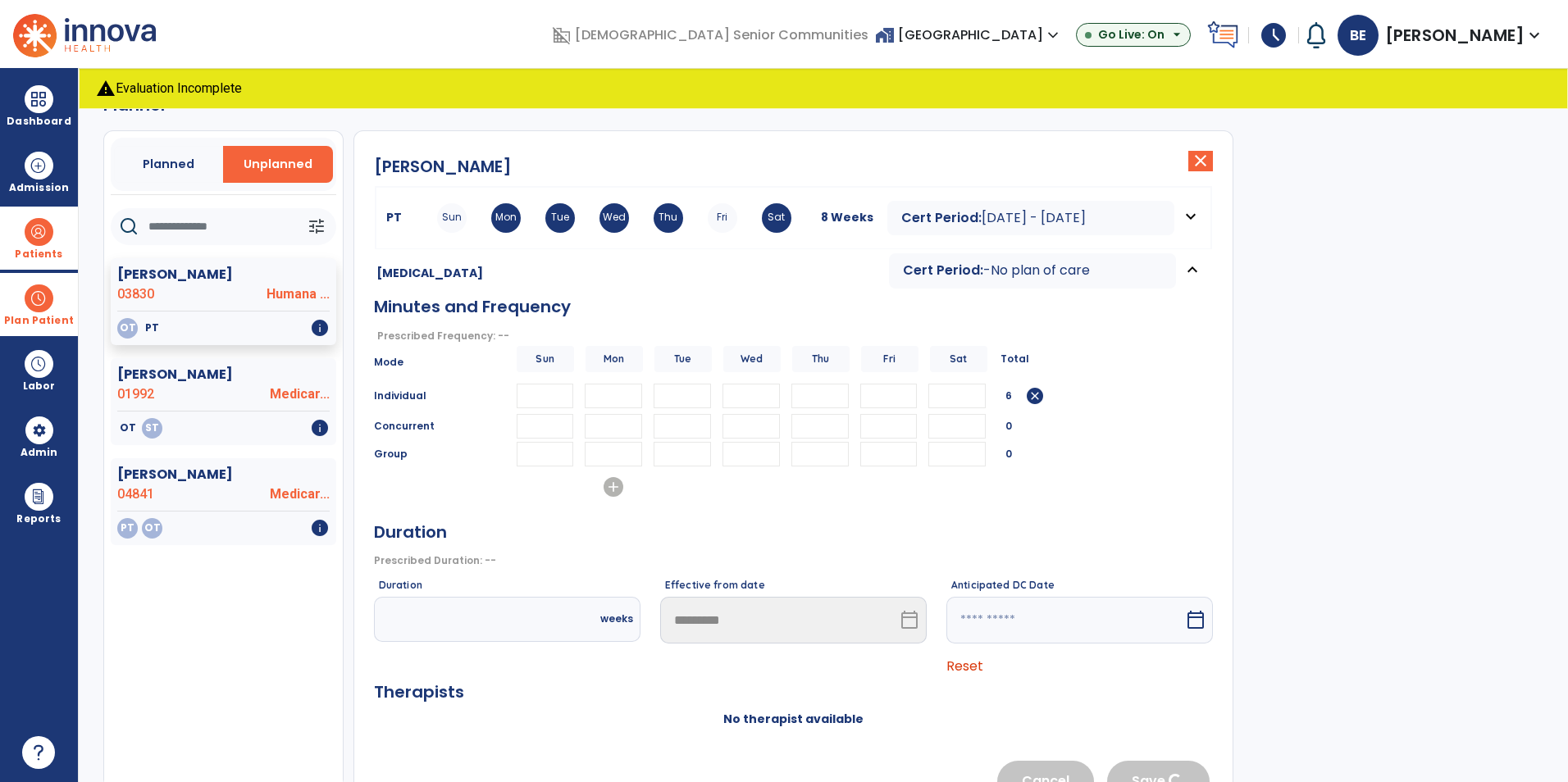 type on "**" 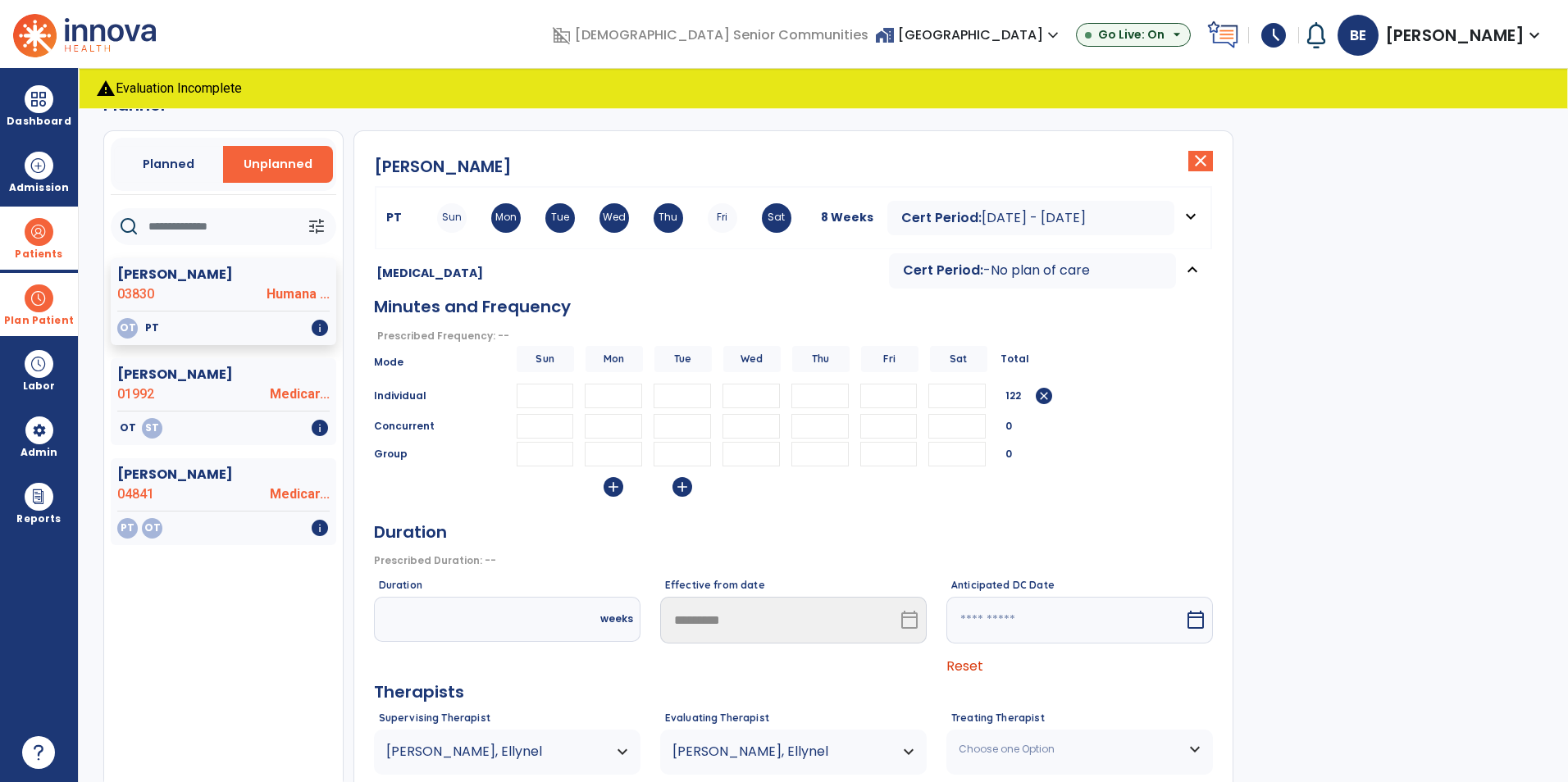 type on "**" 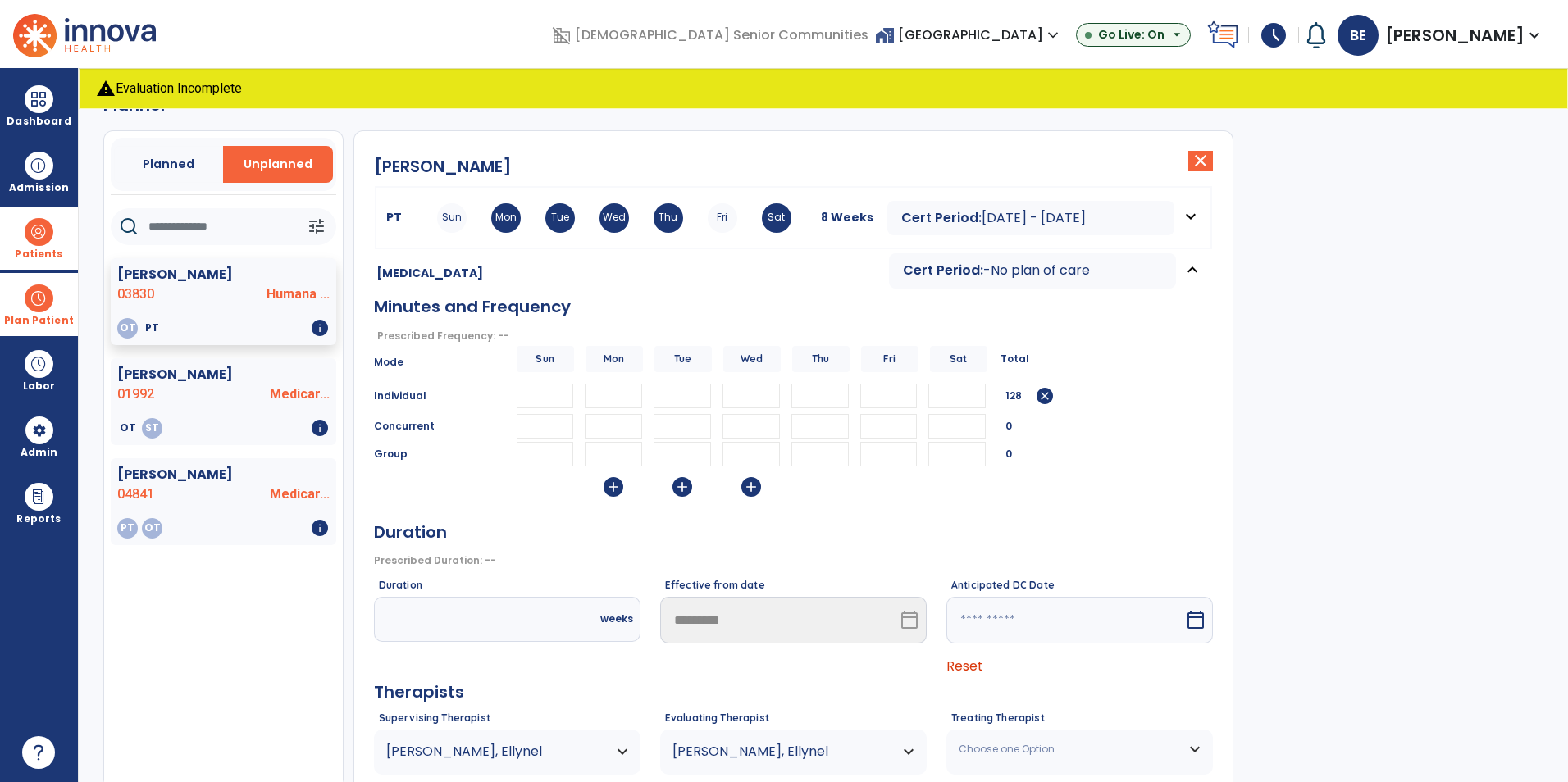 type on "**" 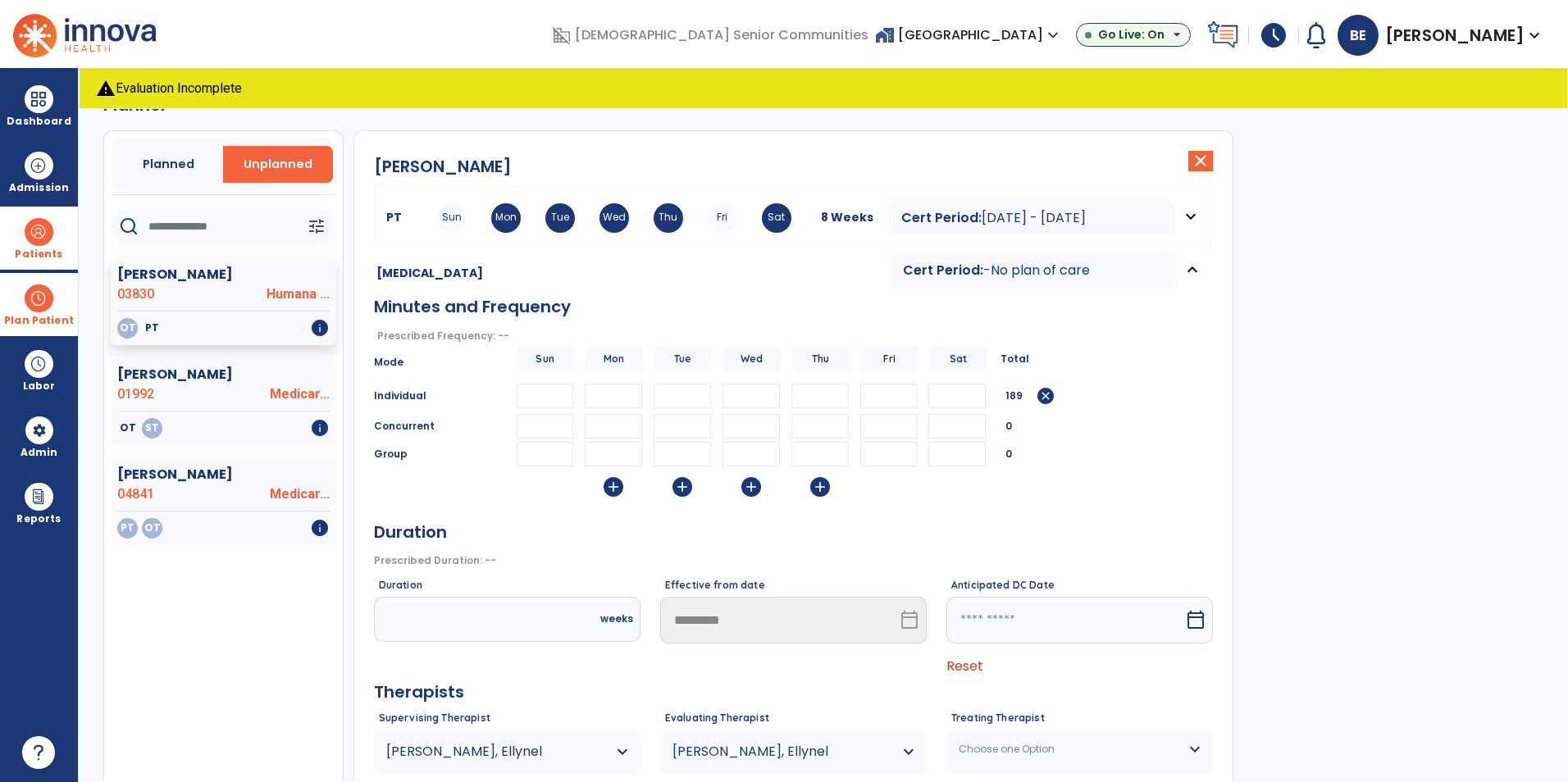 type on "**" 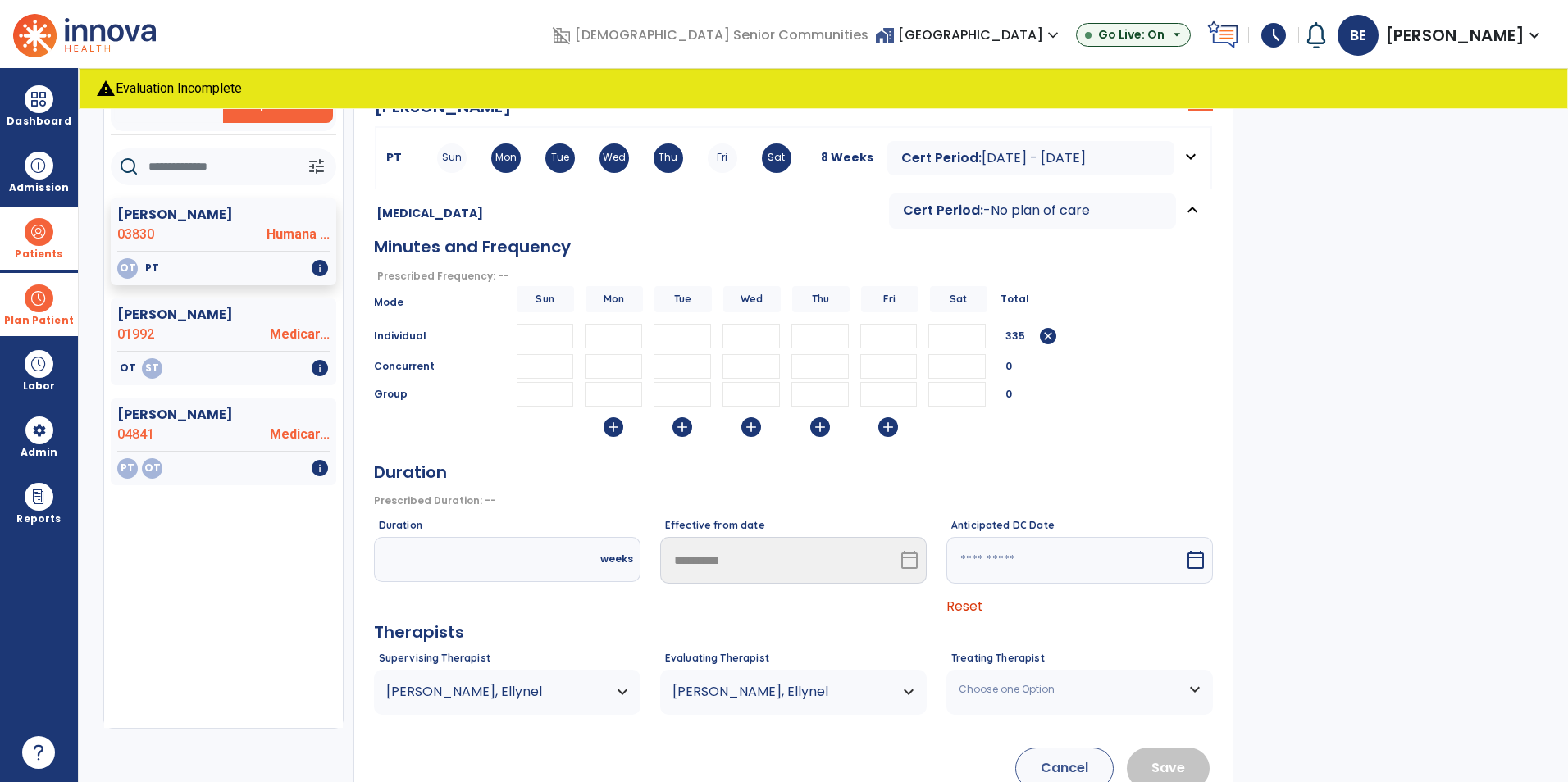 scroll, scrollTop: 147, scrollLeft: 0, axis: vertical 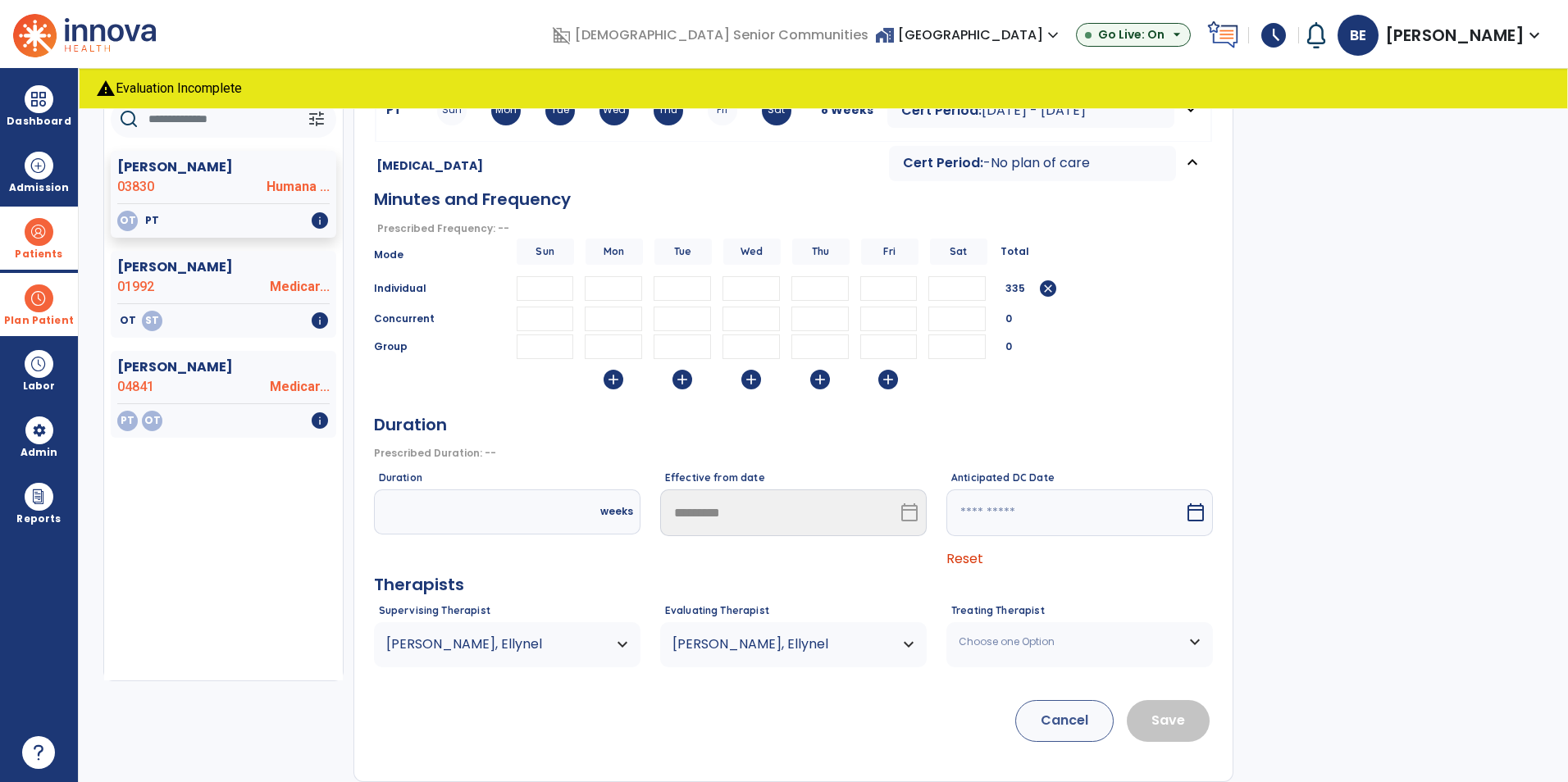 type on "**" 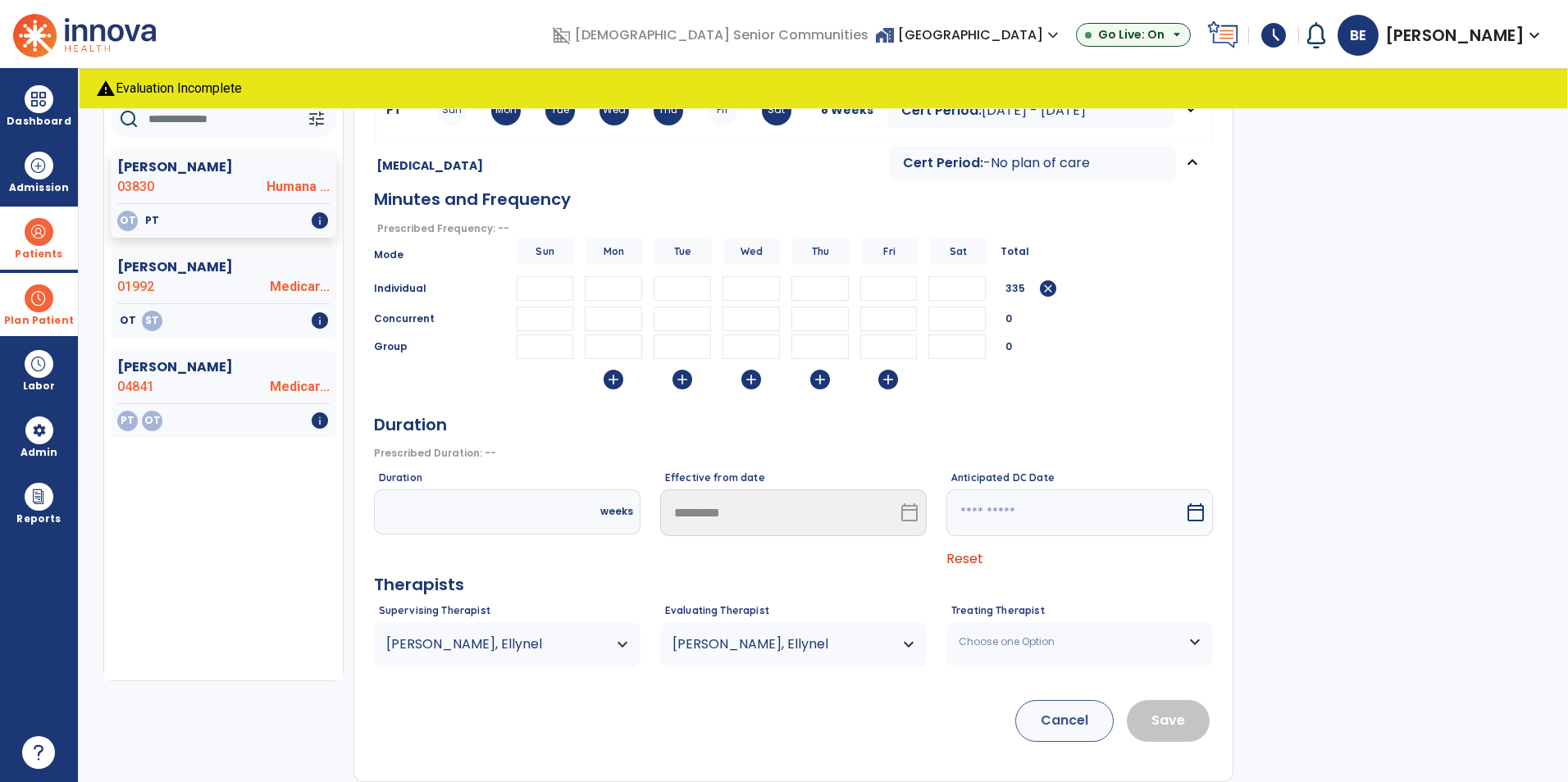 click on "Choose one Option" at bounding box center [1069, 642] 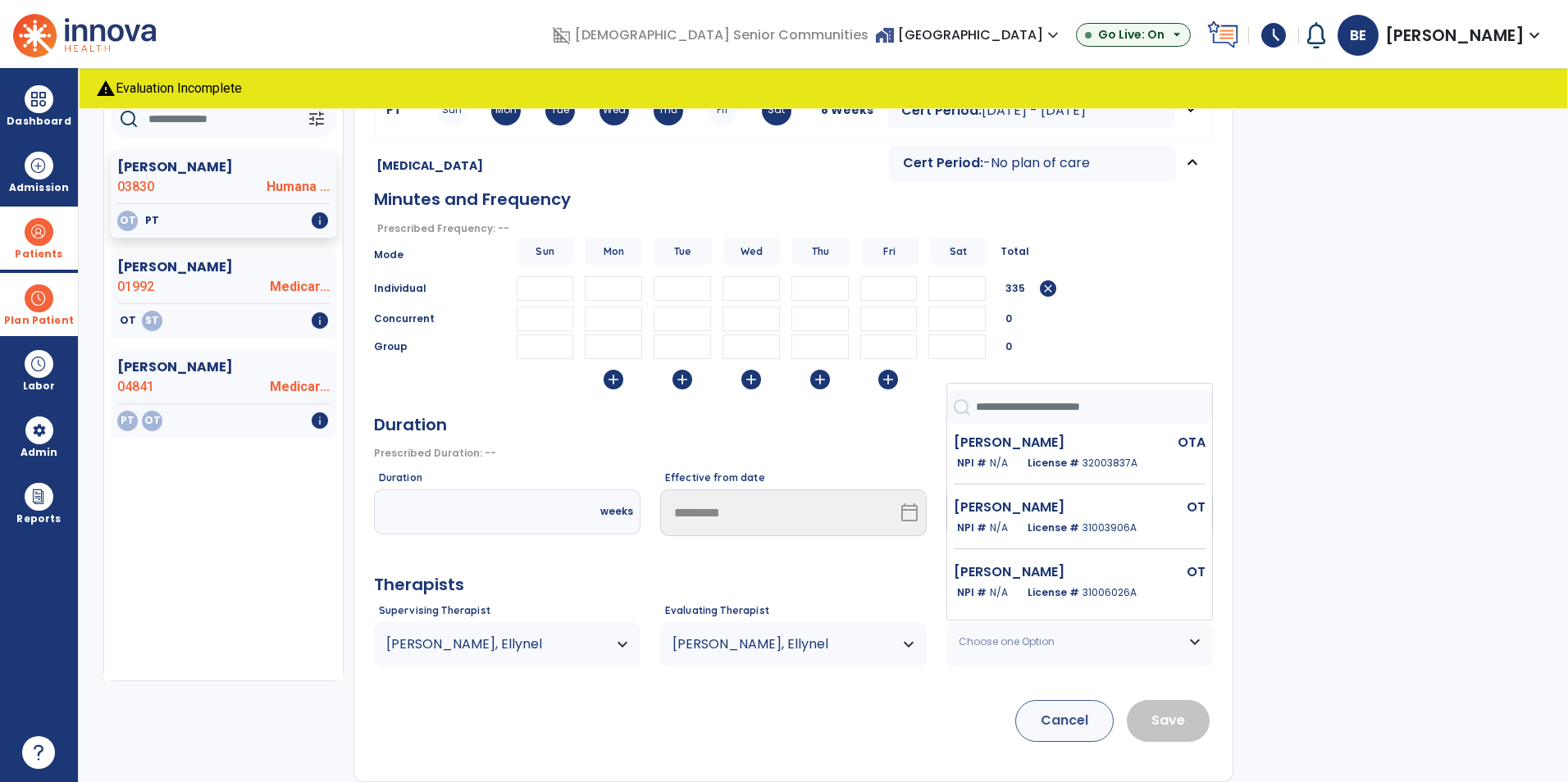drag, startPoint x: 1055, startPoint y: 512, endPoint x: 1080, endPoint y: 566, distance: 59.506302 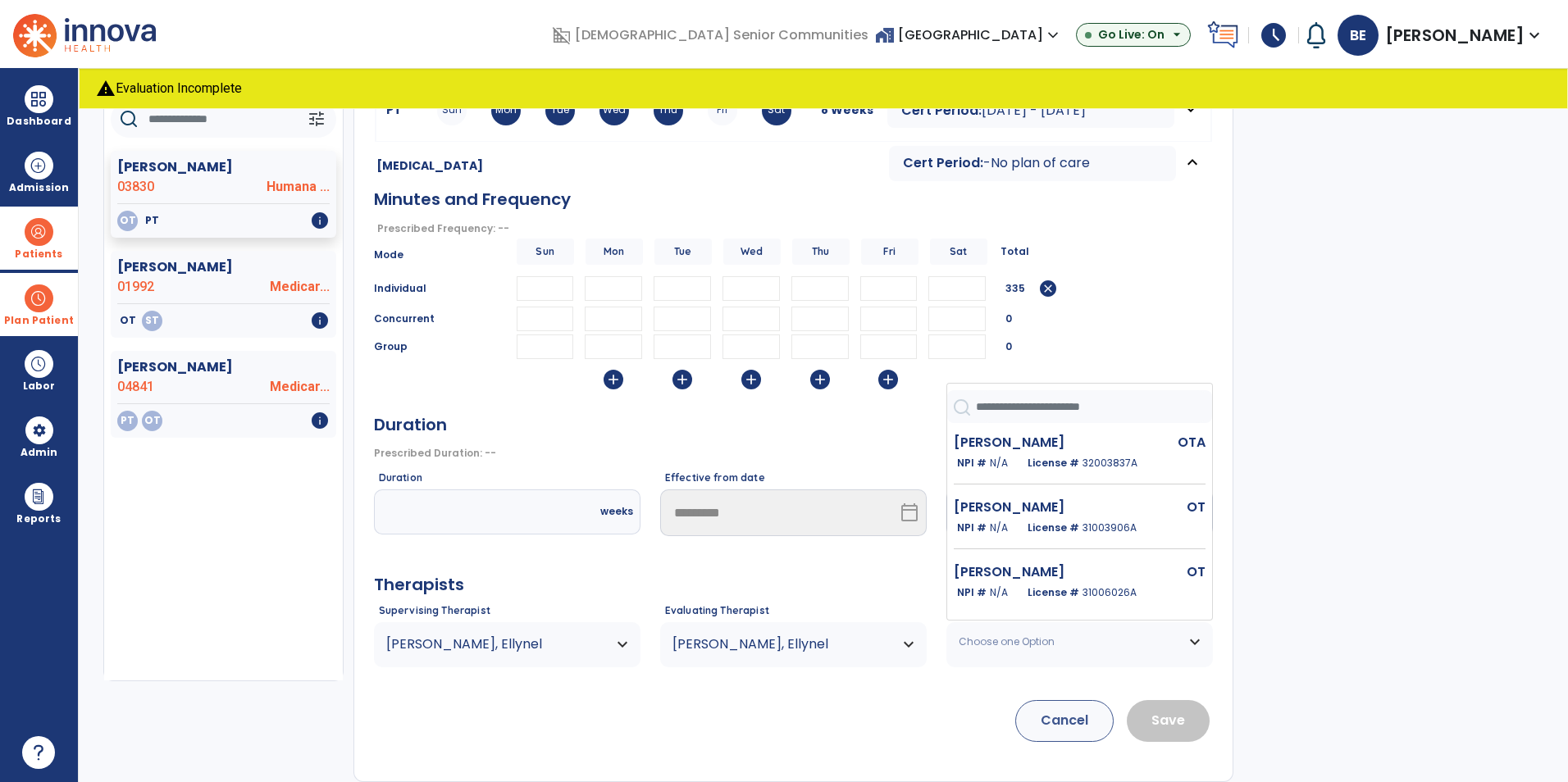 click on "[PERSON_NAME]" at bounding box center [1034, 507] 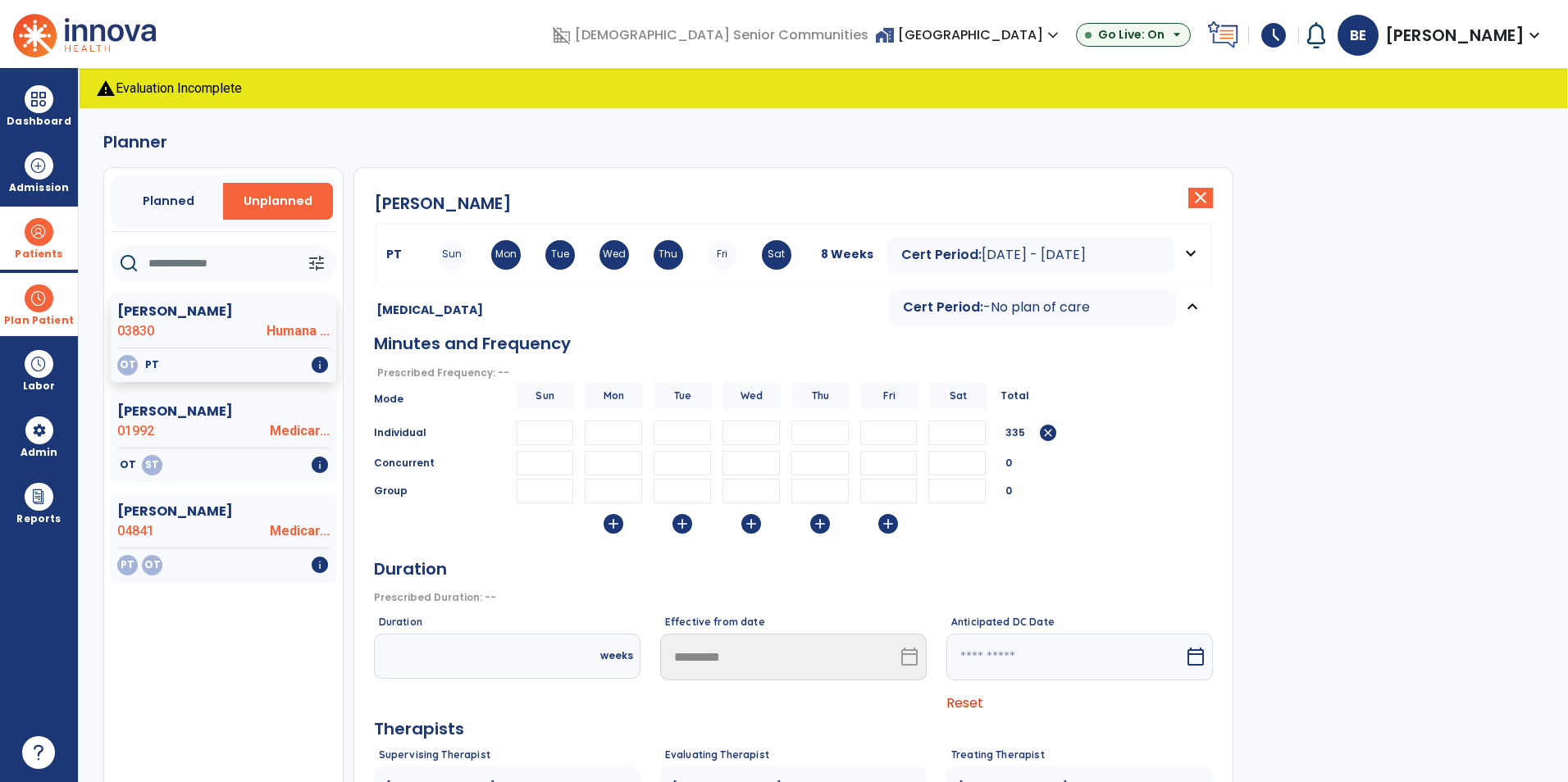 scroll, scrollTop: 0, scrollLeft: 0, axis: both 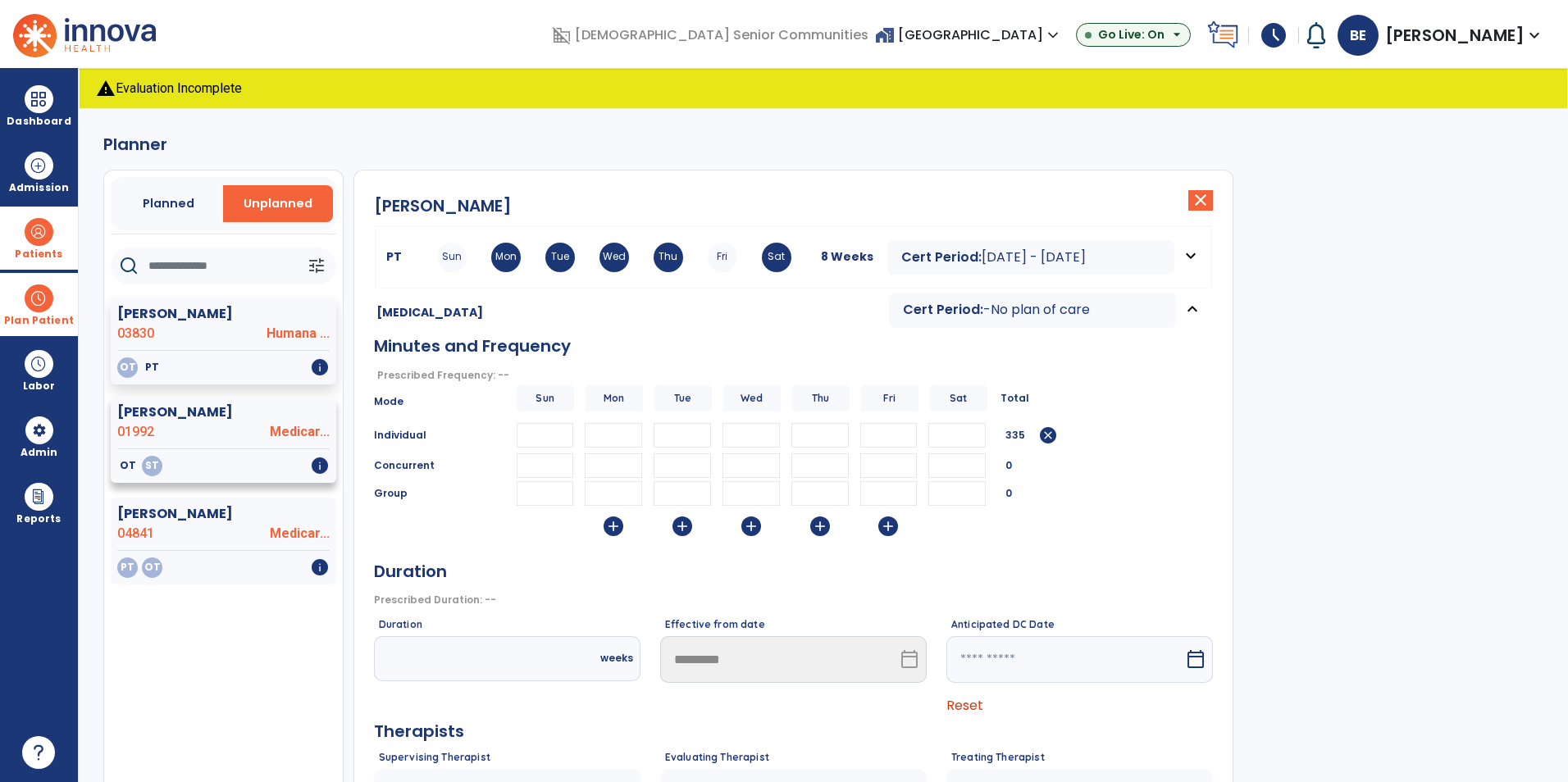 click on "Medicar..." 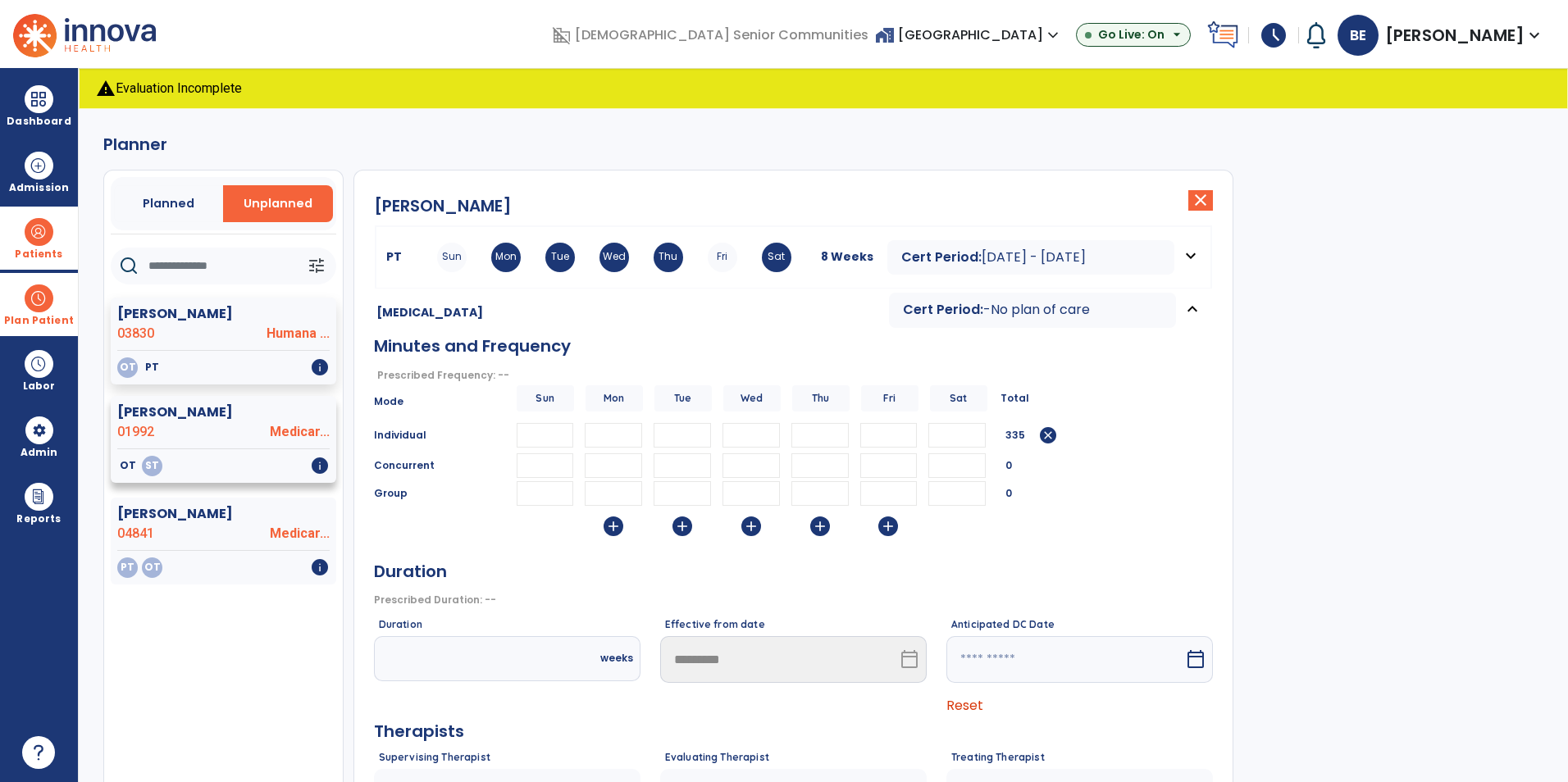 type on "*" 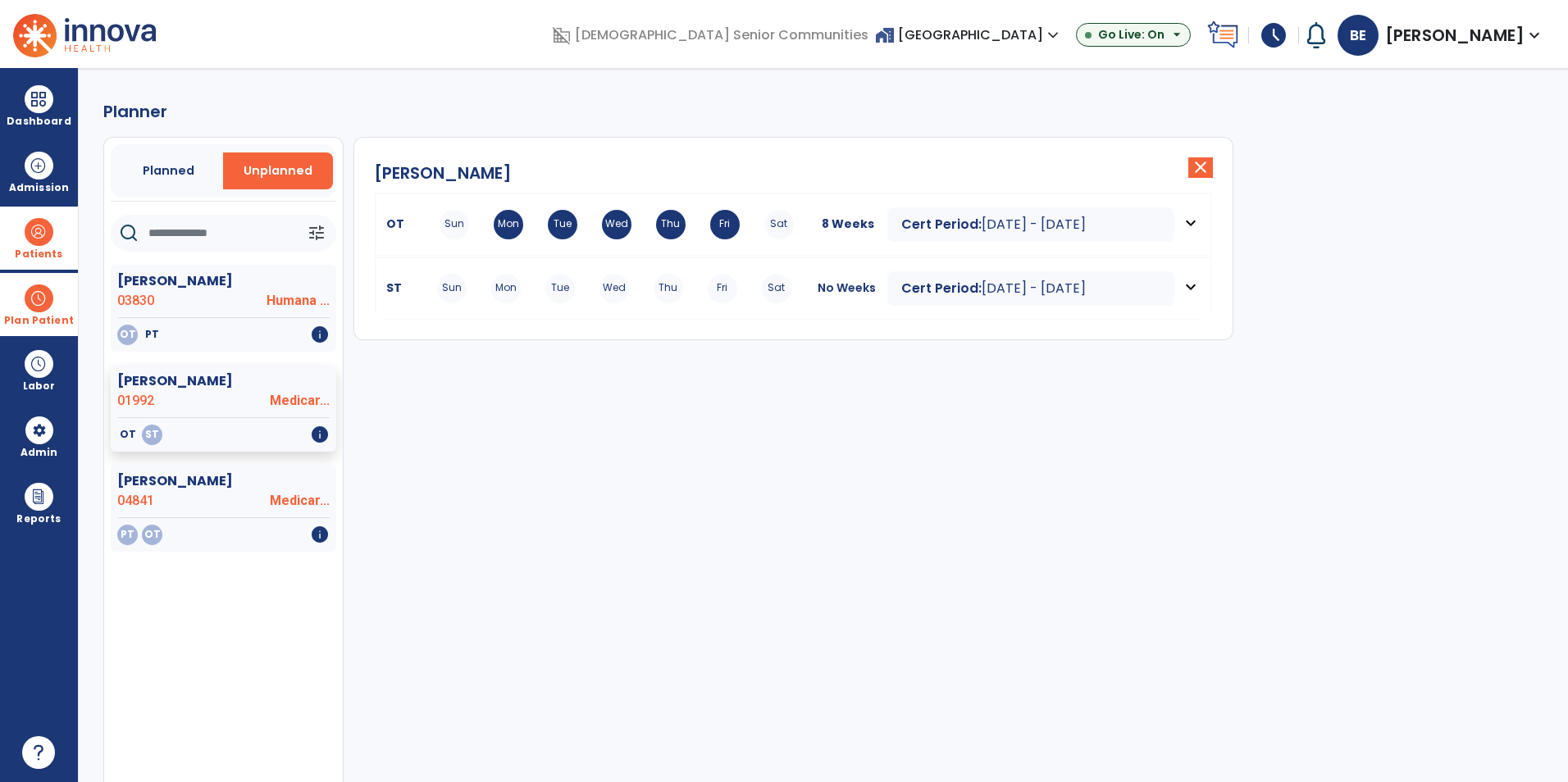 click on "Wed" at bounding box center (614, 289) 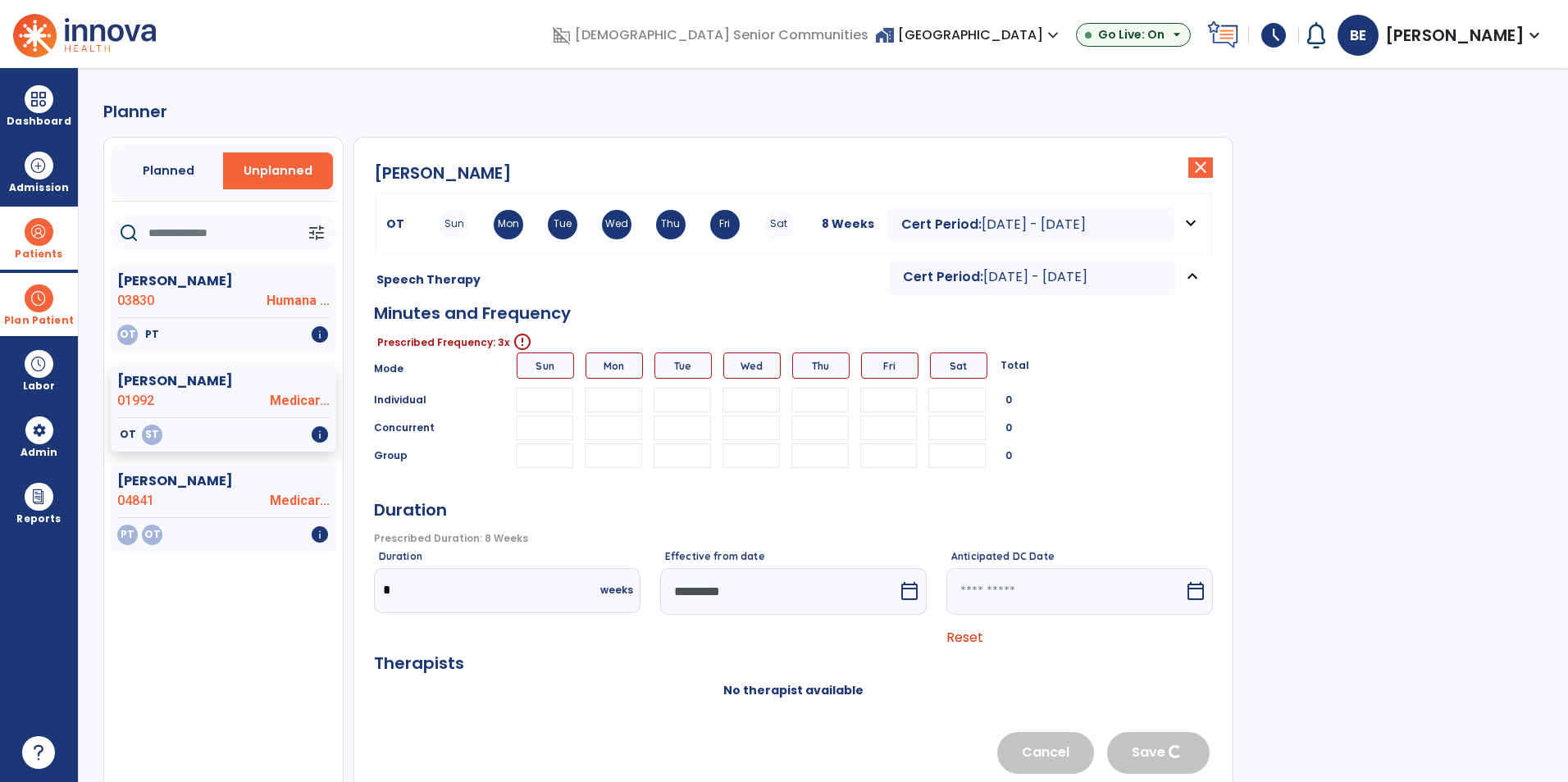 click at bounding box center (613, 400) 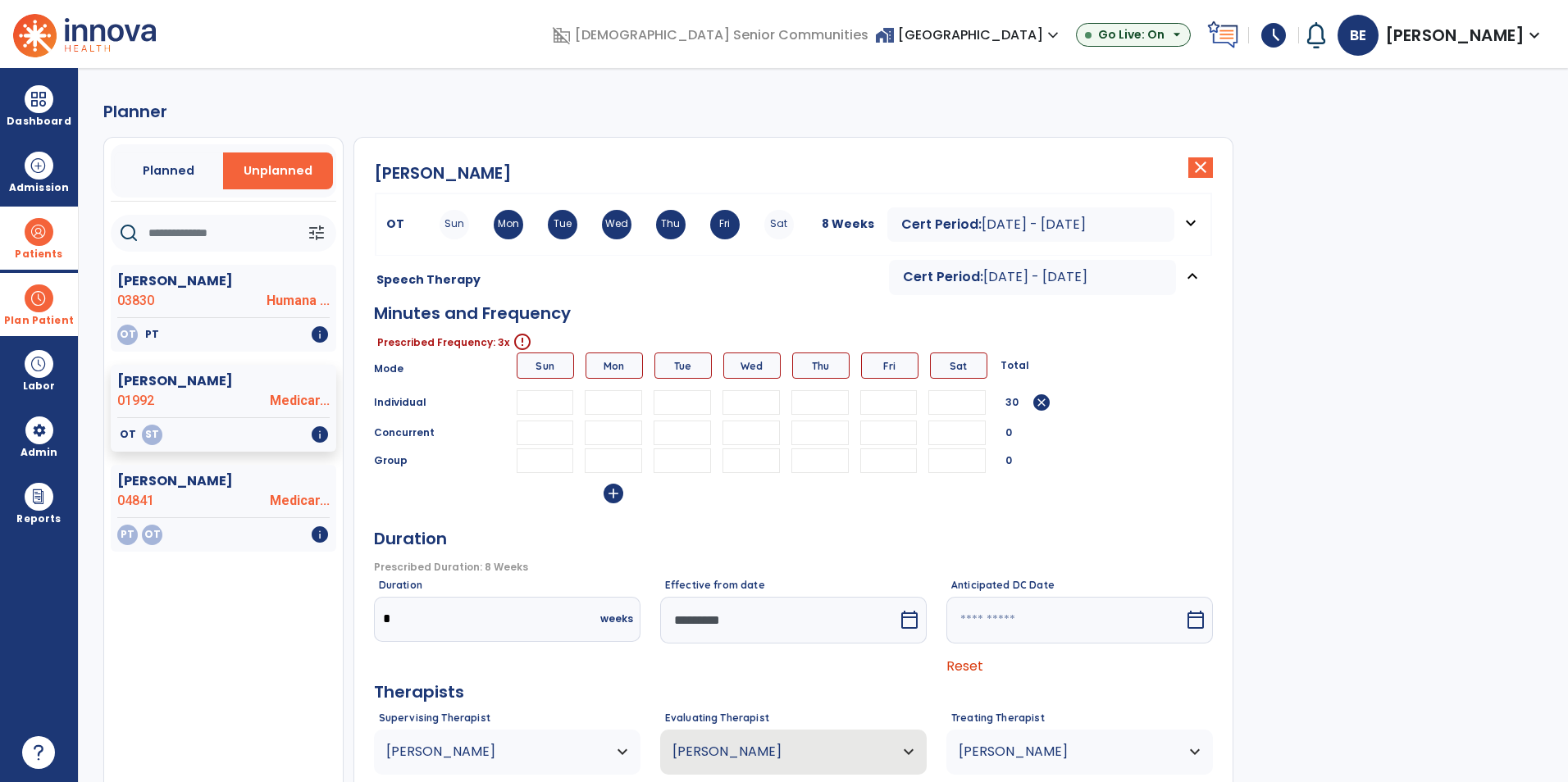 type on "**" 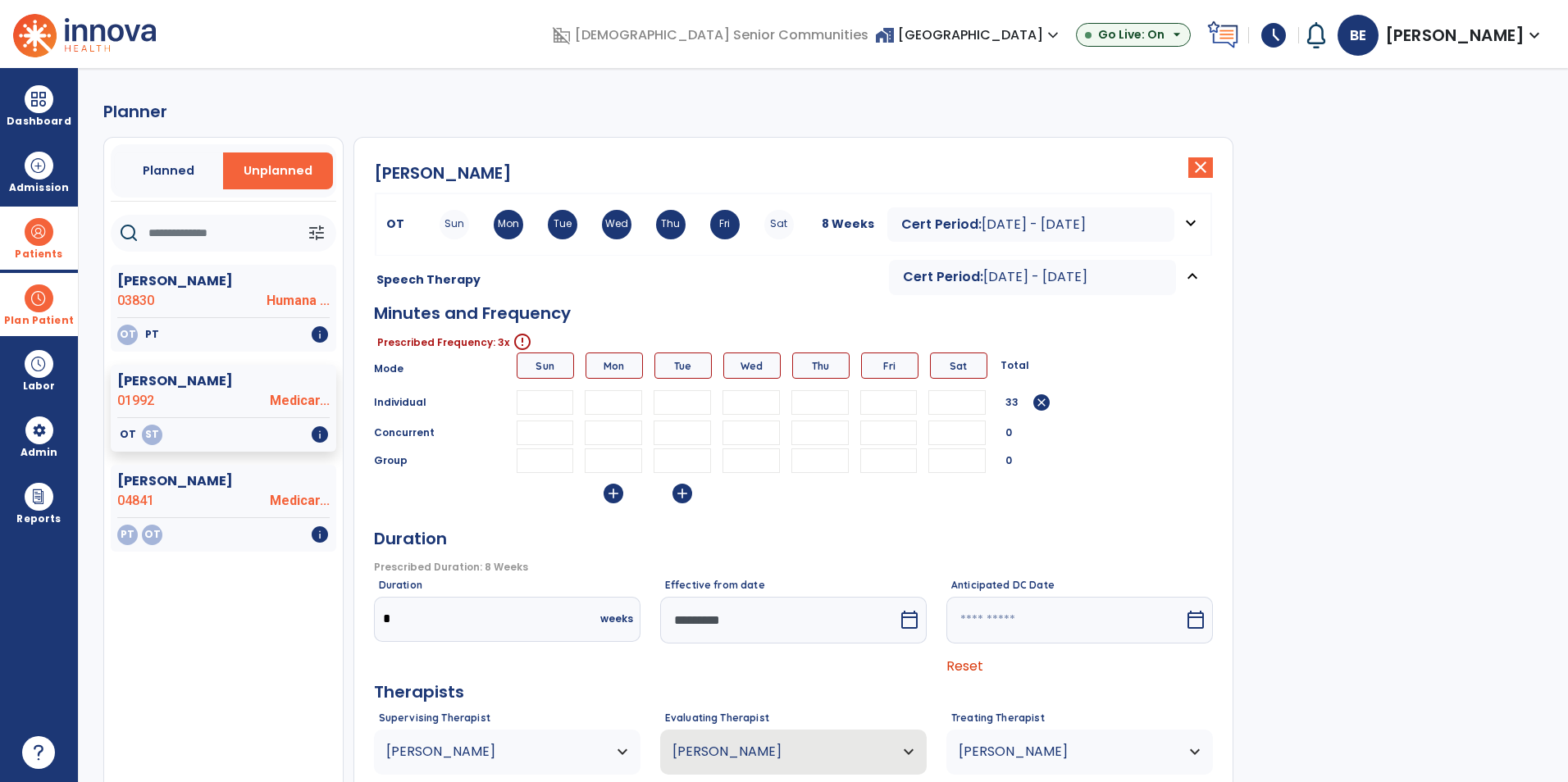 type on "**" 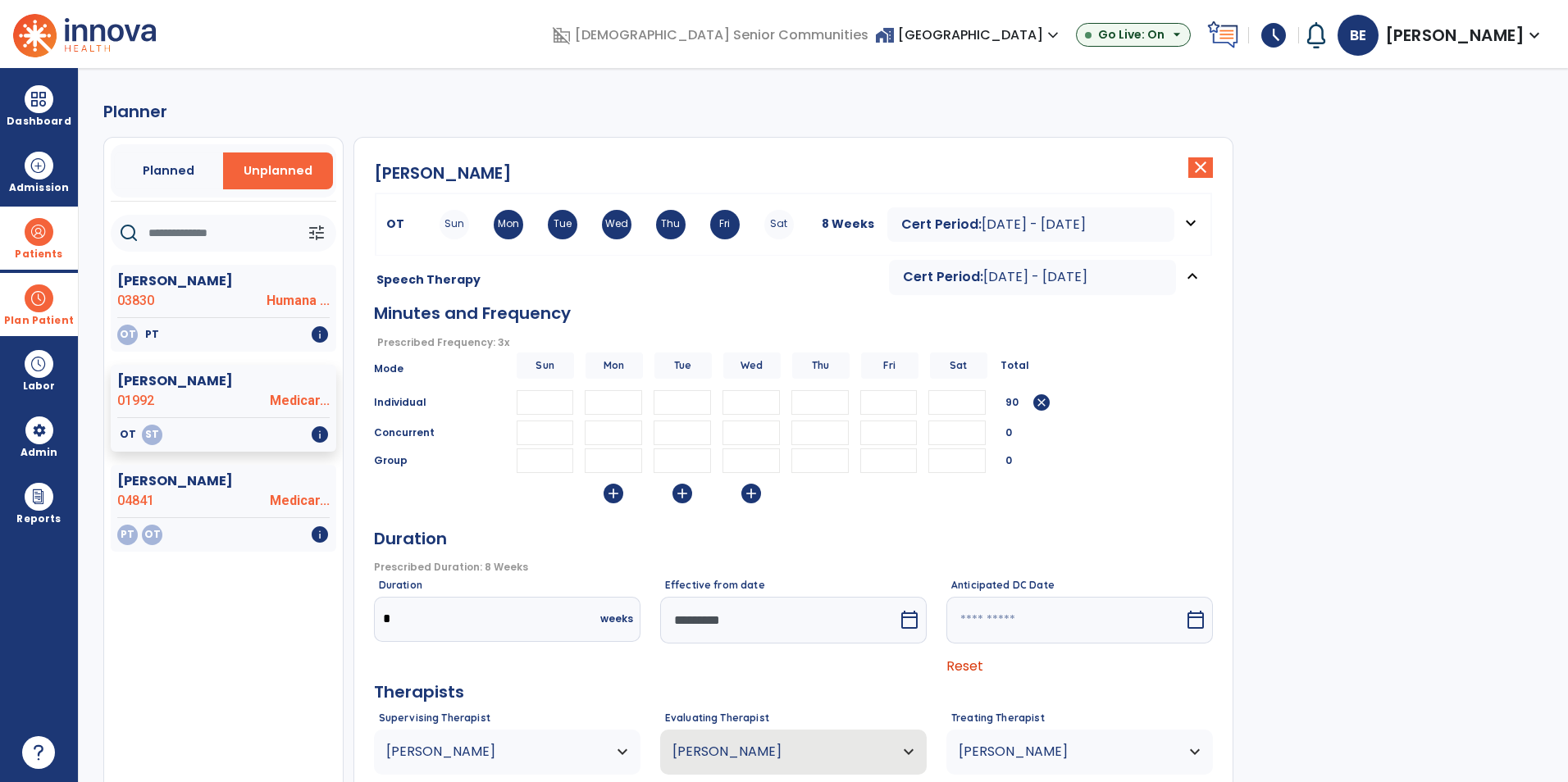 type on "**" 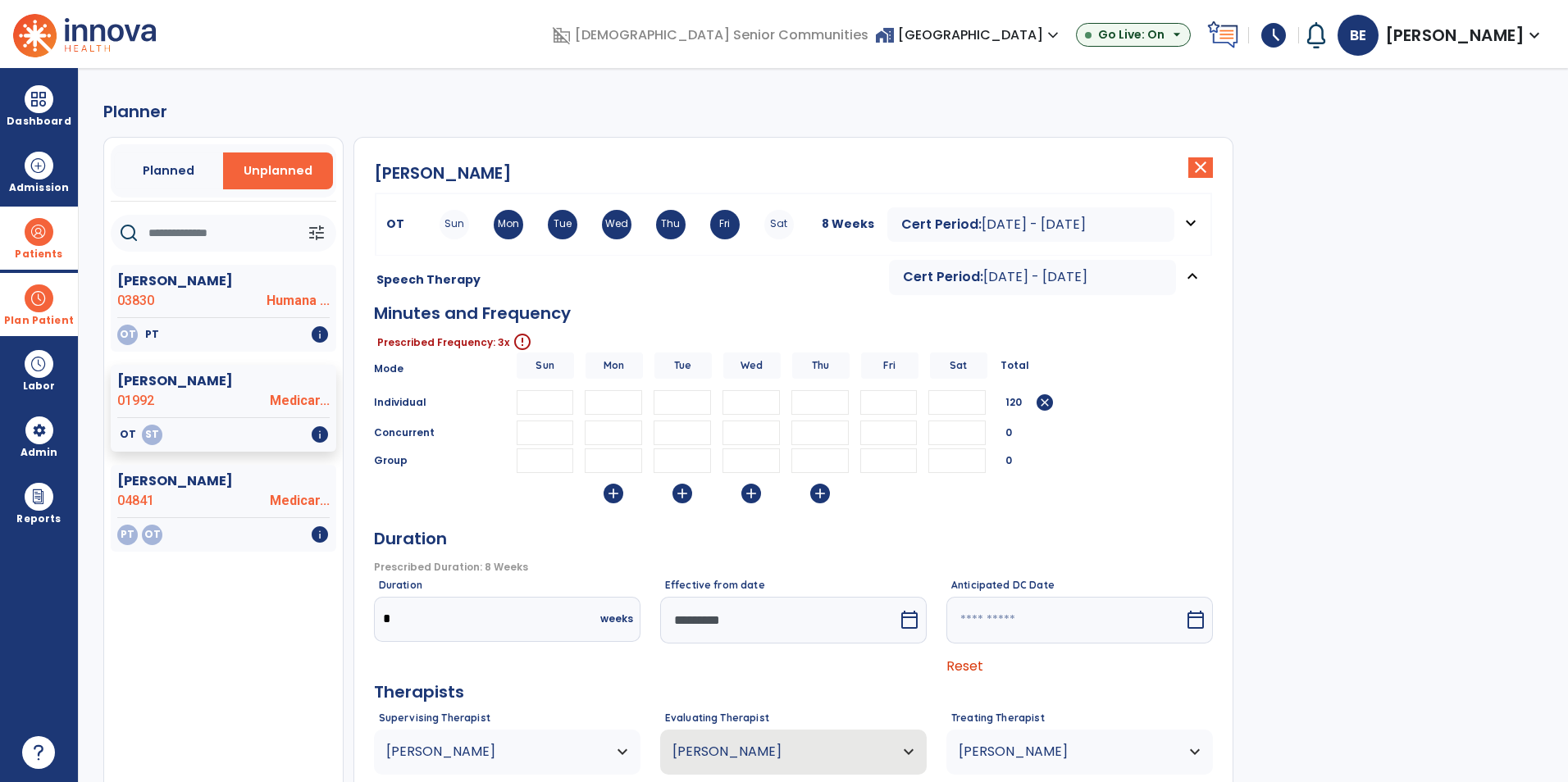 type on "**" 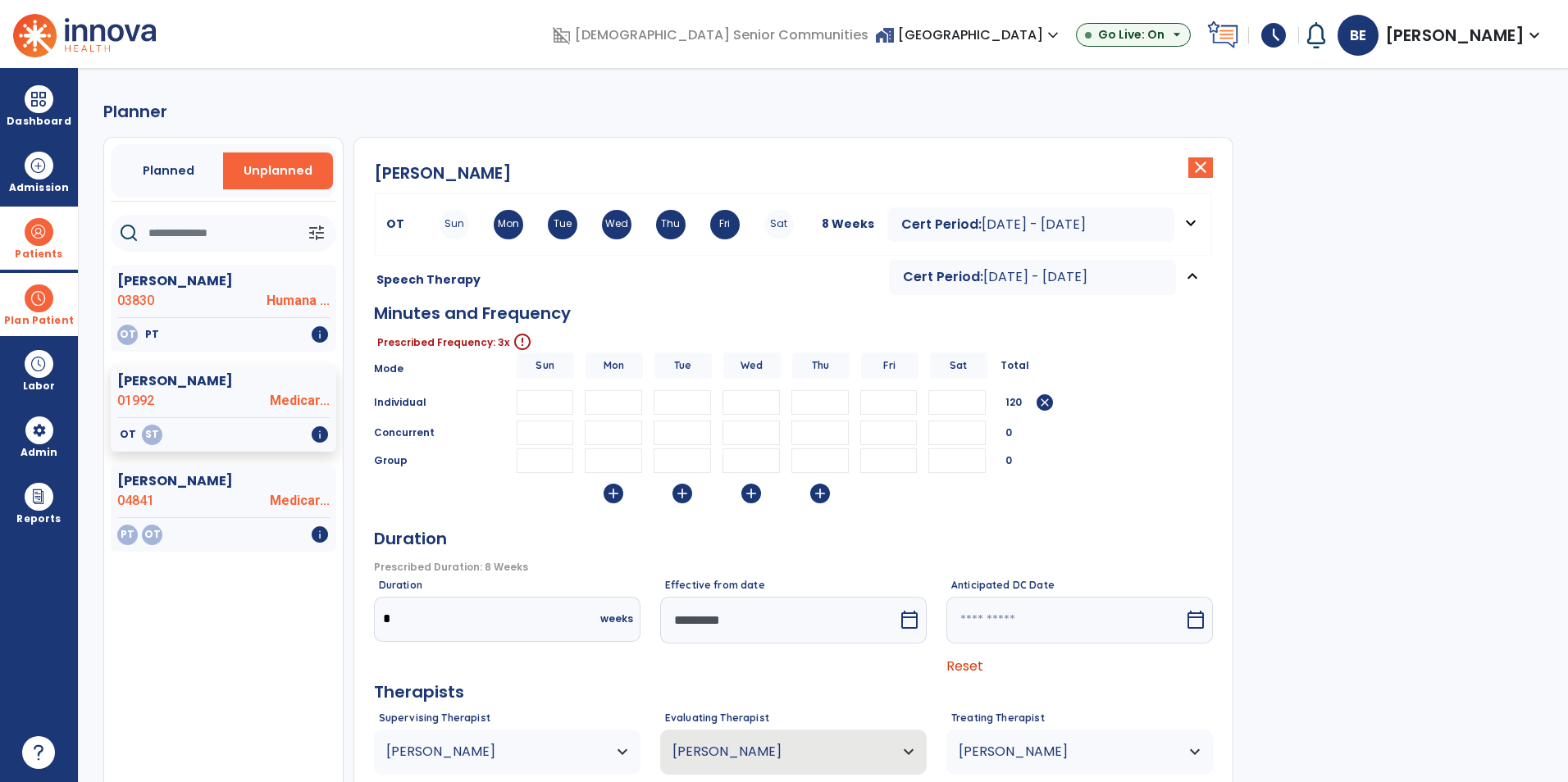 drag, startPoint x: 695, startPoint y: 390, endPoint x: 630, endPoint y: 411, distance: 68.30813 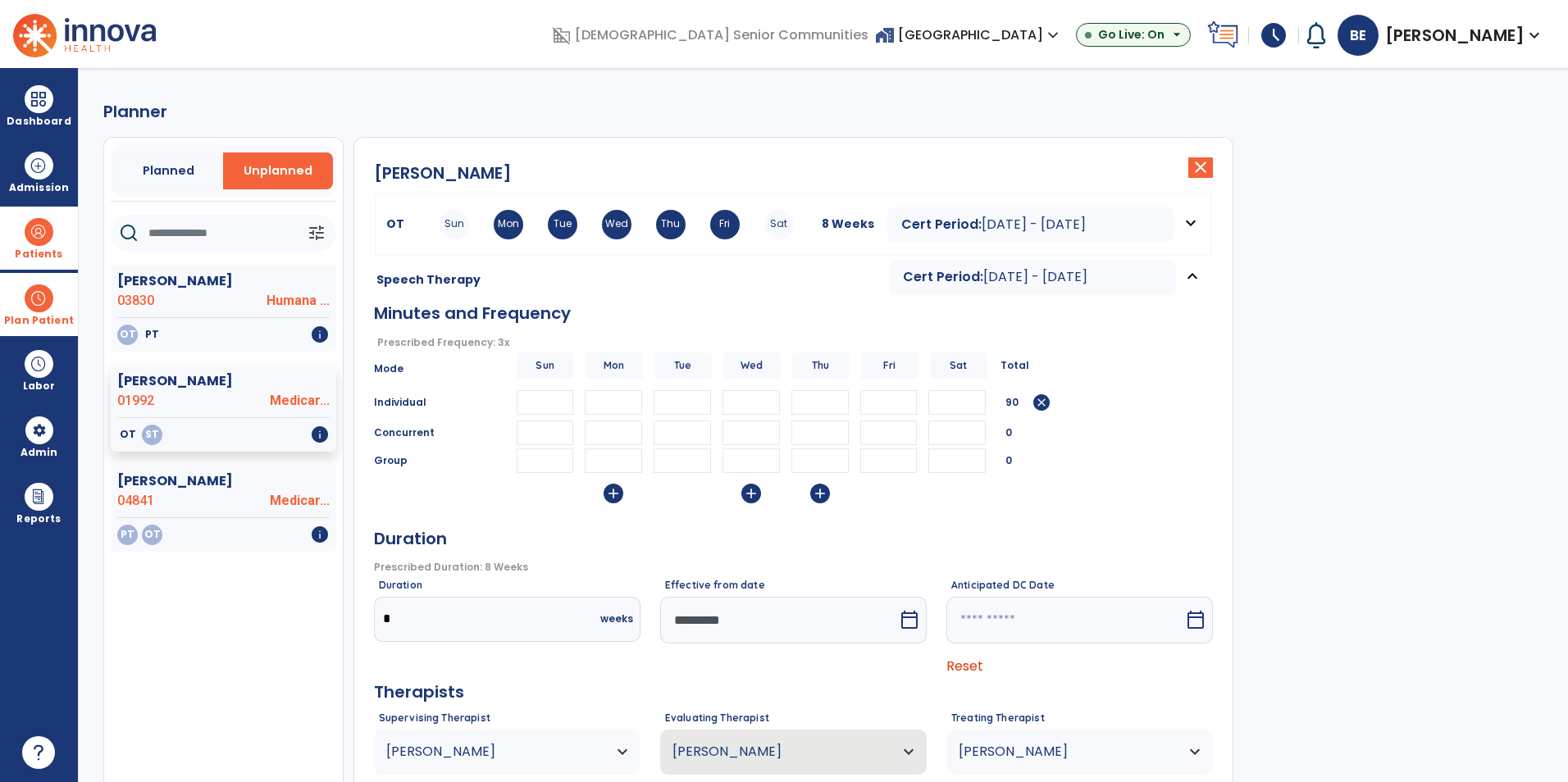 type 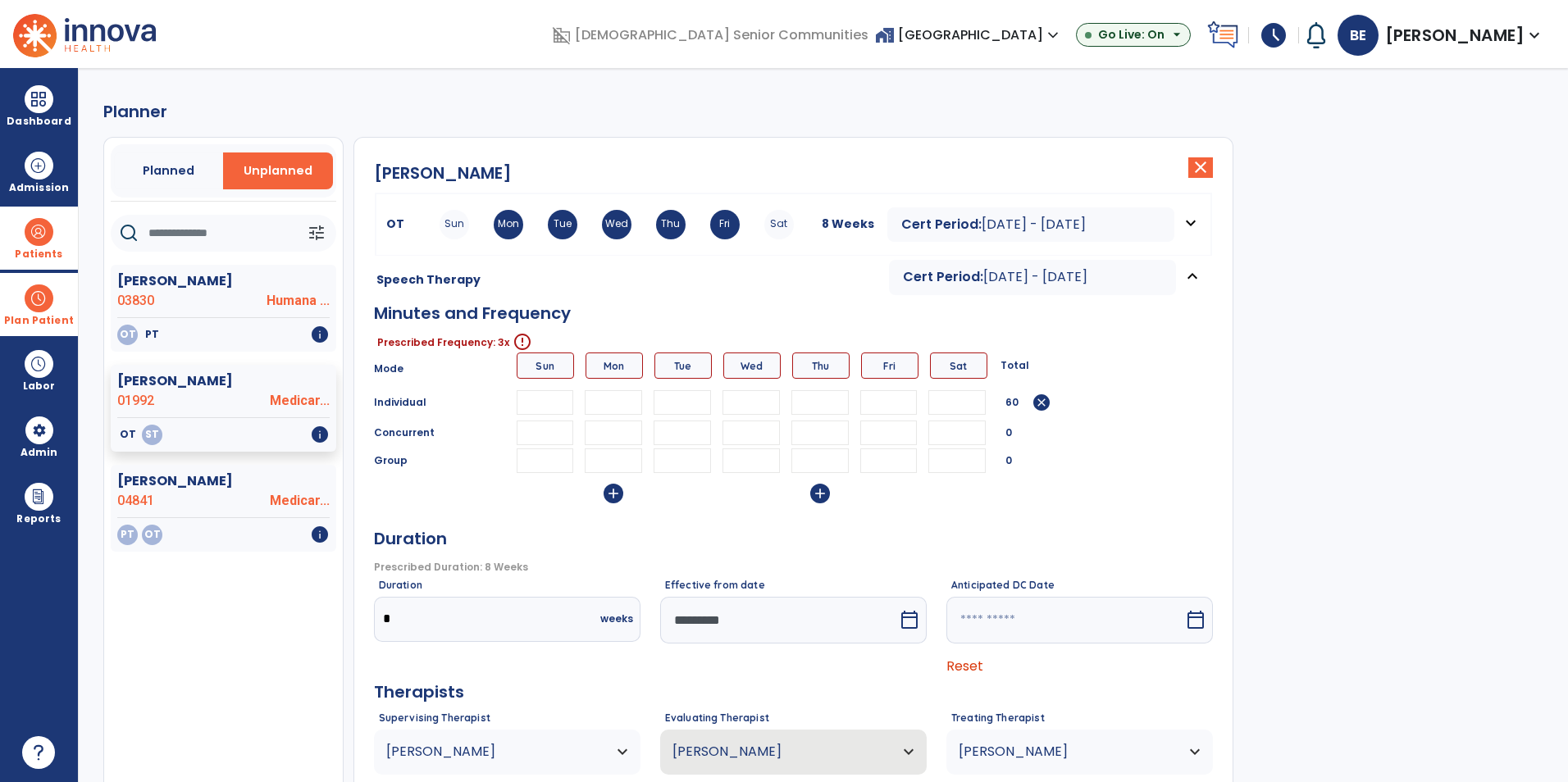 type 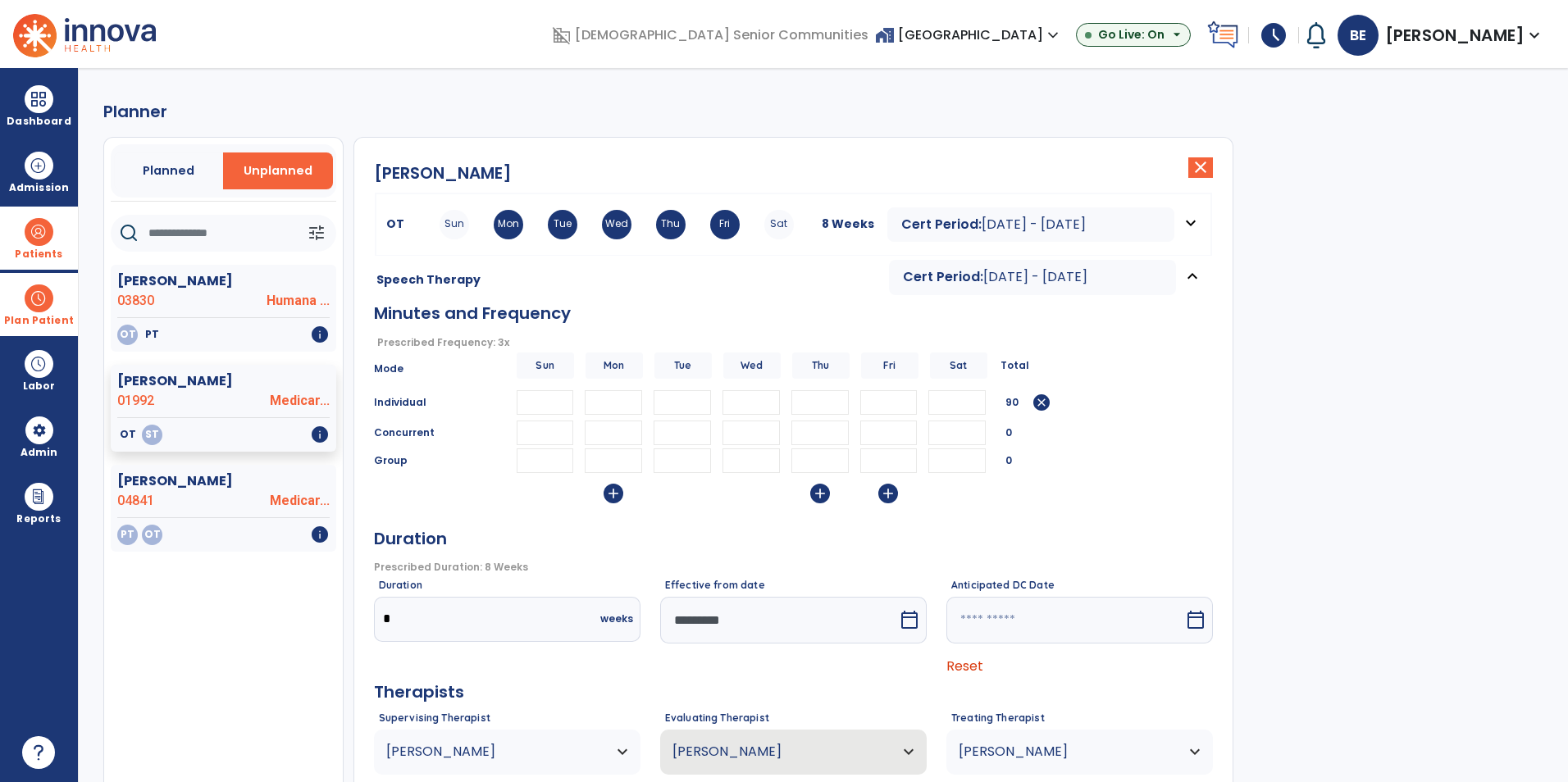 type on "**" 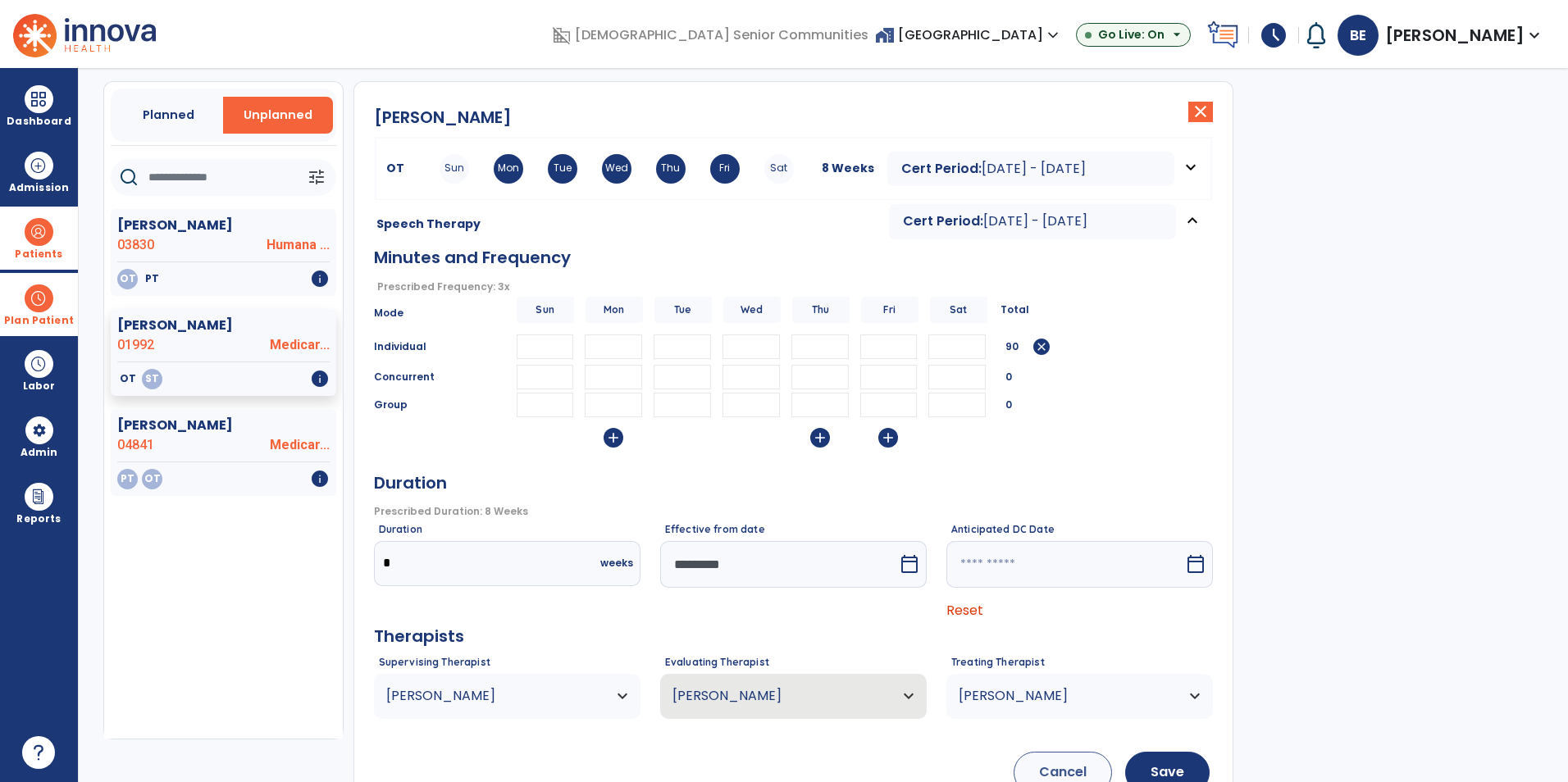 scroll, scrollTop: 107, scrollLeft: 0, axis: vertical 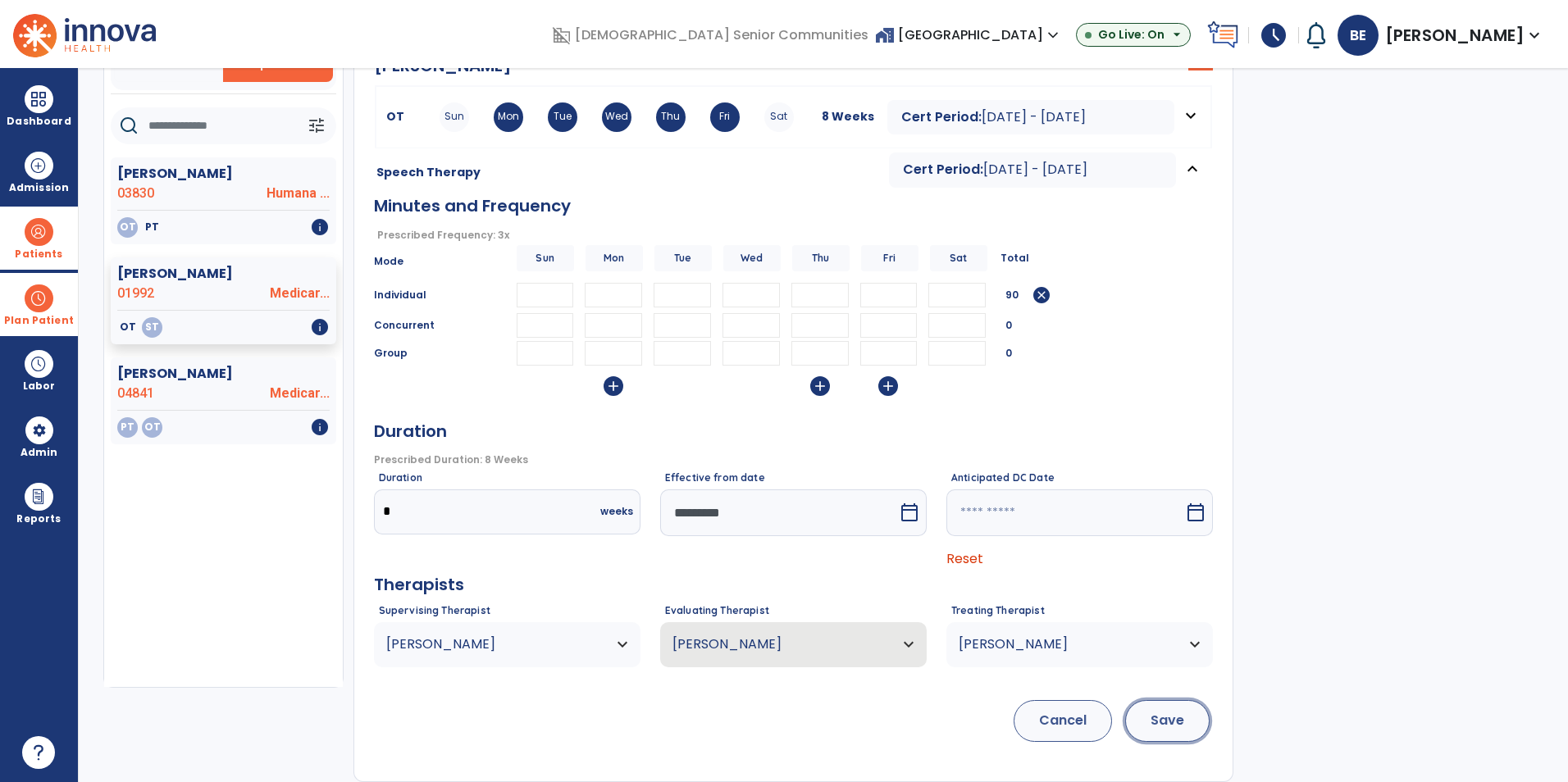 click on "Save" at bounding box center (1167, 721) 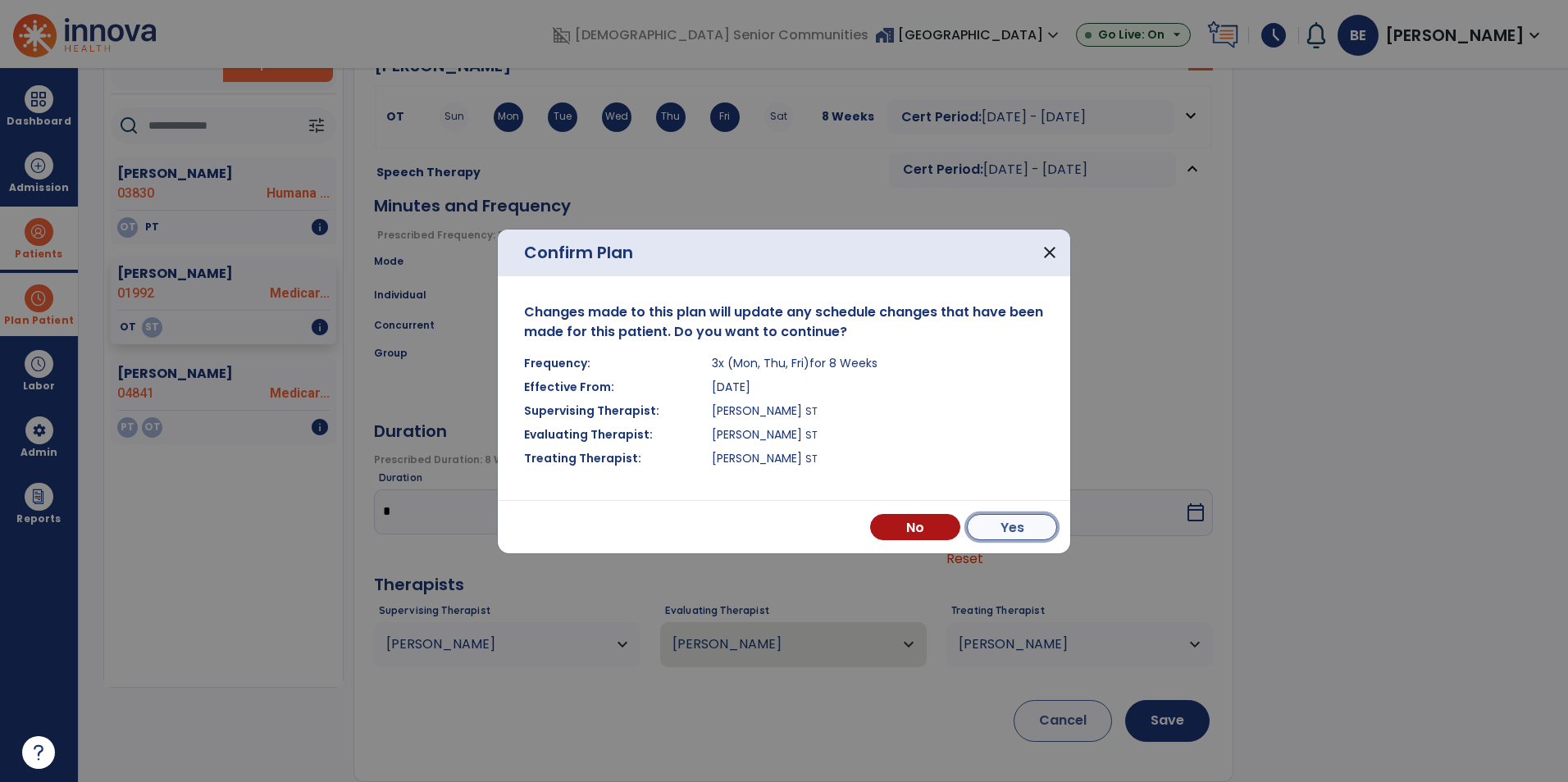 click on "Yes" at bounding box center [1012, 527] 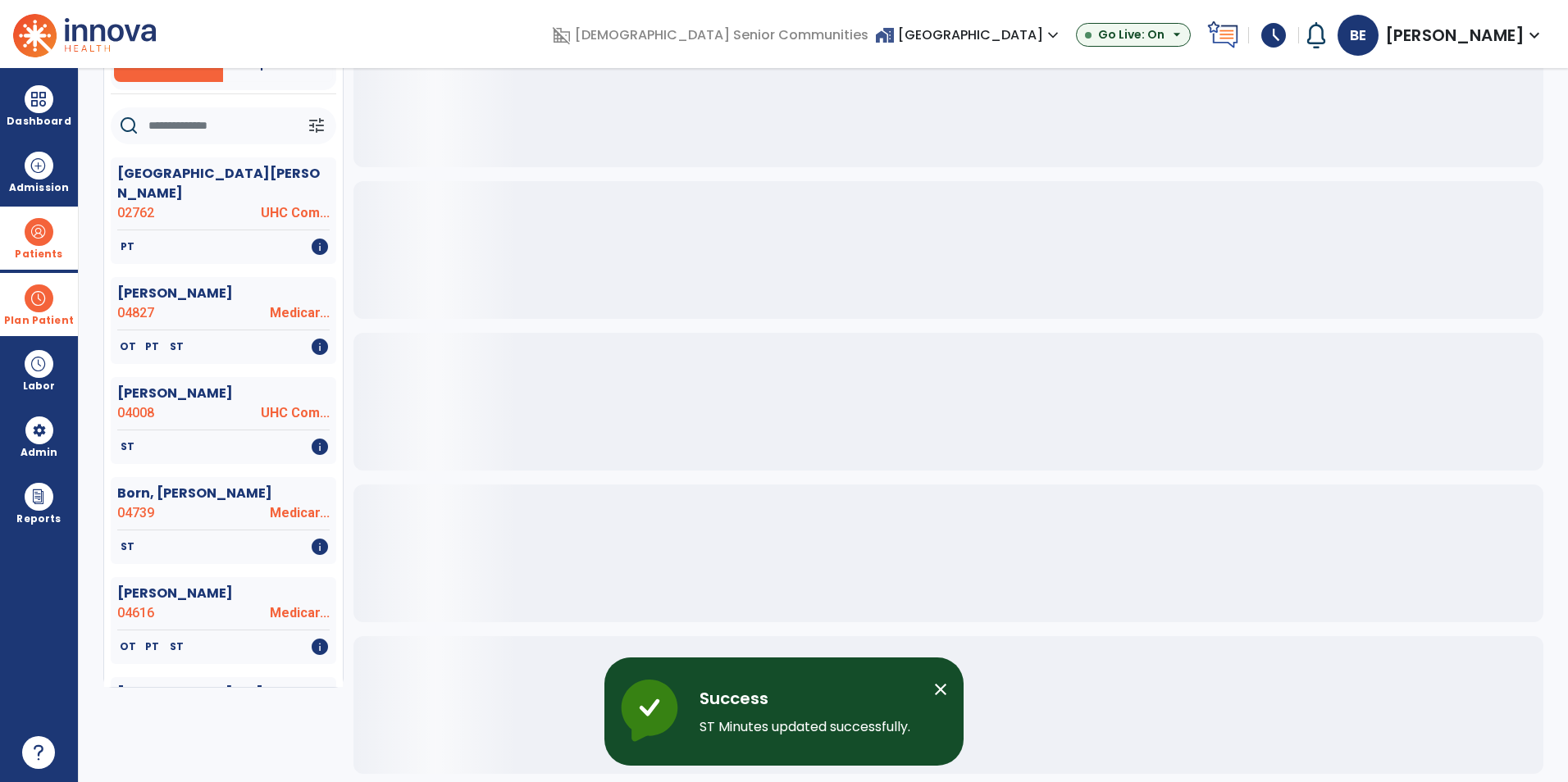 click on "Unplanned" at bounding box center (277, 63) 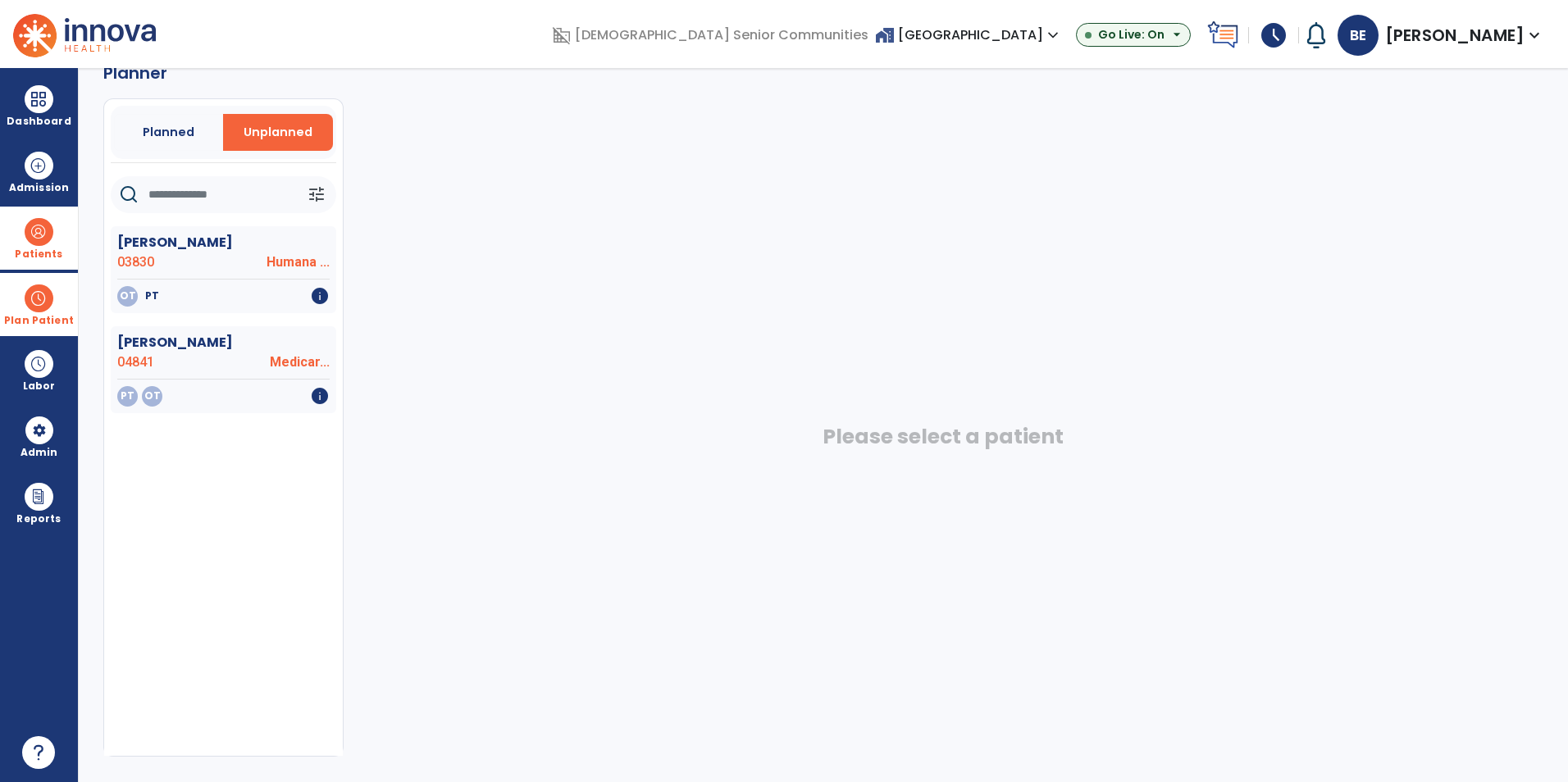 scroll, scrollTop: 39, scrollLeft: 0, axis: vertical 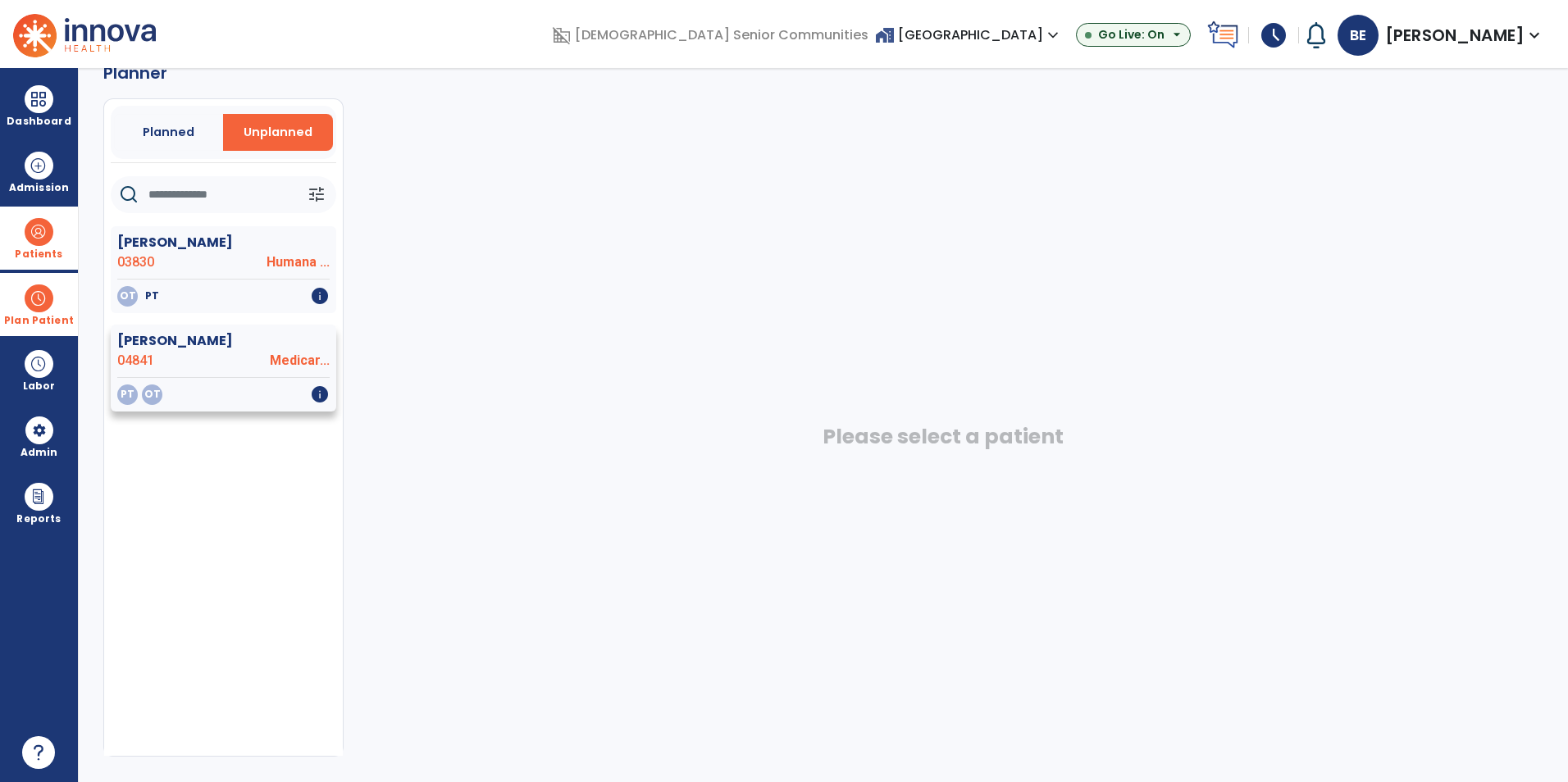 click on "Medicar..." 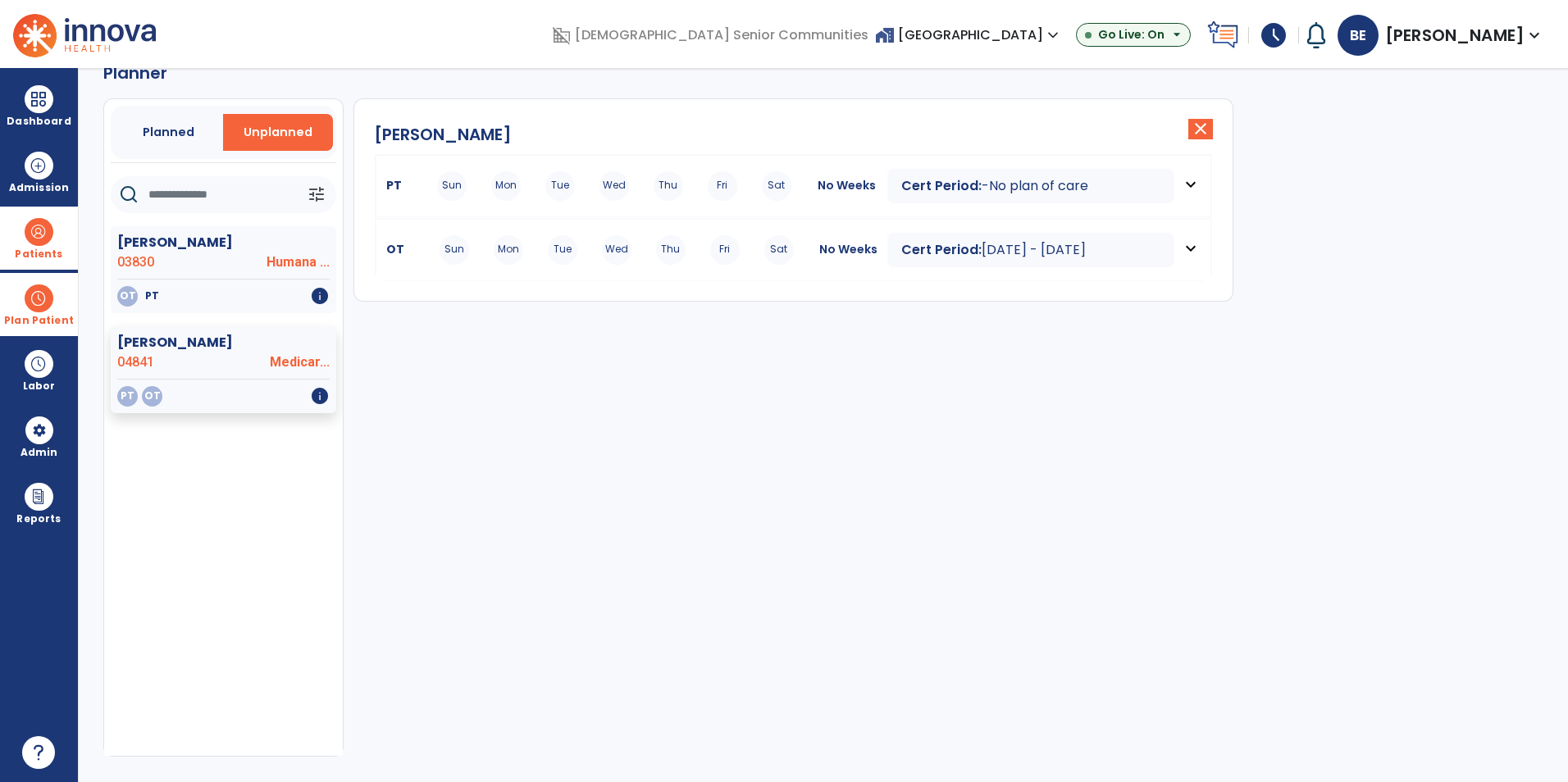 click on "Mon" at bounding box center [506, 186] 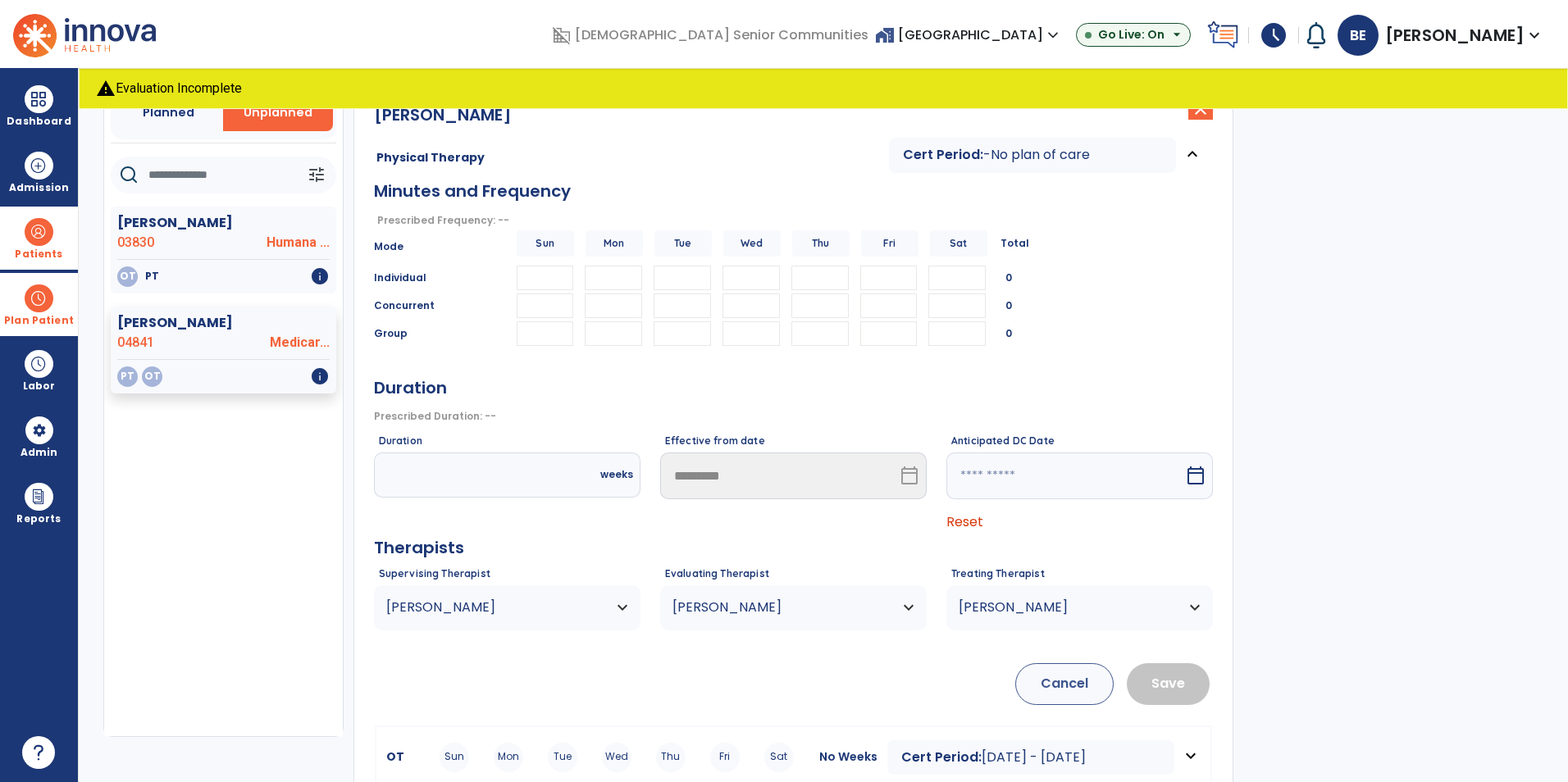 scroll, scrollTop: 118, scrollLeft: 0, axis: vertical 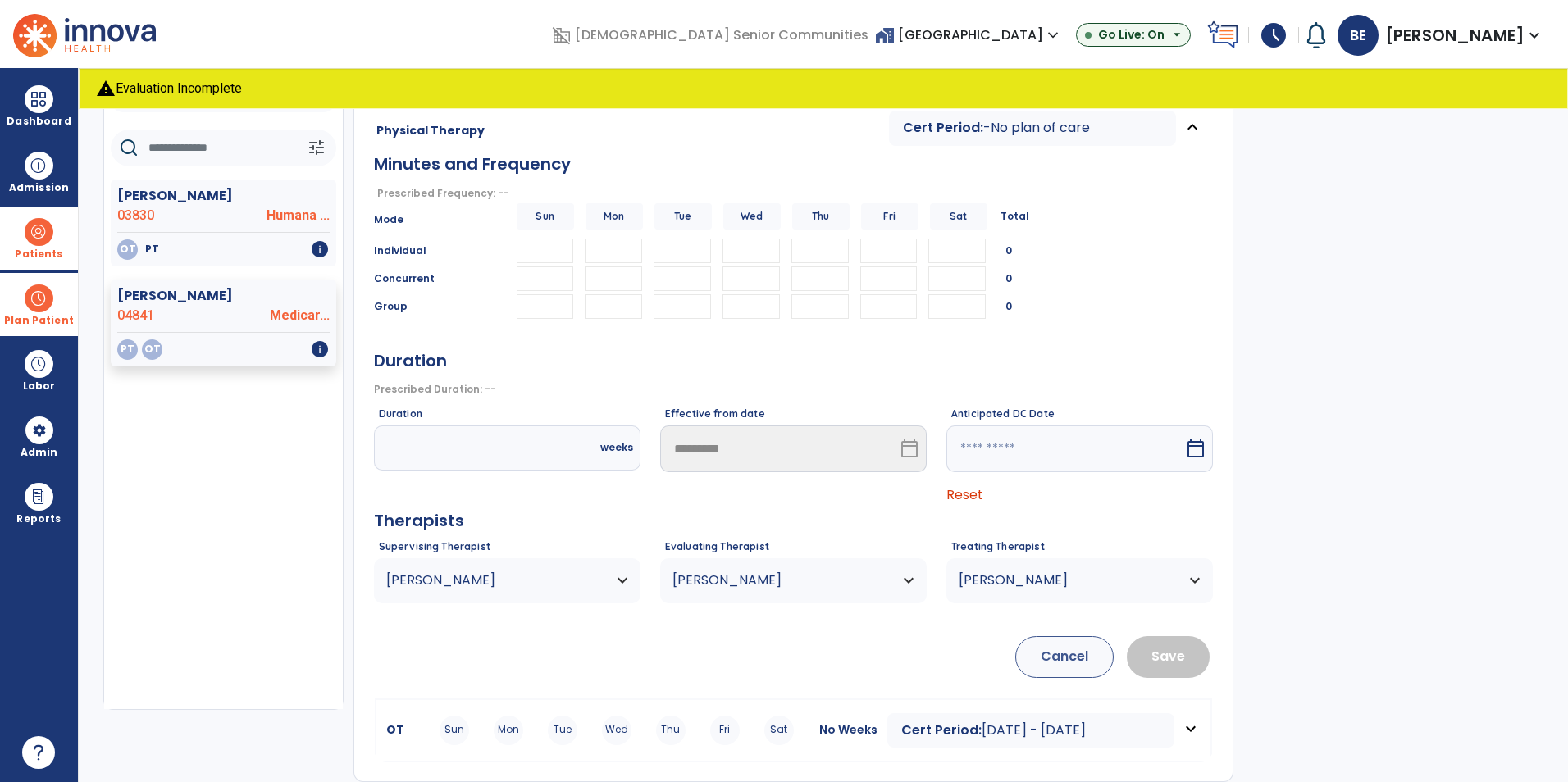 click on "Sat" at bounding box center (779, 730) 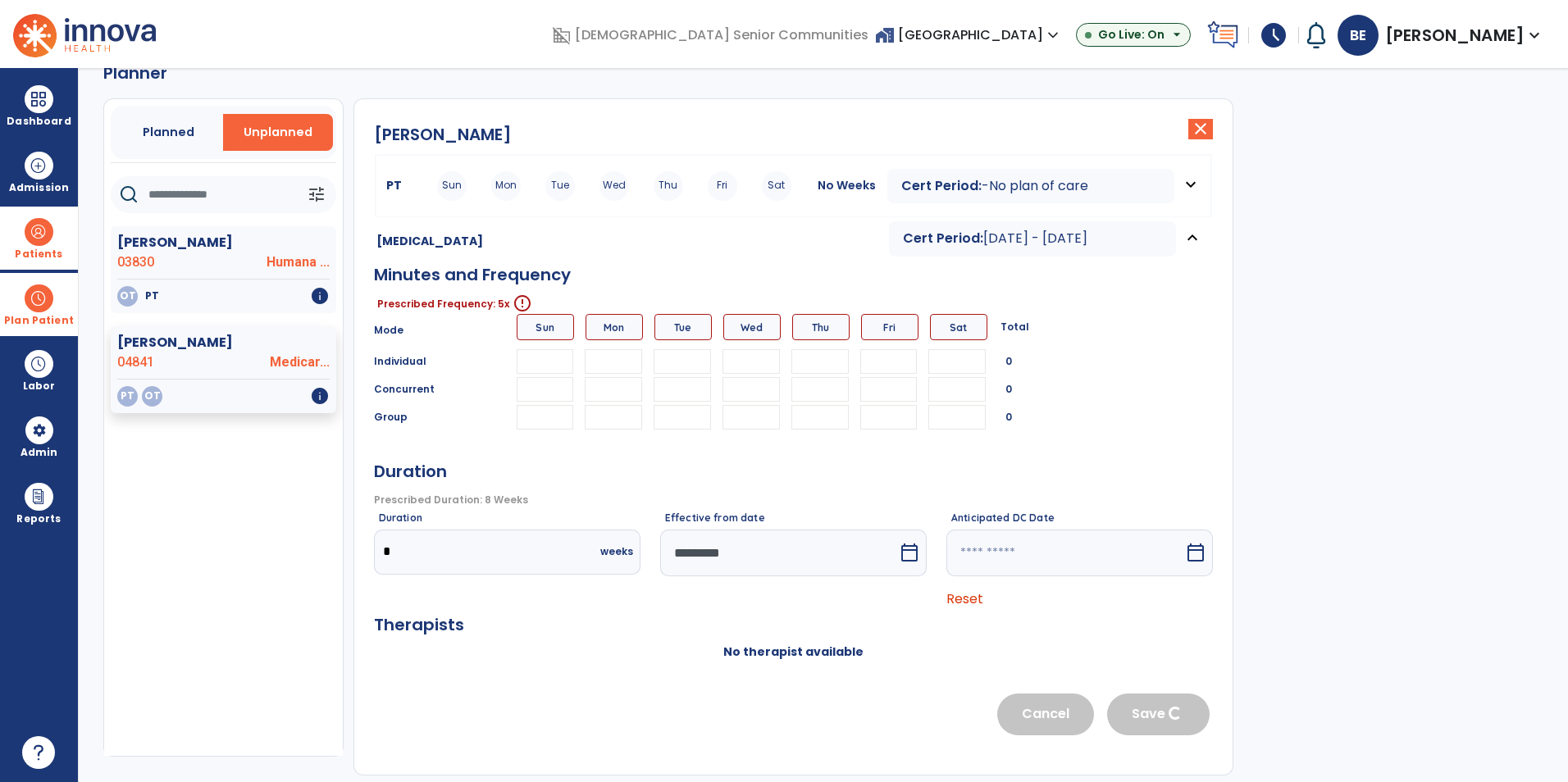 scroll, scrollTop: 79, scrollLeft: 0, axis: vertical 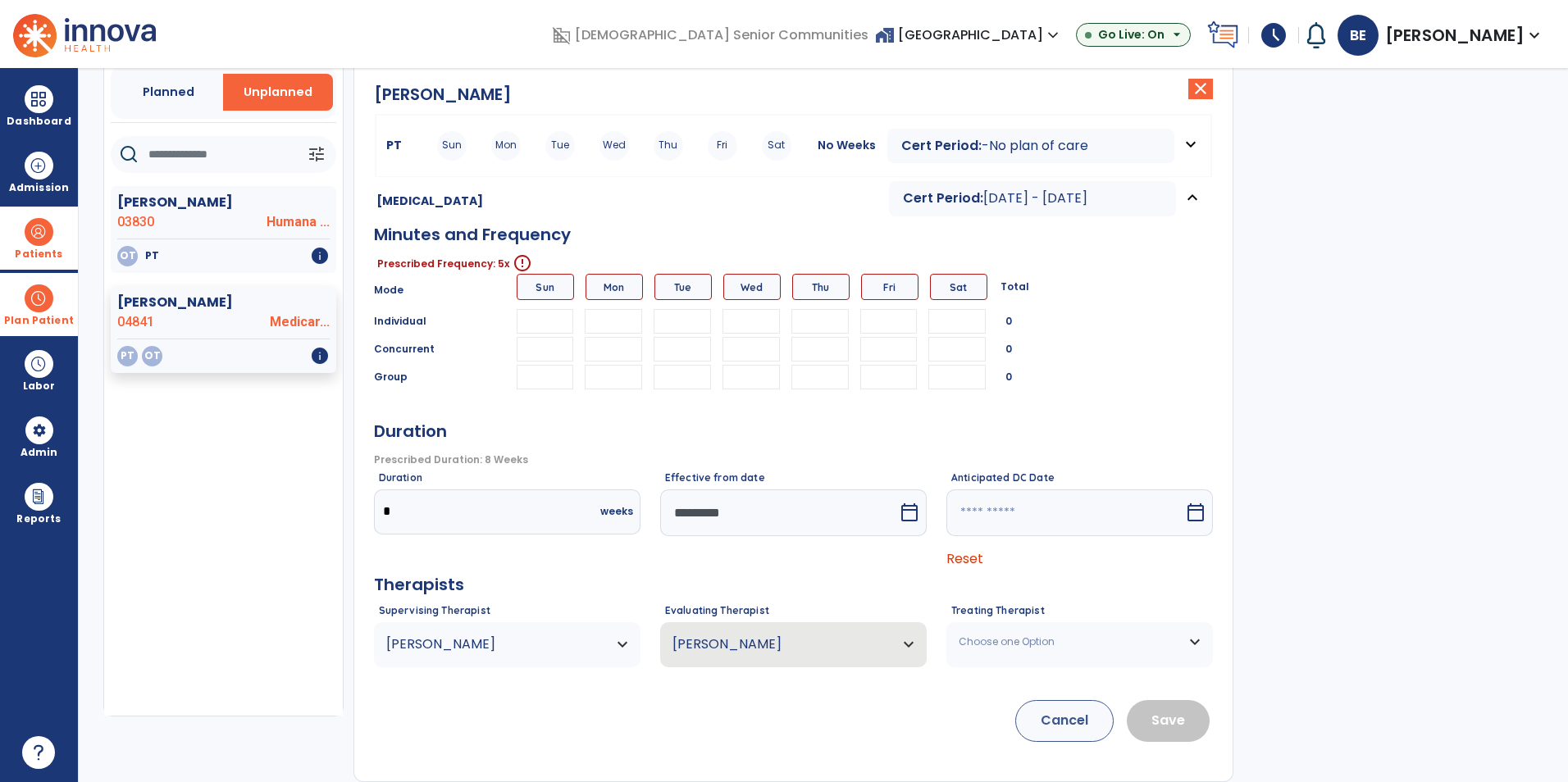 click at bounding box center [613, 321] 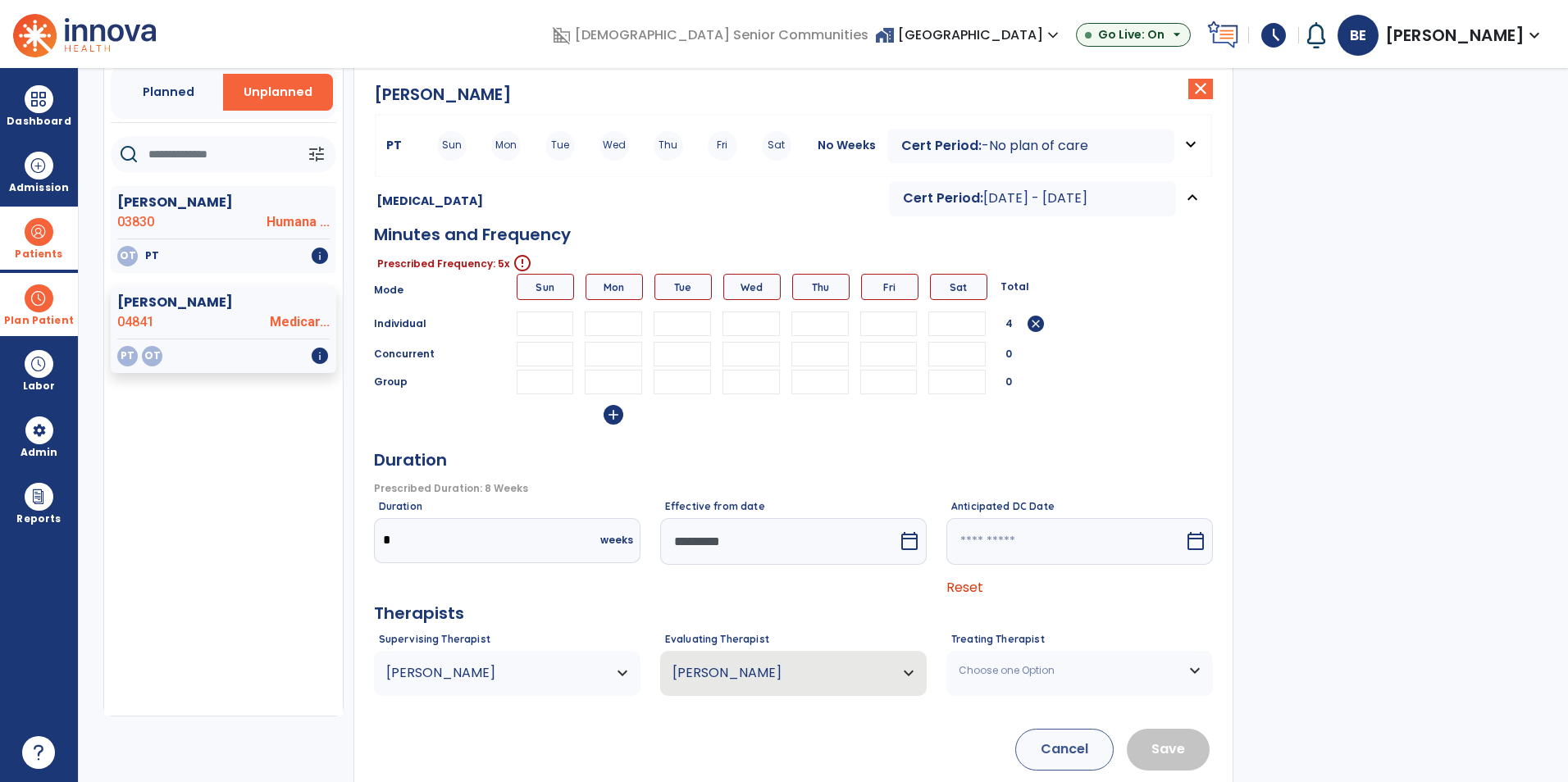 type on "**" 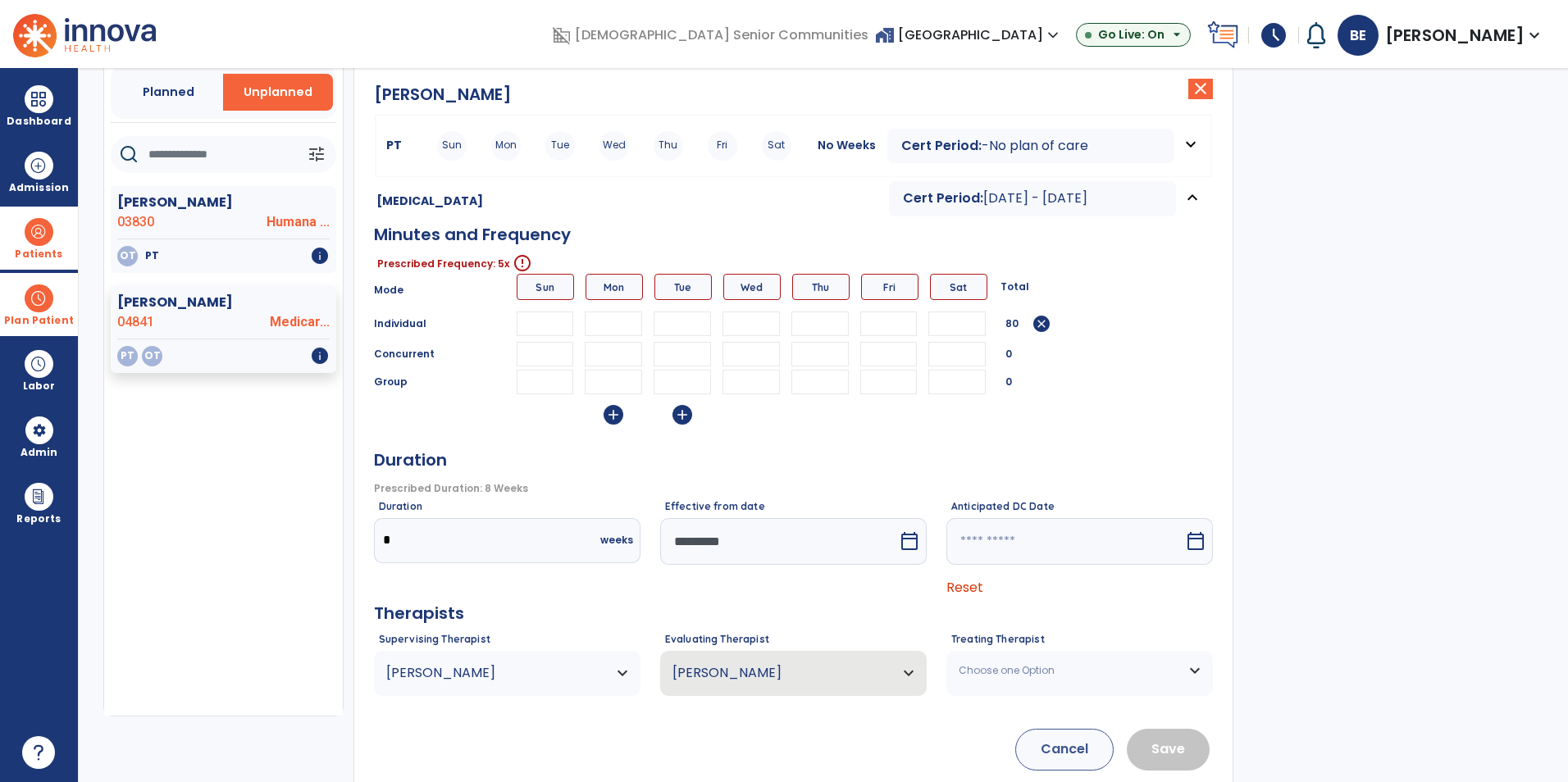 type on "**" 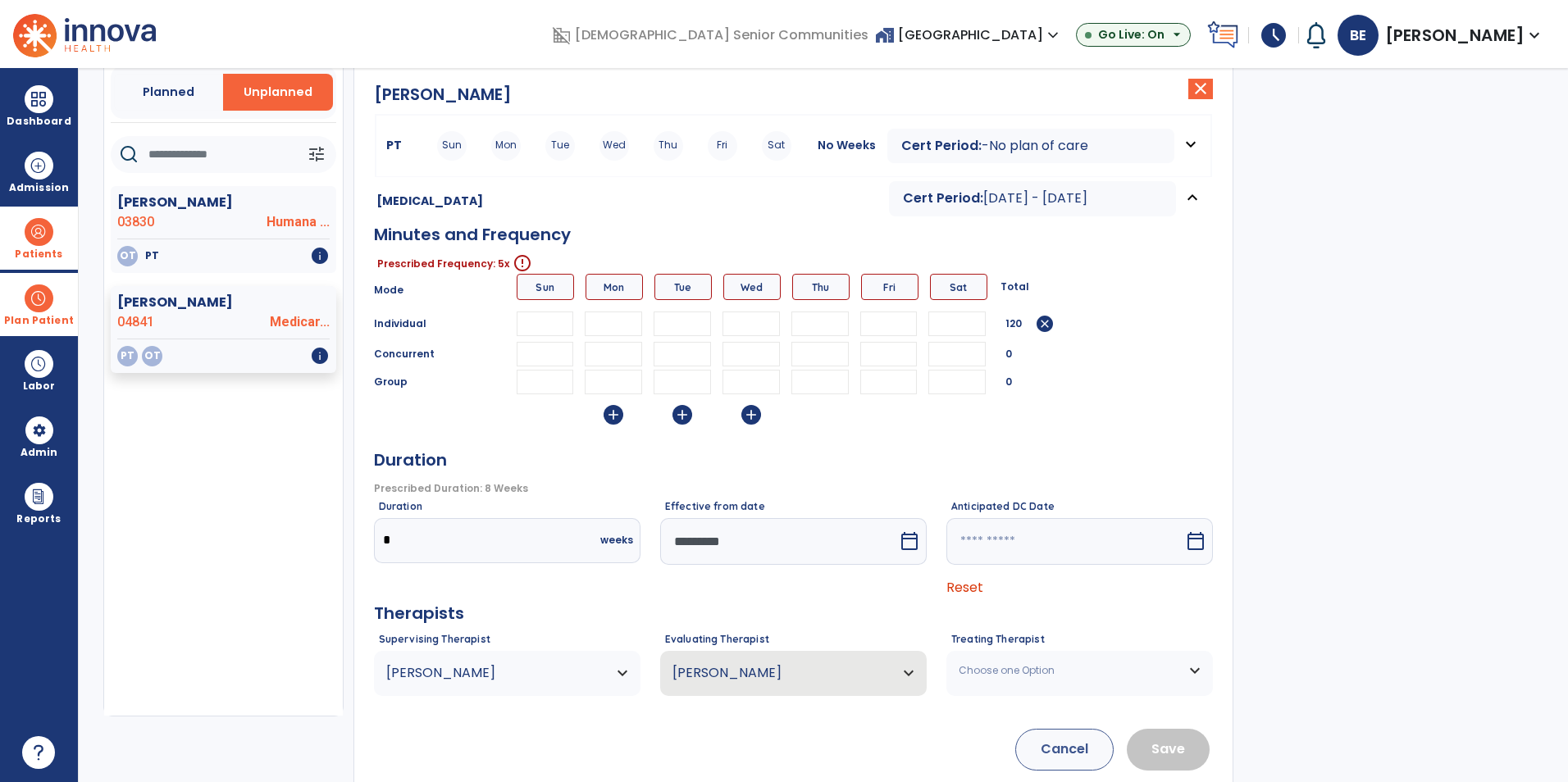 type on "**" 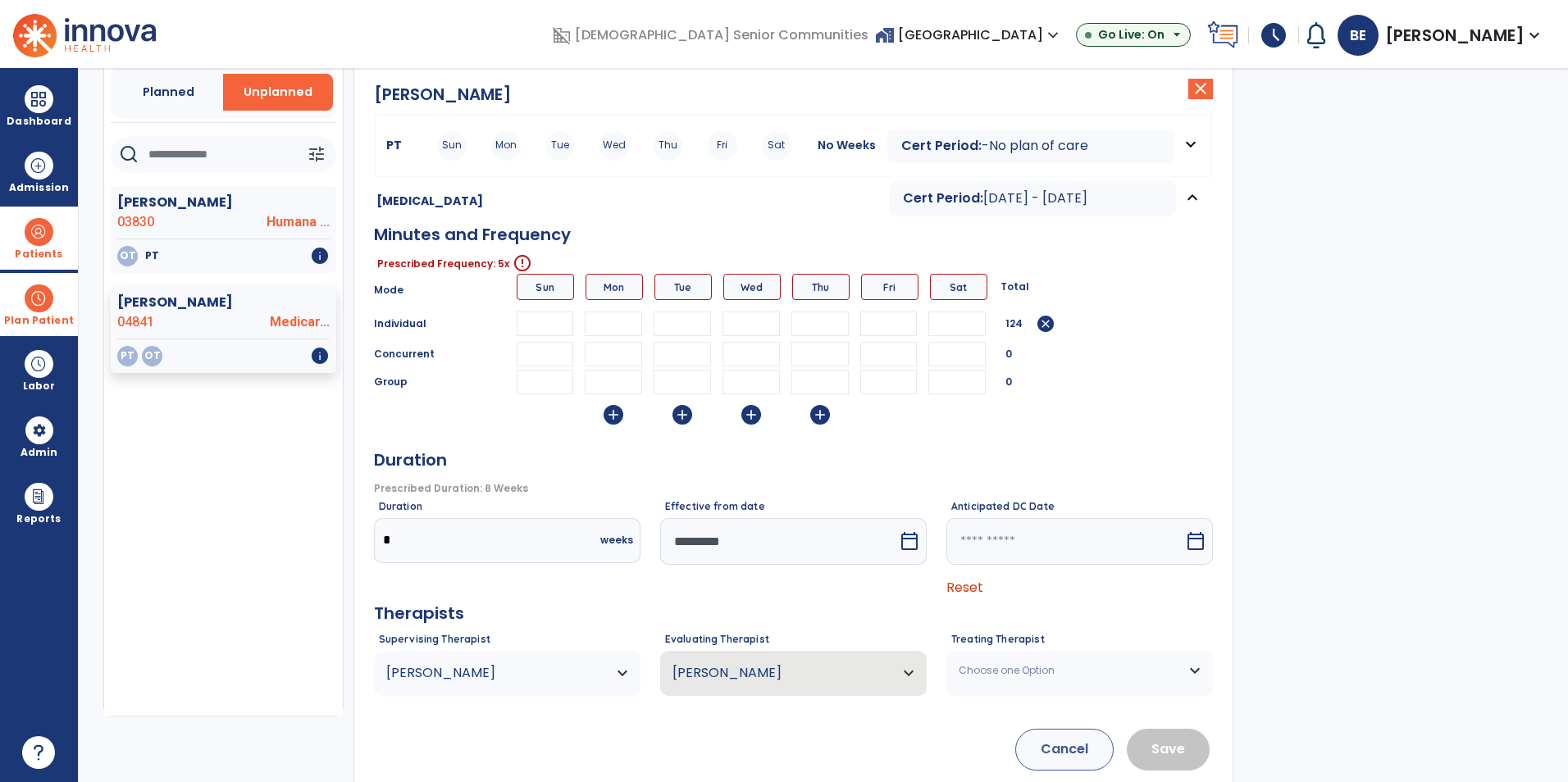 type on "**" 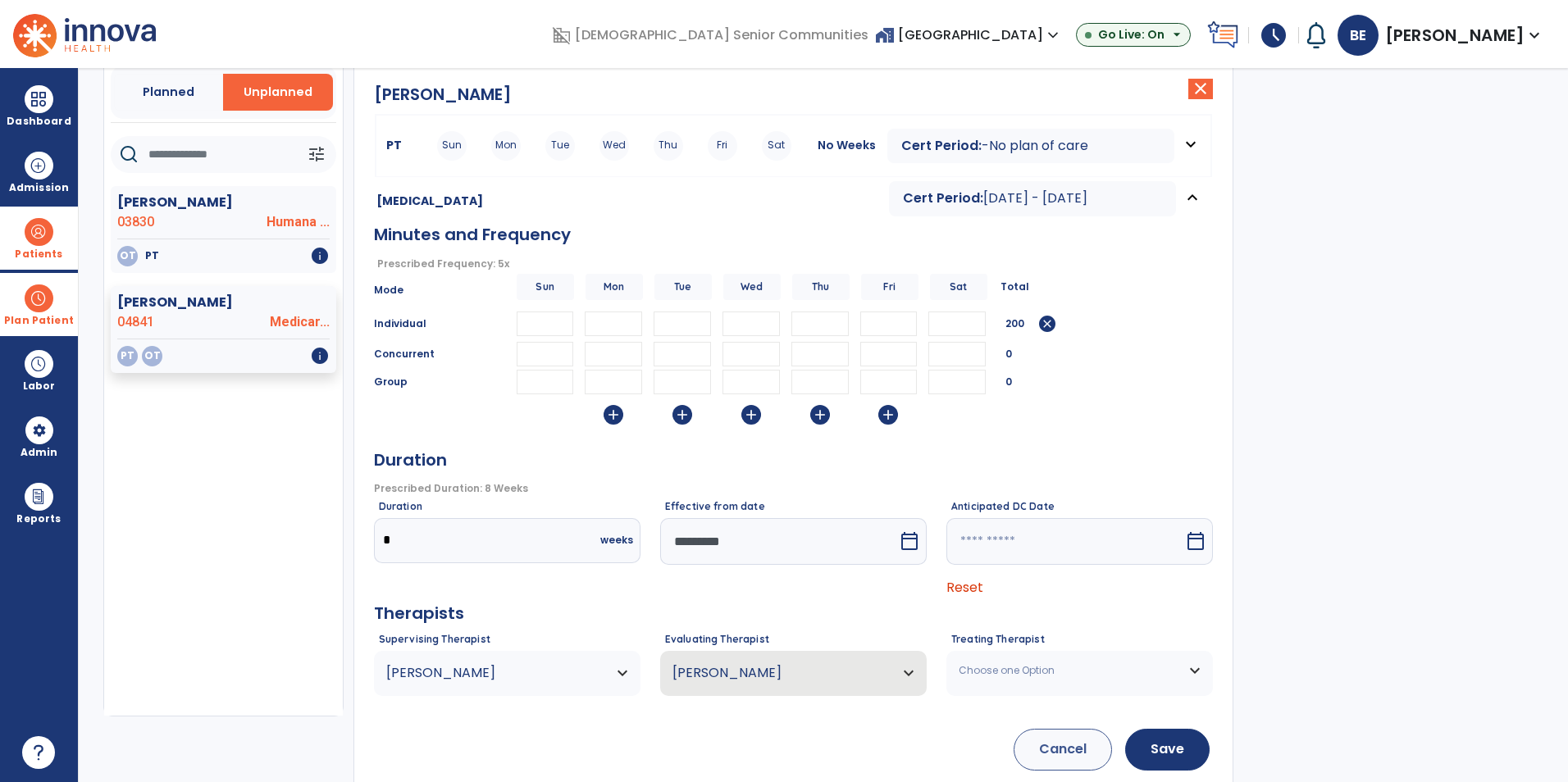 type on "**" 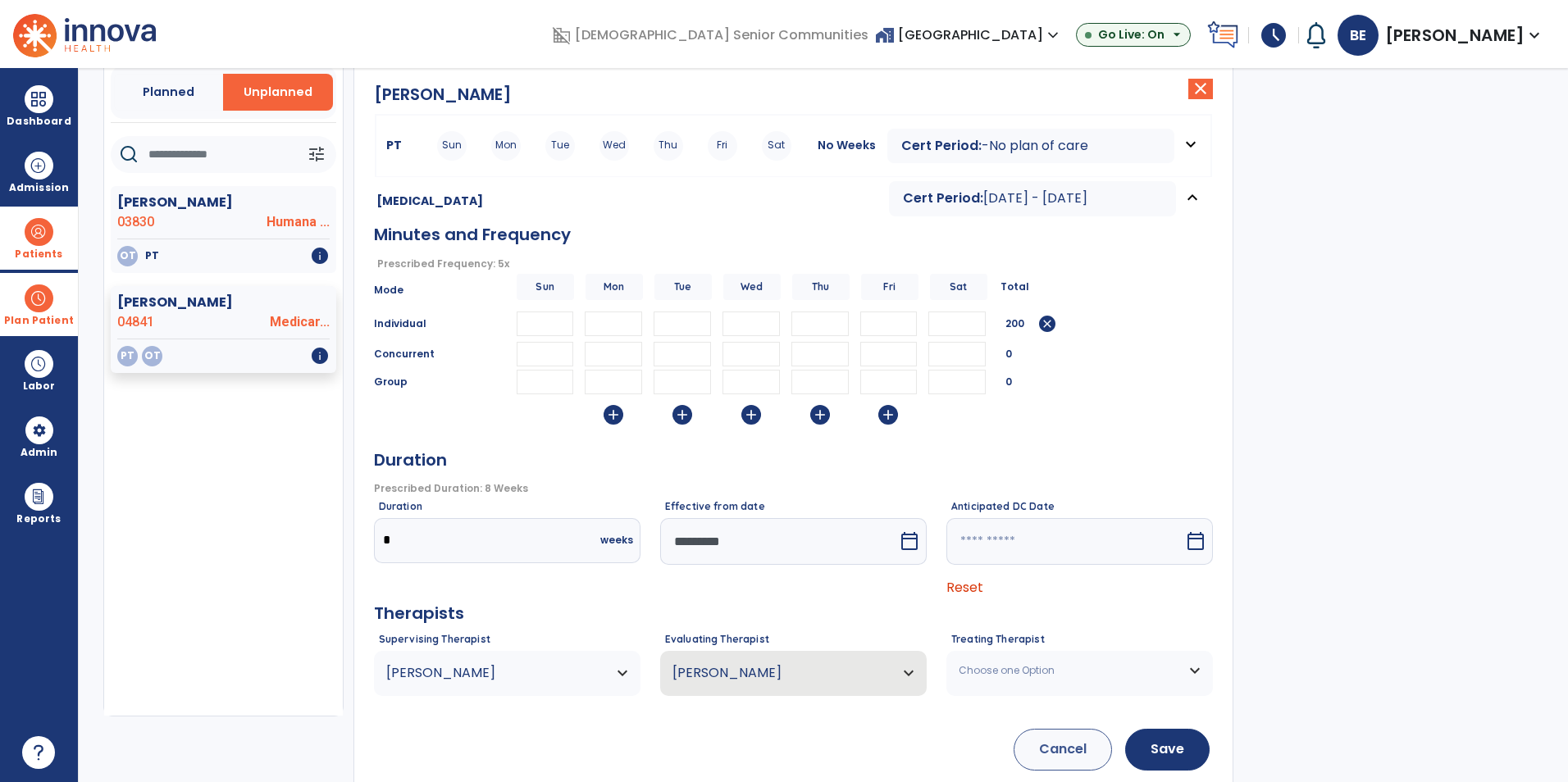 click on "Treating Therapist Choose one Option [PERSON_NAME]  OTA   NPI #  N/A   License #  32003837A [PERSON_NAME] Ellynel  OT   NPI #  N/A   License #  31003906A [PERSON_NAME]  OT   NPI #  N/A   License #  31006026A [PERSON_NAME]  OT   NPI #  N/A   License #  31003778A [PERSON_NAME]  OT   NPI #  N/A   License #  31003991A" at bounding box center (1079, 671) 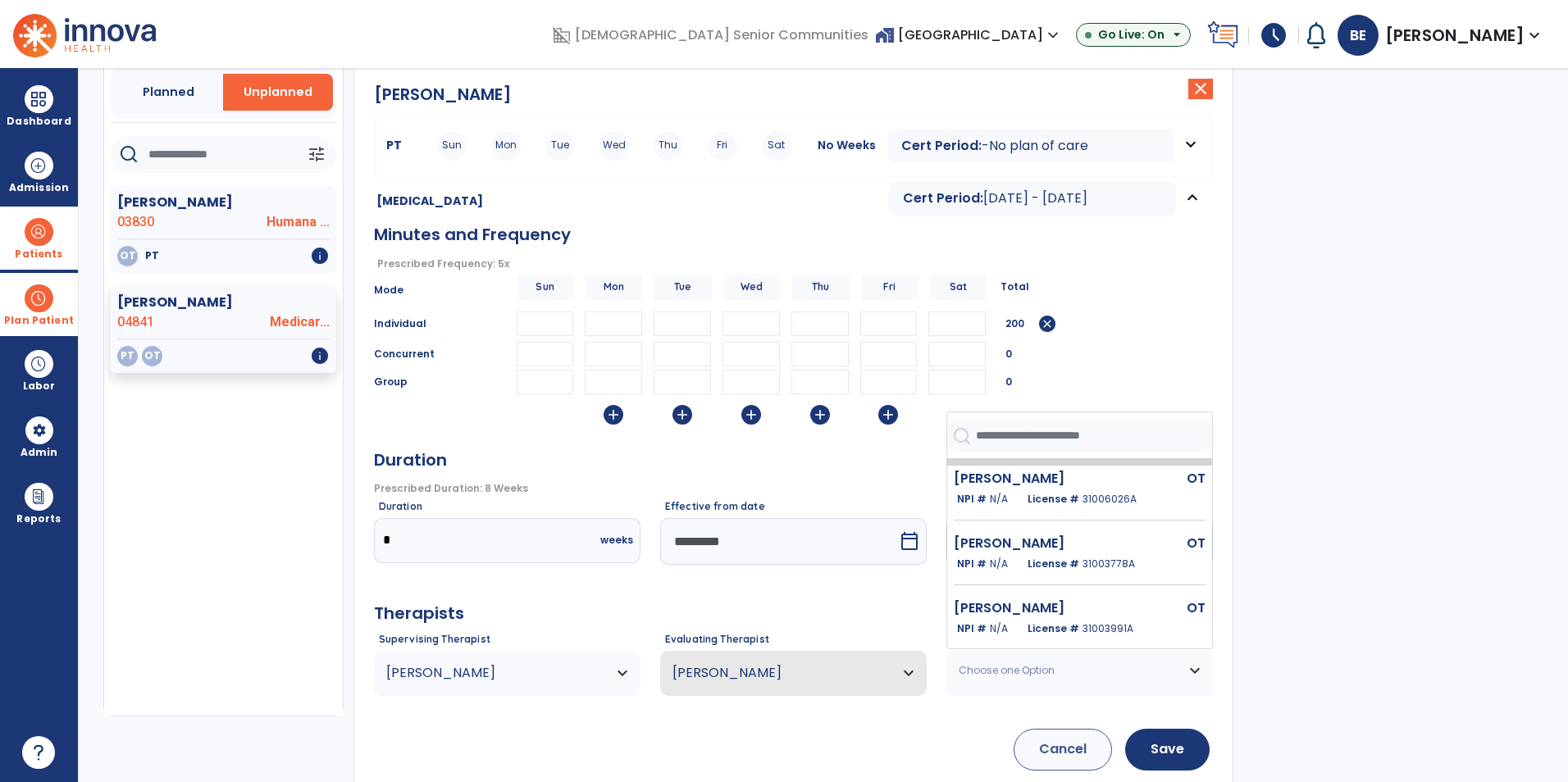 scroll, scrollTop: 140, scrollLeft: 0, axis: vertical 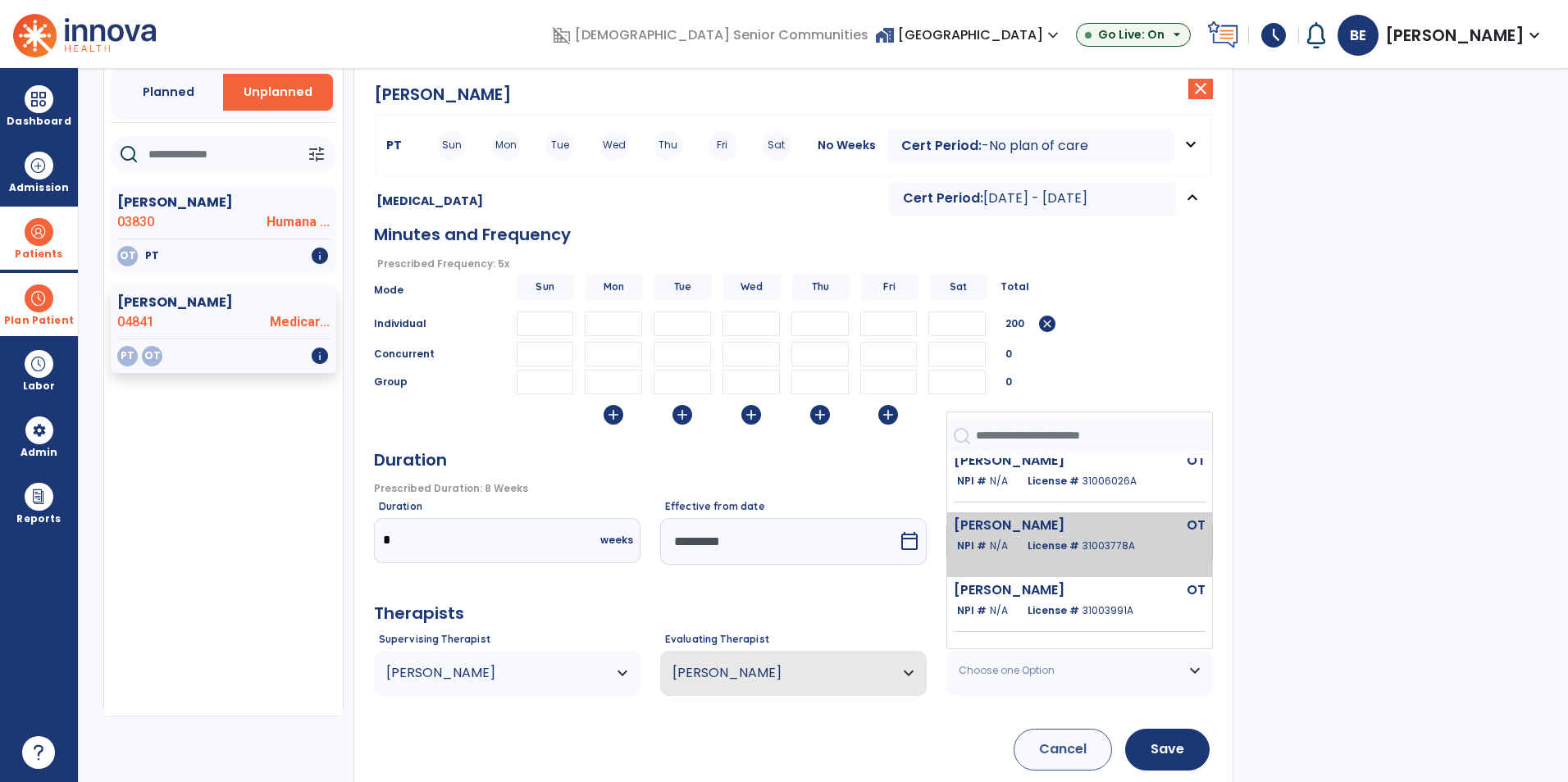 click on "31003778A" at bounding box center (1109, 545) 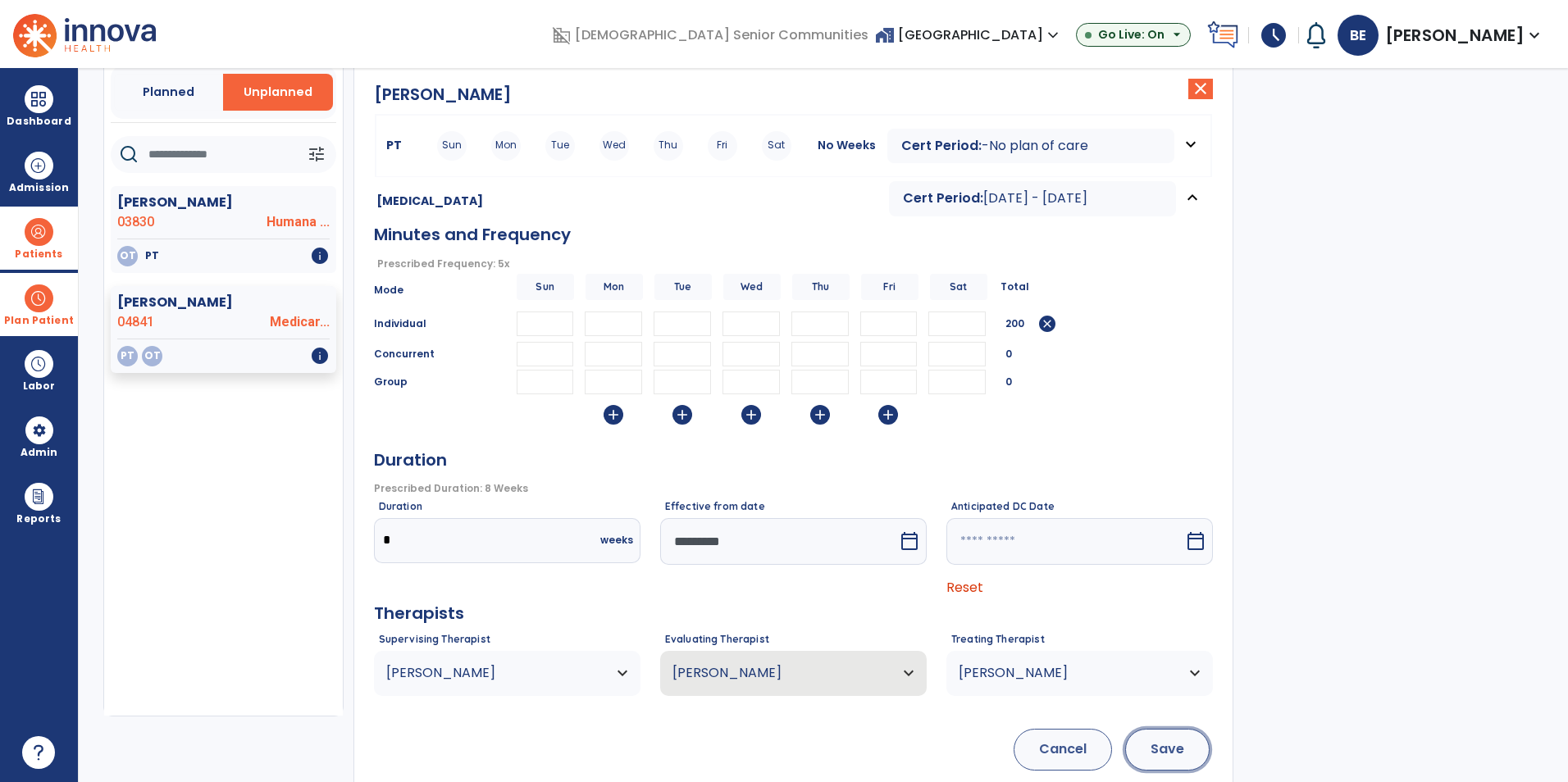 click on "Save" at bounding box center (1167, 749) 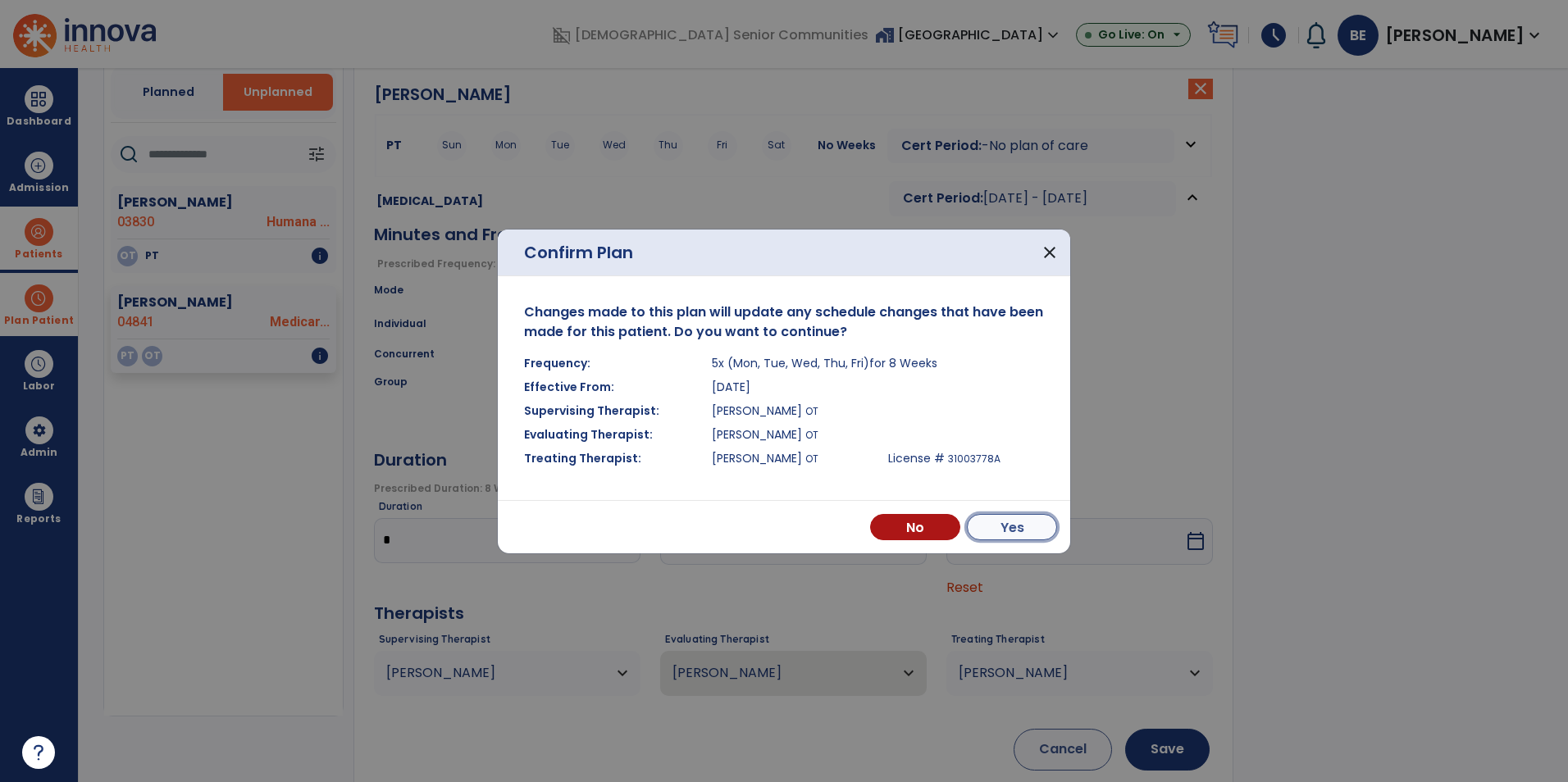 click on "Yes" at bounding box center (1012, 527) 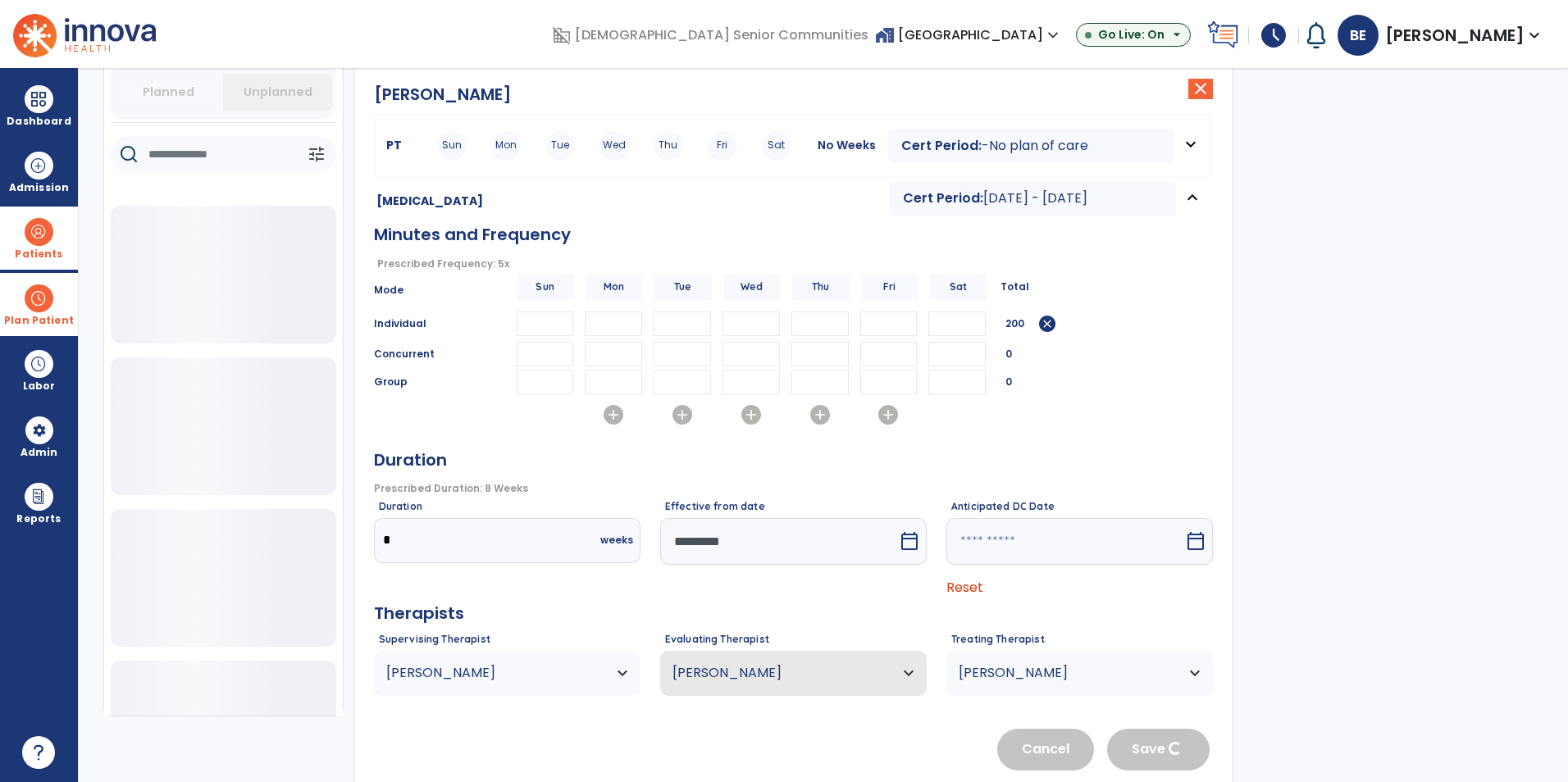 type 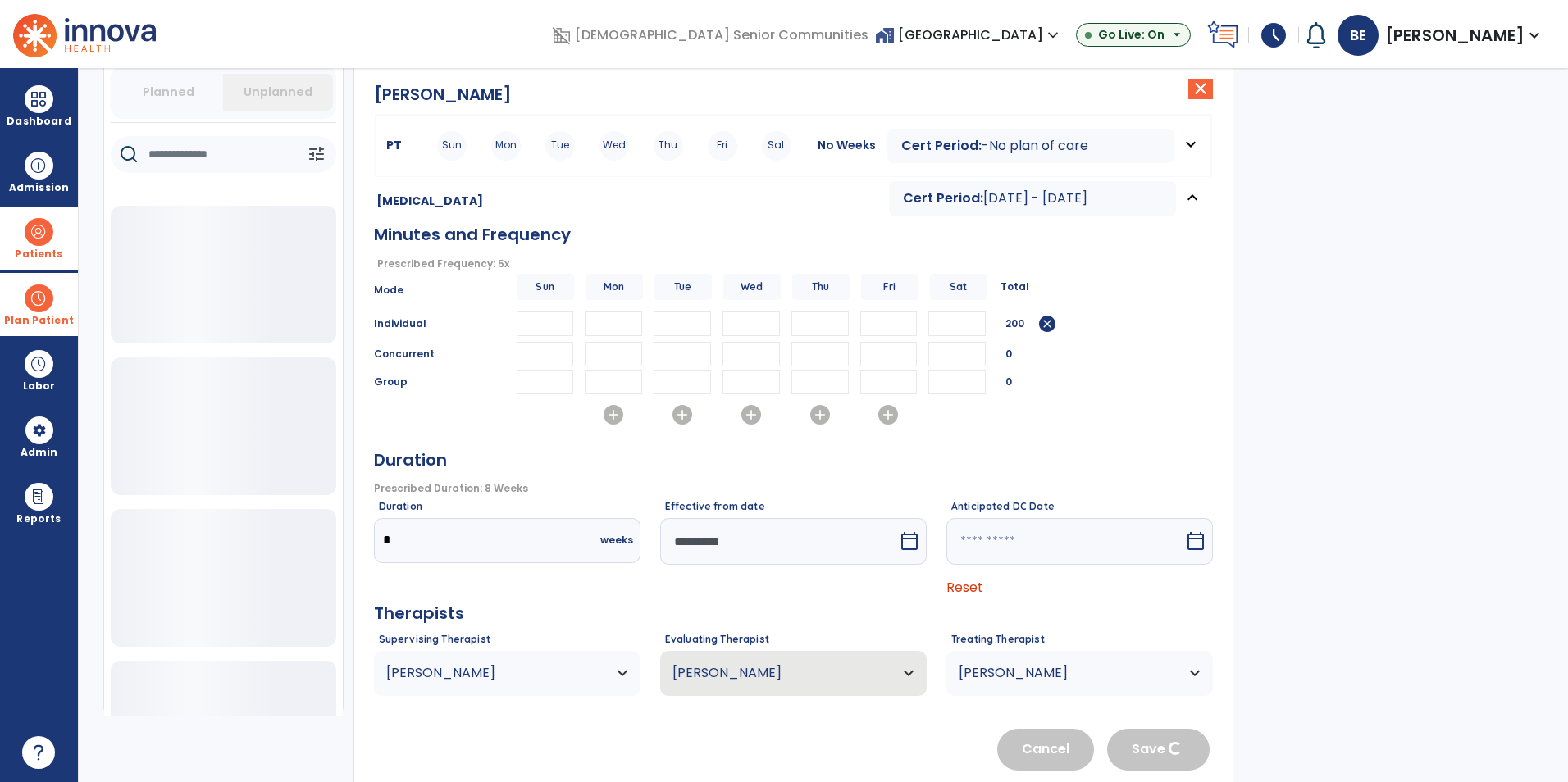 type 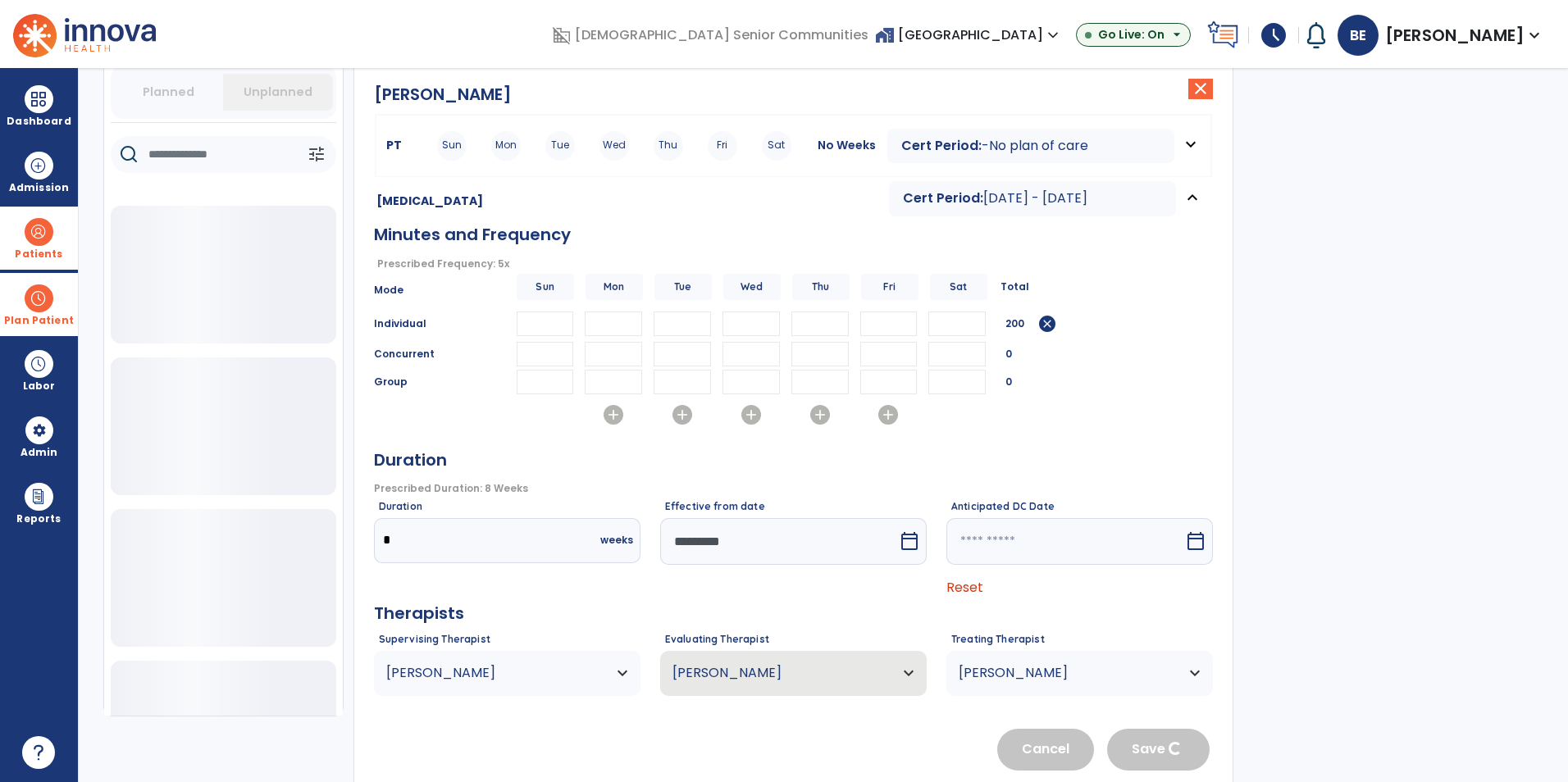 type 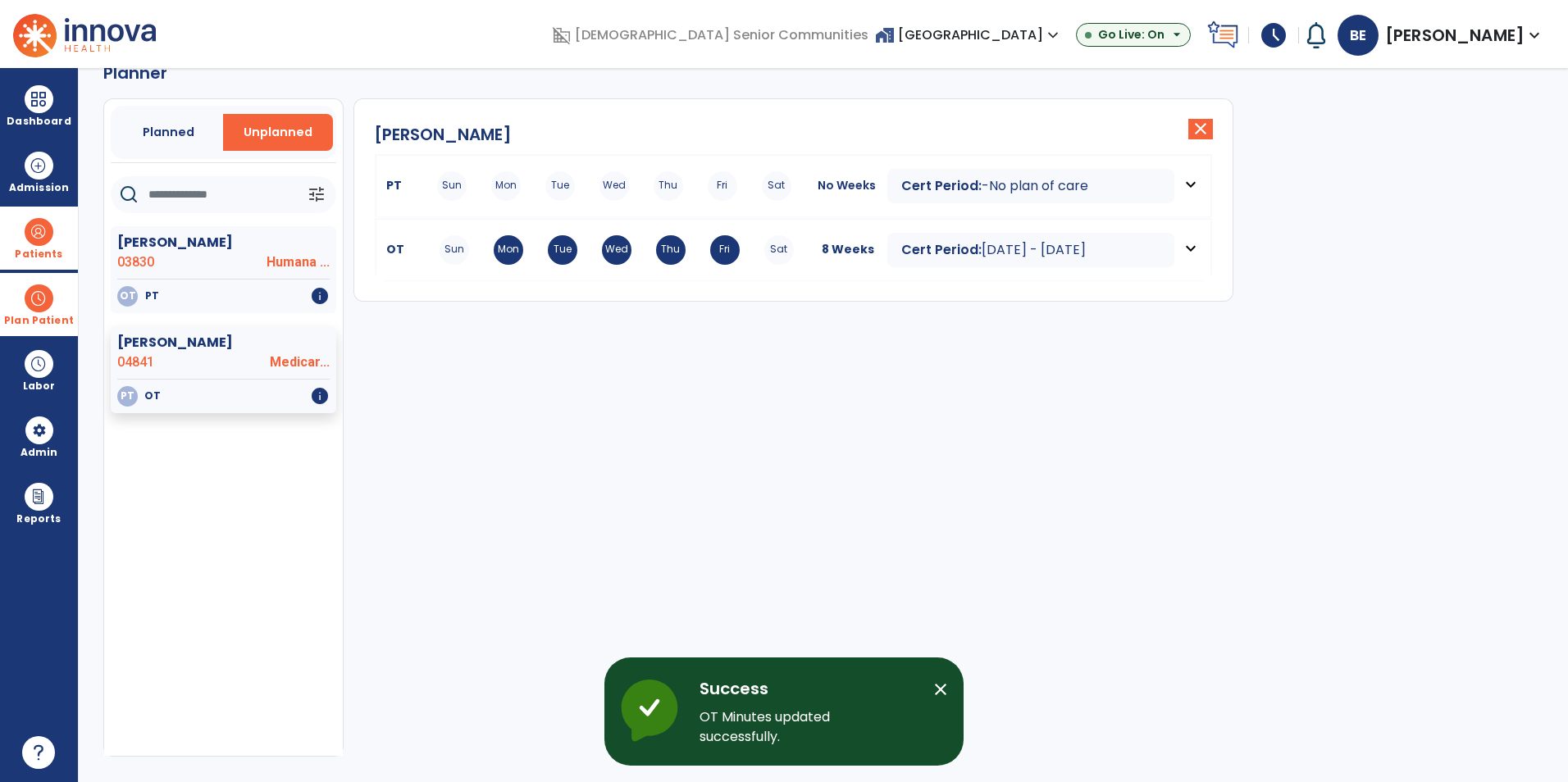 scroll, scrollTop: 39, scrollLeft: 0, axis: vertical 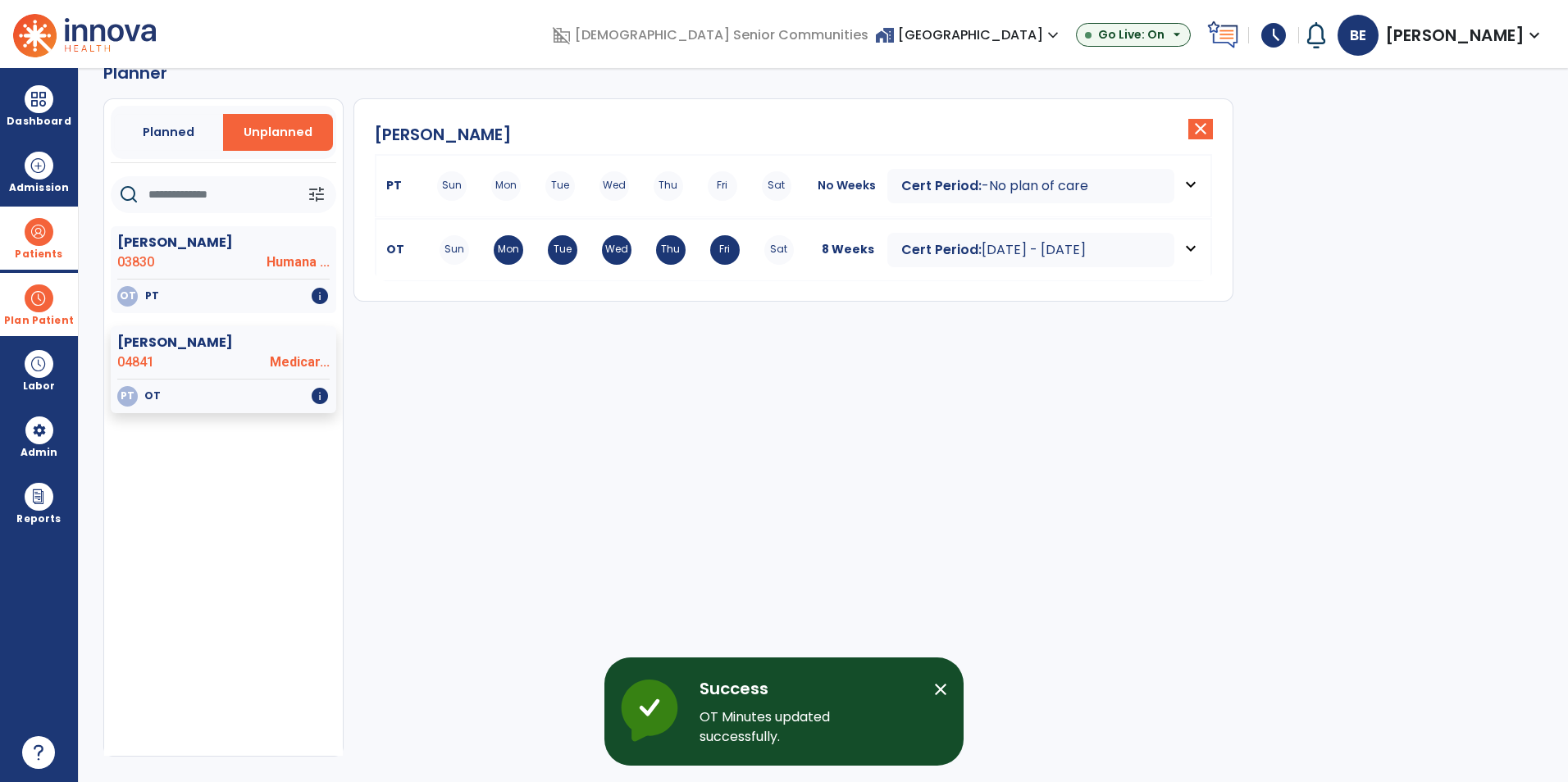 click on "Patients" at bounding box center (39, 254) 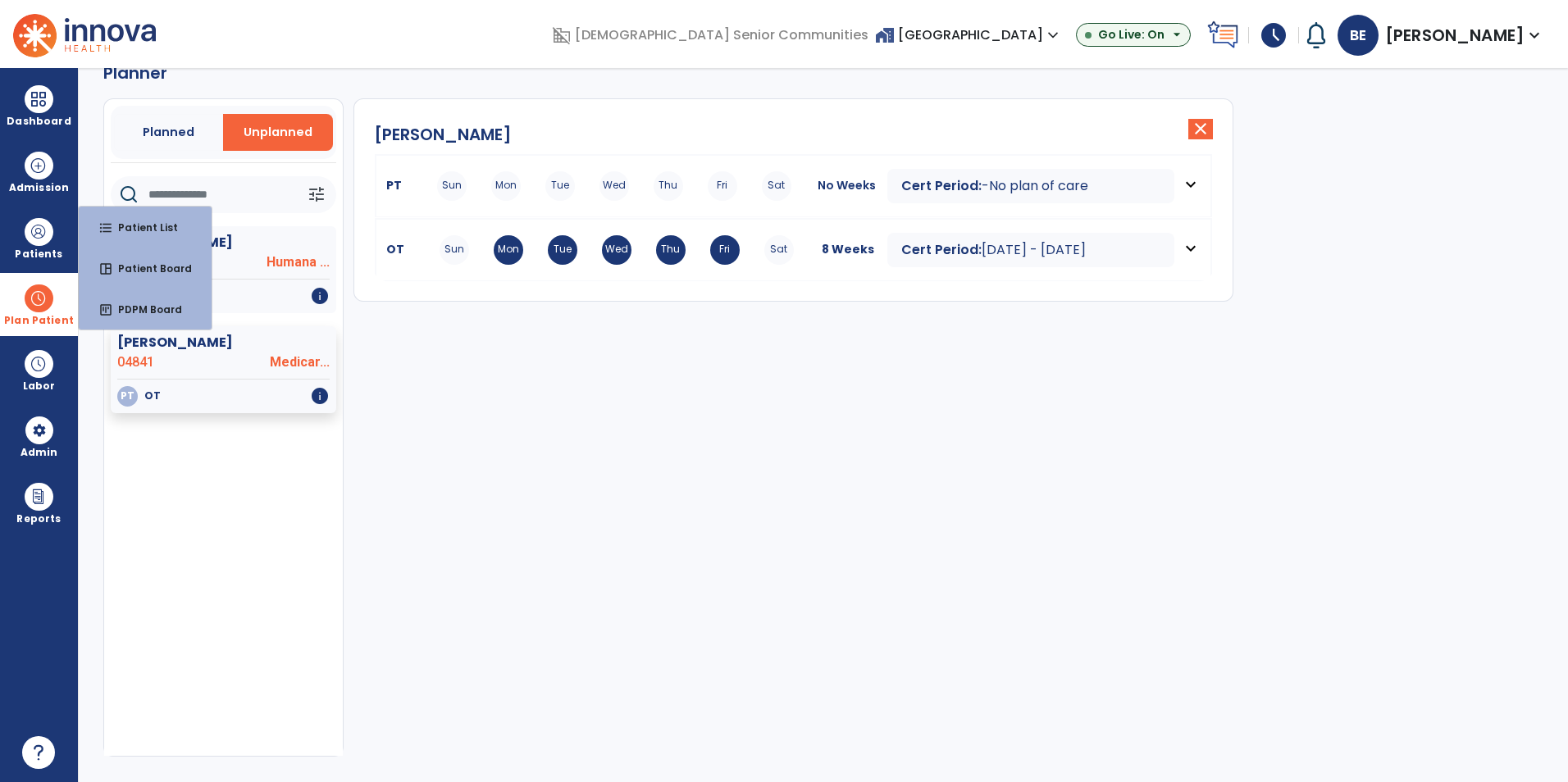 click at bounding box center (39, 298) 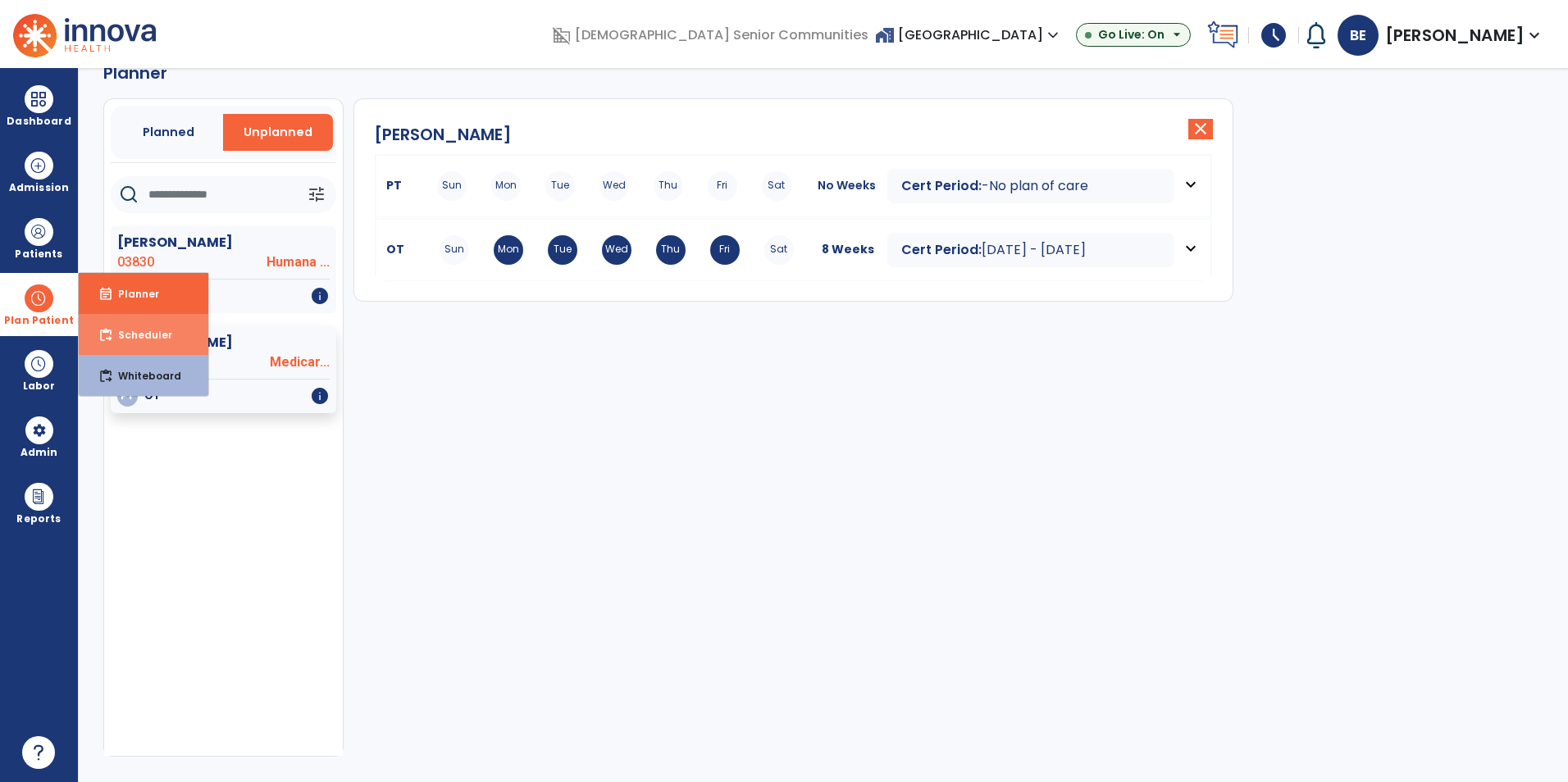 click on "content_paste_go  Scheduler" at bounding box center [144, 334] 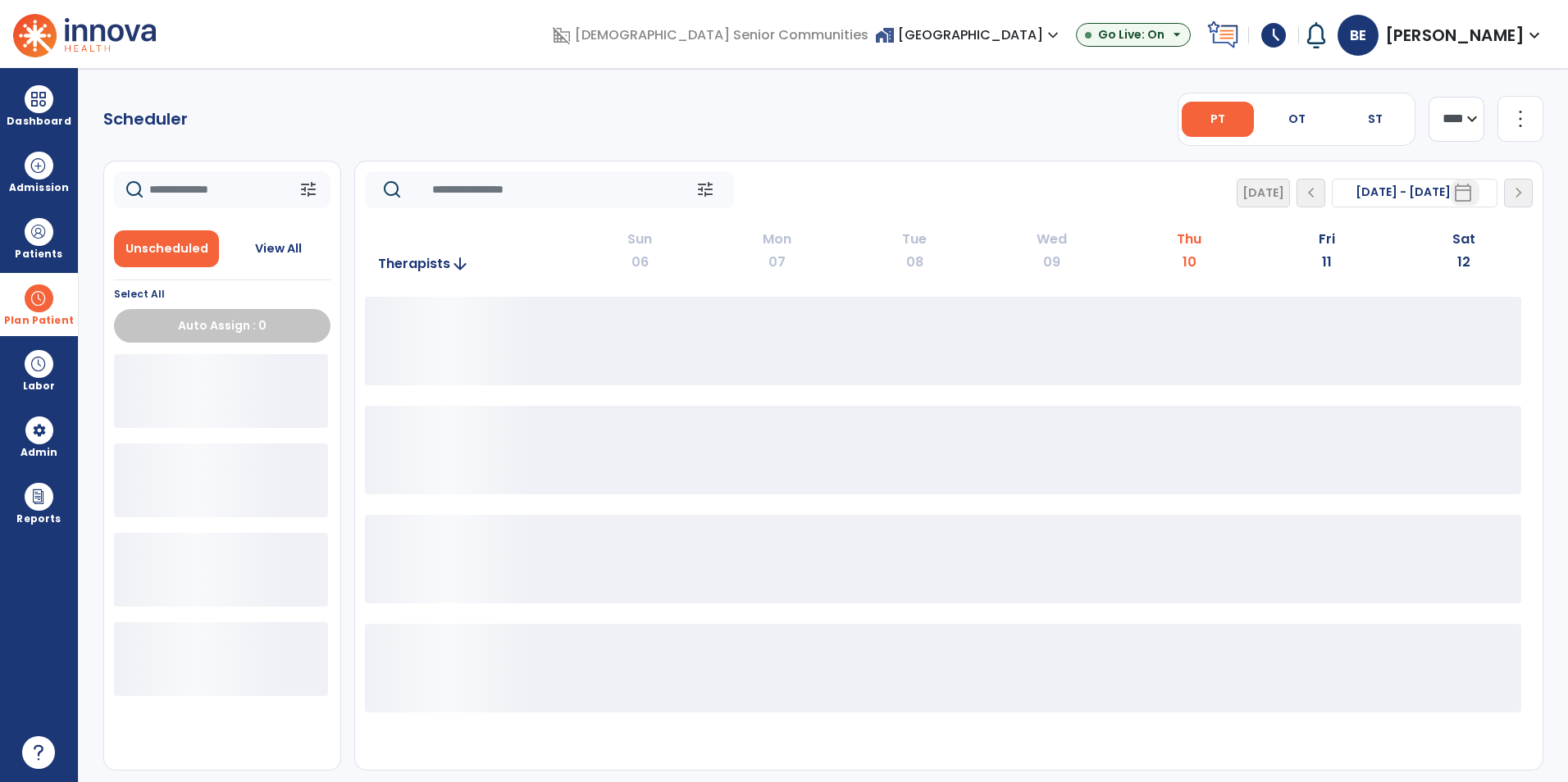 scroll, scrollTop: 0, scrollLeft: 0, axis: both 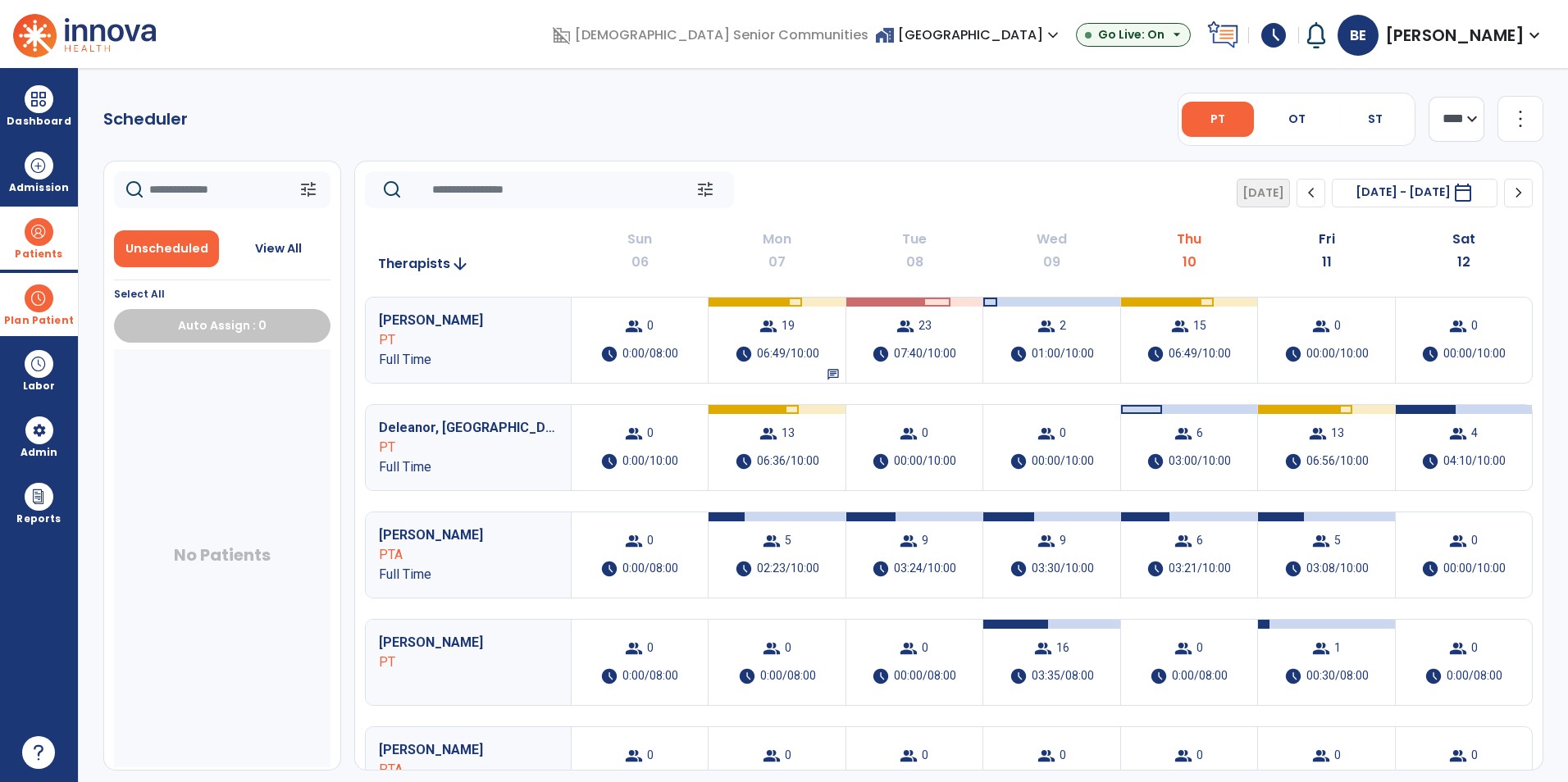 click at bounding box center [39, 232] 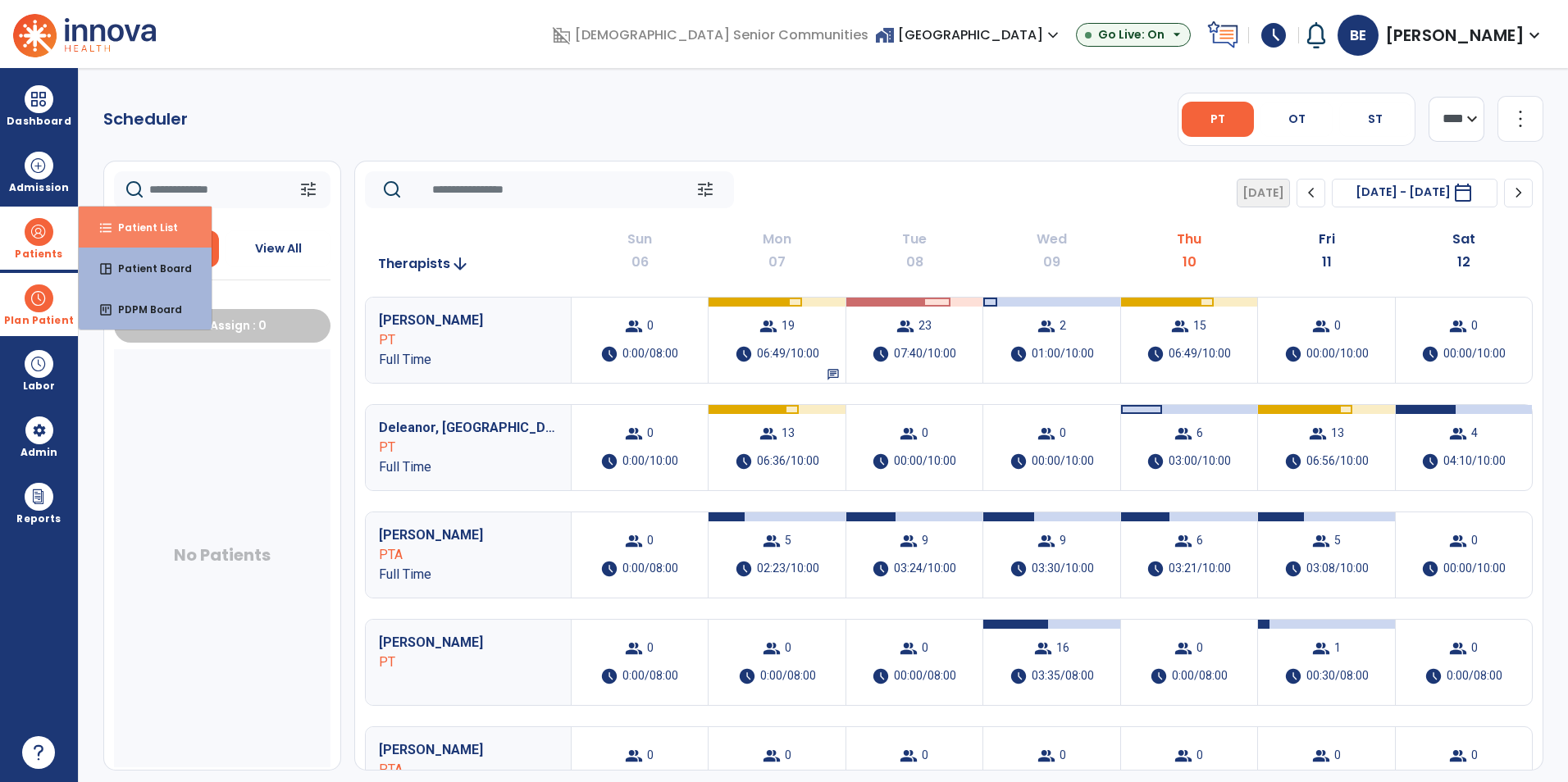 click on "format_list_bulleted  Patient List" at bounding box center [145, 227] 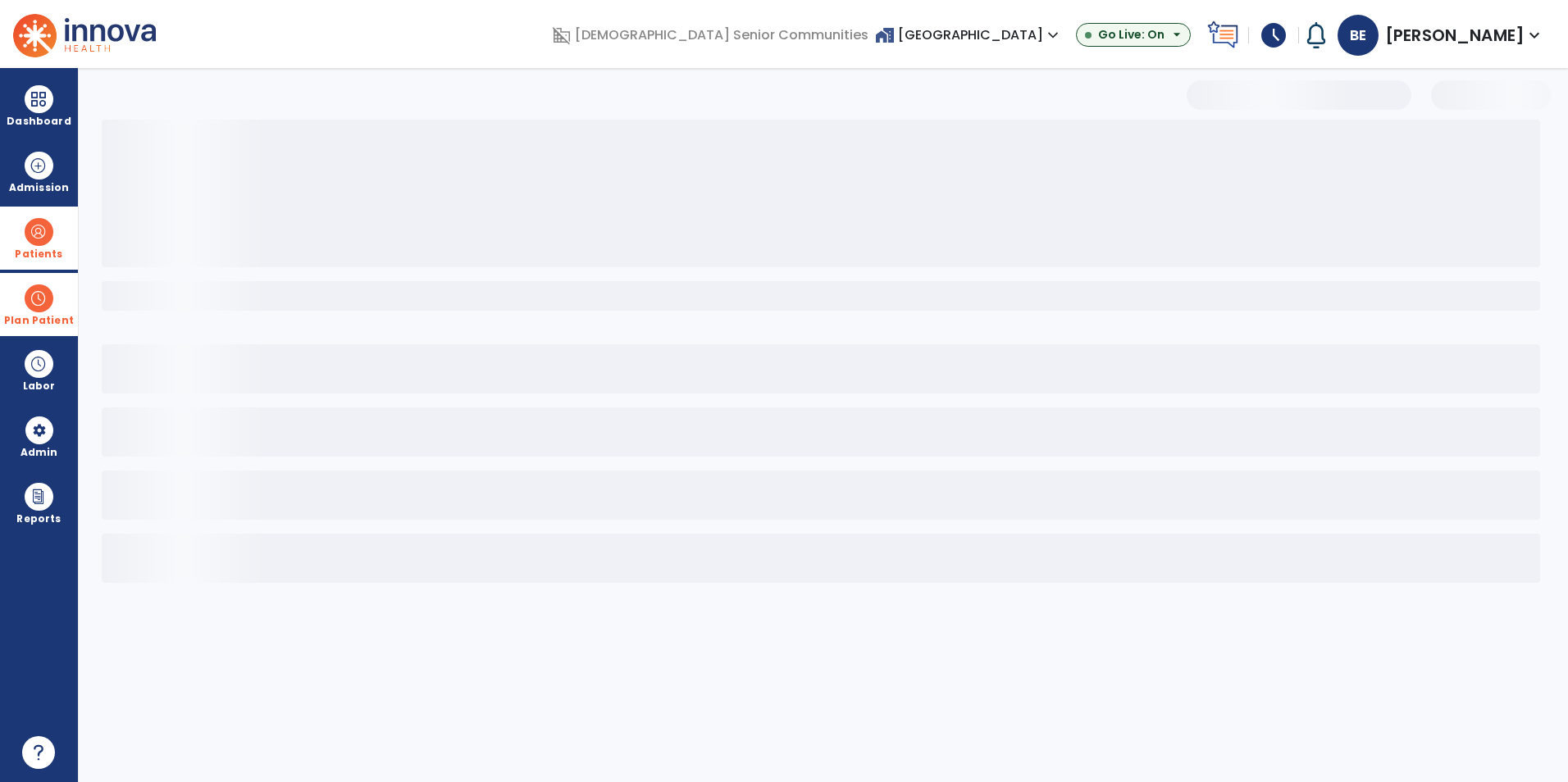 select on "***" 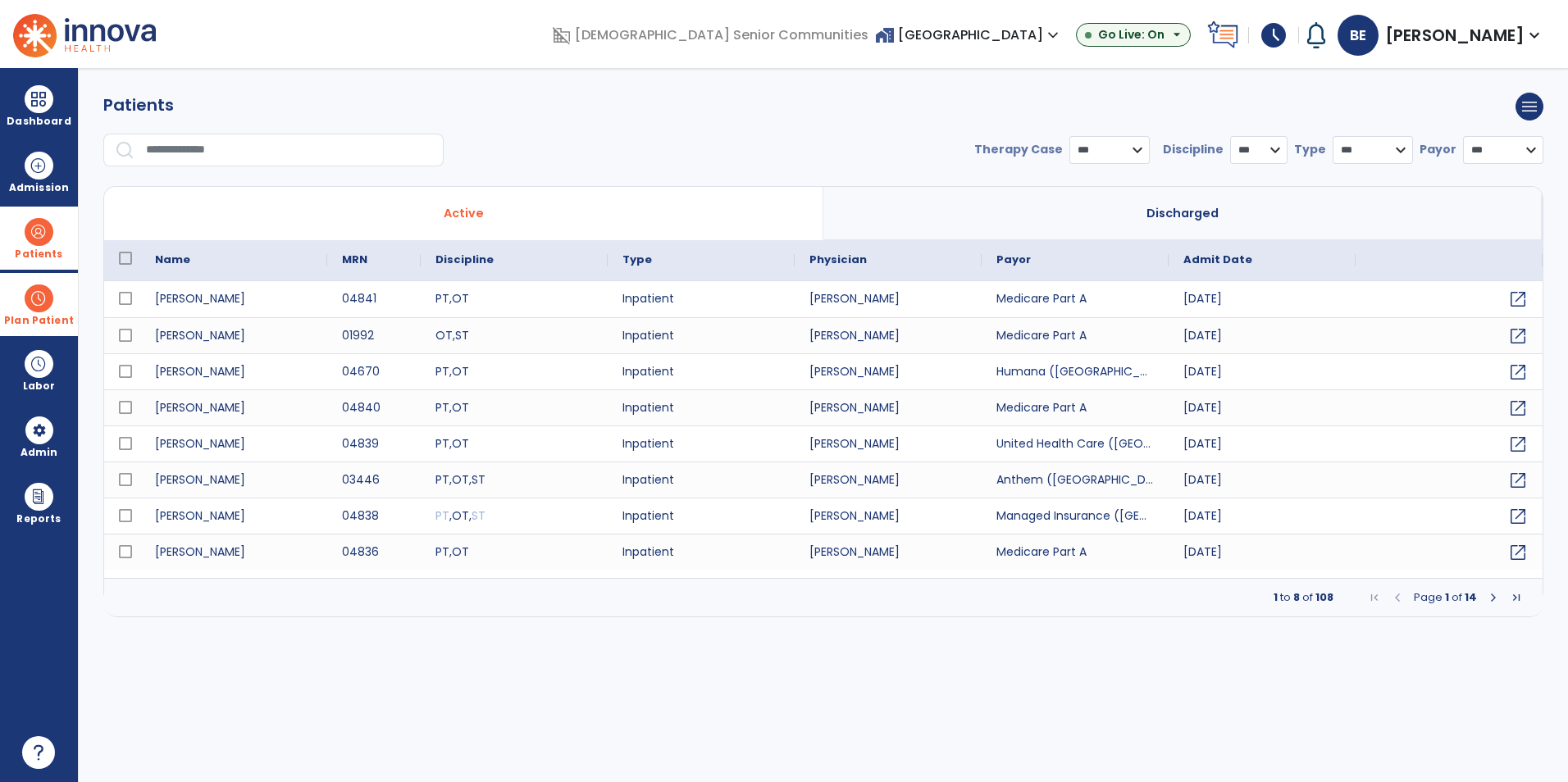 click at bounding box center [39, 298] 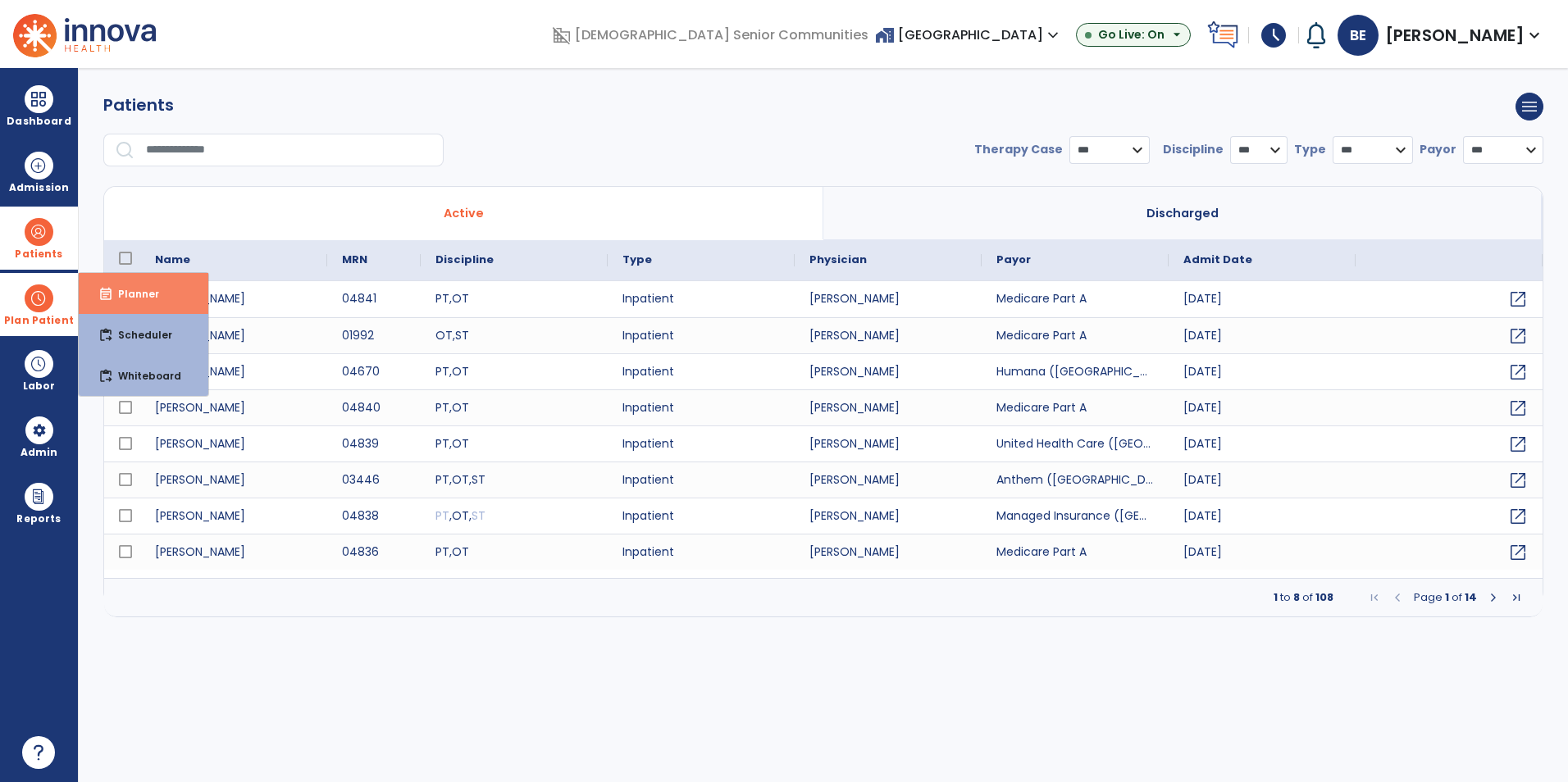 drag, startPoint x: 99, startPoint y: 298, endPoint x: 110, endPoint y: 289, distance: 14.21267 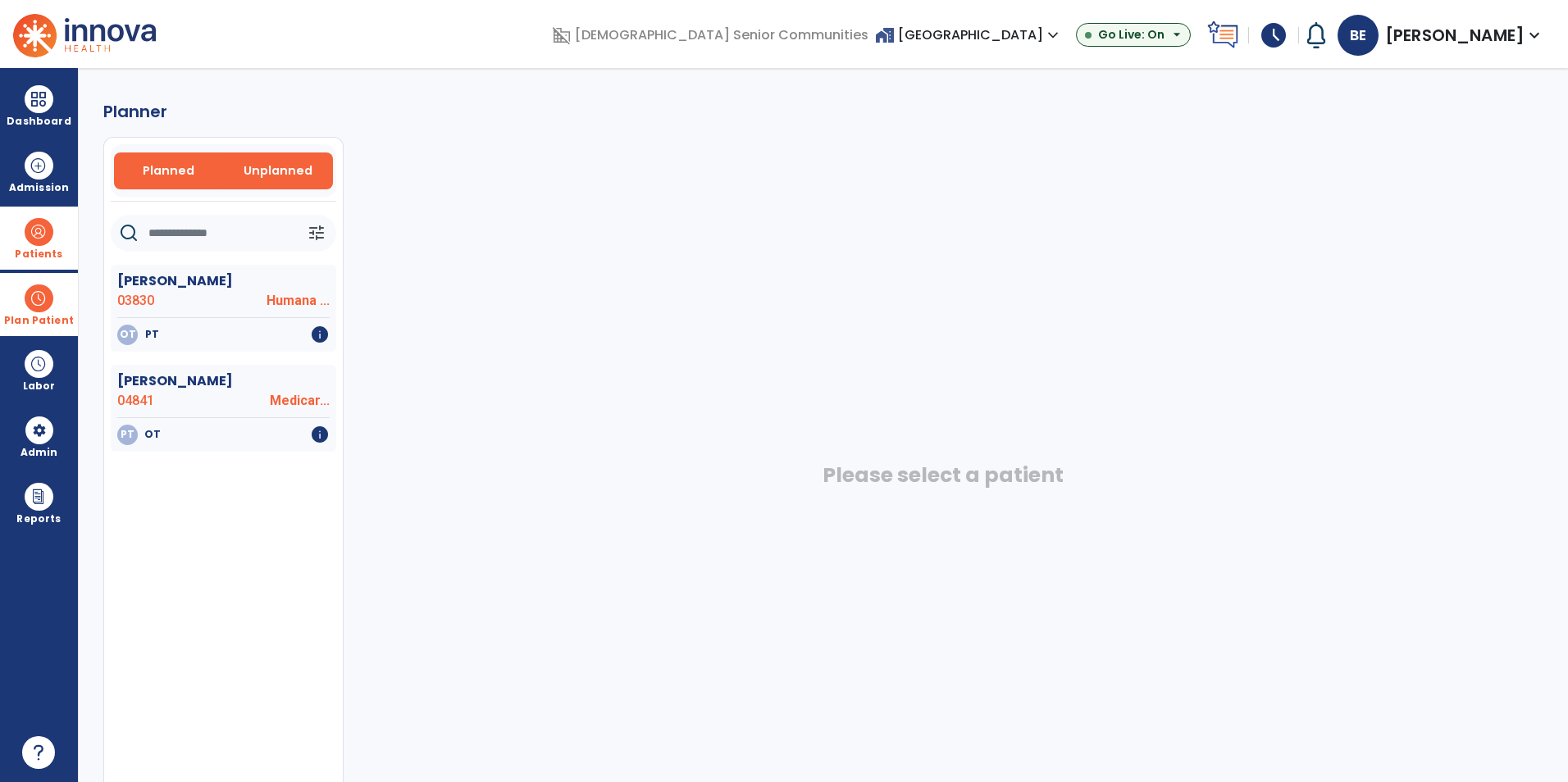 click on "Planned" at bounding box center (168, 170) 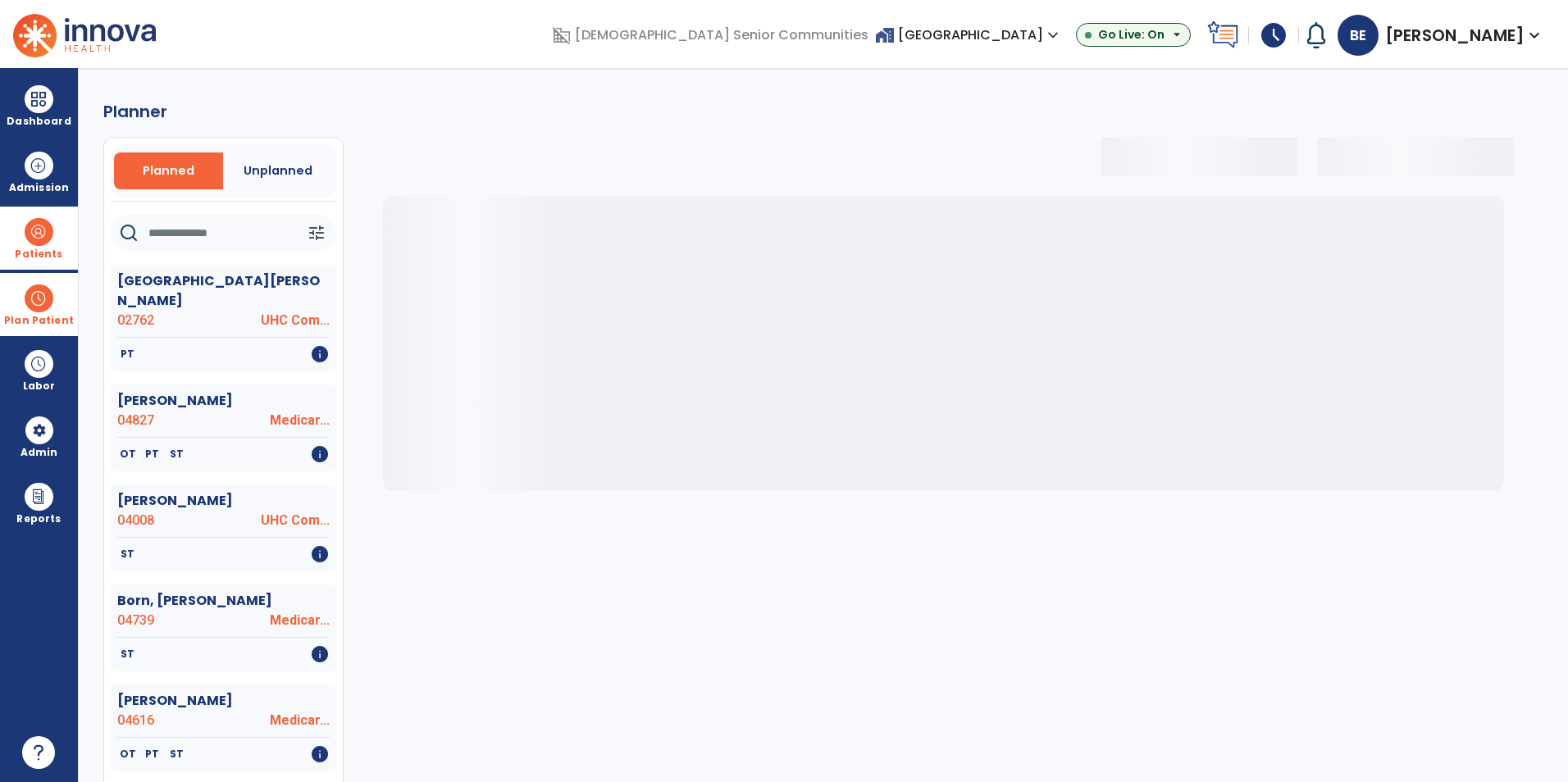 click 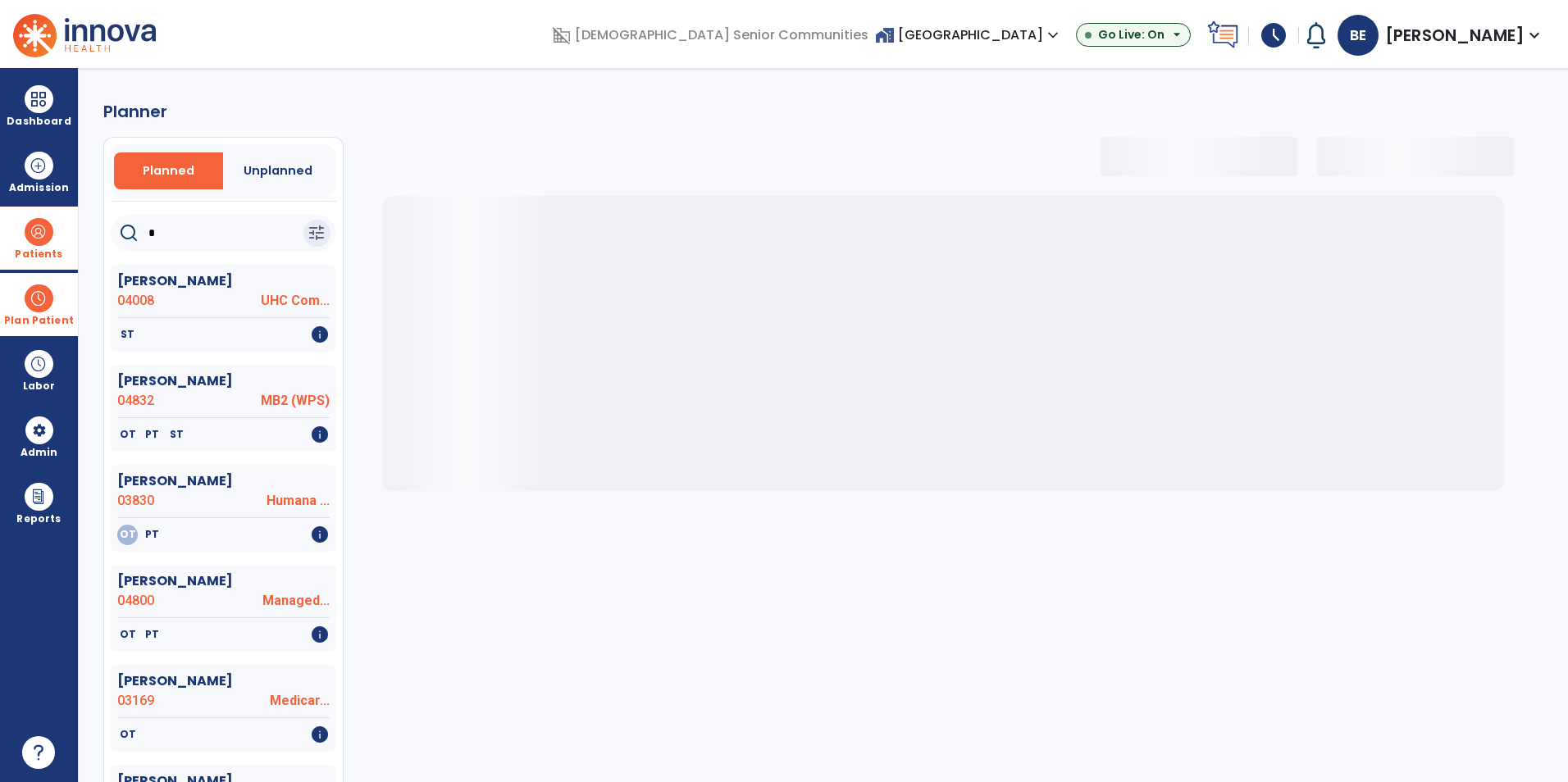 type on "**" 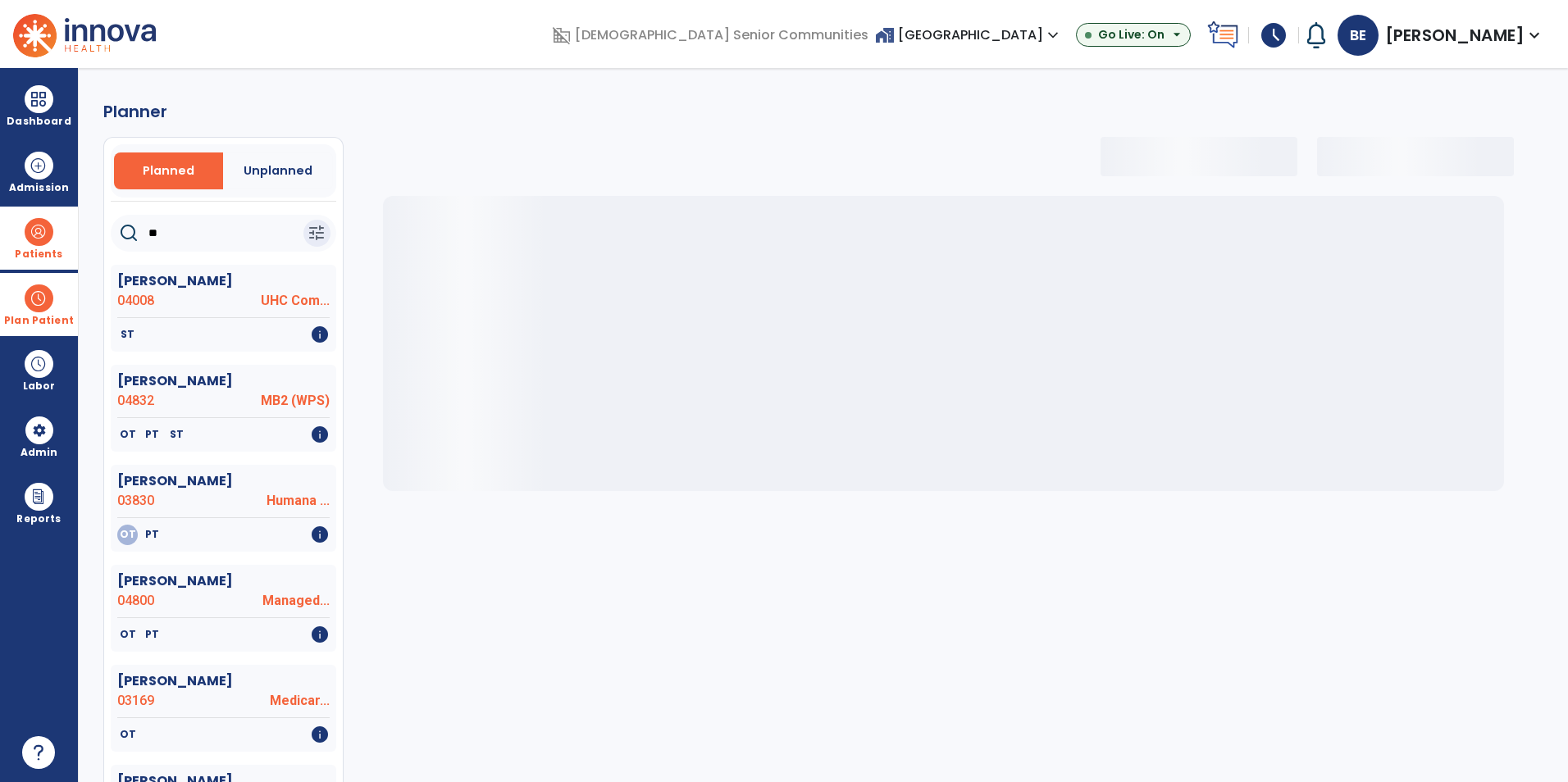 select on "***" 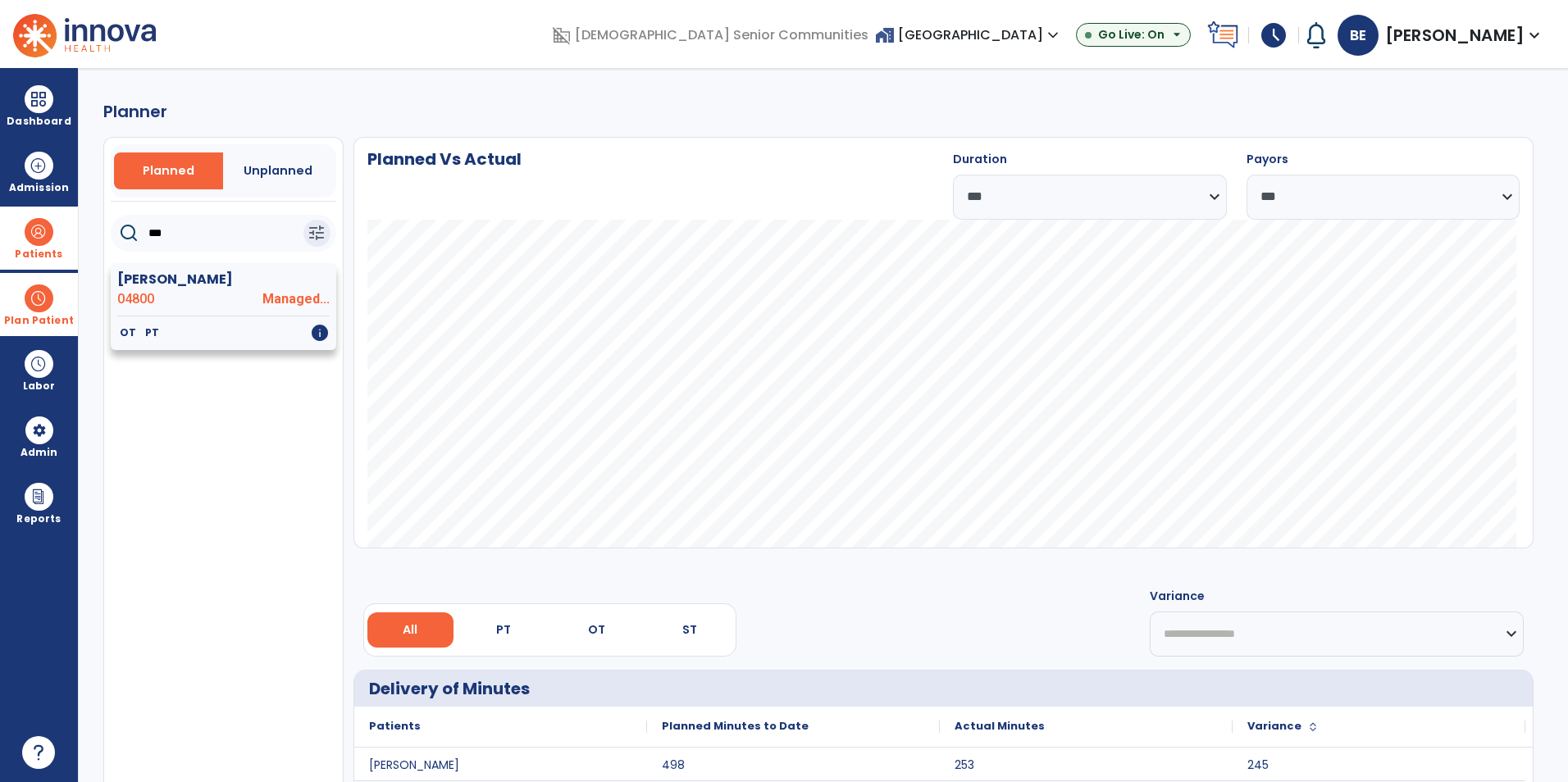 type on "***" 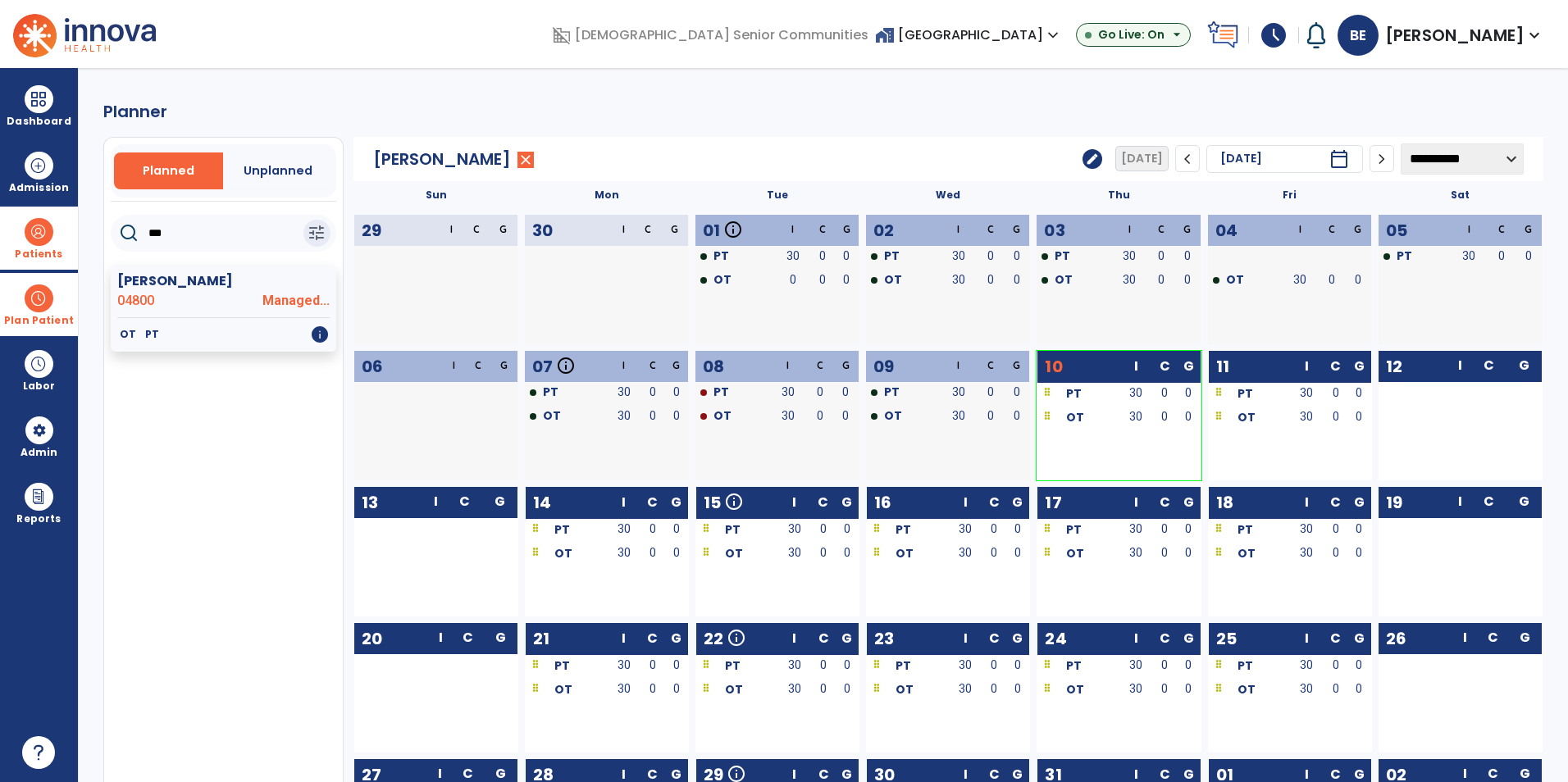 click on "edit" 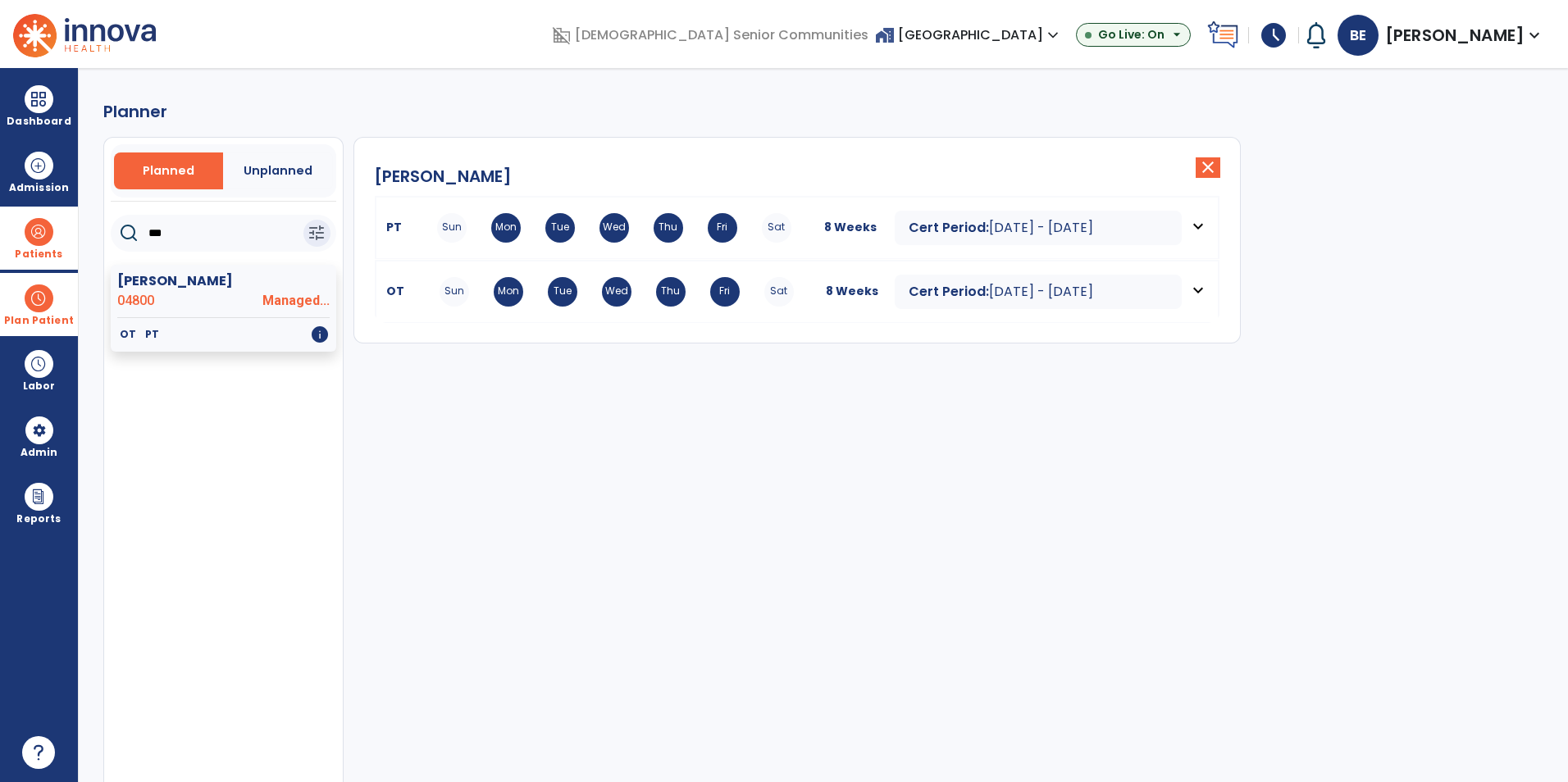 click on "Sun Mon Tue Wed Thu Fri Sat" at bounding box center (614, 228) 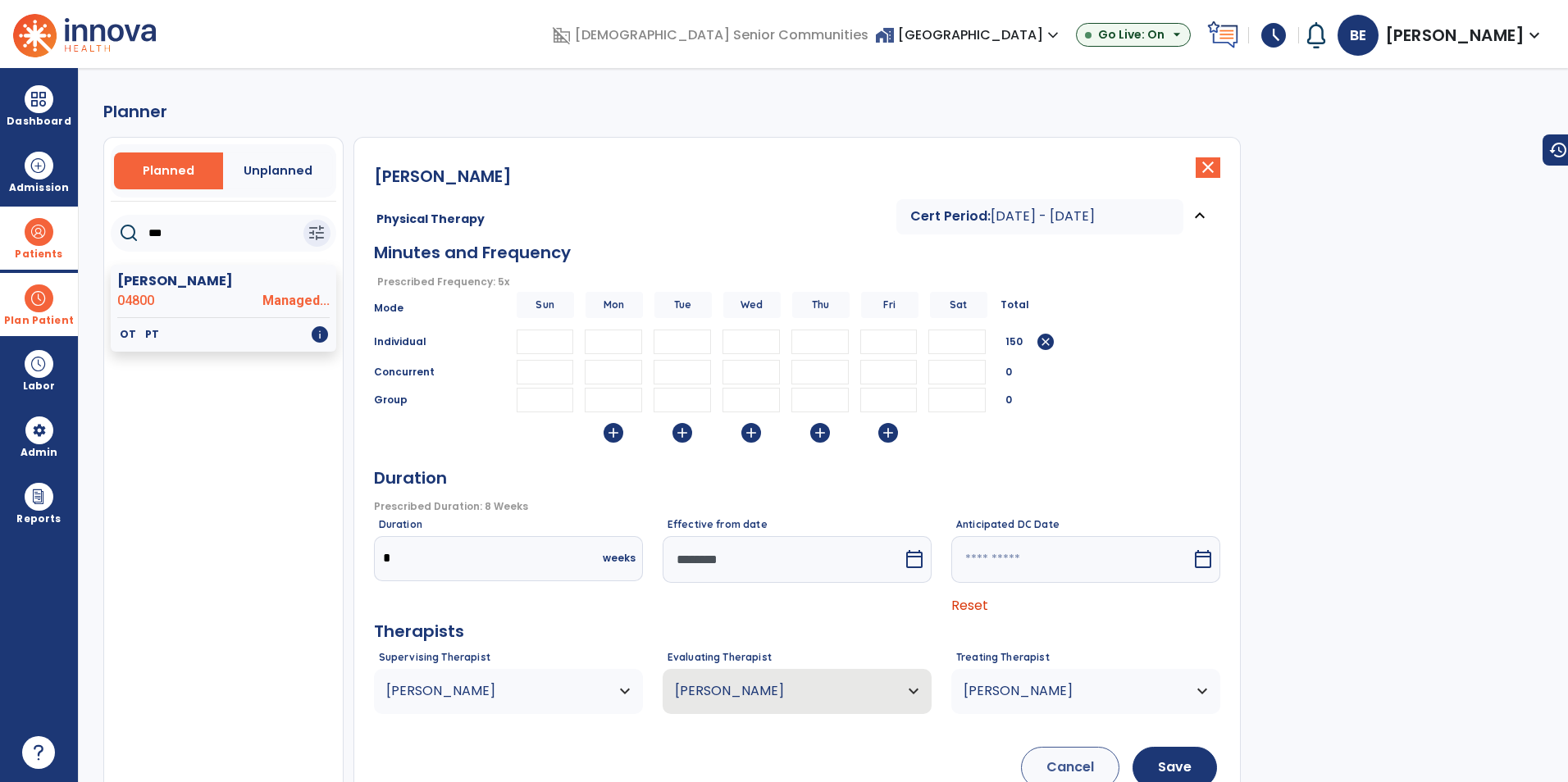 click at bounding box center (782, 559) 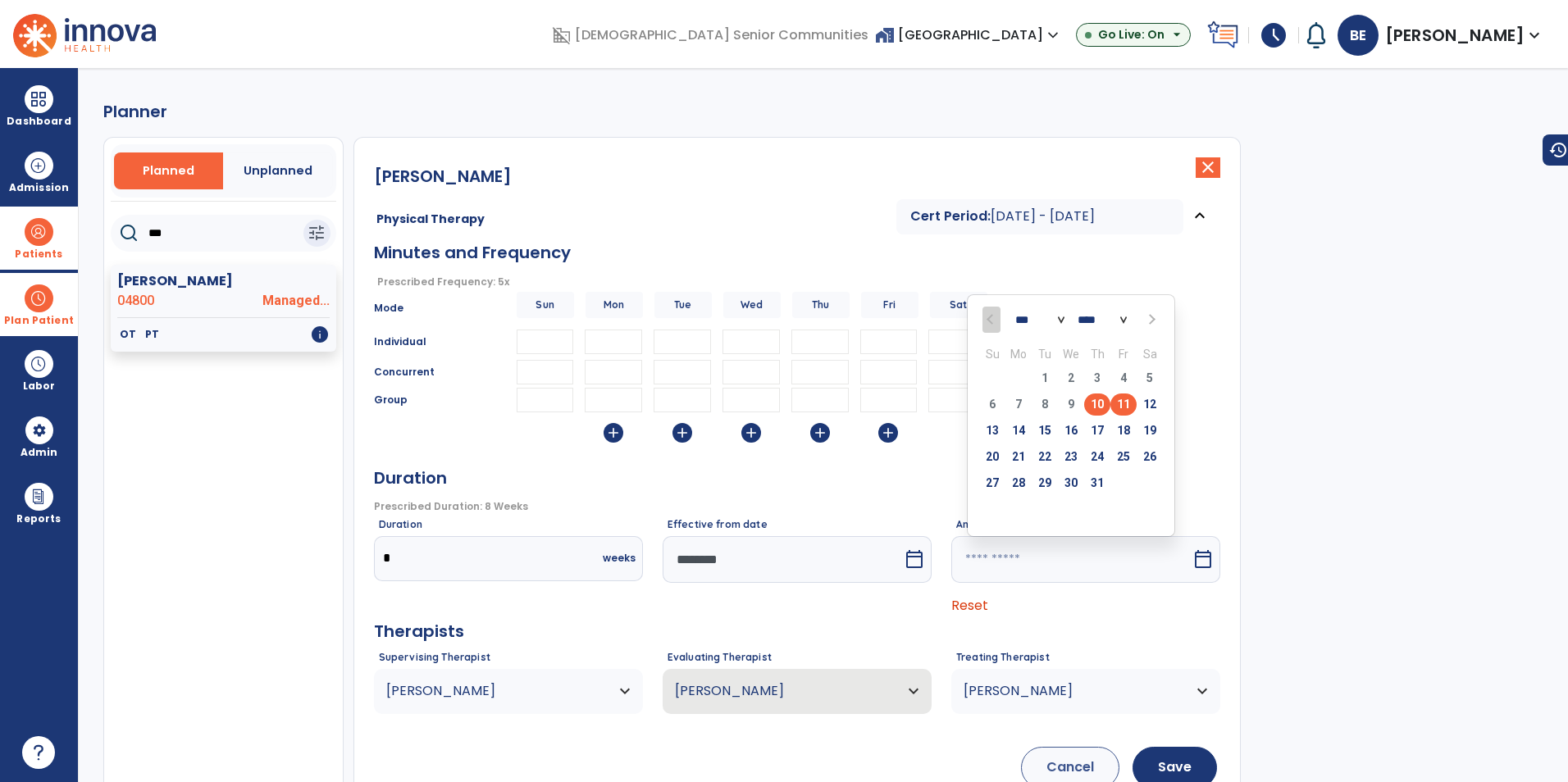 click on "11" at bounding box center [1124, 404] 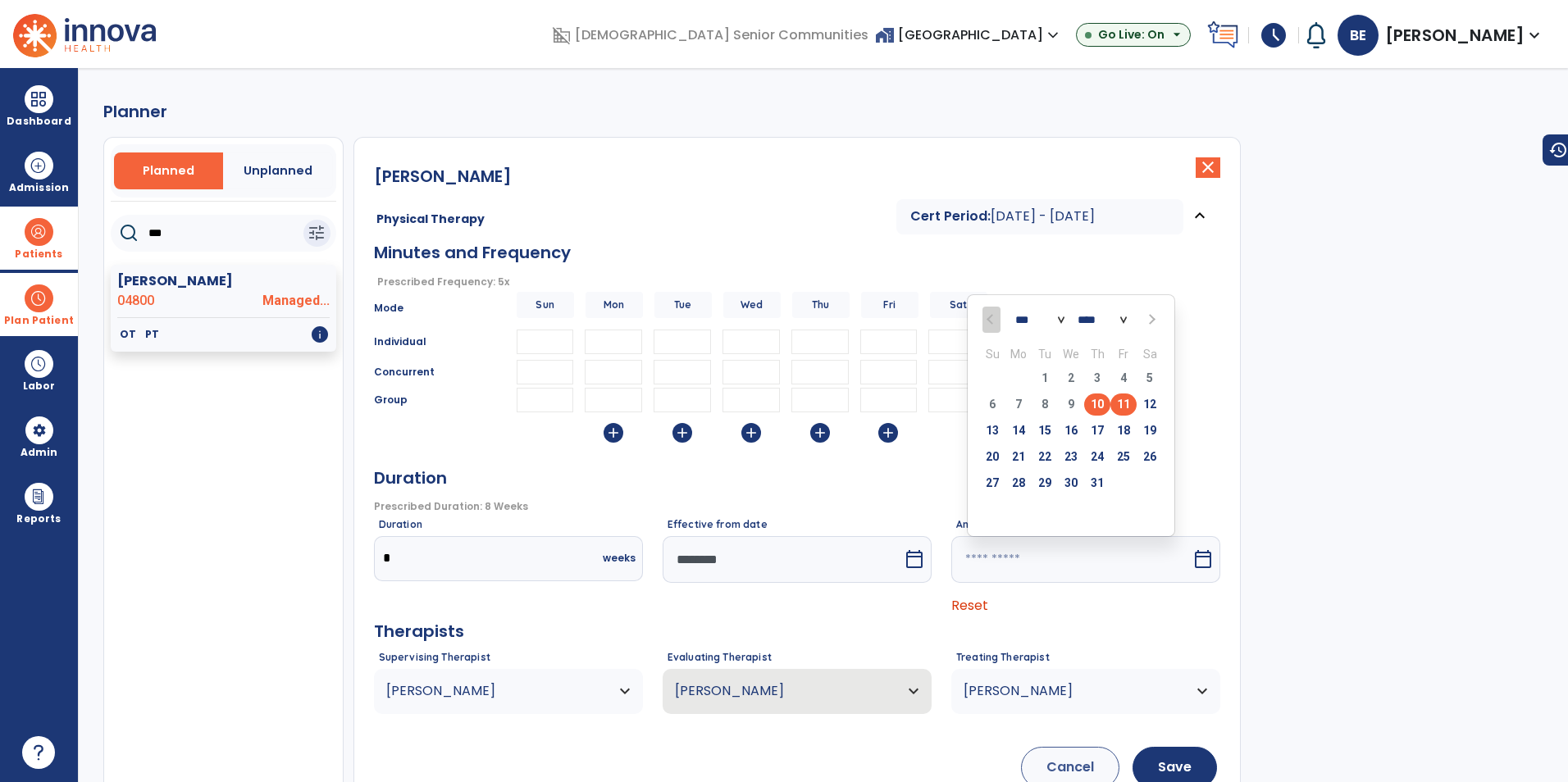 type on "*********" 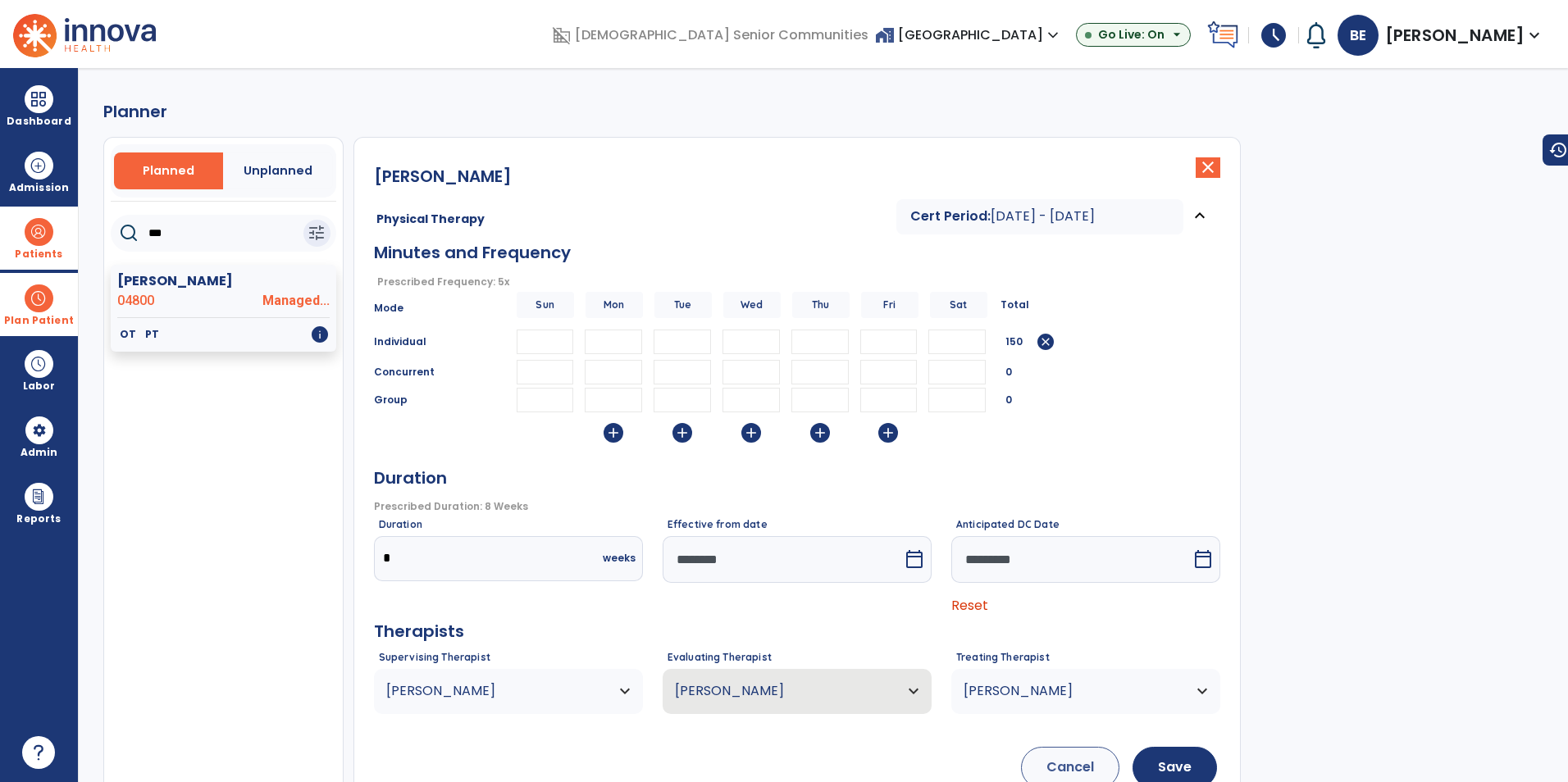 click on "********" at bounding box center [782, 559] 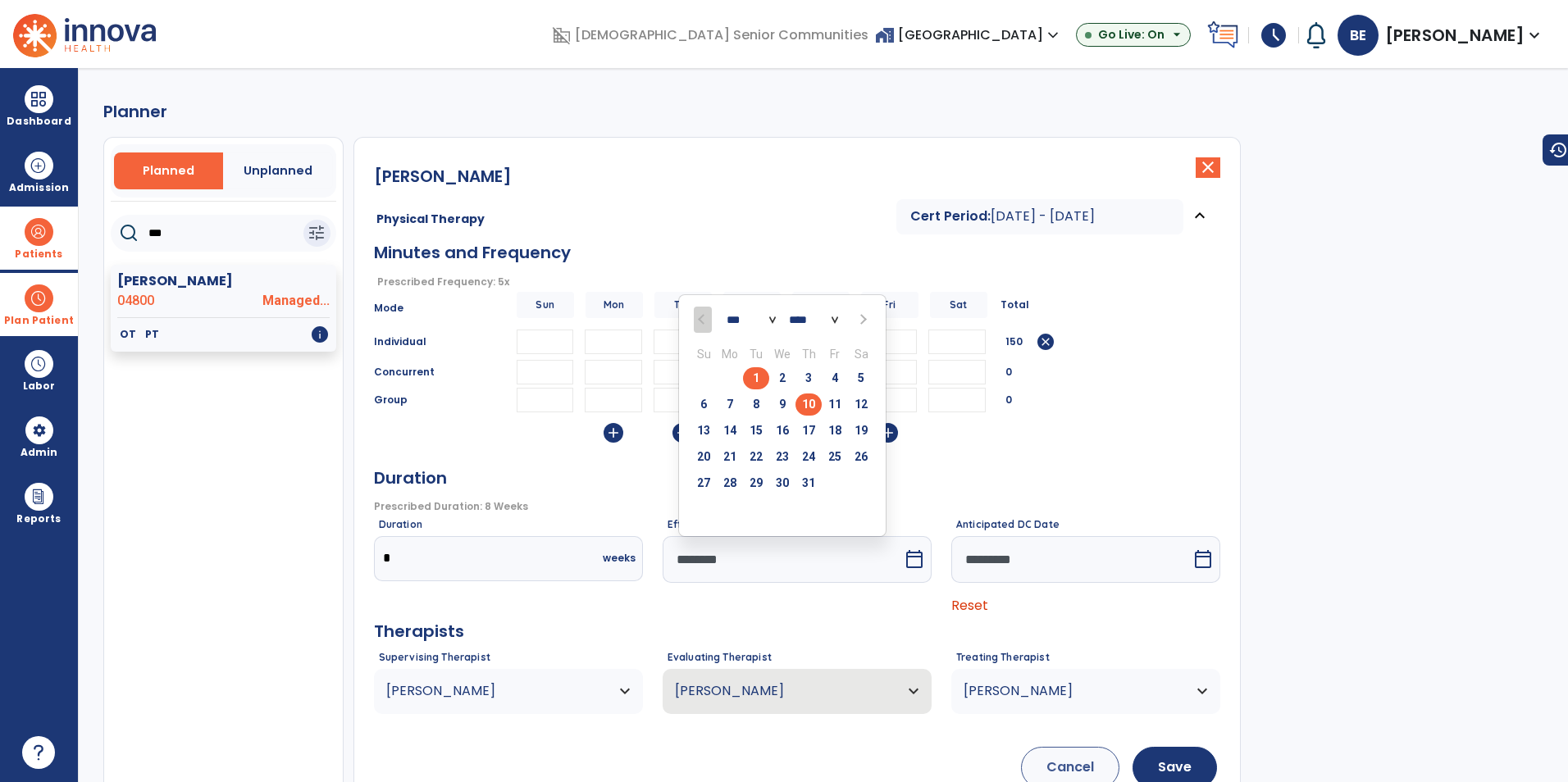 click on "10" at bounding box center (809, 404) 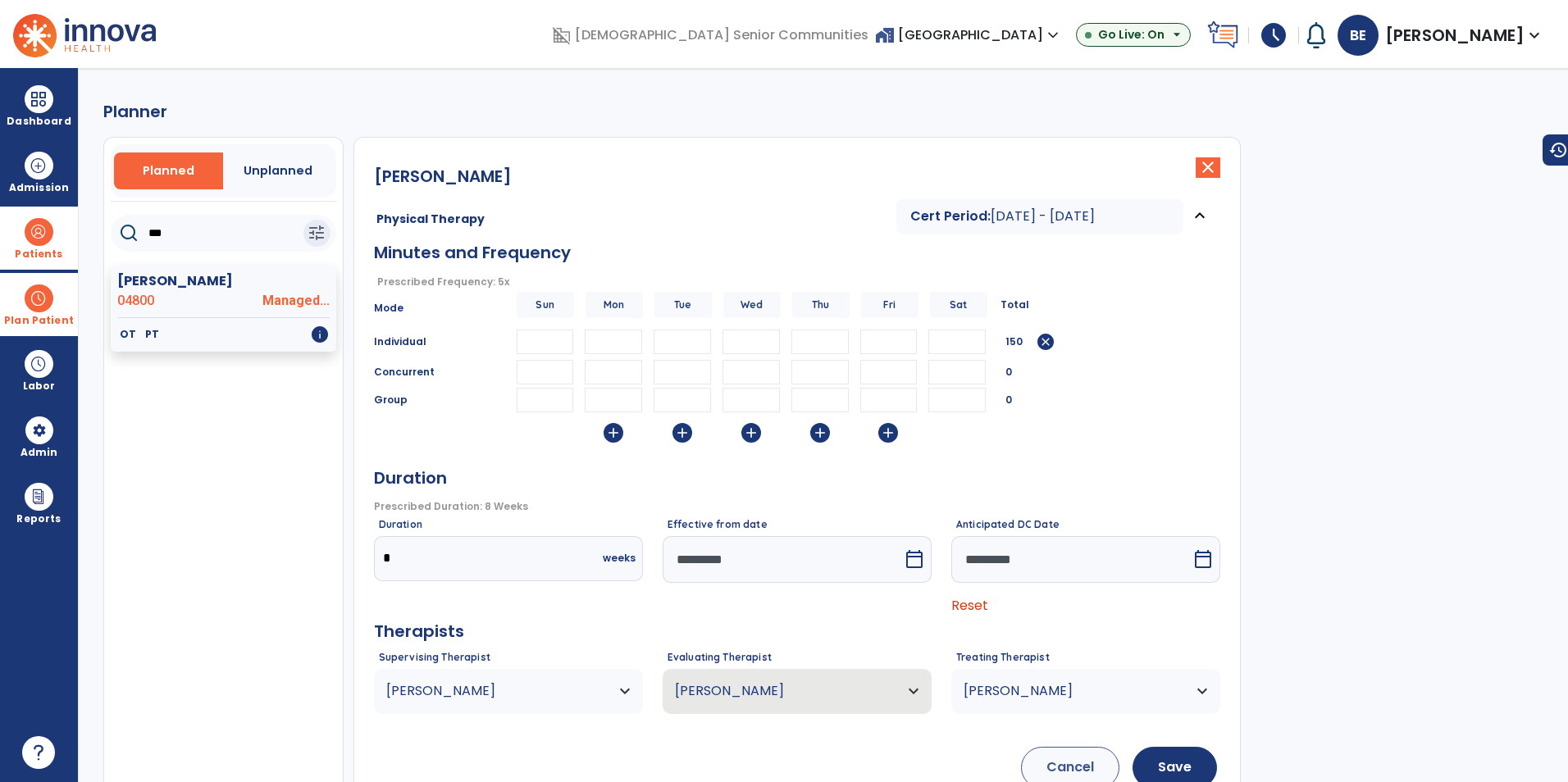 click on "Duration" at bounding box center [797, 476] 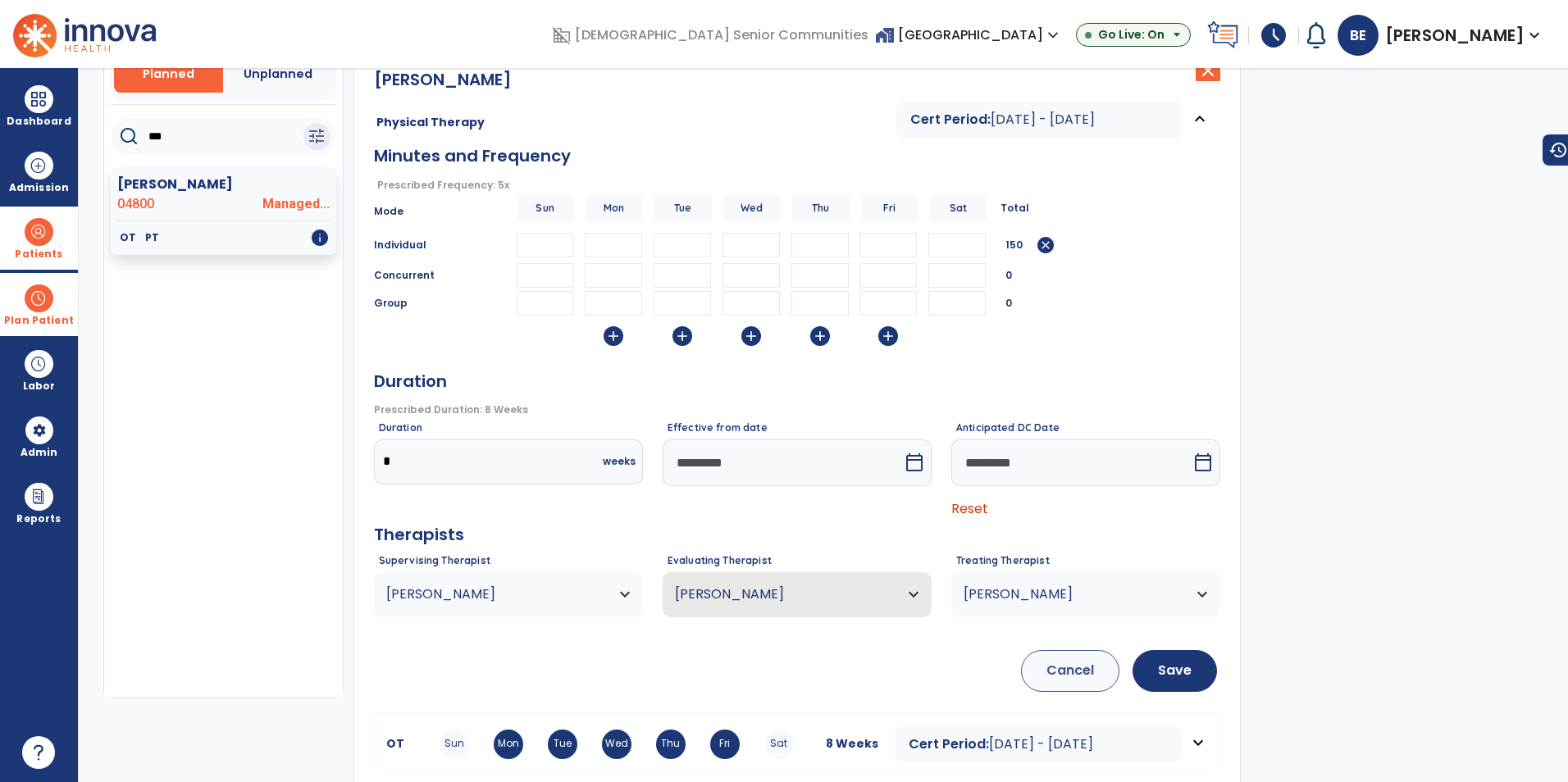 scroll, scrollTop: 111, scrollLeft: 0, axis: vertical 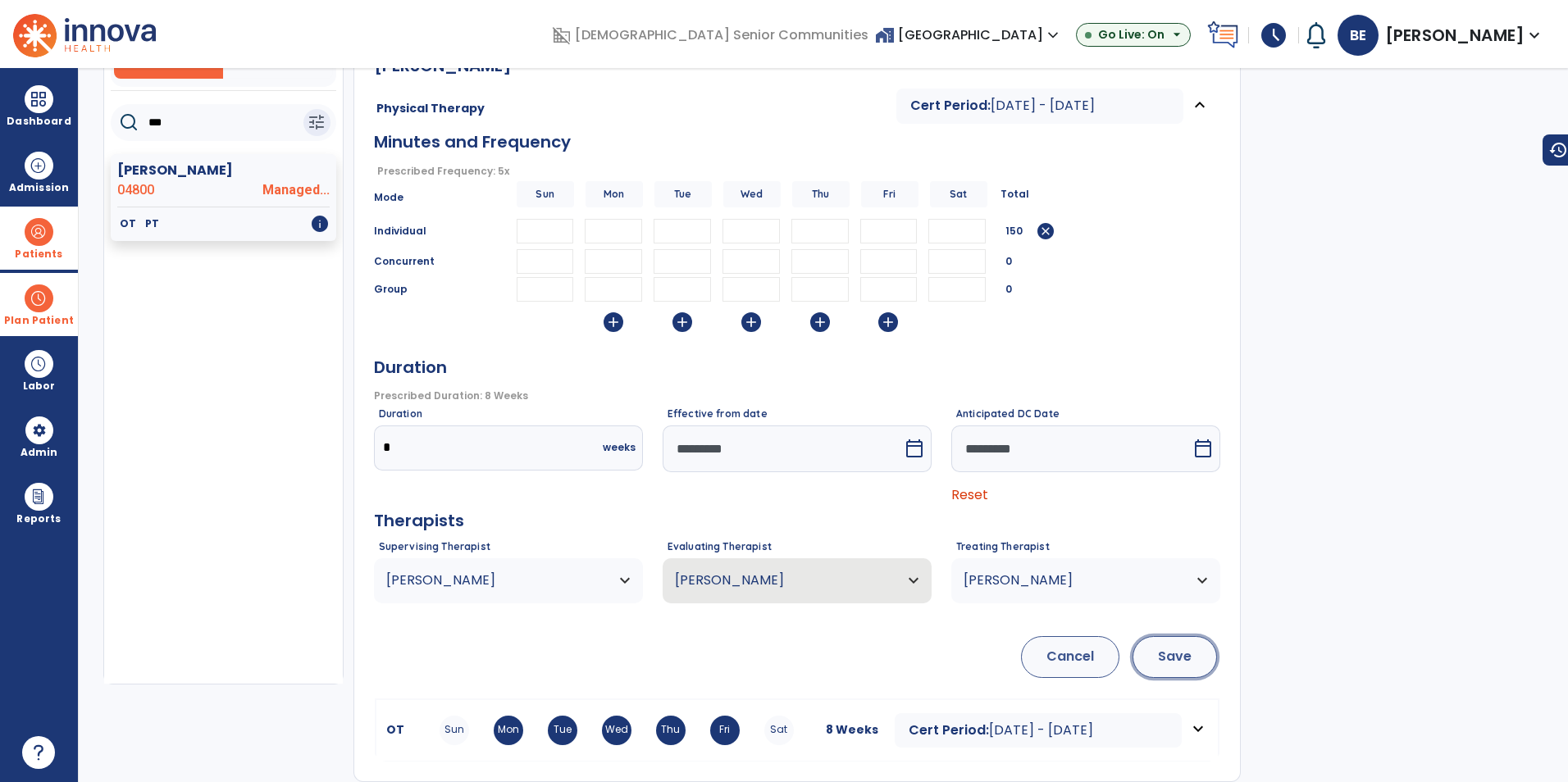 click on "Save" at bounding box center [1174, 657] 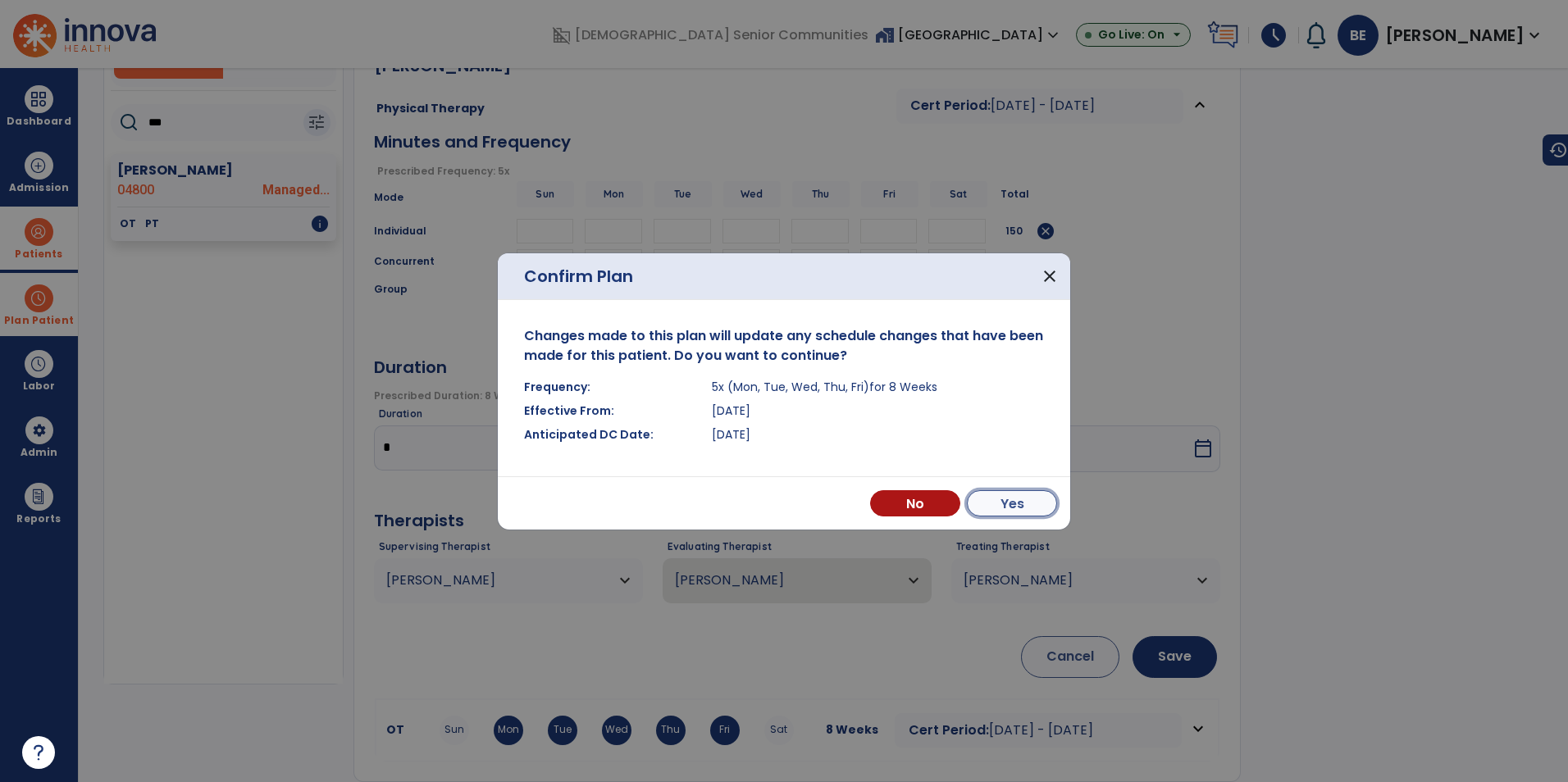 click on "Yes" at bounding box center (1012, 503) 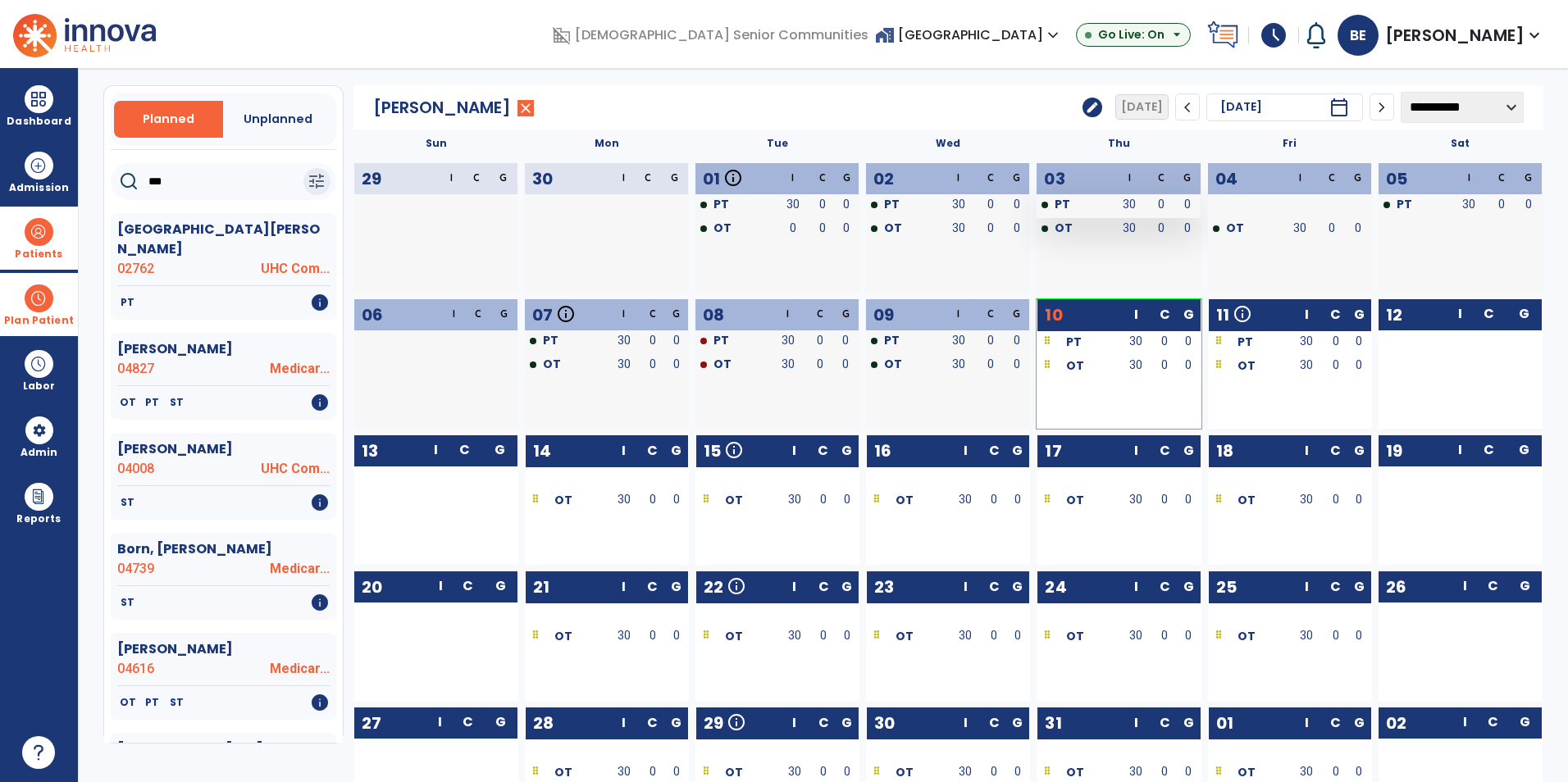 scroll, scrollTop: 0, scrollLeft: 0, axis: both 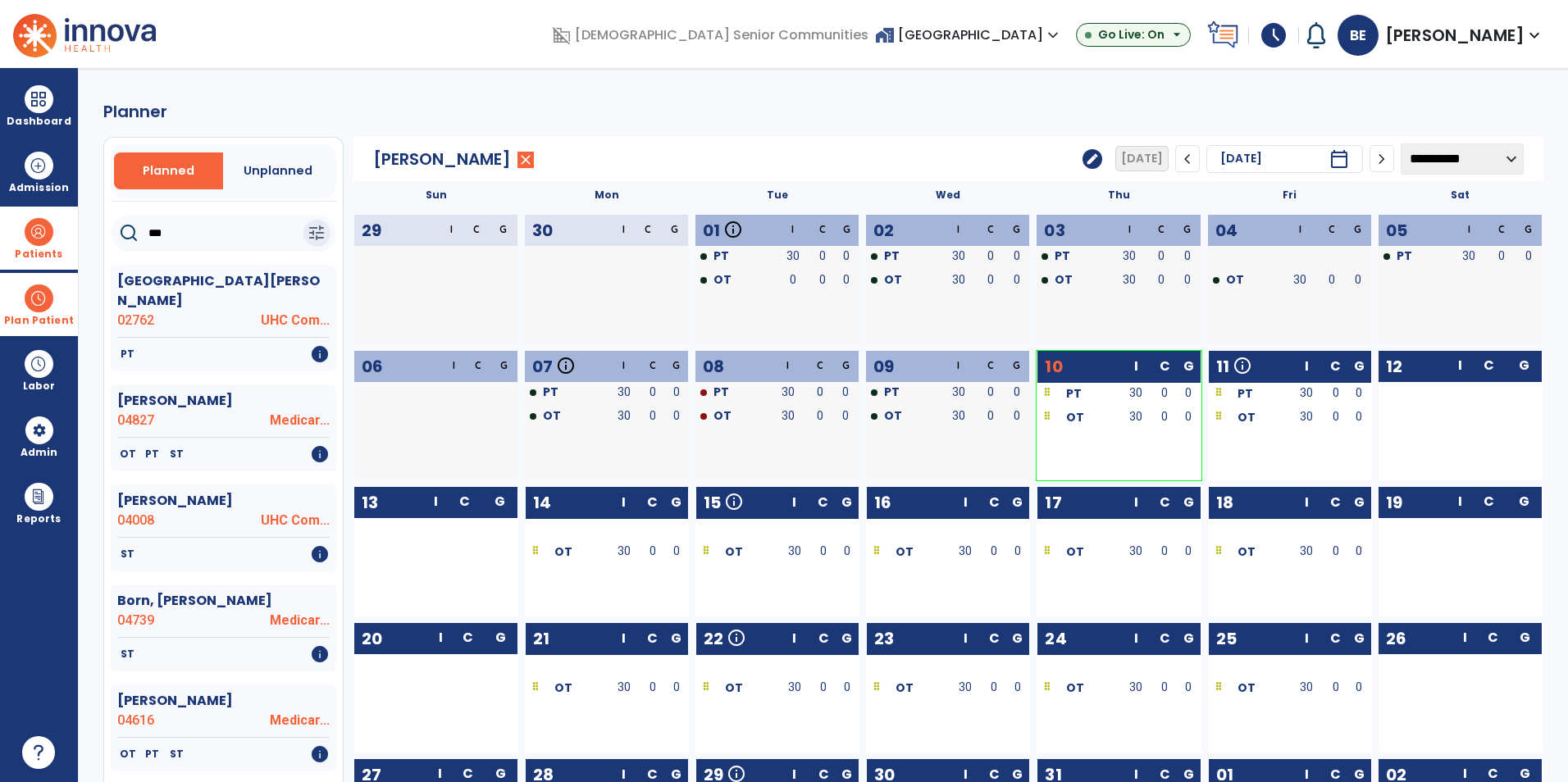 click on "edit" 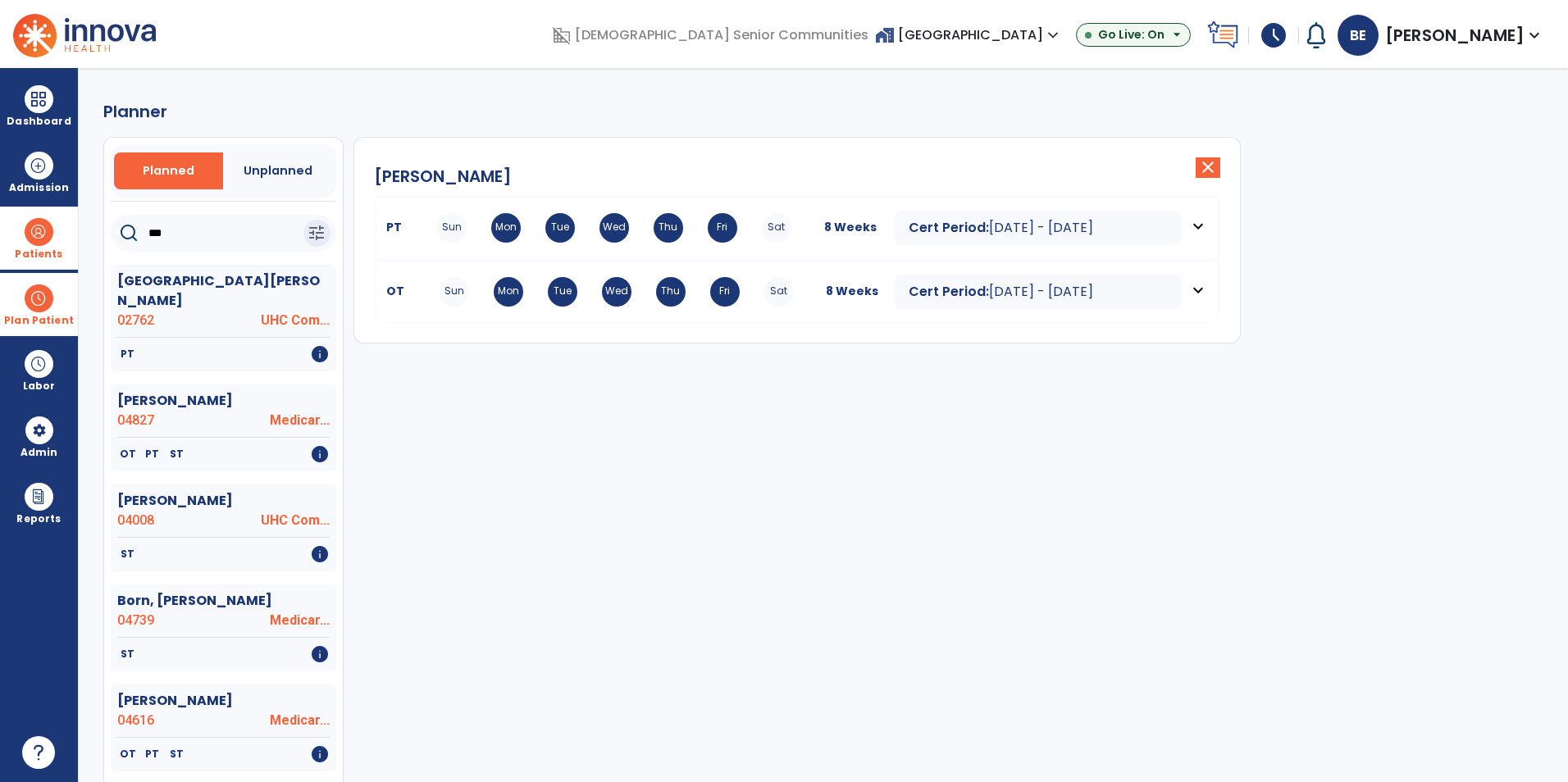 click on "Fri" at bounding box center [725, 292] 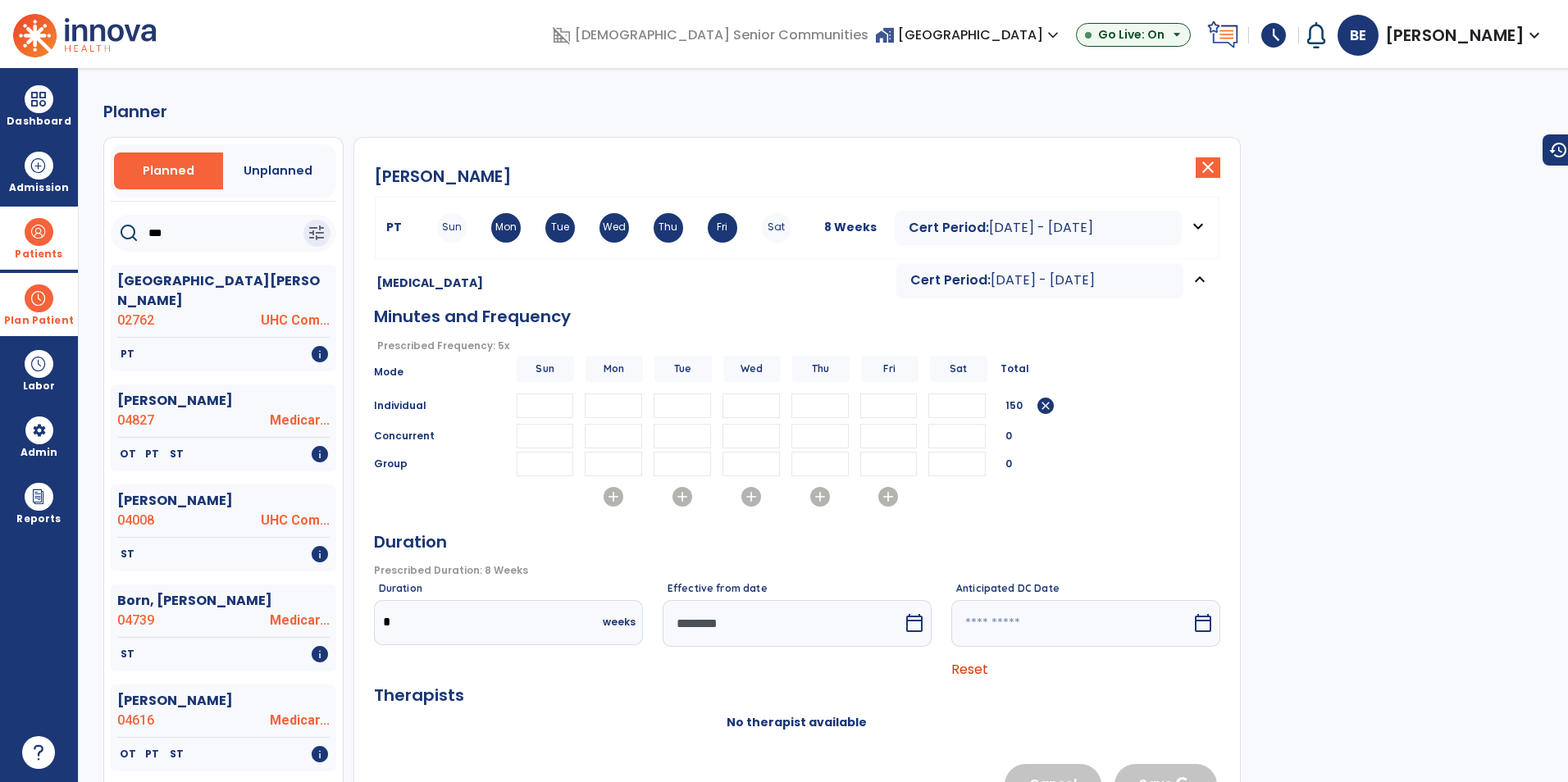 click at bounding box center [782, 623] 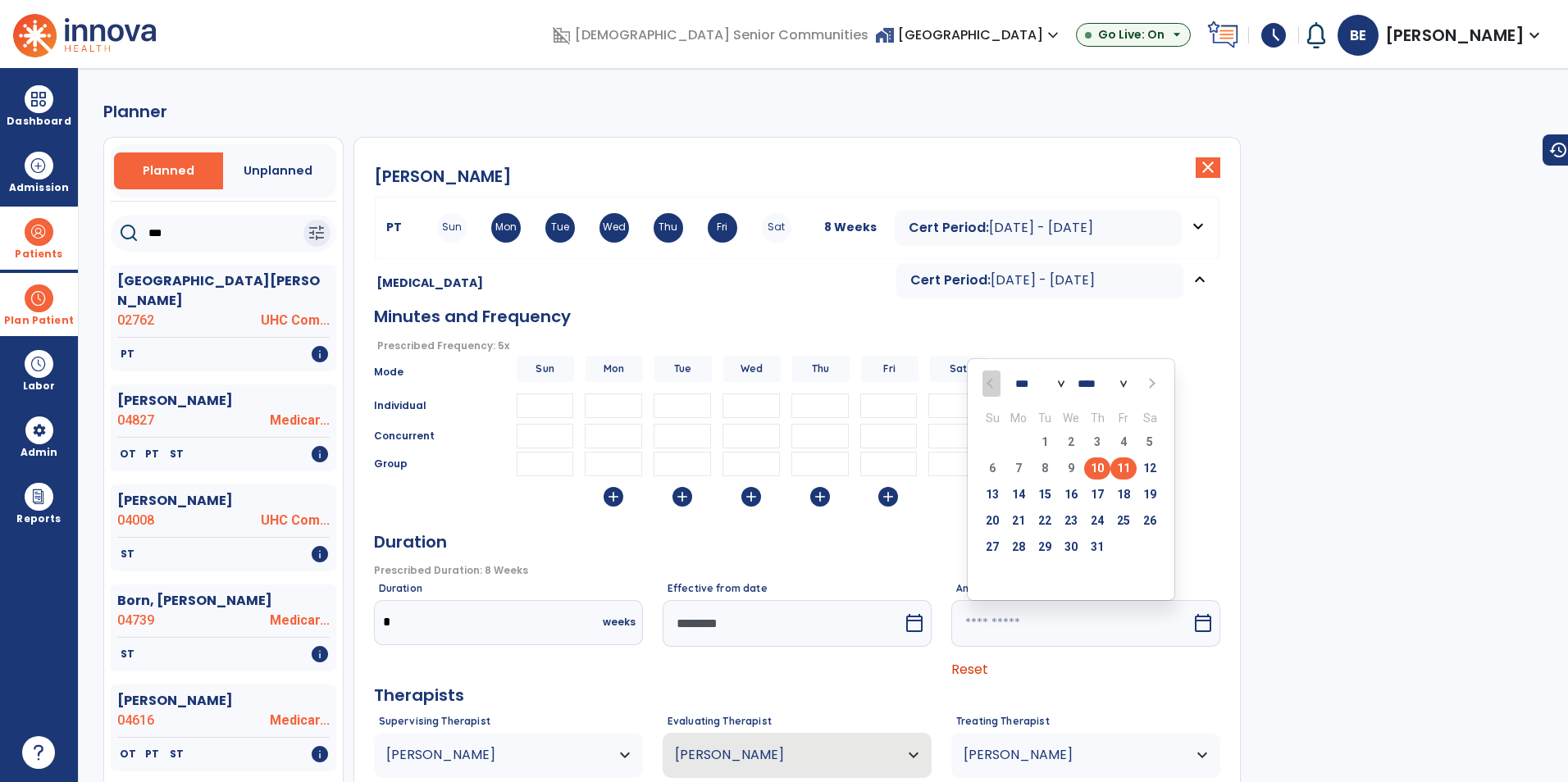 click on "11" at bounding box center (1124, 468) 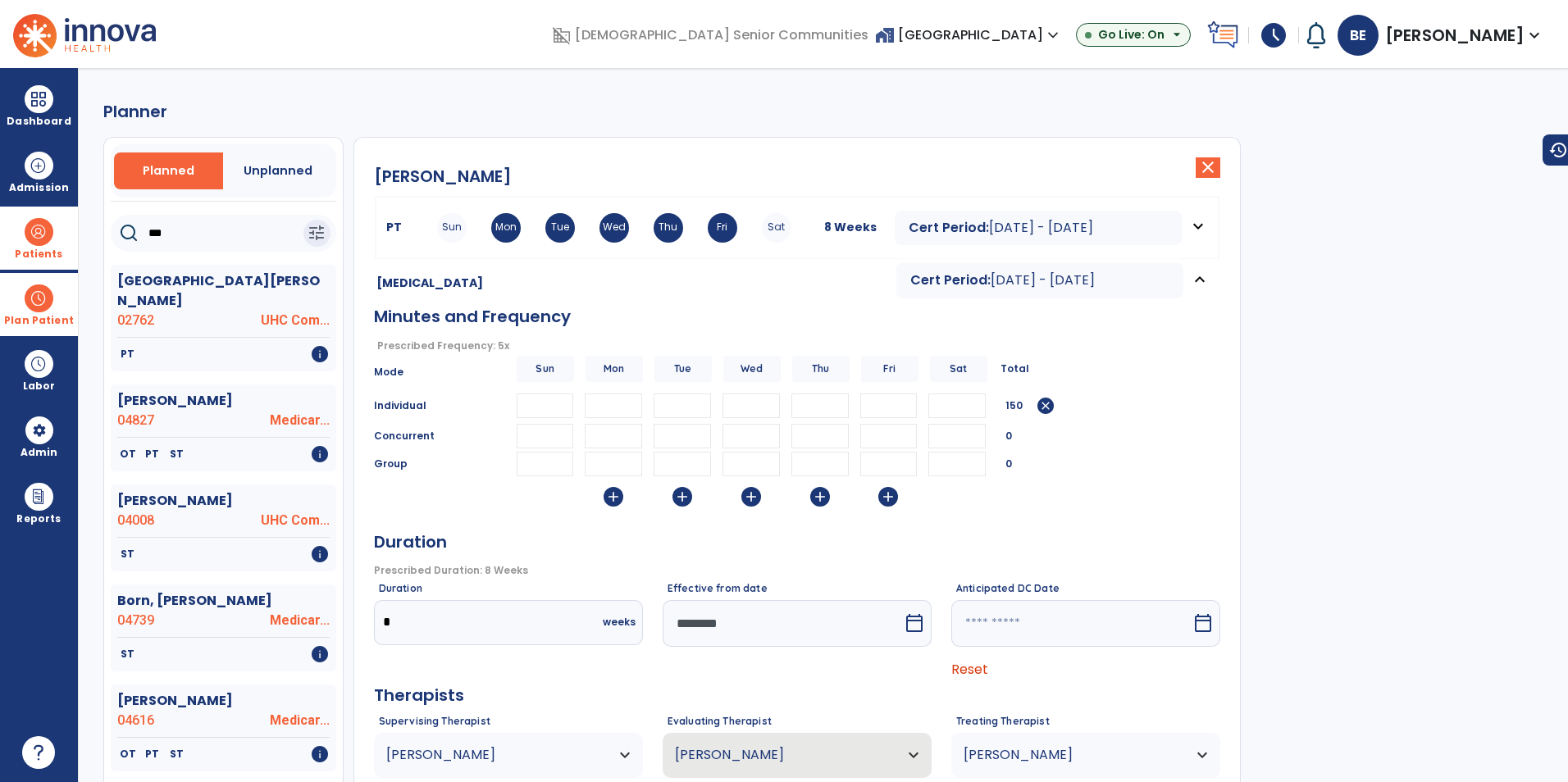type on "*********" 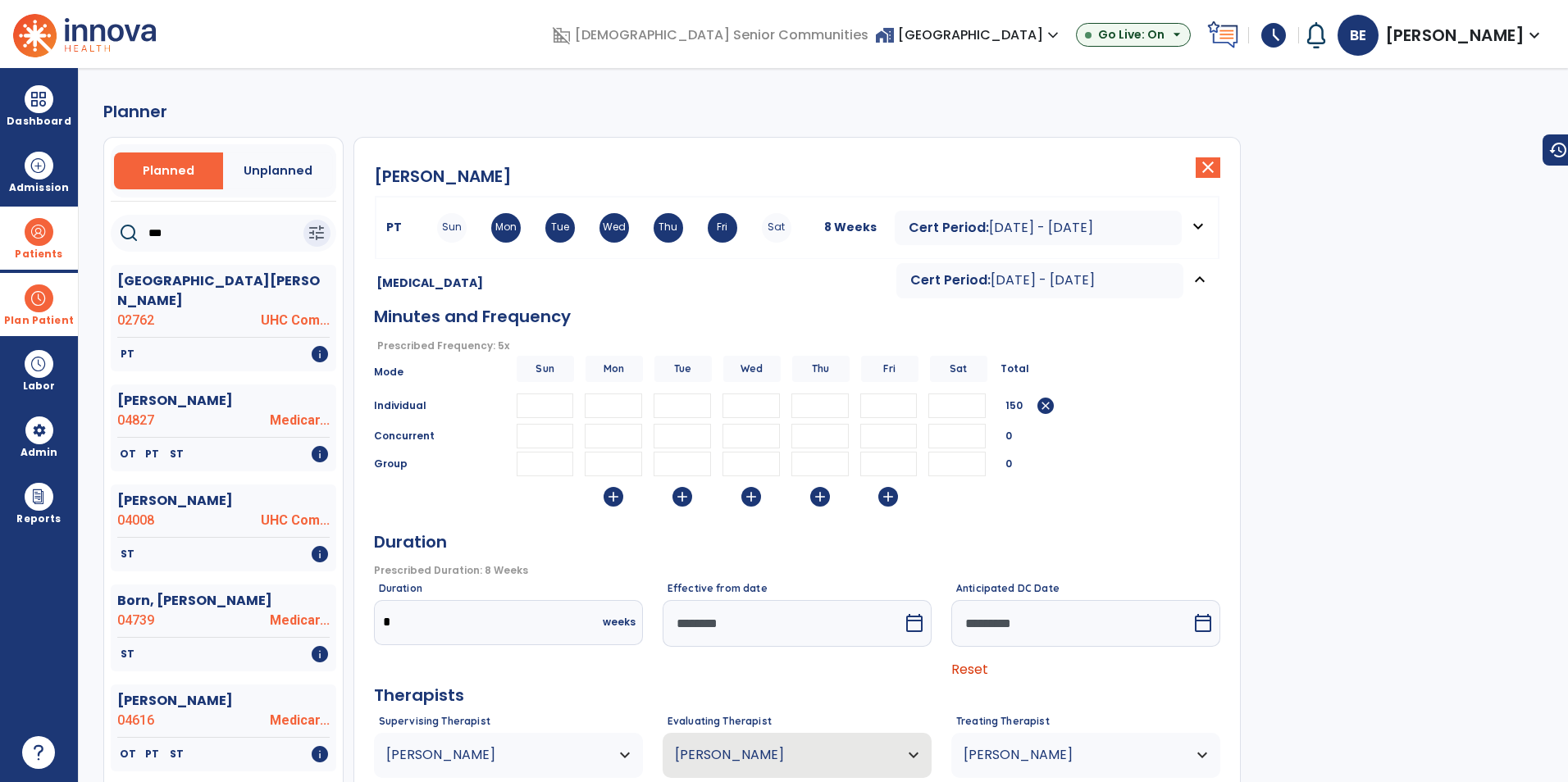 click on "********" at bounding box center [782, 623] 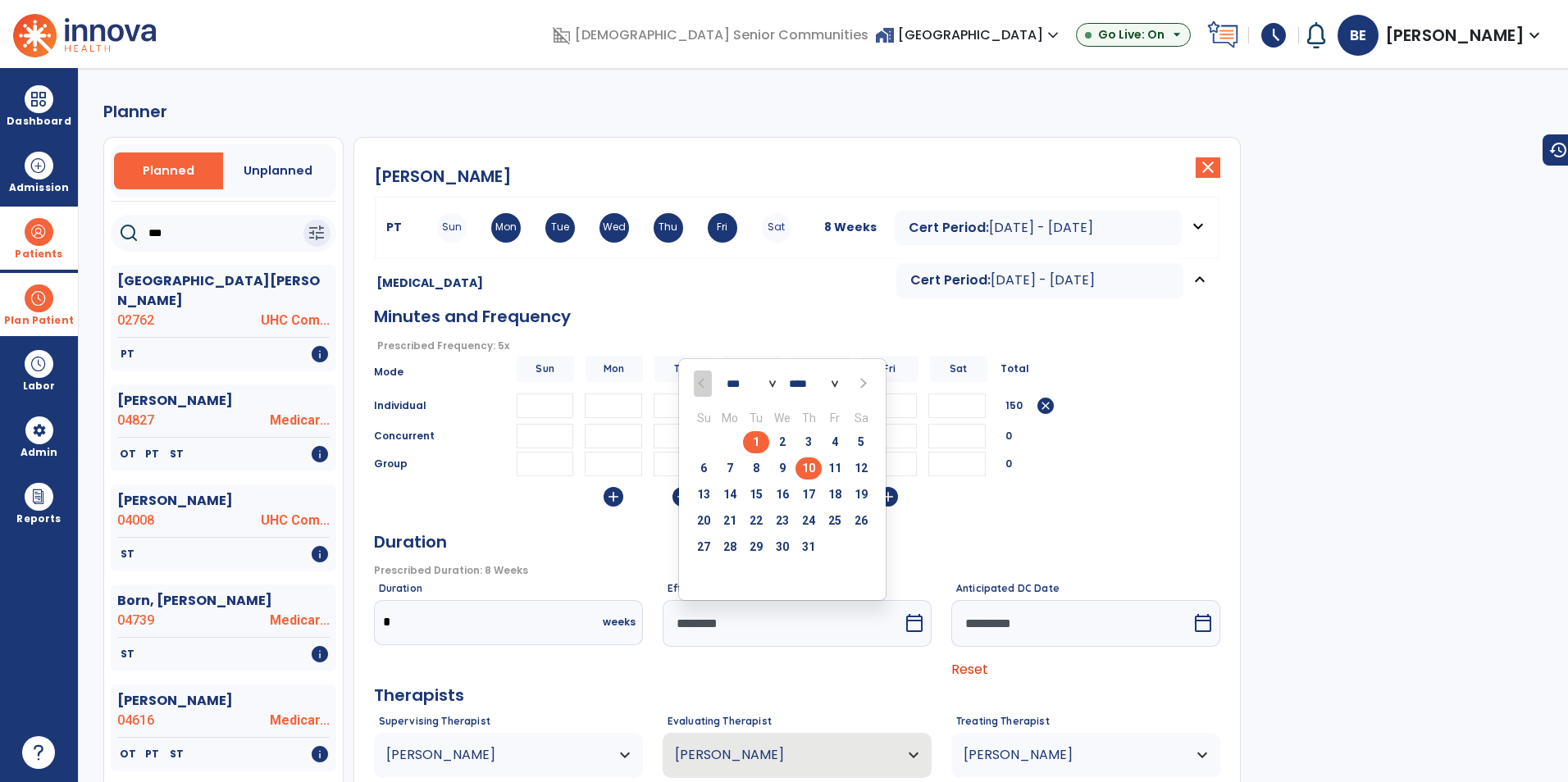 click on "10" at bounding box center [809, 468] 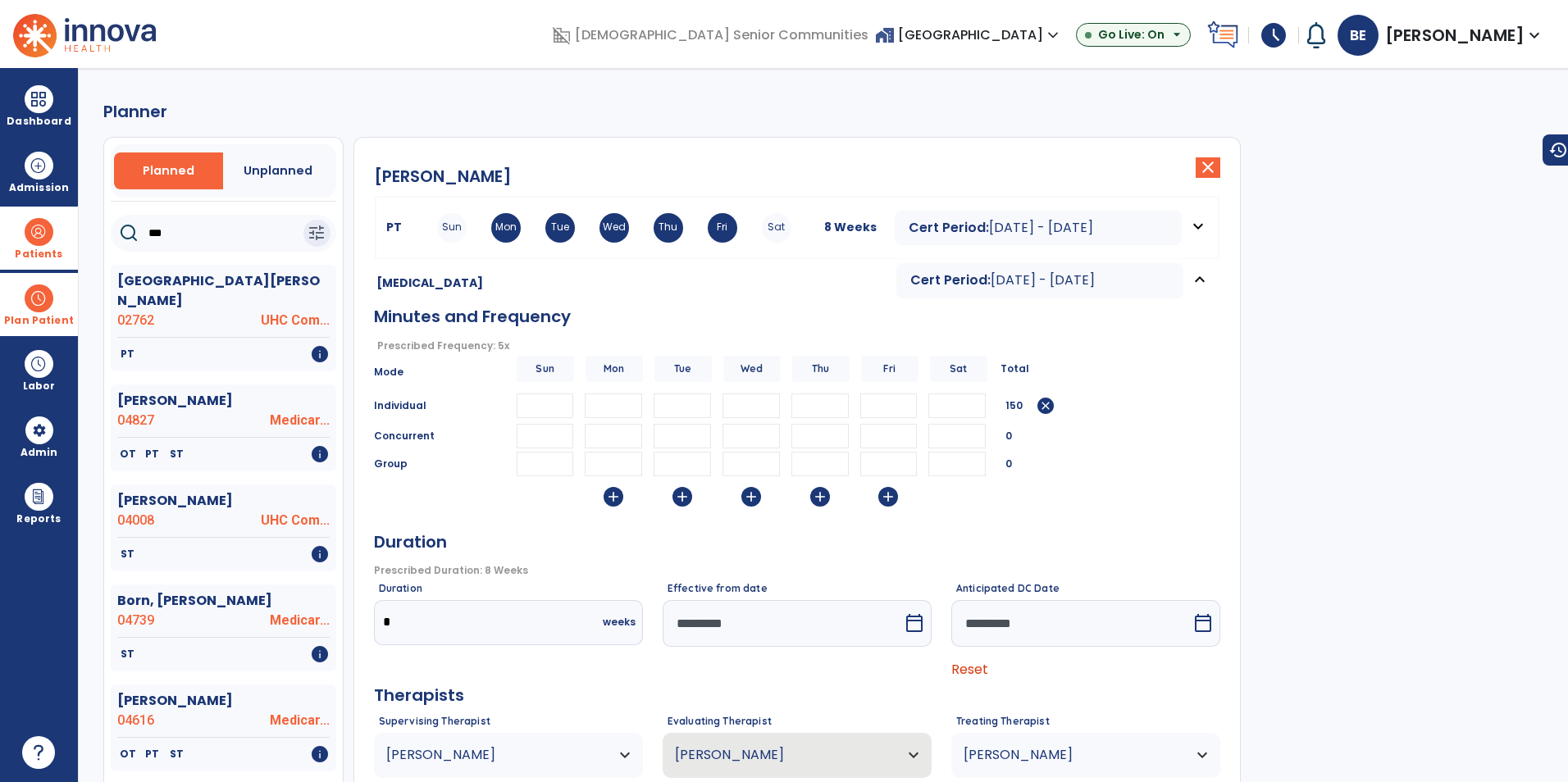 scroll, scrollTop: 111, scrollLeft: 0, axis: vertical 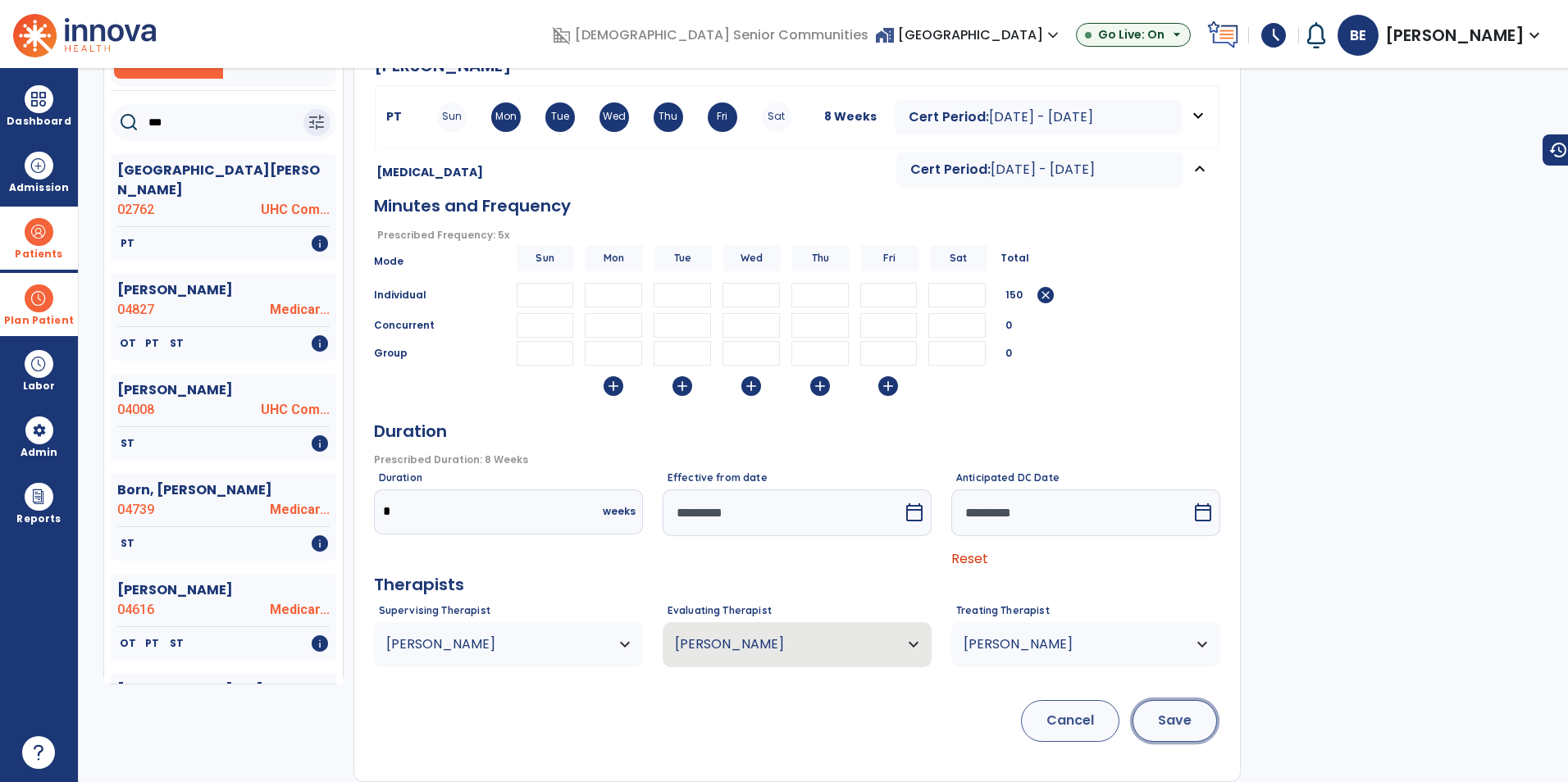 click on "Save" at bounding box center [1174, 721] 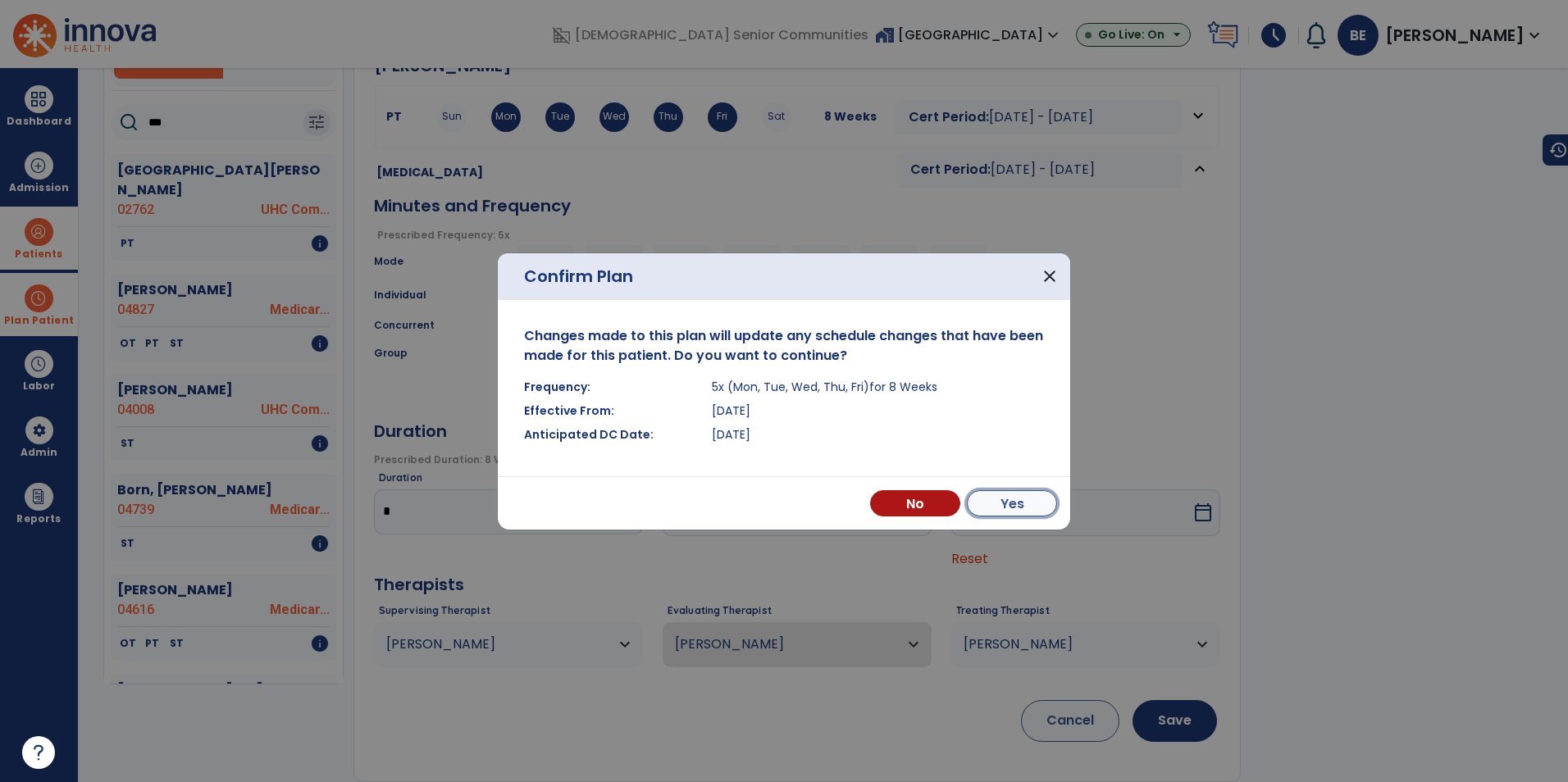 click on "Yes" at bounding box center (1012, 503) 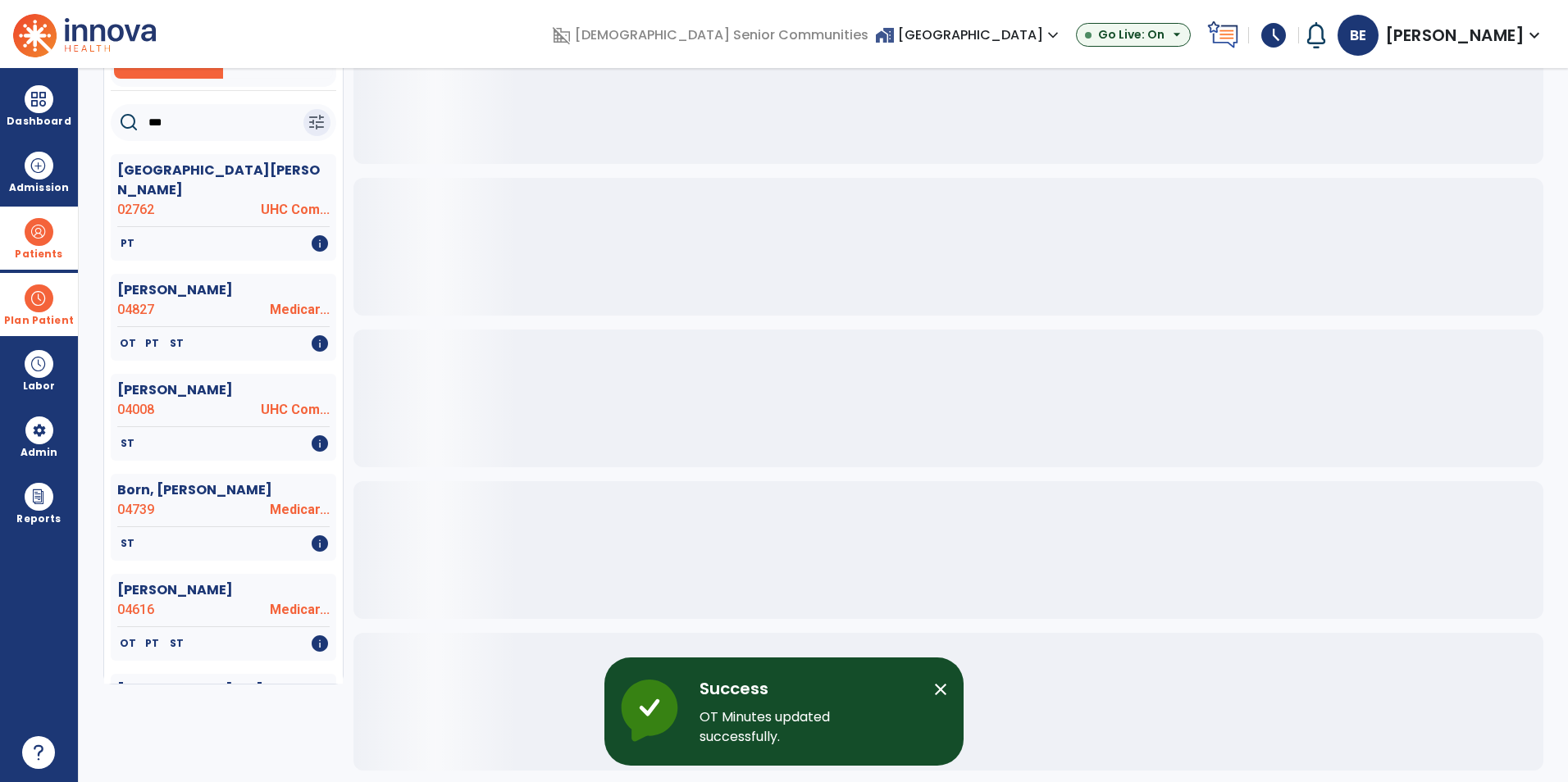 scroll, scrollTop: 109, scrollLeft: 0, axis: vertical 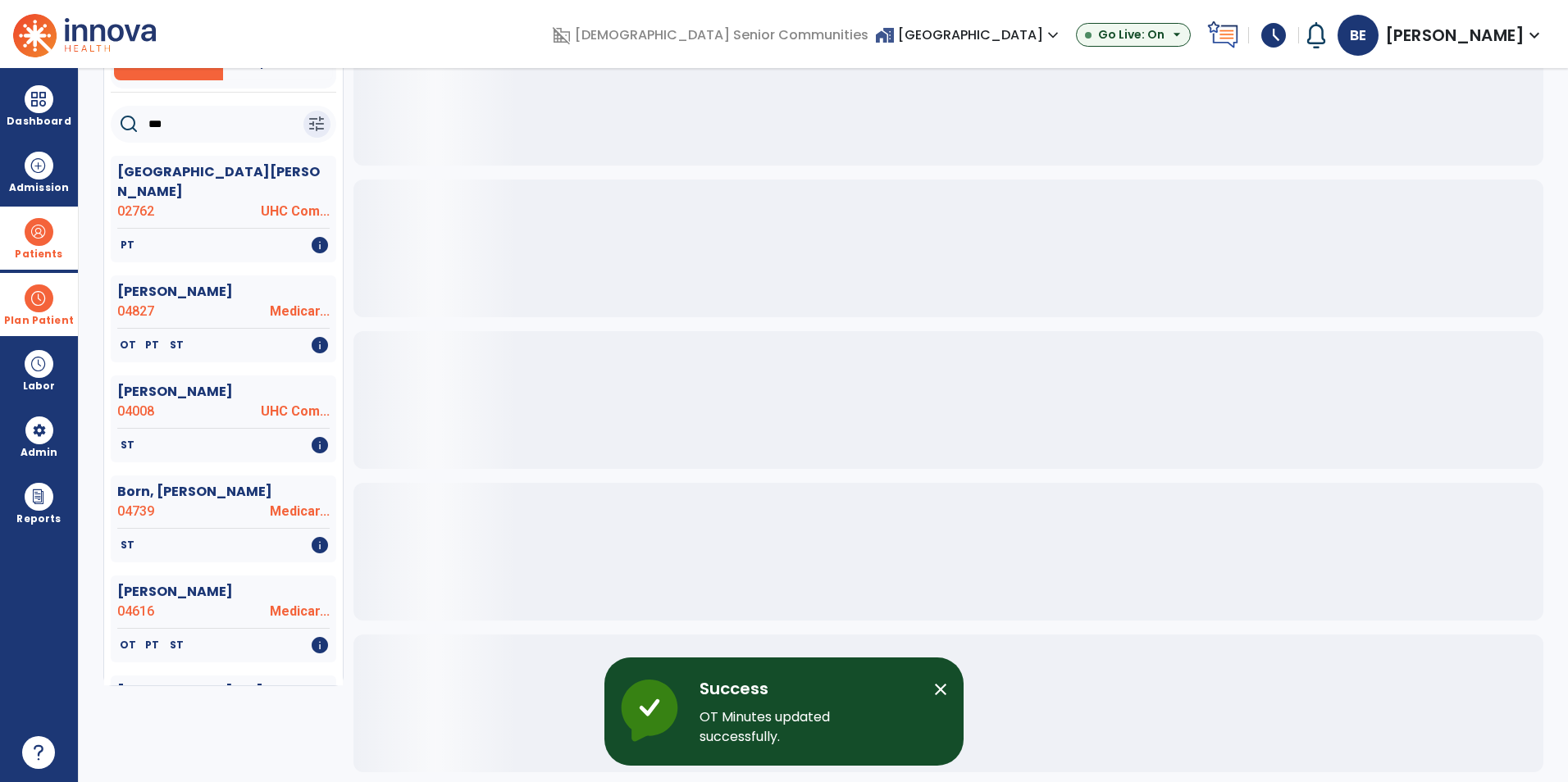 click on "Plan Patient" at bounding box center [39, 321] 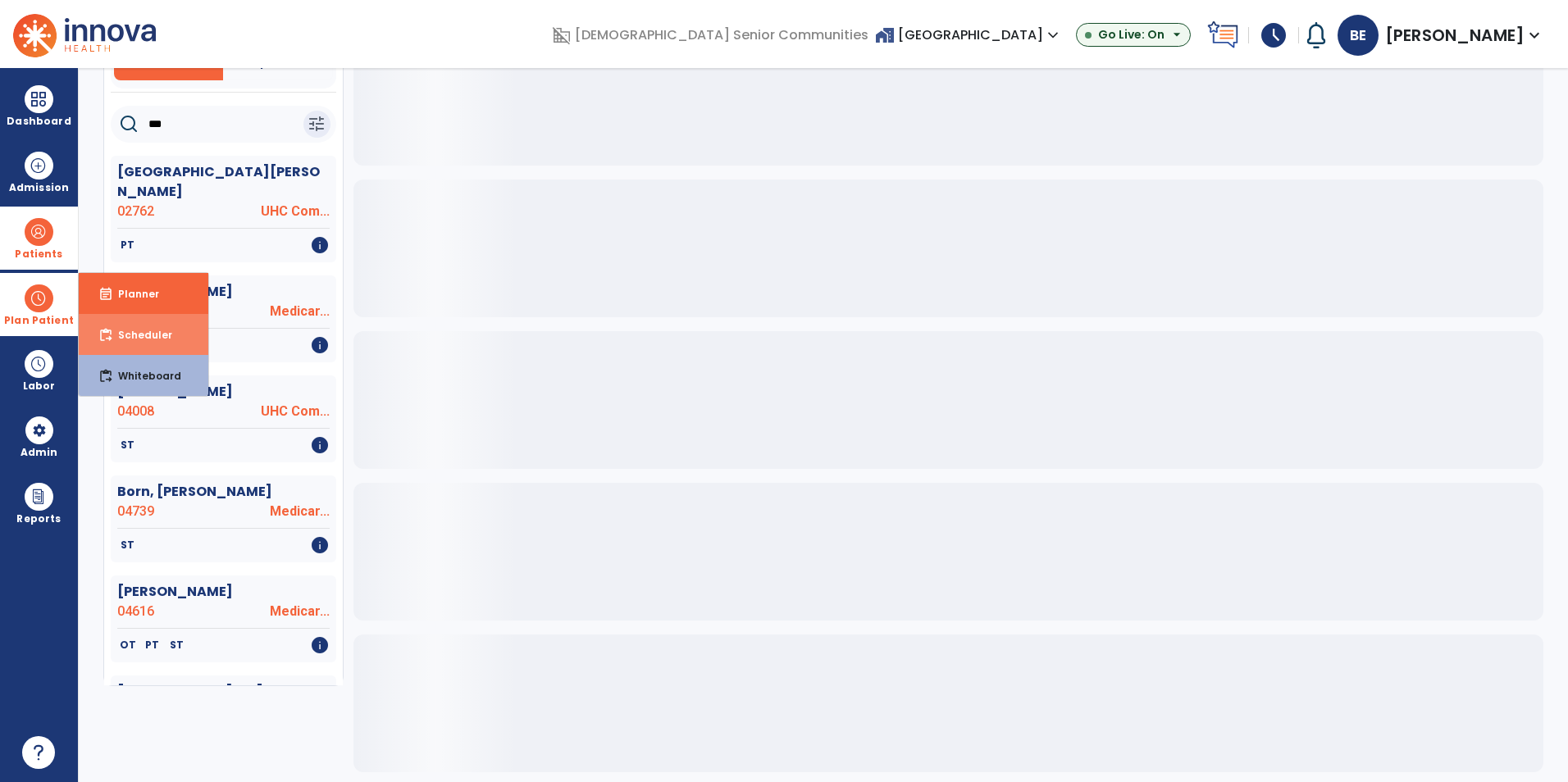 scroll, scrollTop: 107, scrollLeft: 0, axis: vertical 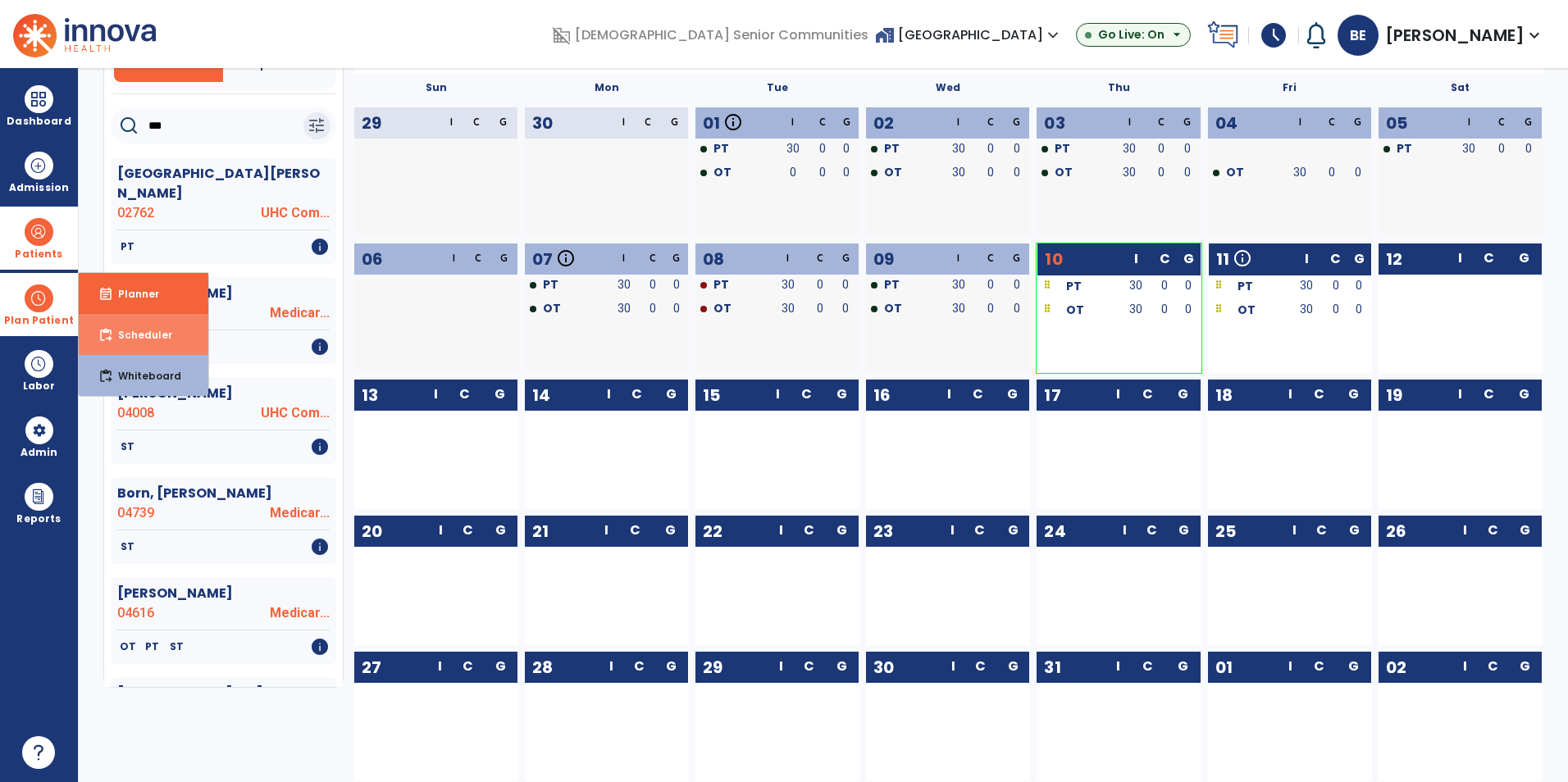 click on "Scheduler" at bounding box center (139, 334) 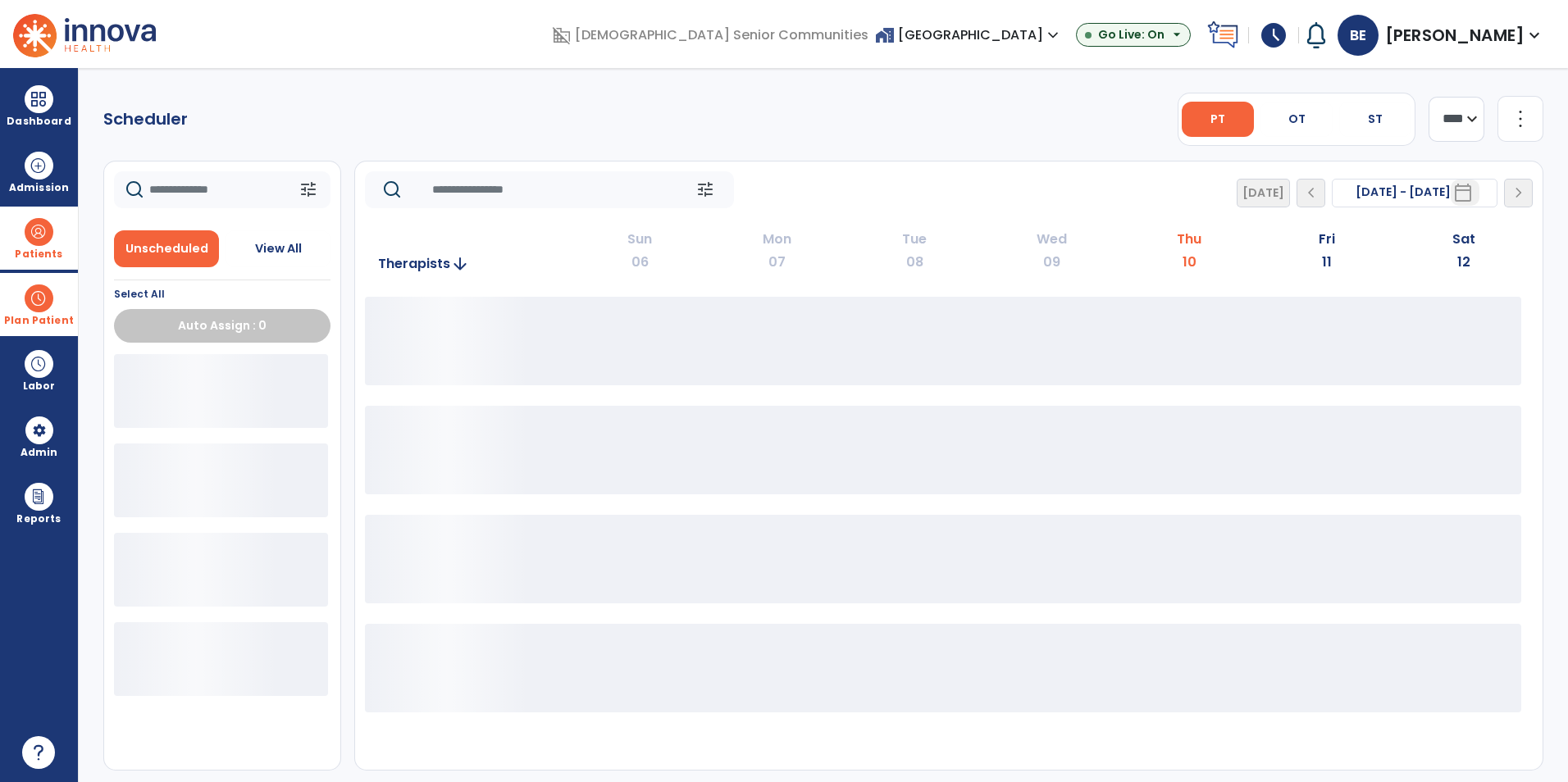 scroll, scrollTop: 0, scrollLeft: 0, axis: both 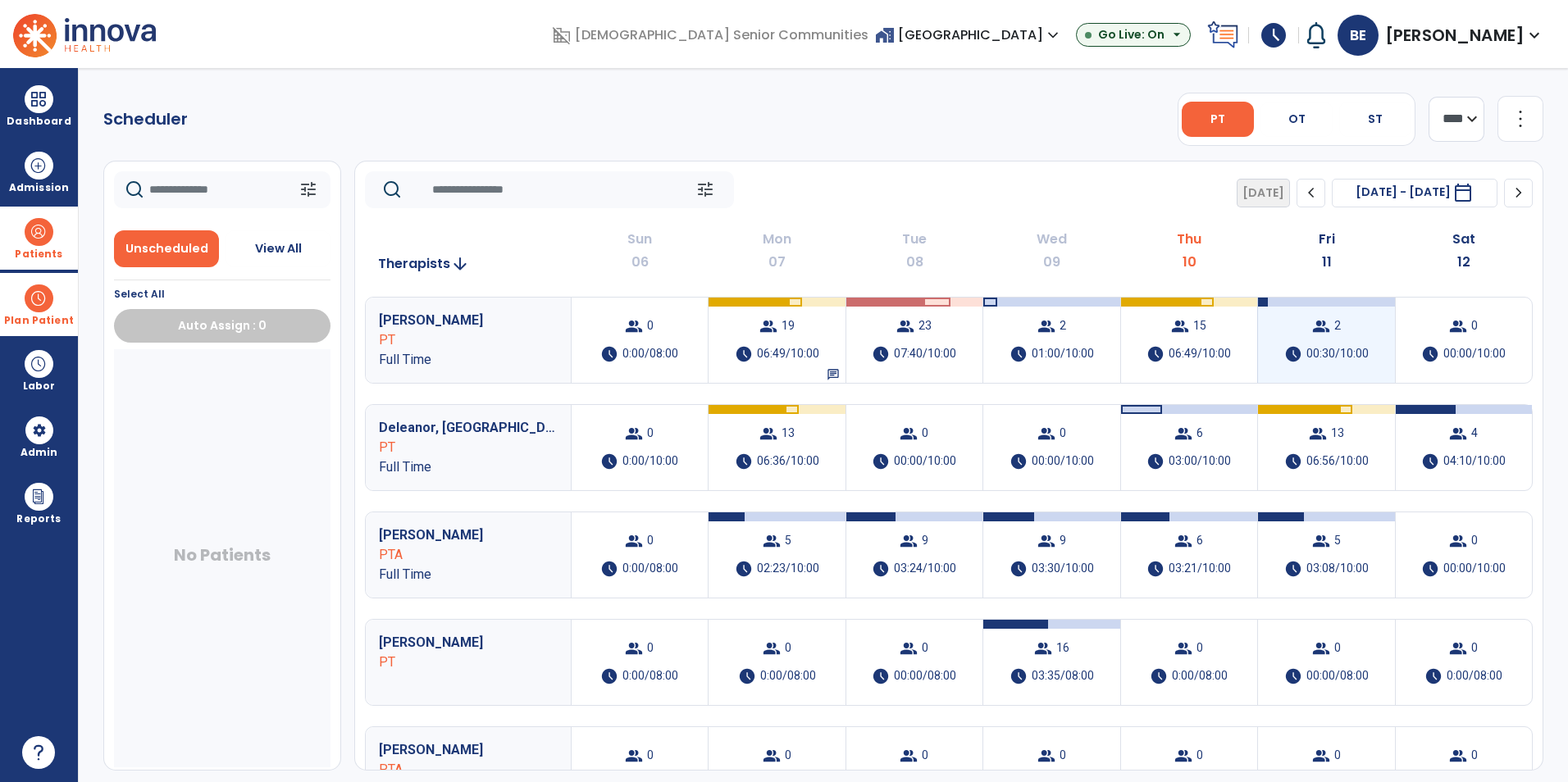 click on "group  2  schedule  00:30/10:00" at bounding box center [1326, 340] 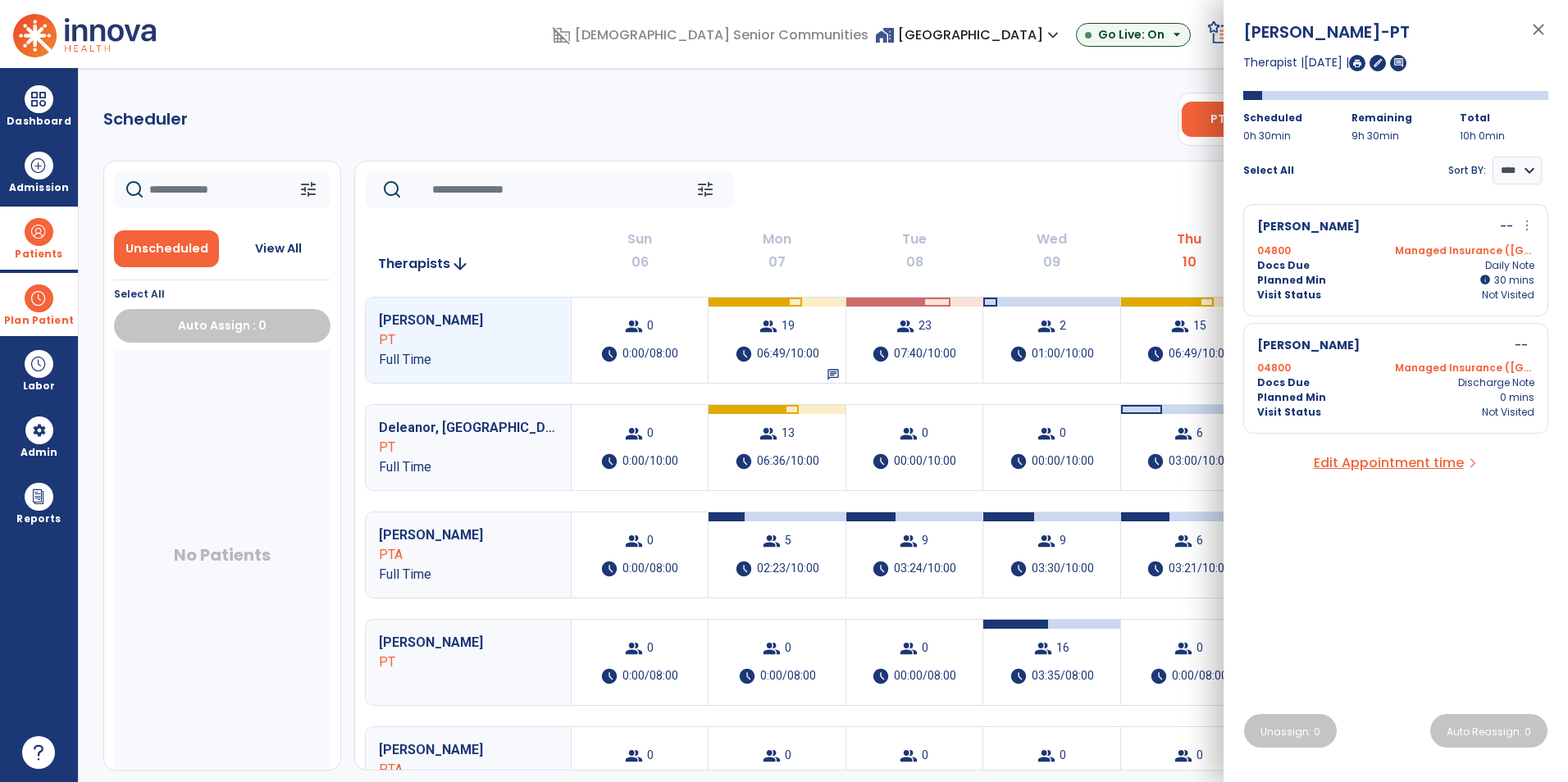 drag, startPoint x: 1334, startPoint y: 289, endPoint x: 1339, endPoint y: 348, distance: 59.211485 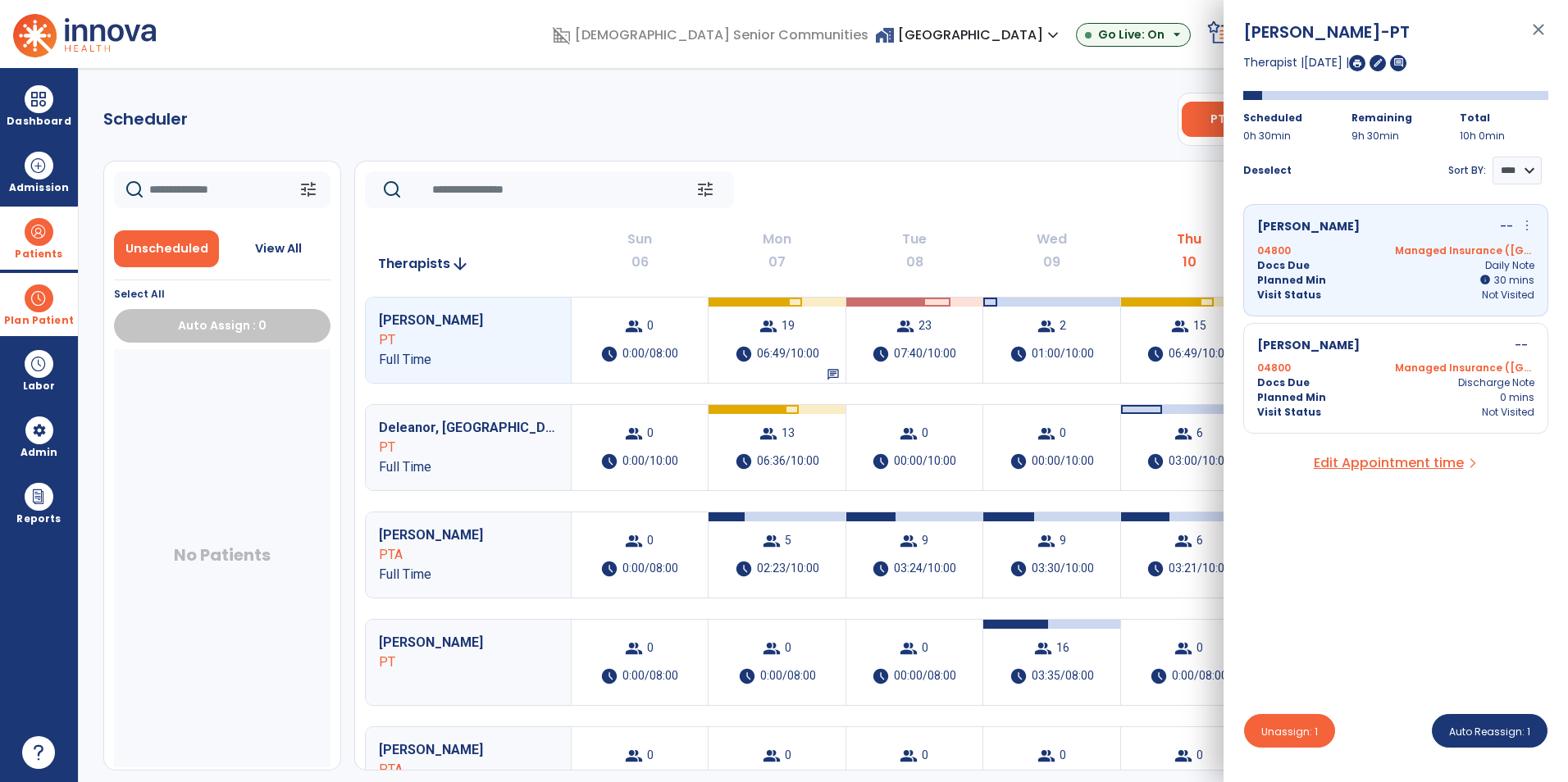 click on "04800 Managed Insurance (MI)" at bounding box center [1396, 368] 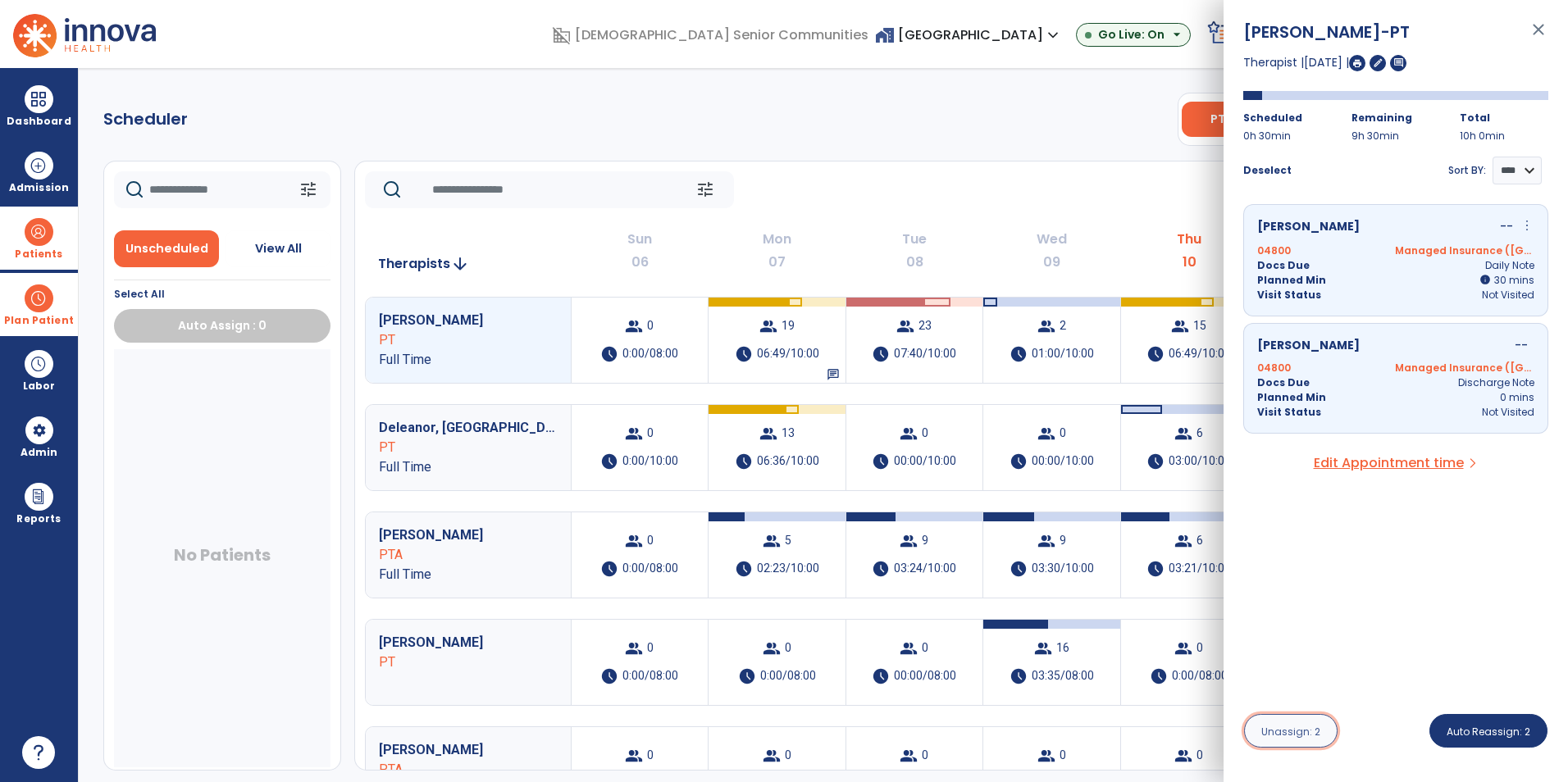 click on "Unassign: 2" at bounding box center (1291, 731) 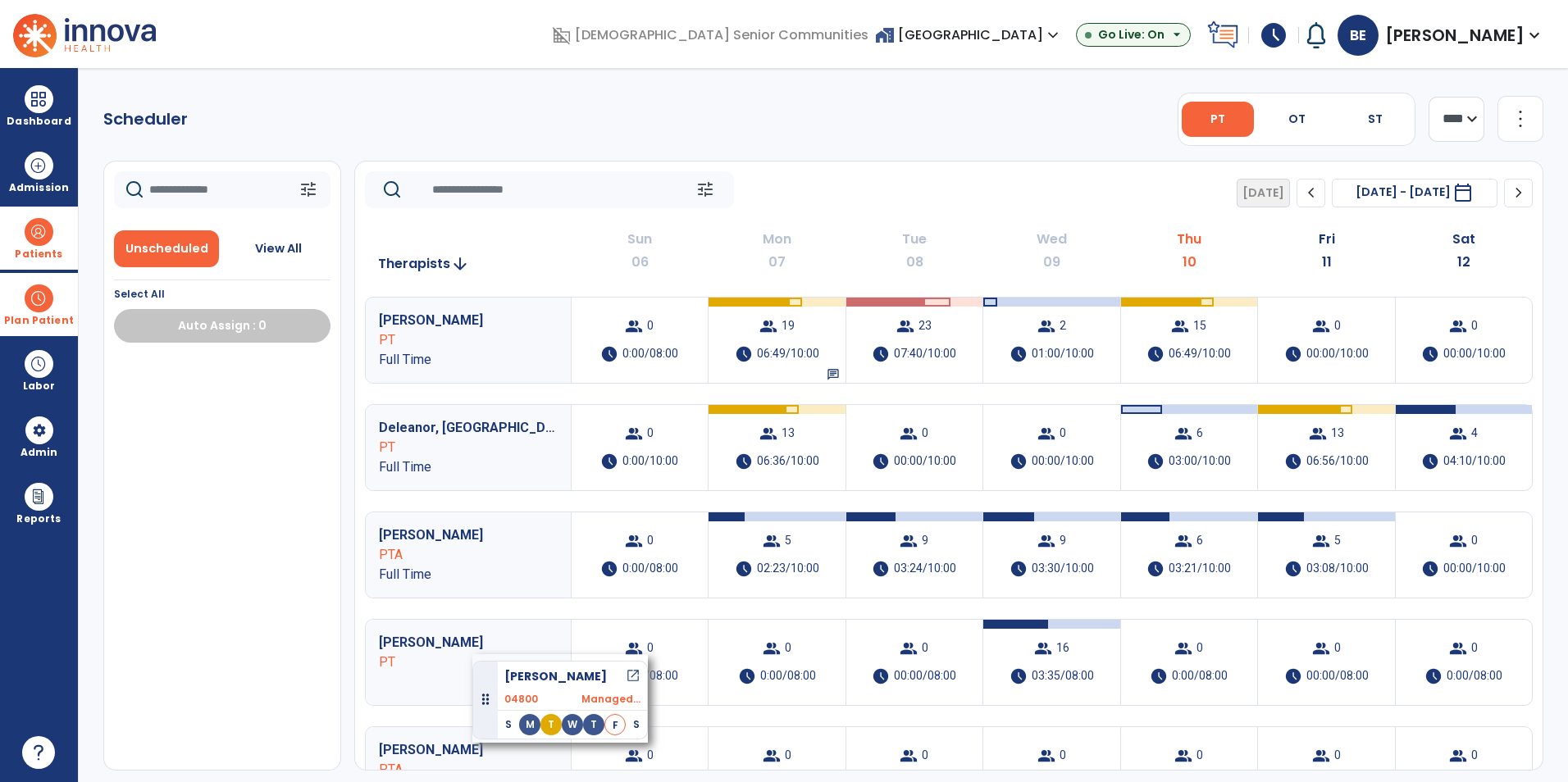 drag, startPoint x: 279, startPoint y: 386, endPoint x: 472, endPoint y: 654, distance: 330.262 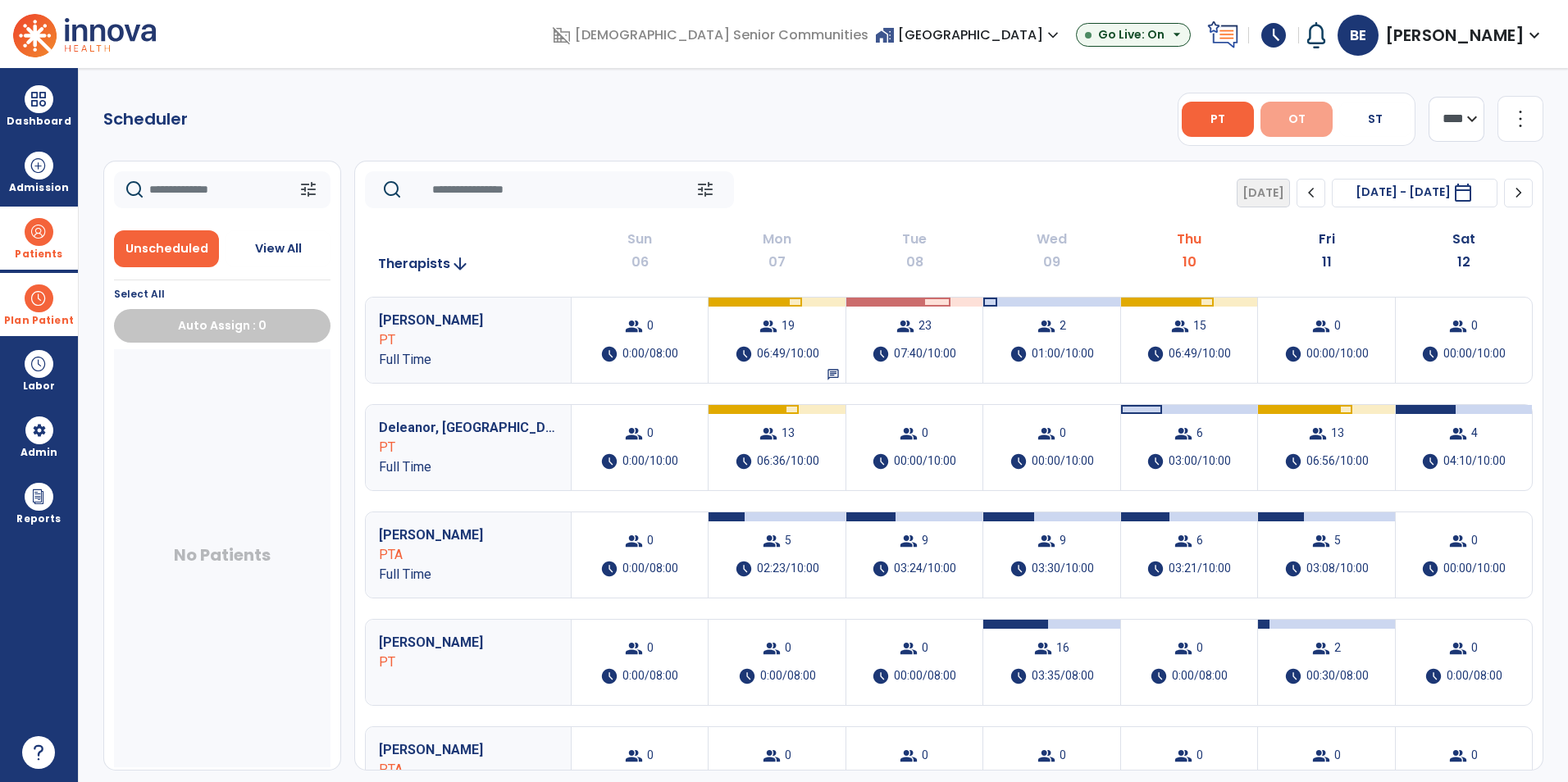 click on "OT" at bounding box center [1297, 119] 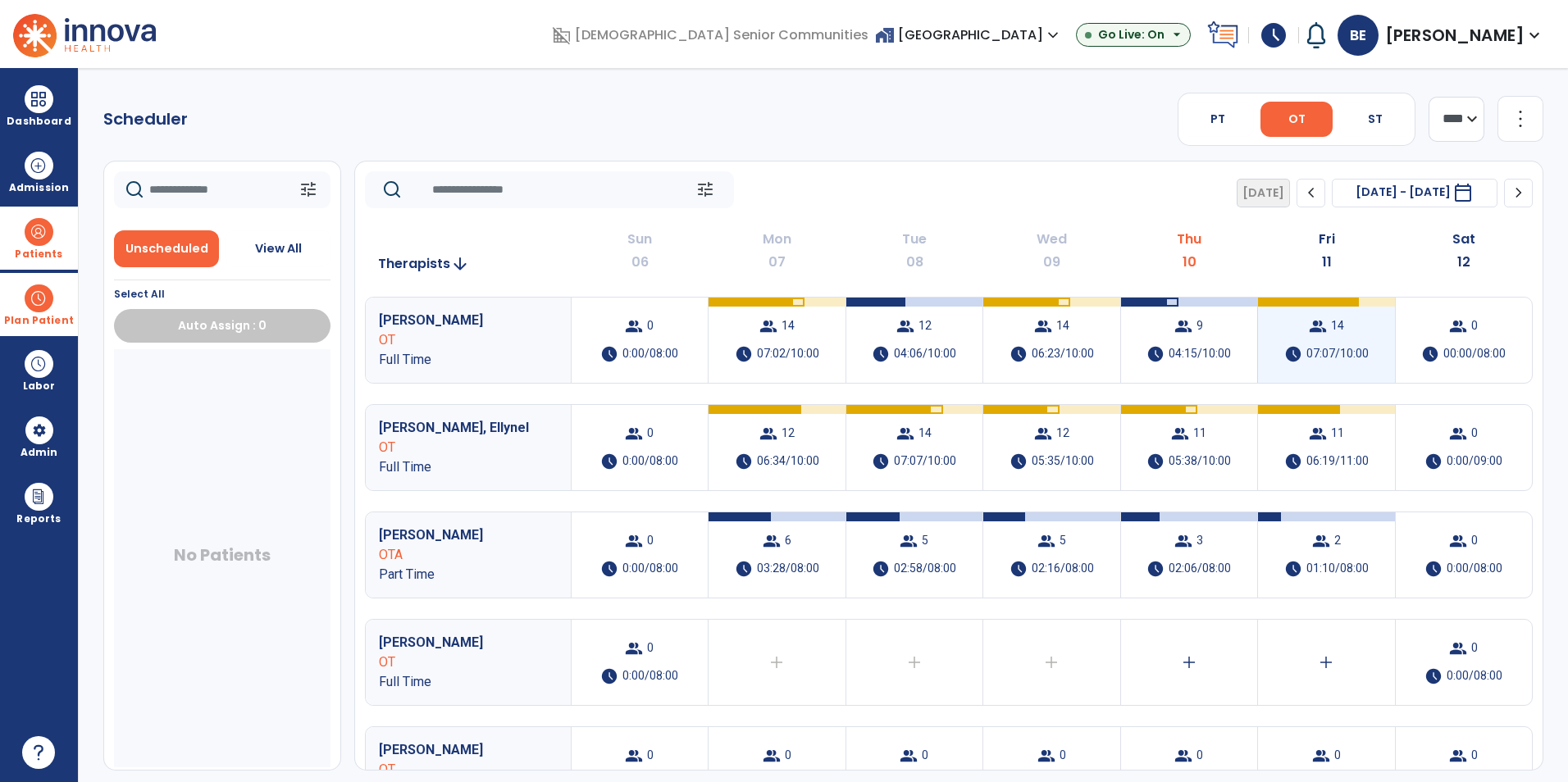 click on "group" at bounding box center (1318, 326) 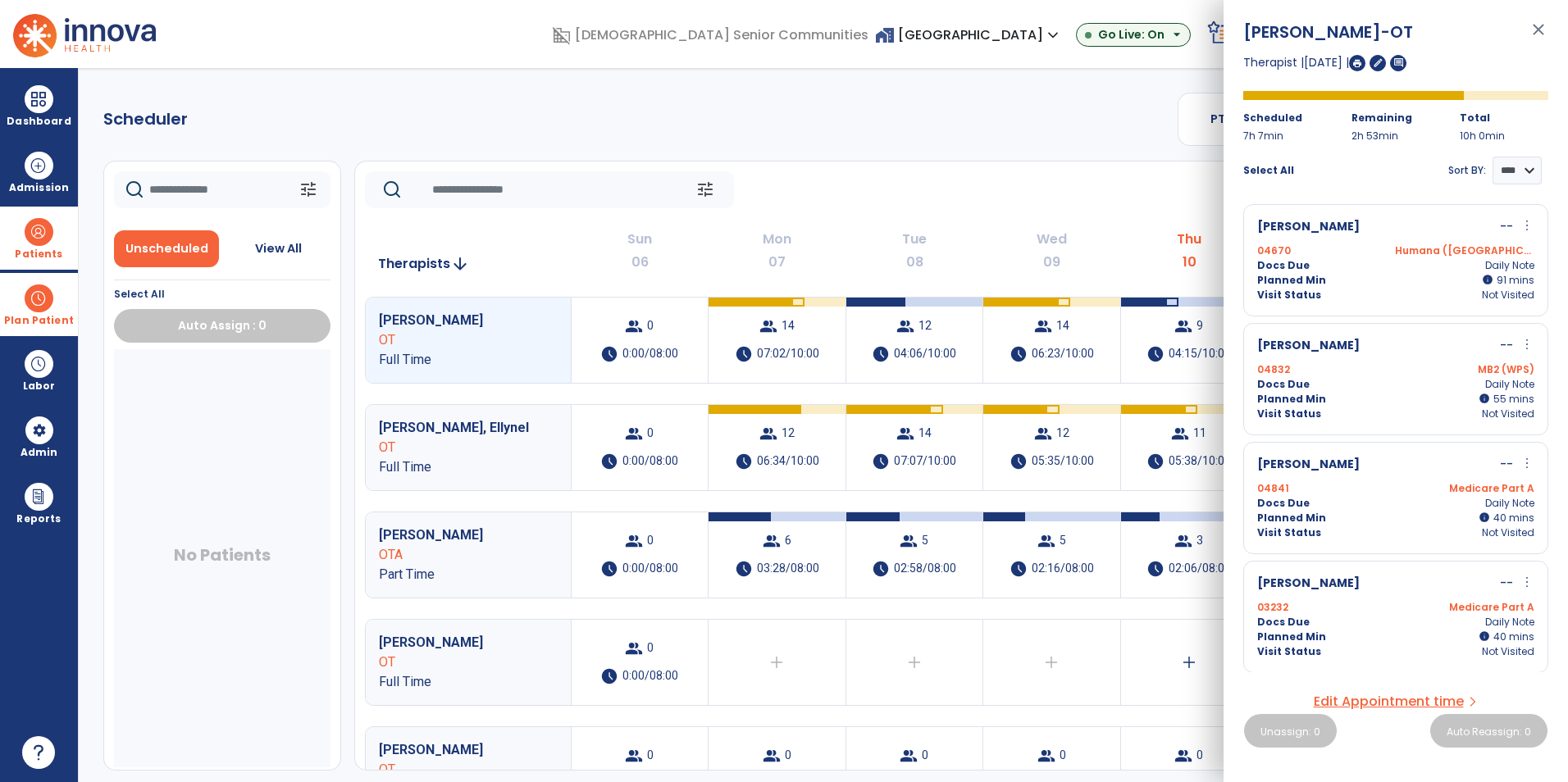 click on "Planned Min  info   40 I 40 mins" at bounding box center (1396, 518) 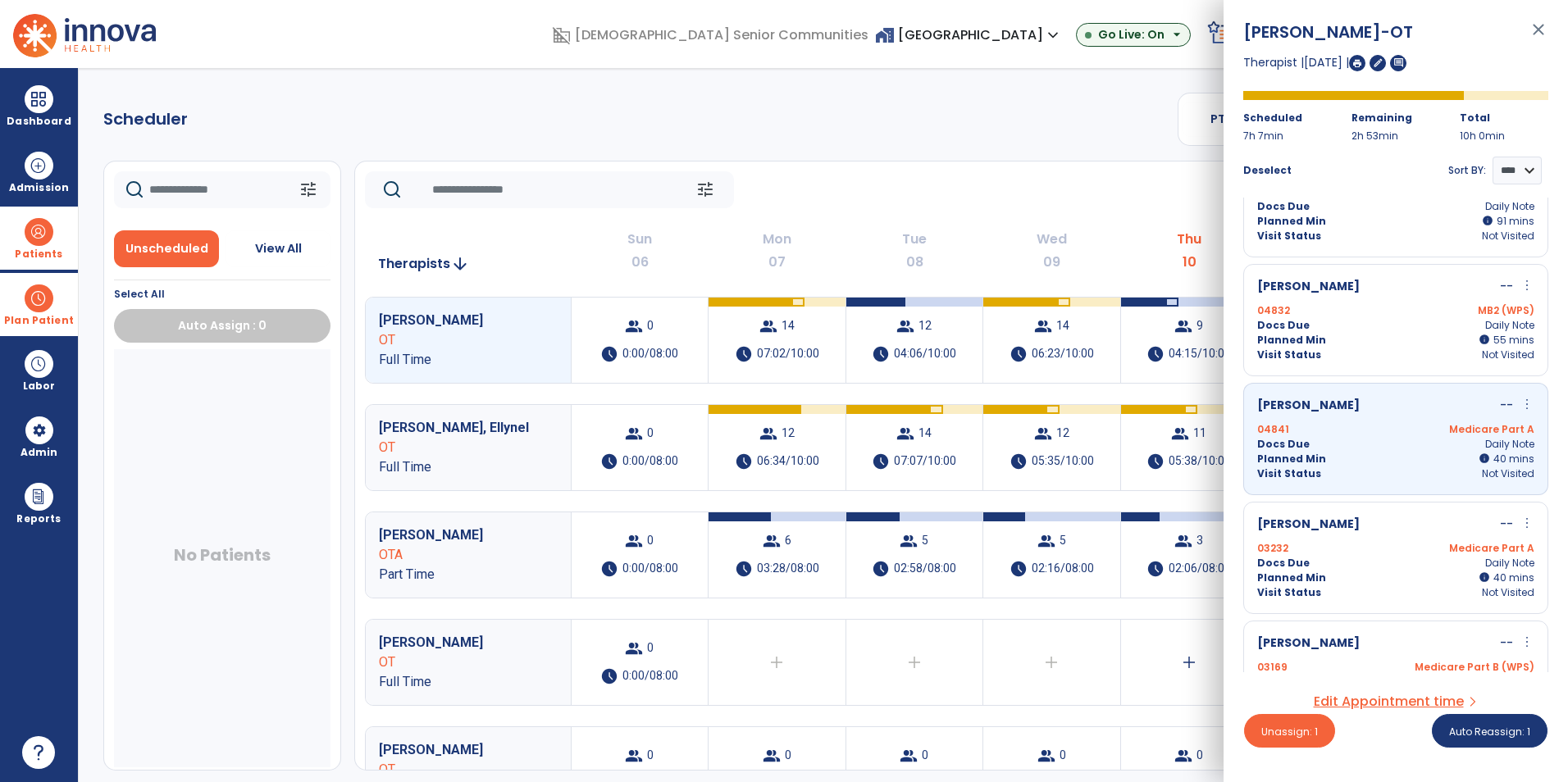 scroll, scrollTop: 164, scrollLeft: 0, axis: vertical 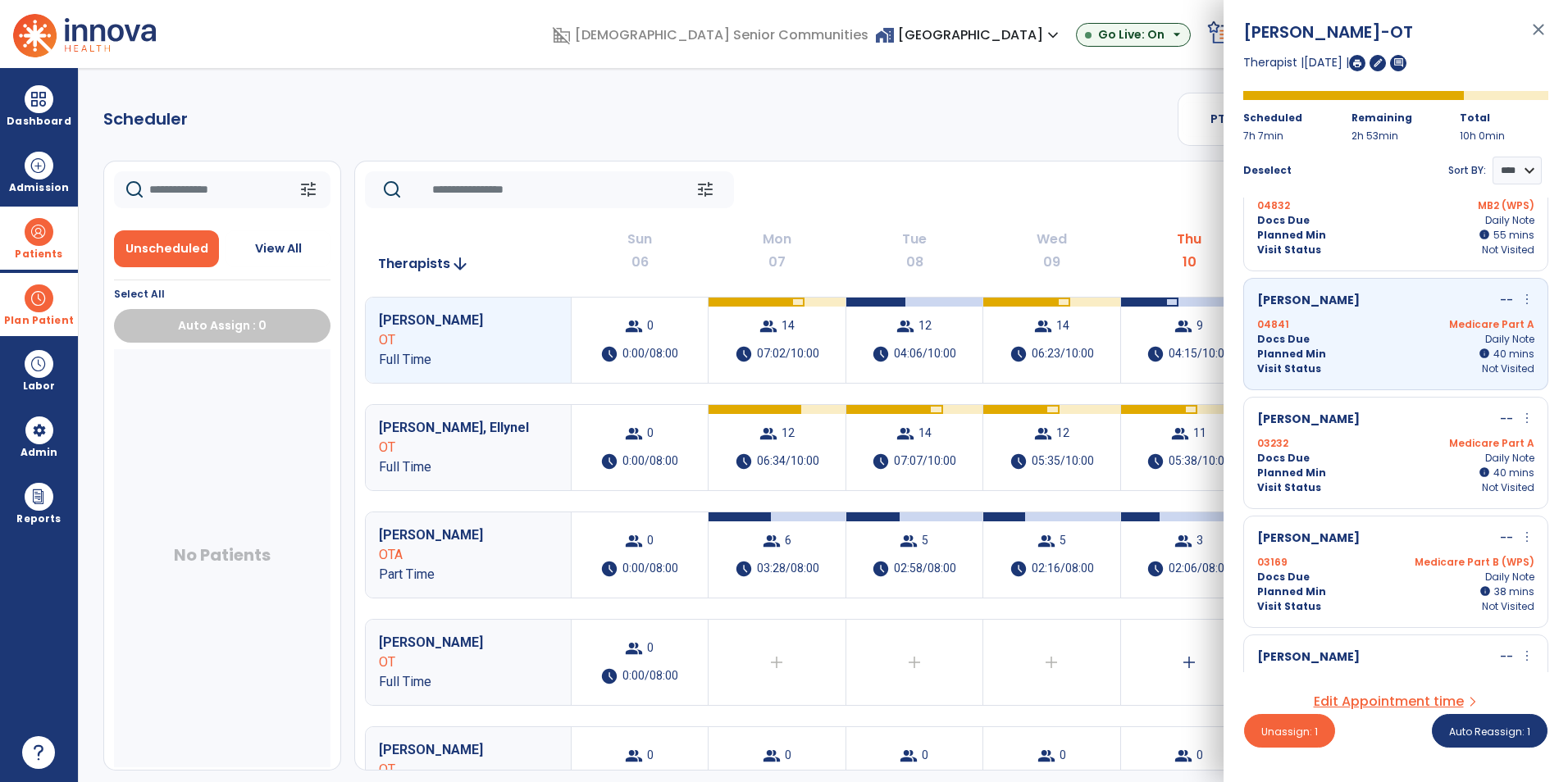 click on "Planned Min  info   40 I 40 mins" at bounding box center (1396, 354) 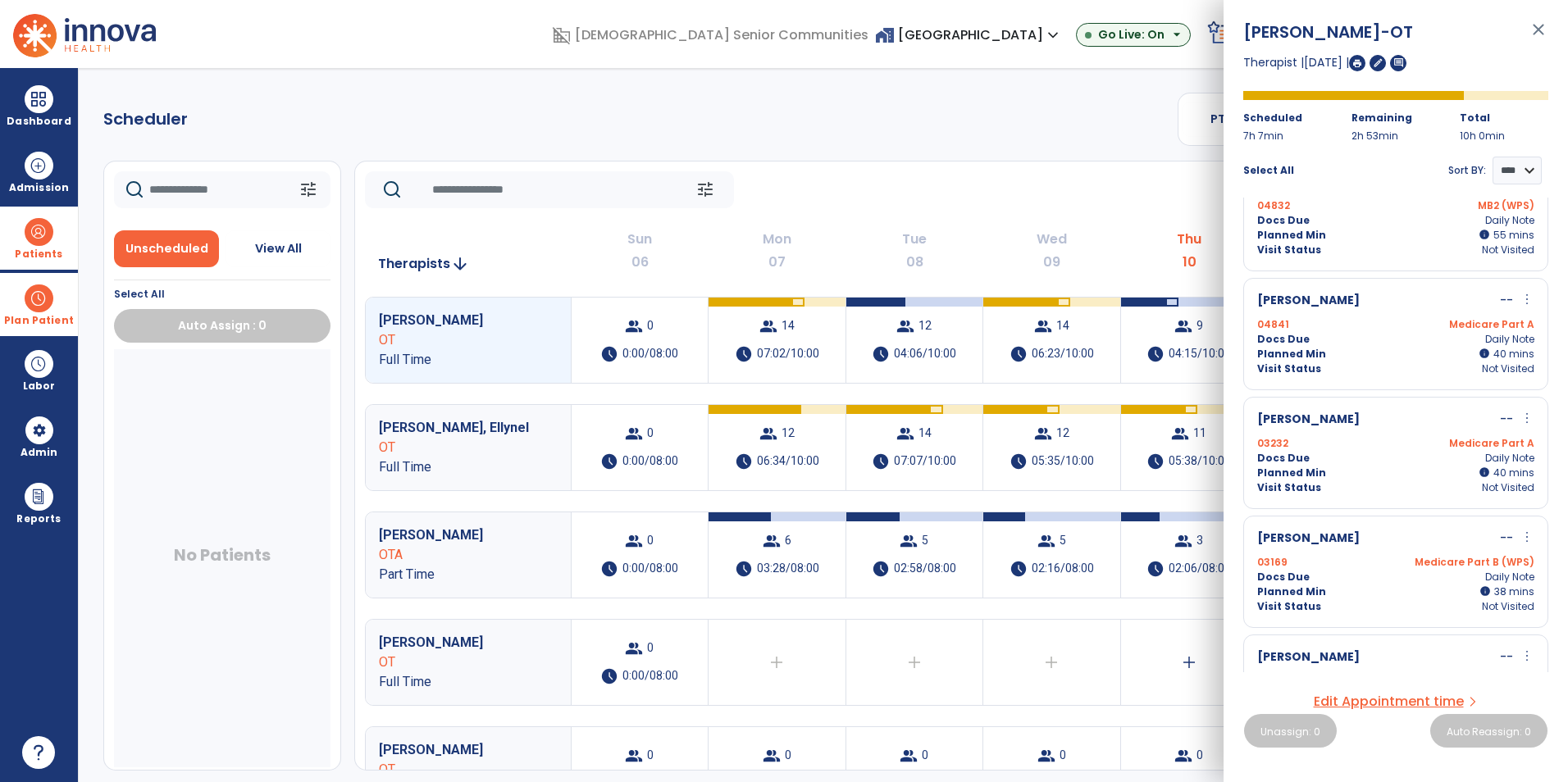 click on "Planned Min  info   40 I 40 mins" at bounding box center (1396, 354) 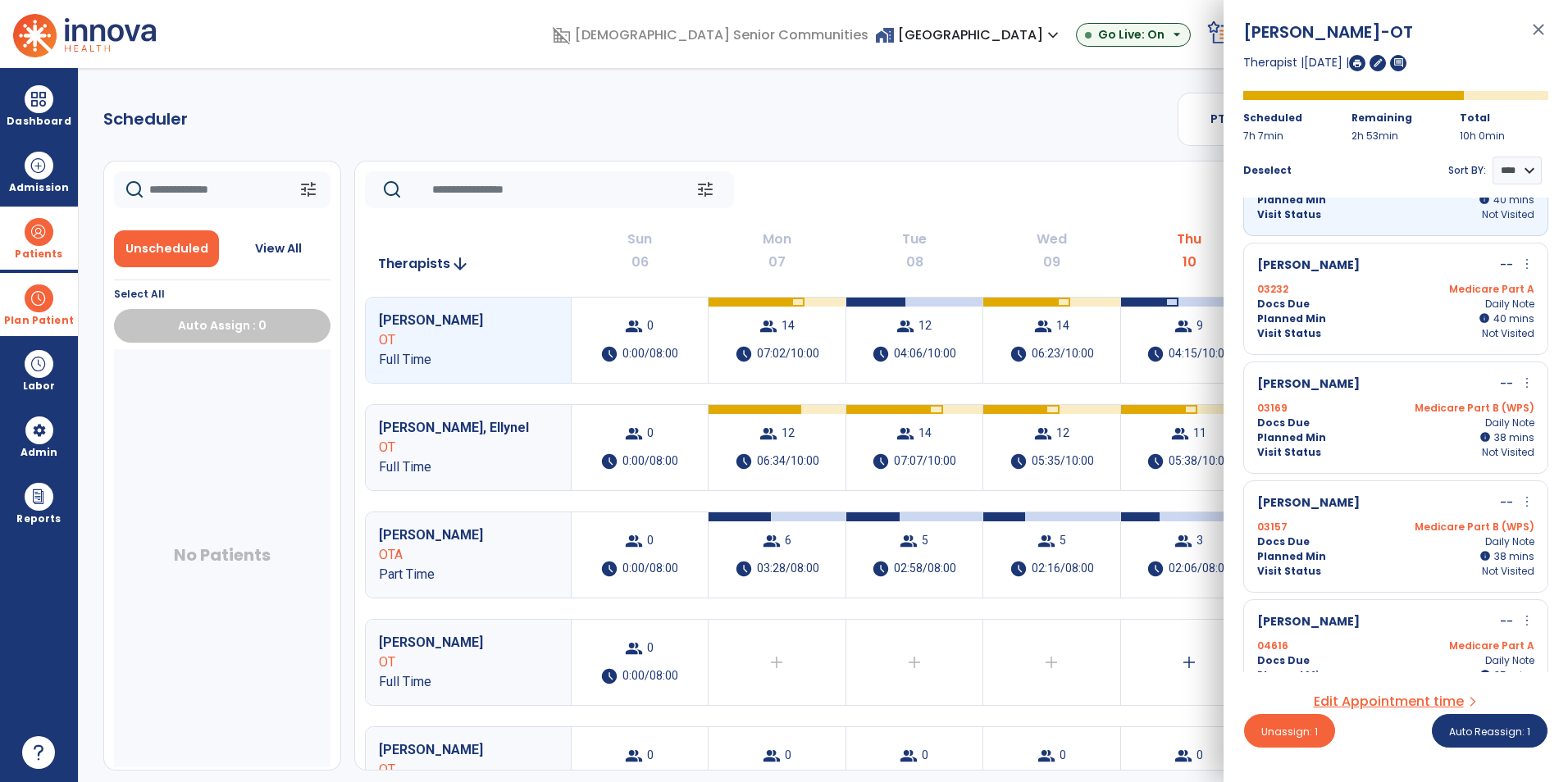 scroll, scrollTop: 328, scrollLeft: 0, axis: vertical 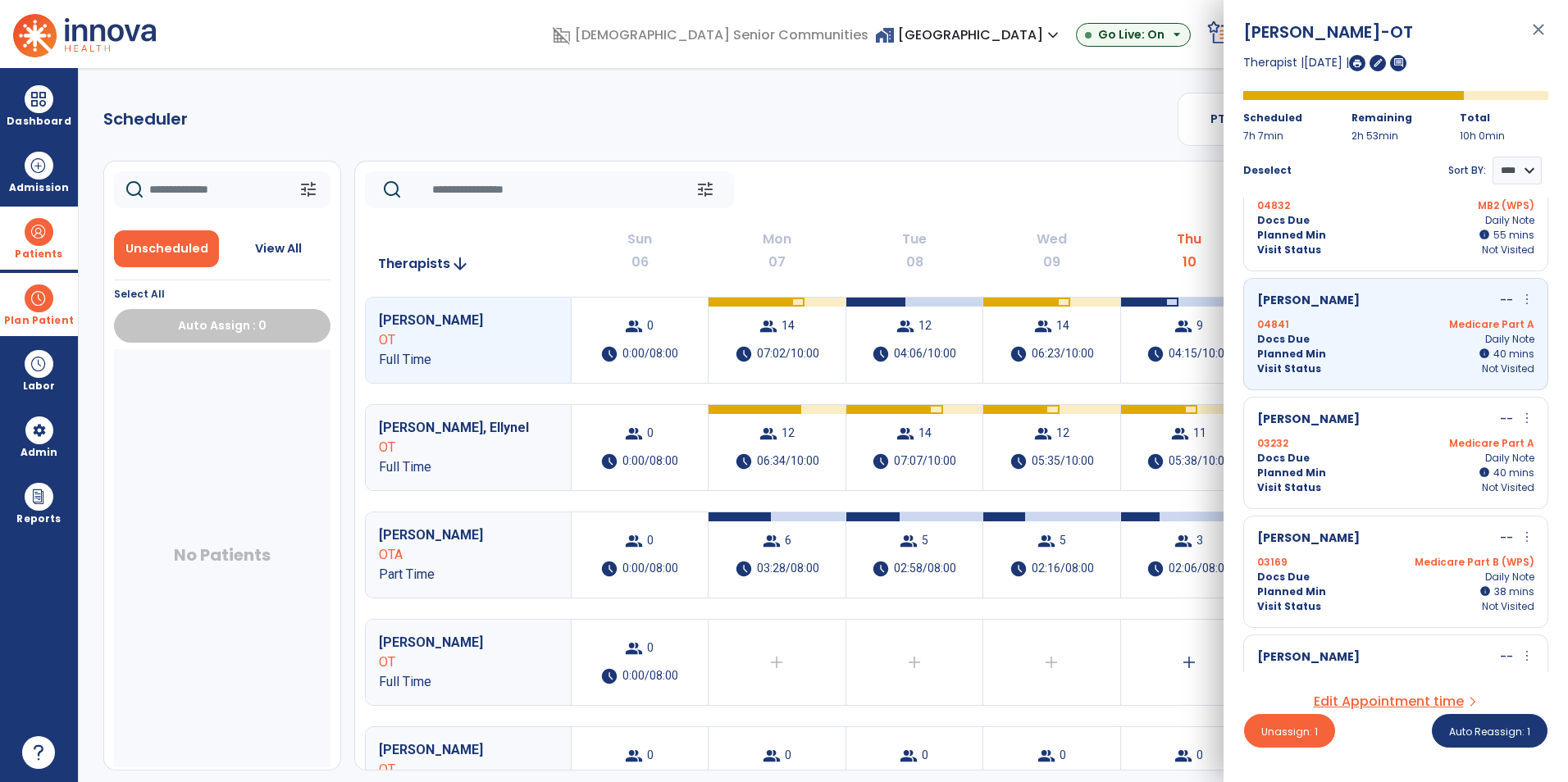 drag, startPoint x: 1370, startPoint y: 293, endPoint x: 1374, endPoint y: 315, distance: 22.36068 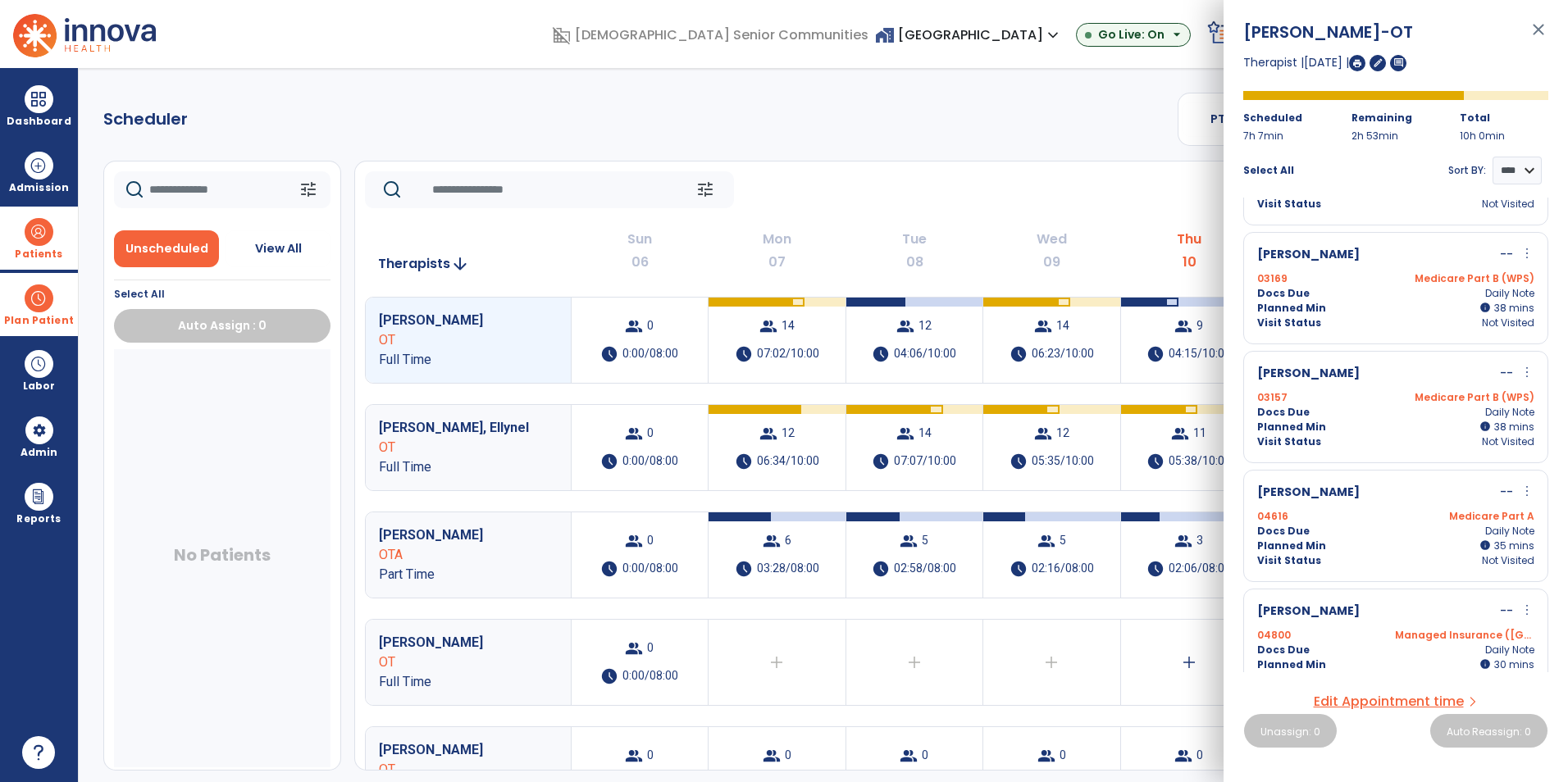 scroll, scrollTop: 492, scrollLeft: 0, axis: vertical 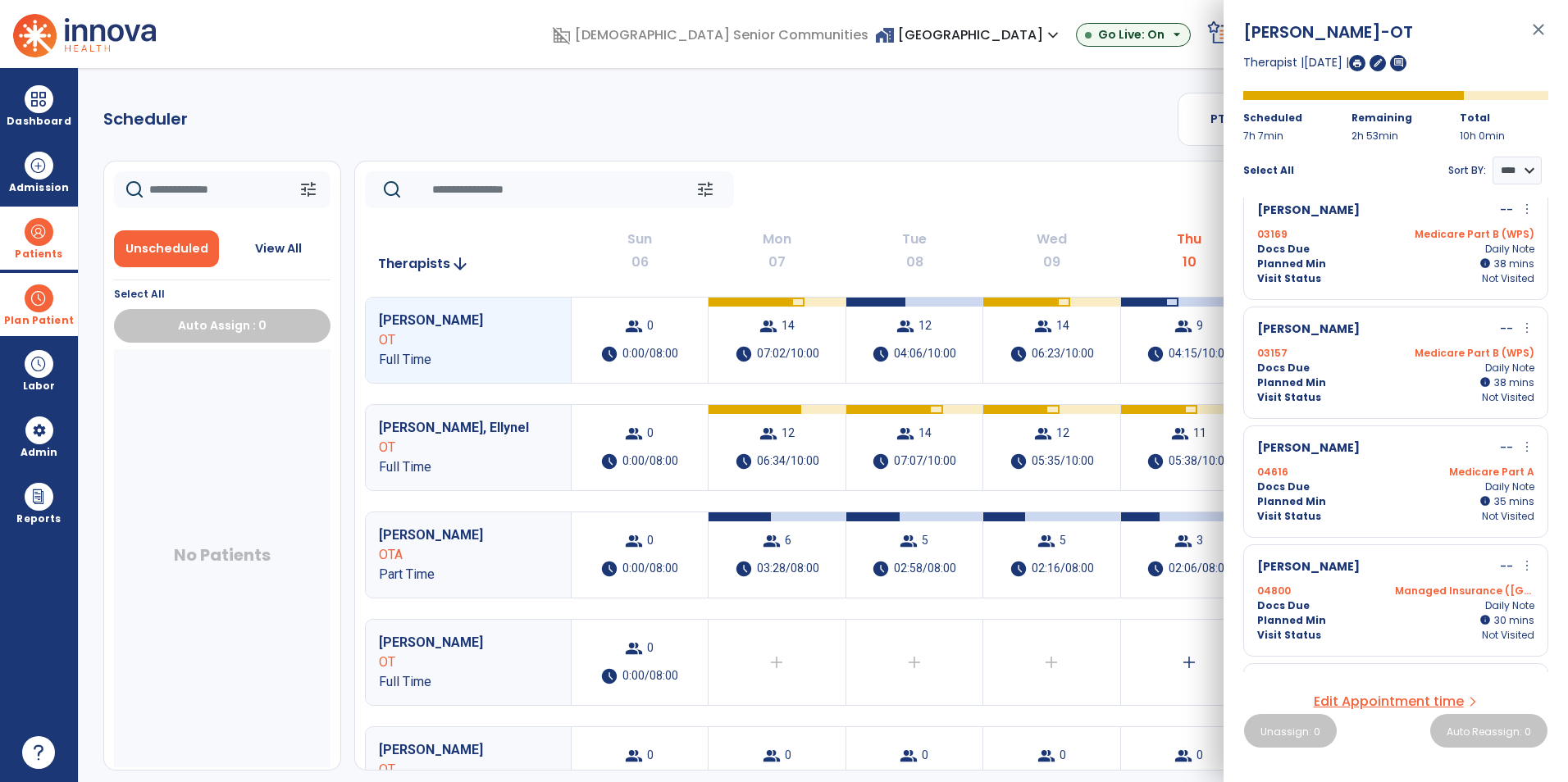 click on "04616 Medicare Part A" at bounding box center [1396, 472] 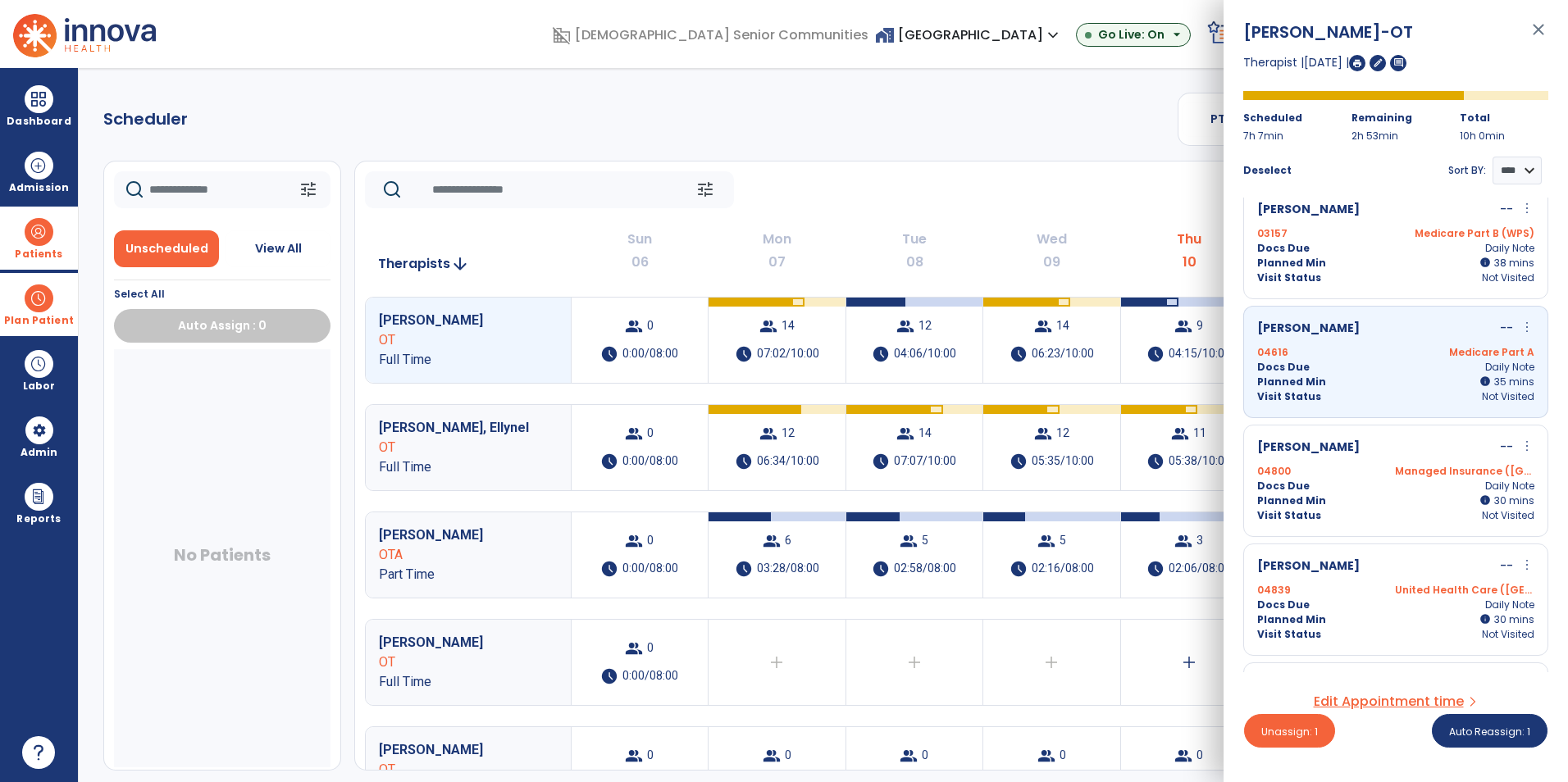 scroll, scrollTop: 609, scrollLeft: 0, axis: vertical 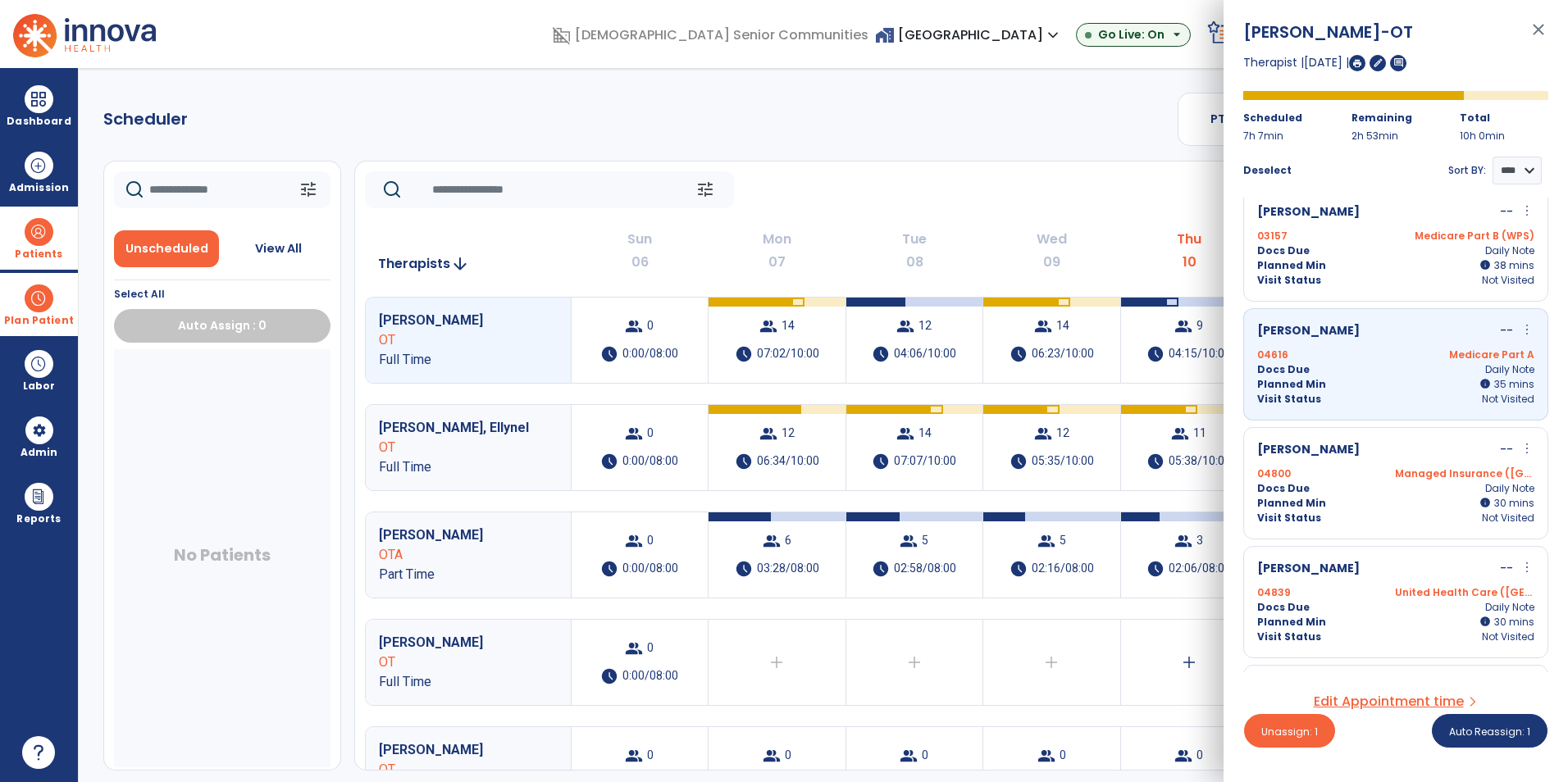 click on "Planned Min  info   35 I 35 mins" at bounding box center (1396, 384) 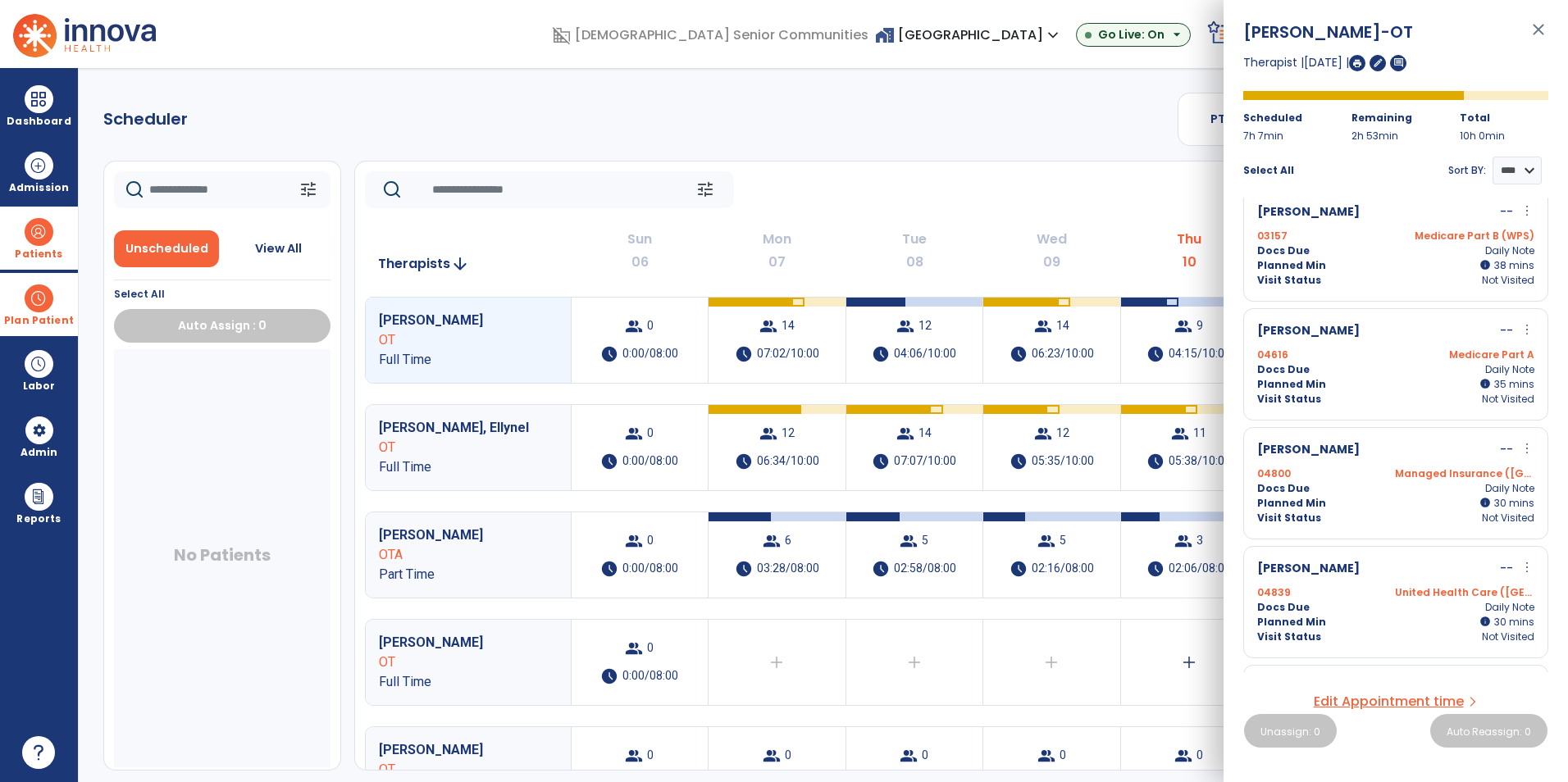 drag, startPoint x: 1374, startPoint y: 267, endPoint x: 1375, endPoint y: 289, distance: 22.022716 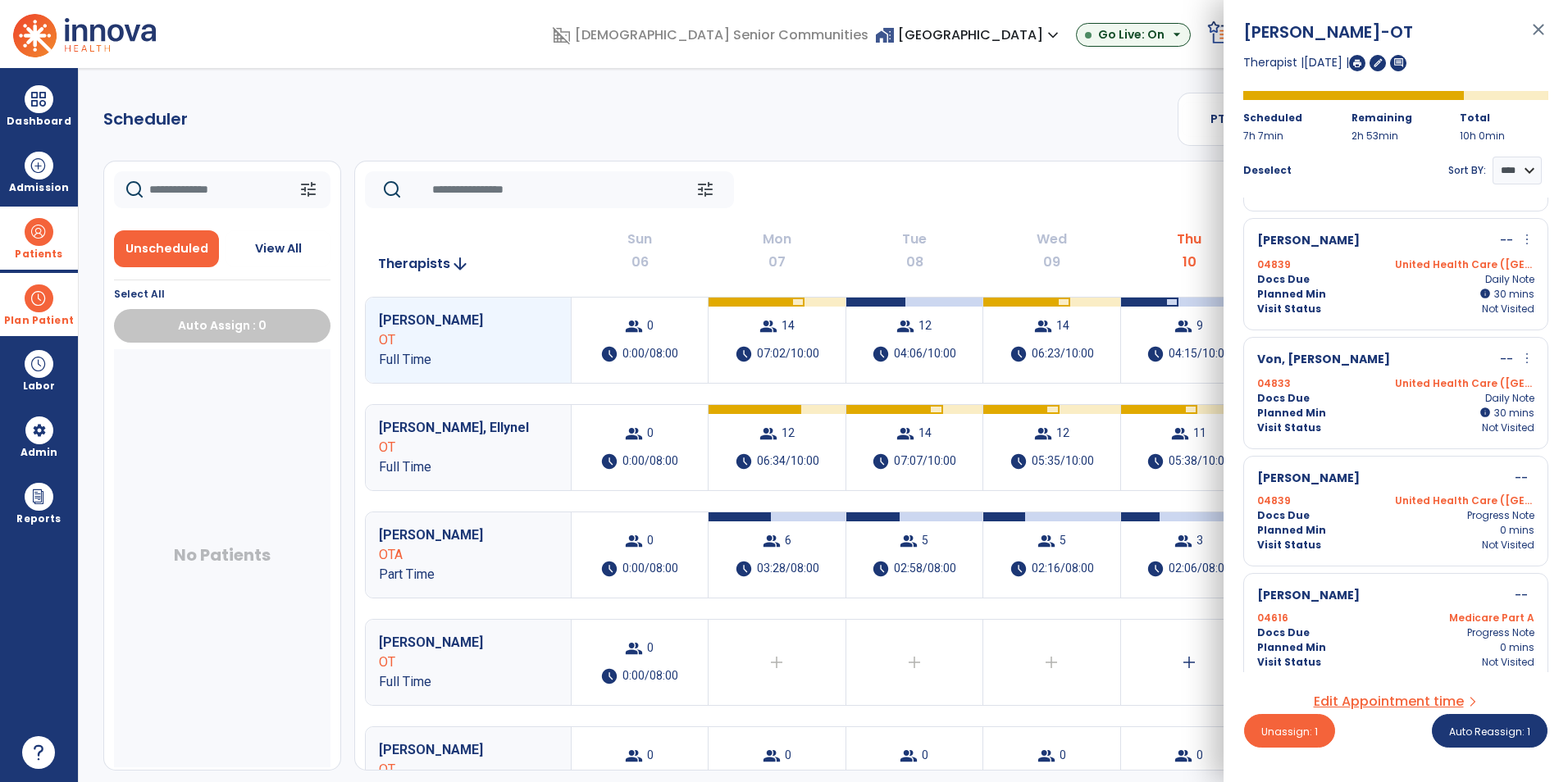 scroll, scrollTop: 773, scrollLeft: 0, axis: vertical 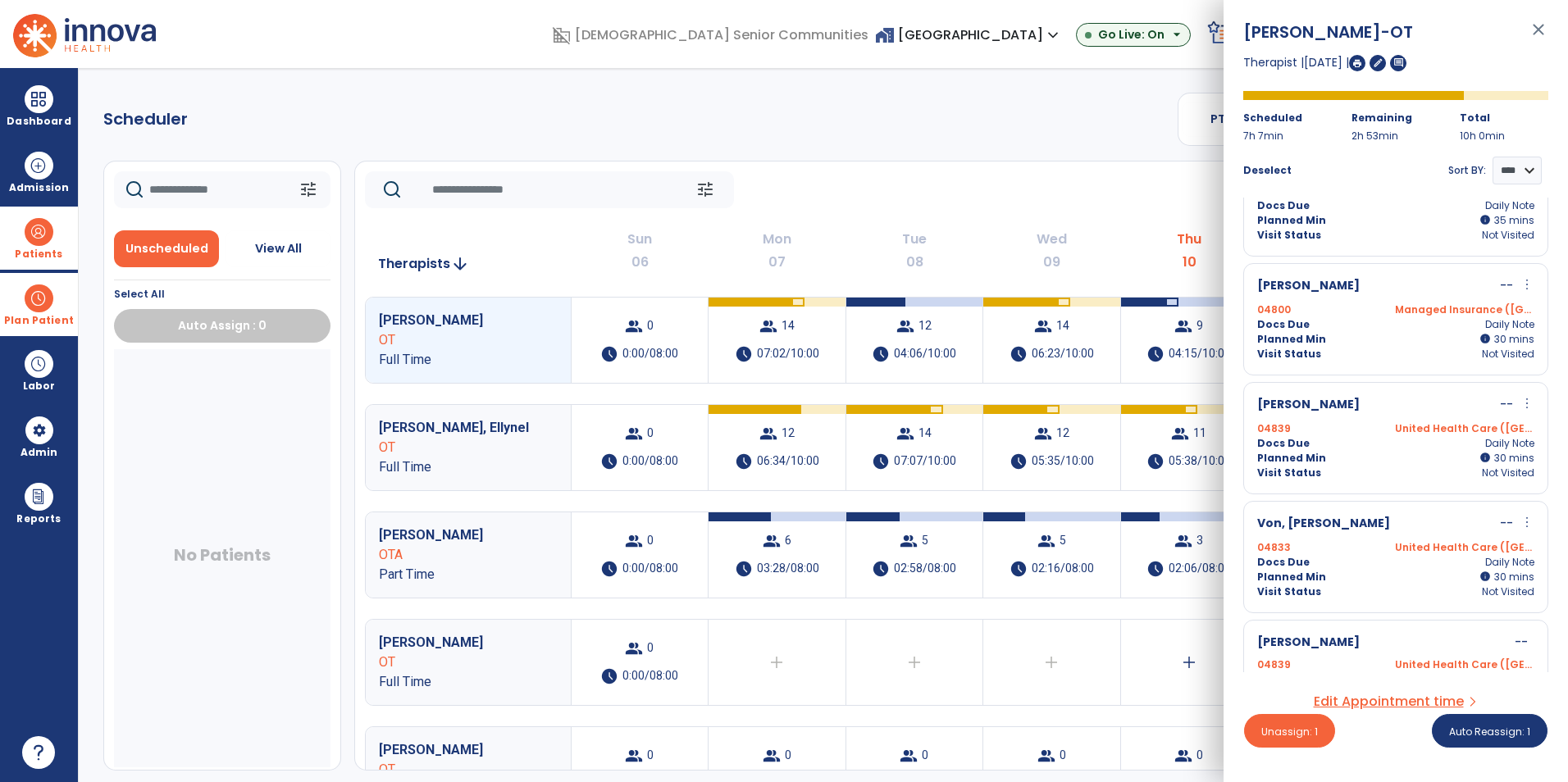 click on "Von, [PERSON_NAME]   --  more_vert  edit   Edit Session   alt_route   Split Minutes  04833 United Health Care (MI)  Docs Due Daily Note   Planned Min  info   30 I 30 mins  Visit Status  Not Visited" at bounding box center (1396, 557) 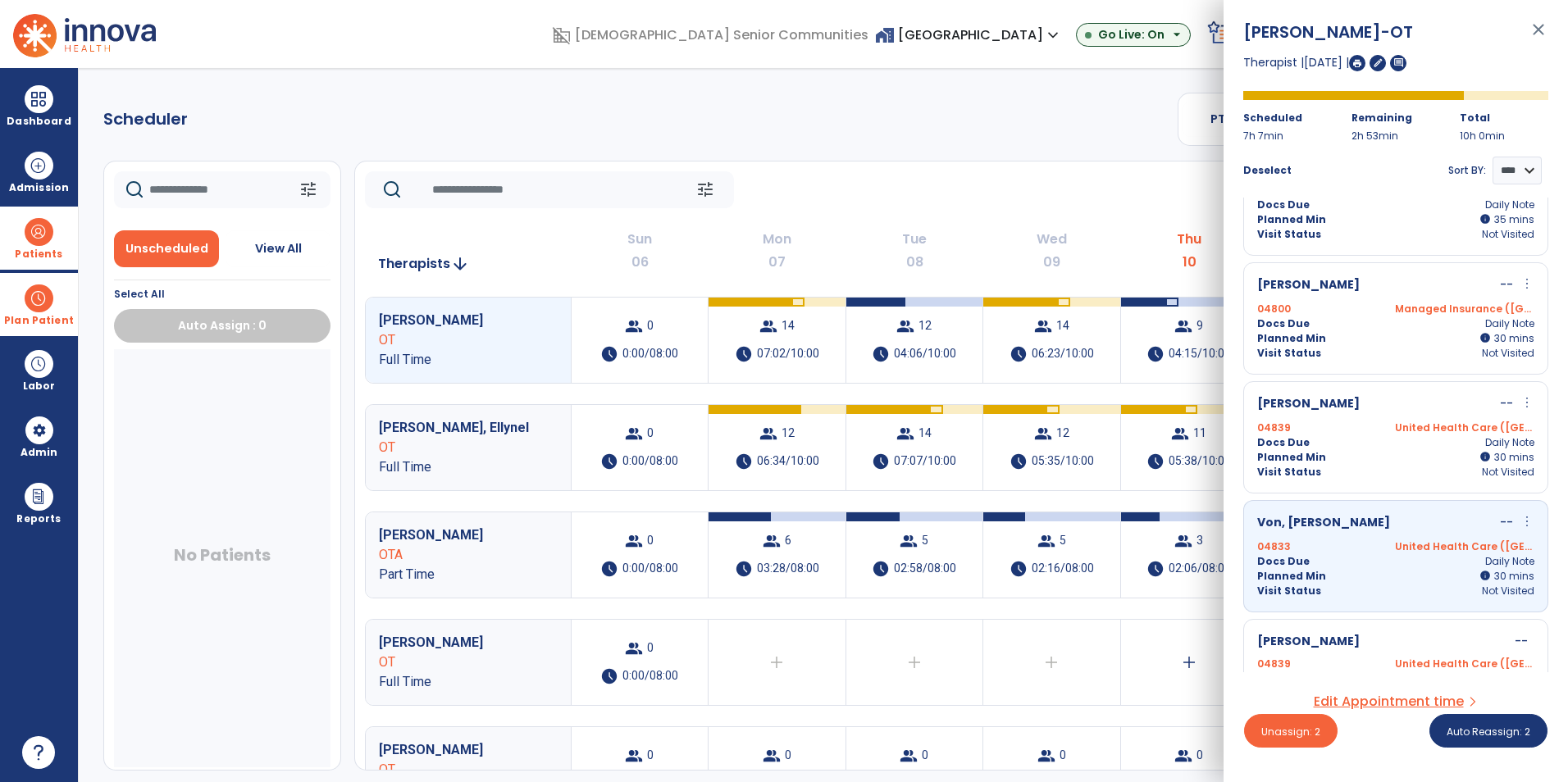 scroll, scrollTop: 773, scrollLeft: 0, axis: vertical 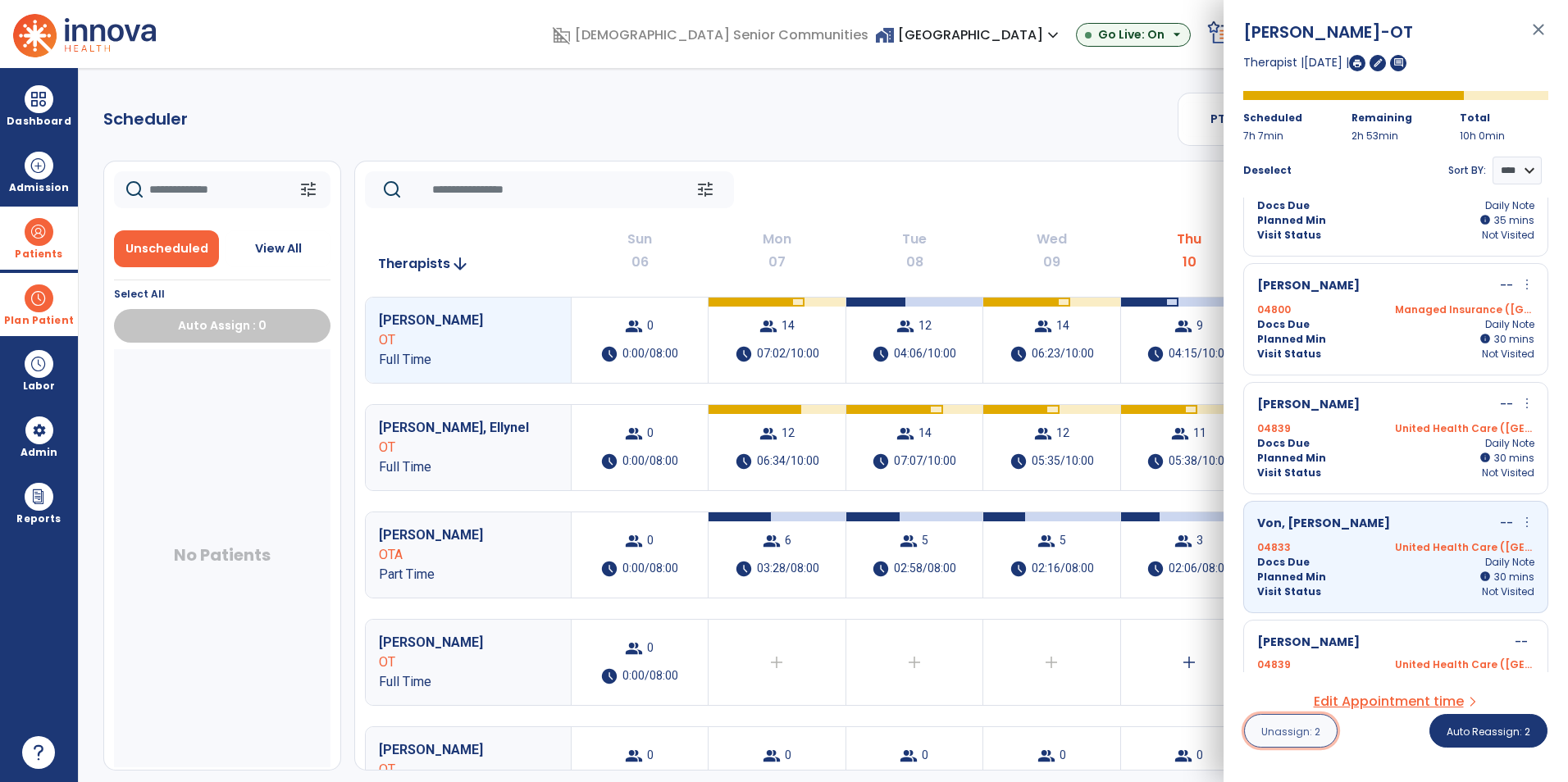 click on "Unassign: 2" at bounding box center (1291, 731) 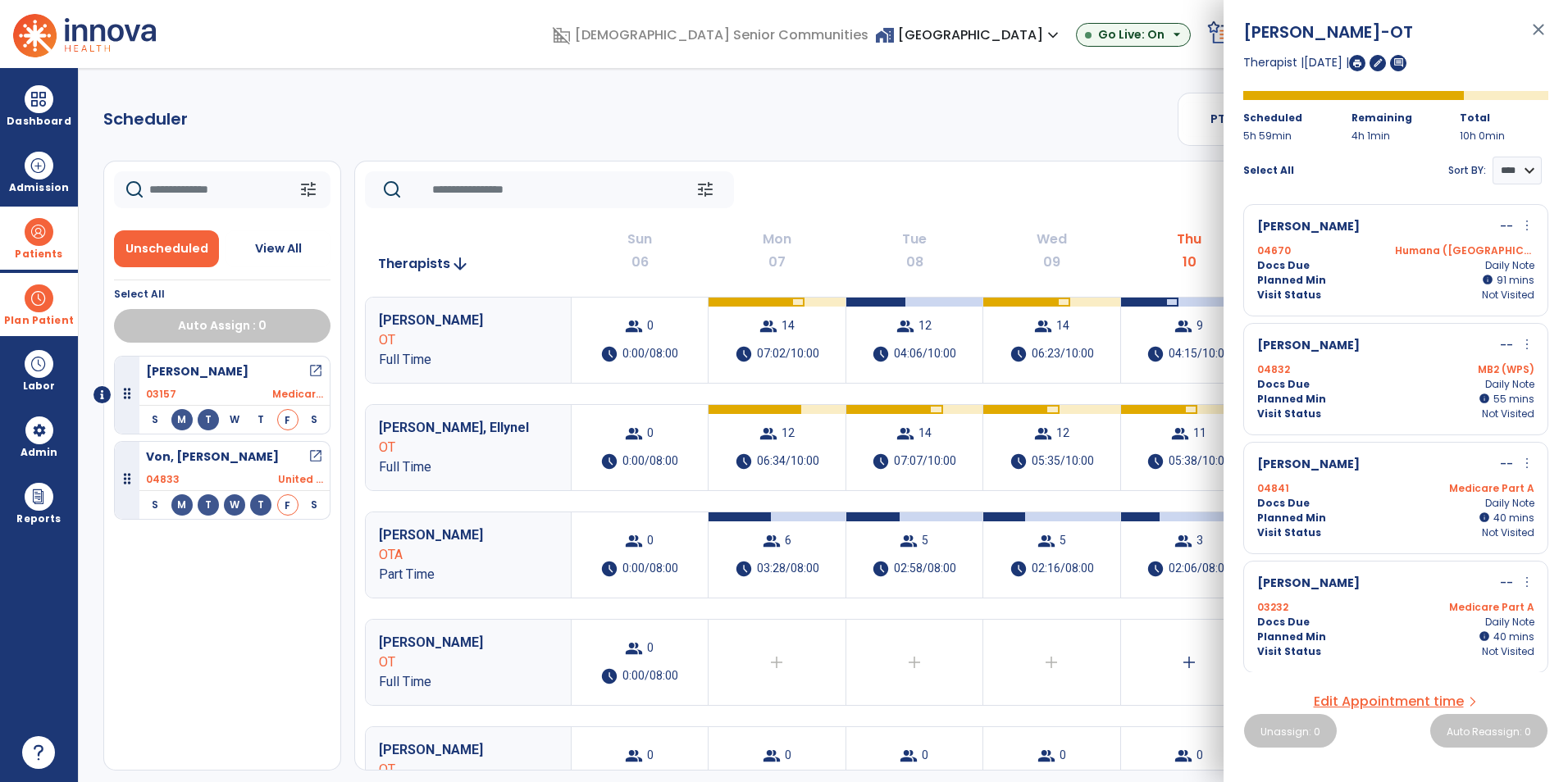 click on "close" at bounding box center (1538, 37) 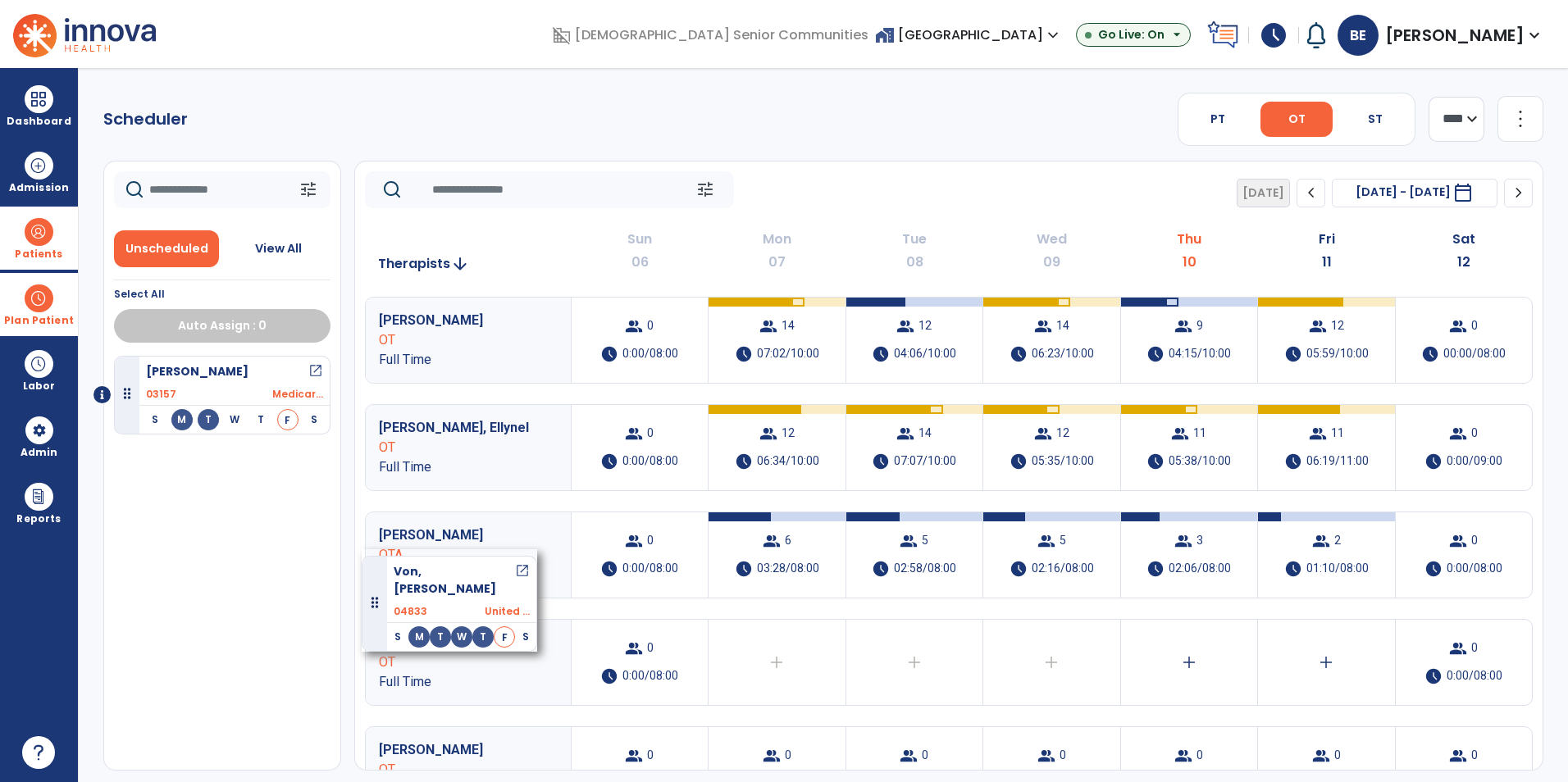 drag, startPoint x: 220, startPoint y: 470, endPoint x: 397, endPoint y: 560, distance: 198.56737 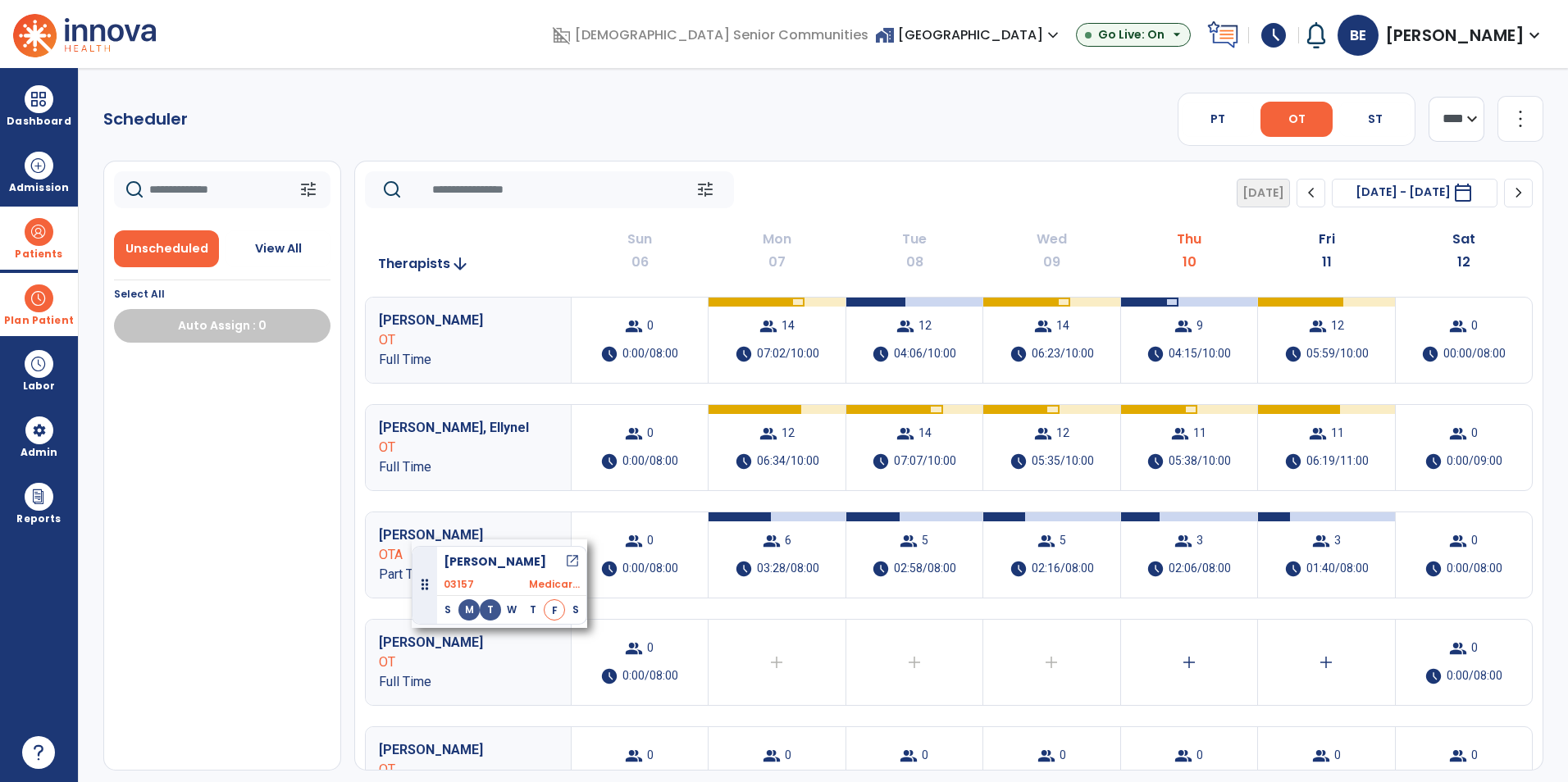 drag, startPoint x: 258, startPoint y: 382, endPoint x: 422, endPoint y: 549, distance: 234.06196 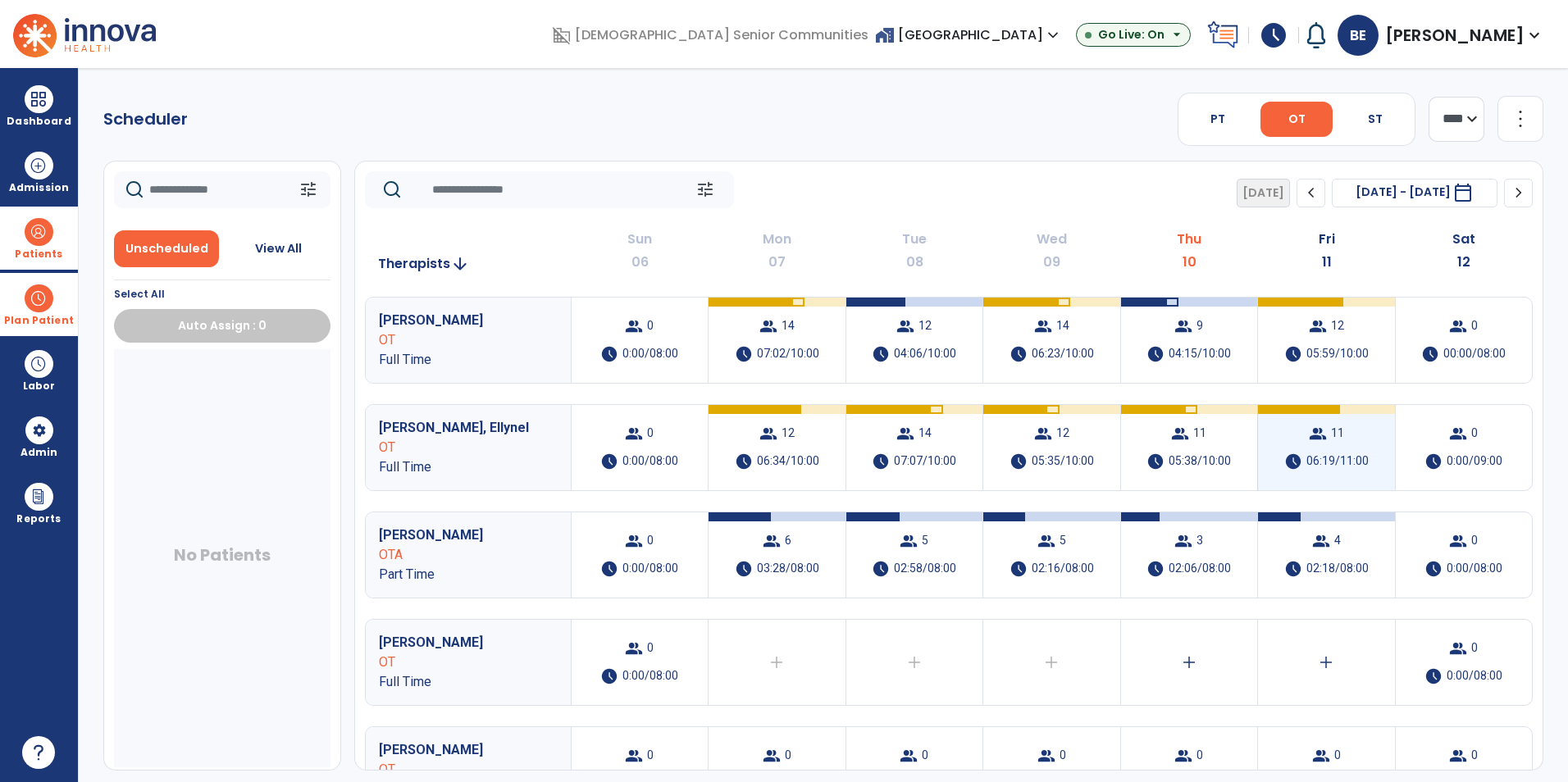 click on "group  11  schedule  06:19/11:00" at bounding box center [1326, 448] 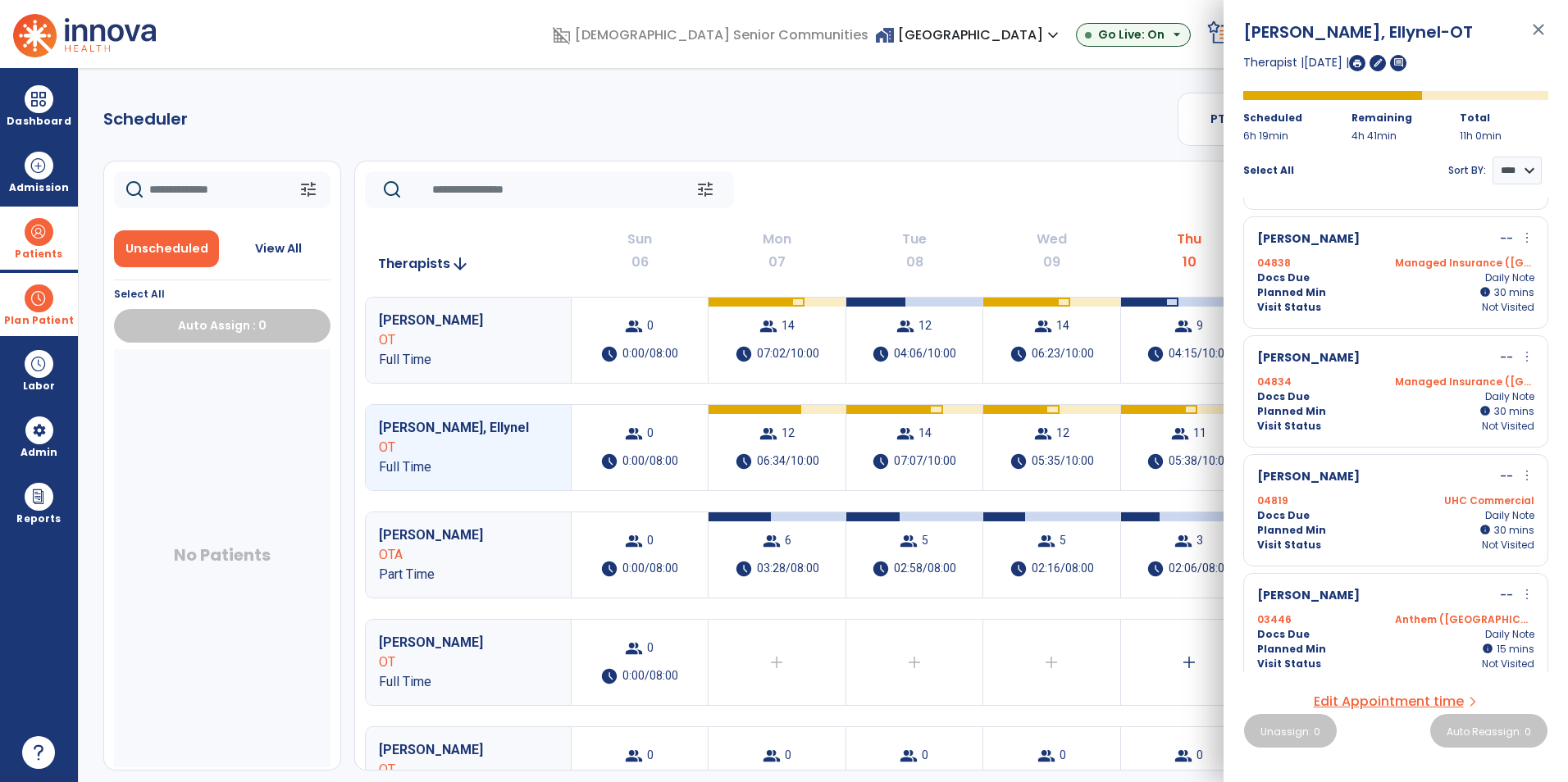 scroll, scrollTop: 833, scrollLeft: 0, axis: vertical 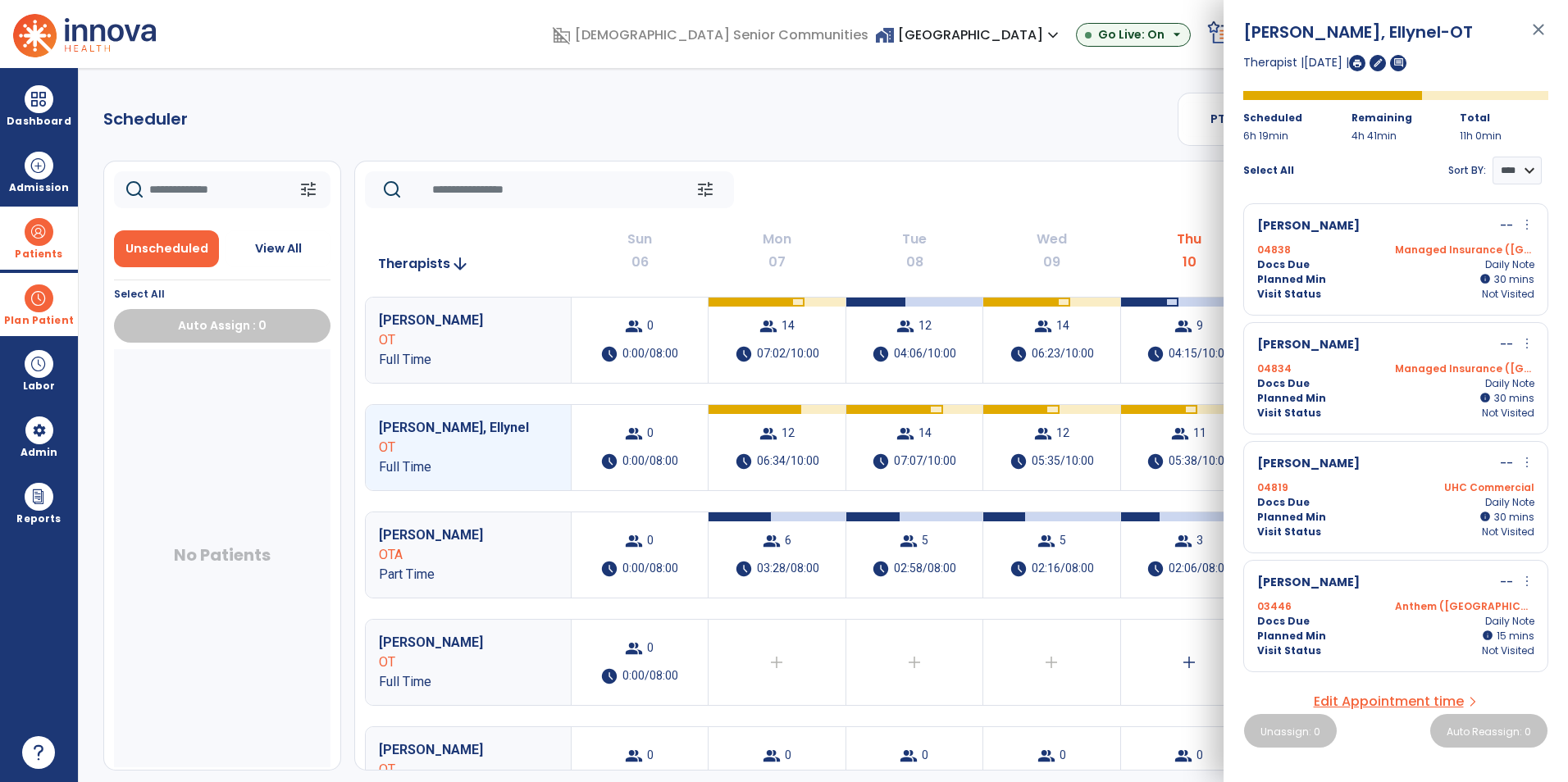 click on "close" at bounding box center (1538, 37) 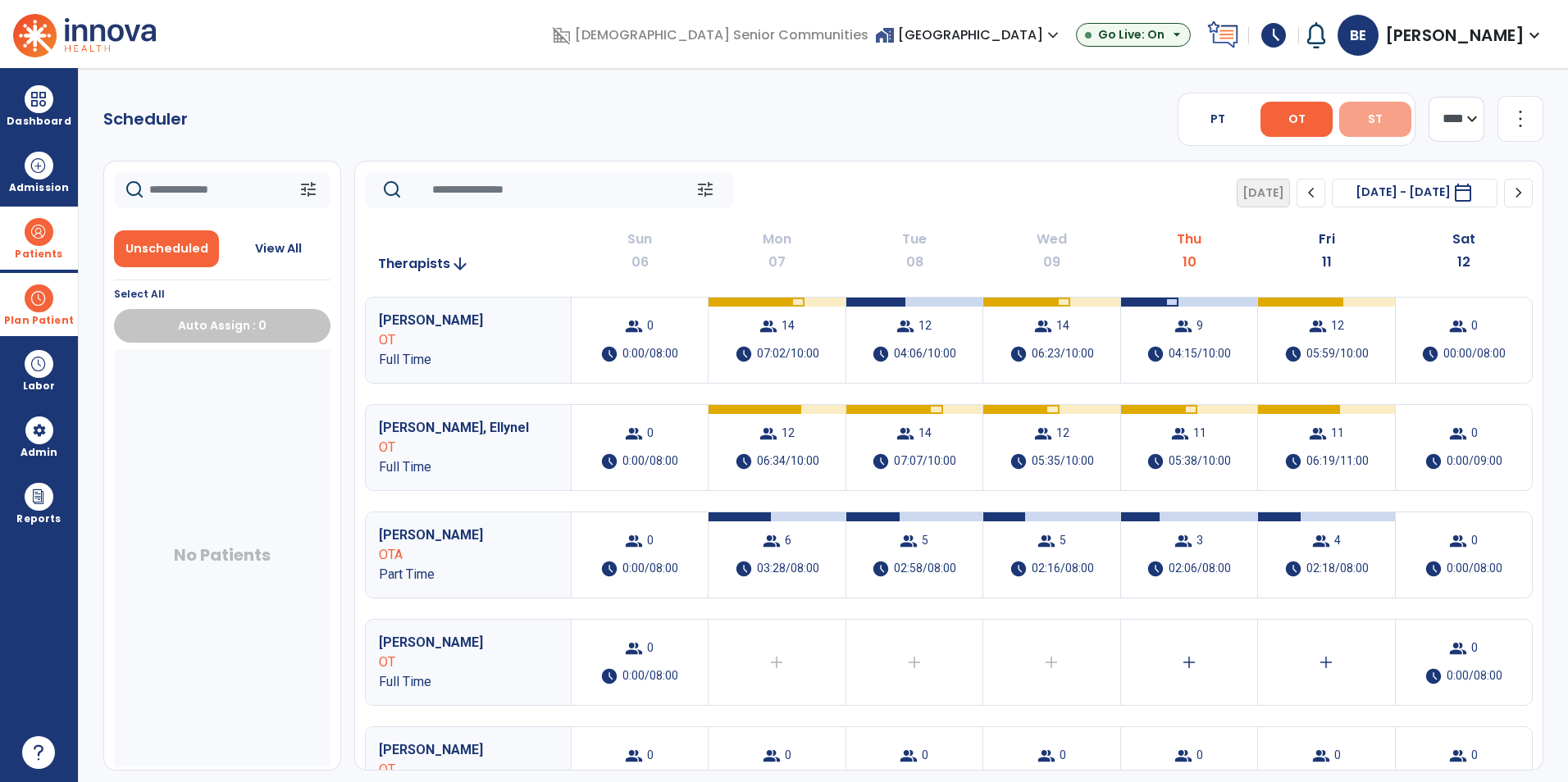 click on "ST" at bounding box center (1375, 119) 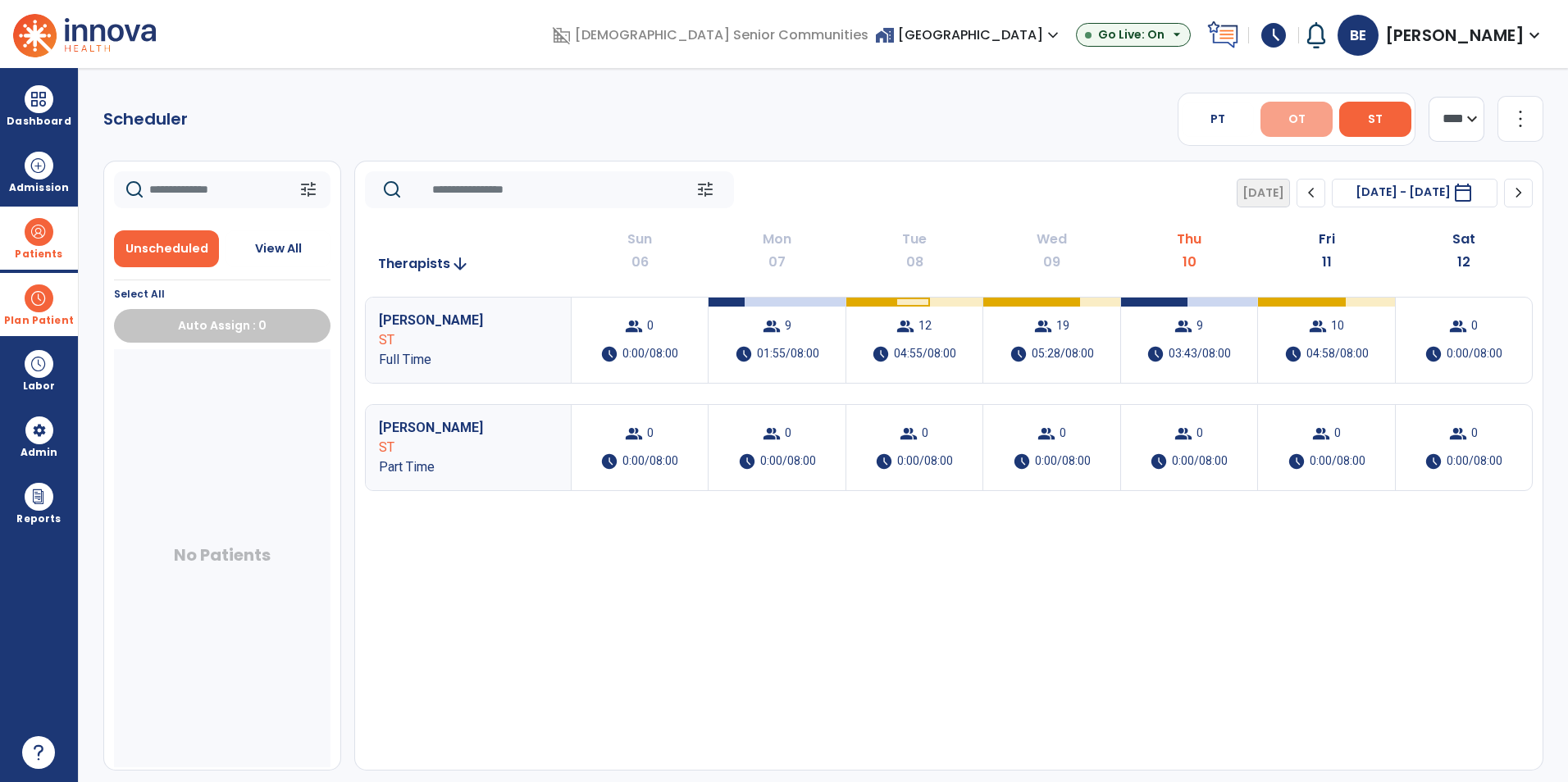 click on "OT" at bounding box center (1297, 119) 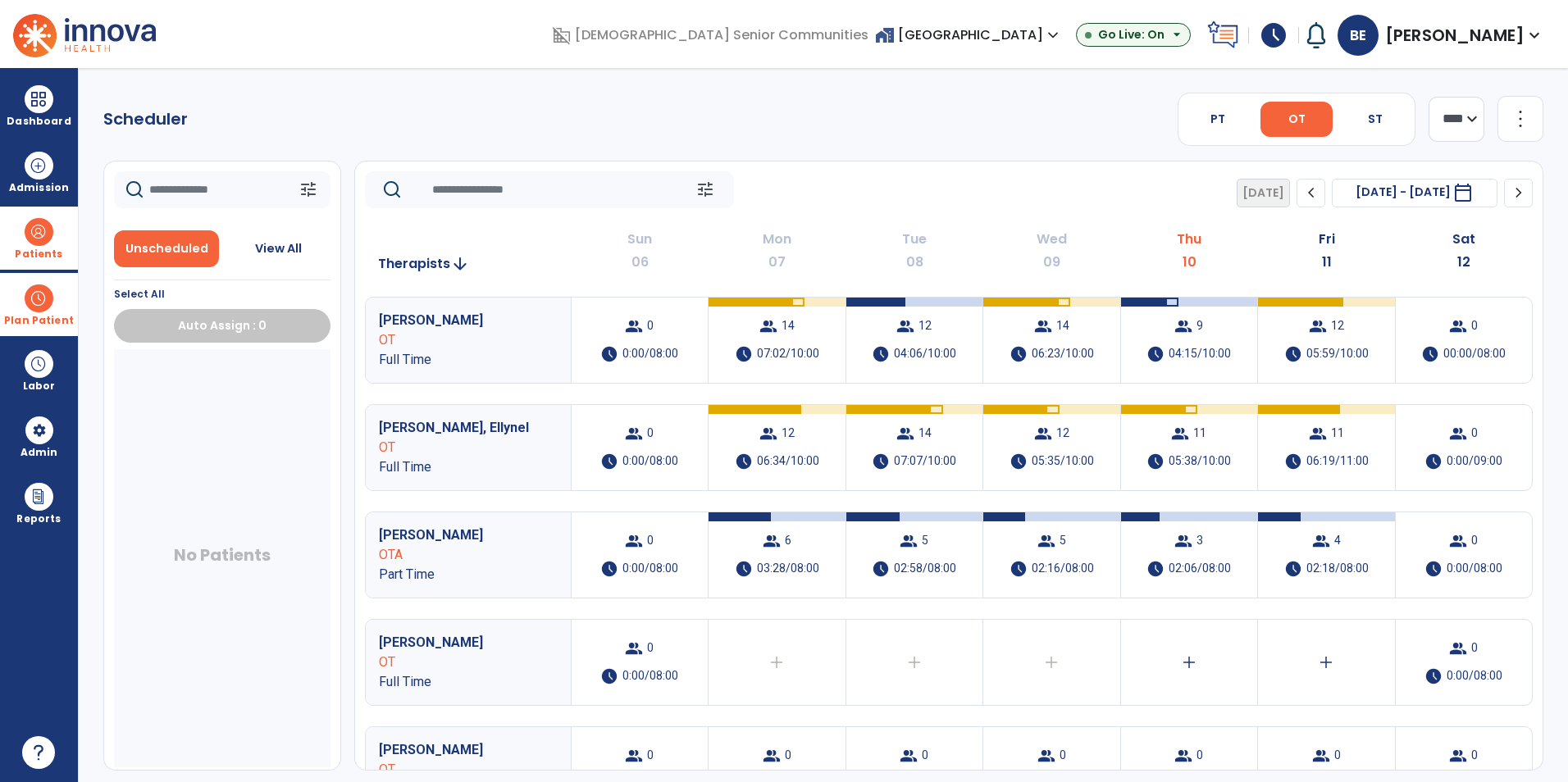 click on "Plan Patient" at bounding box center [39, 304] 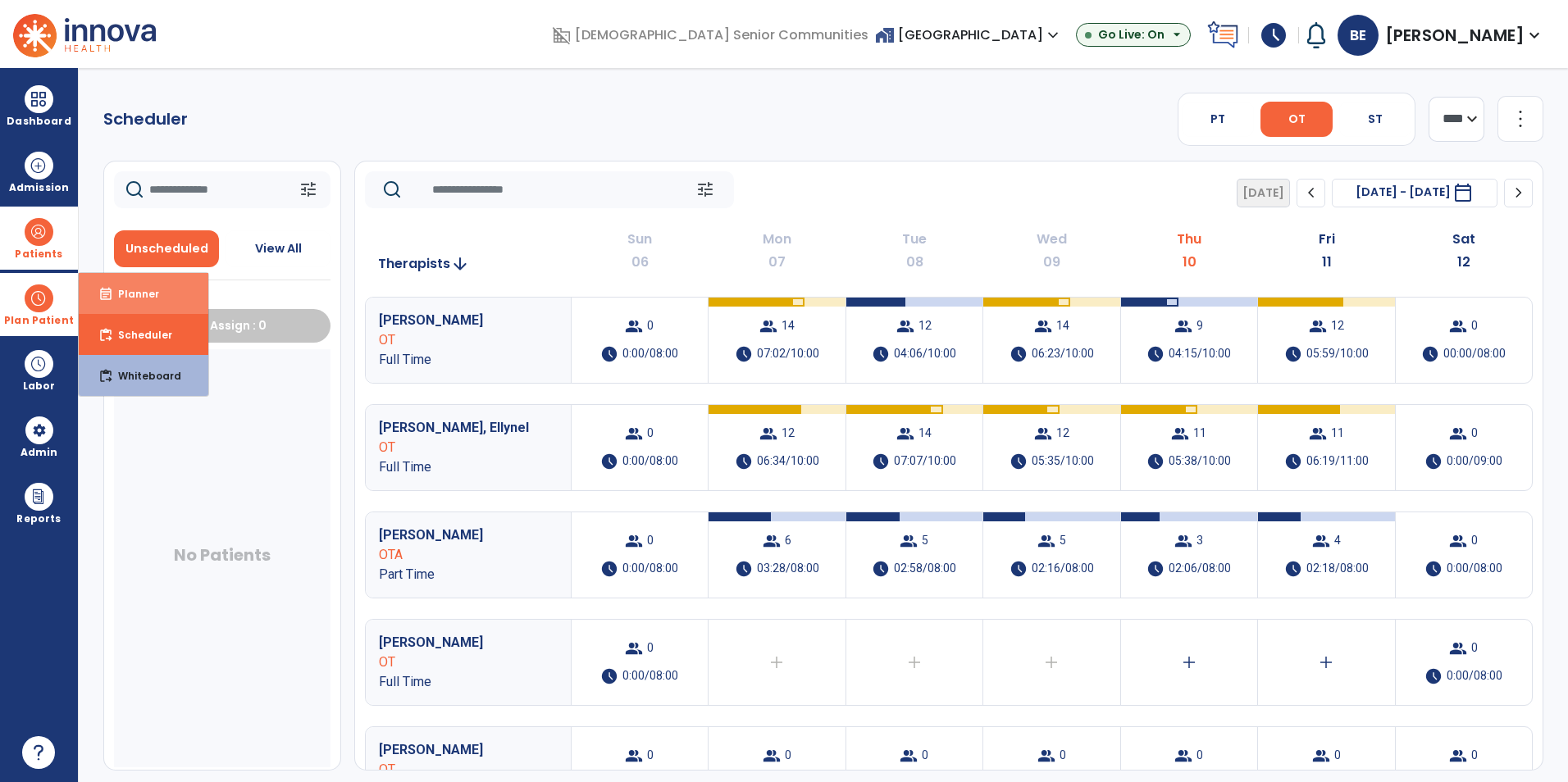 click on "event_note  Planner" at bounding box center [144, 293] 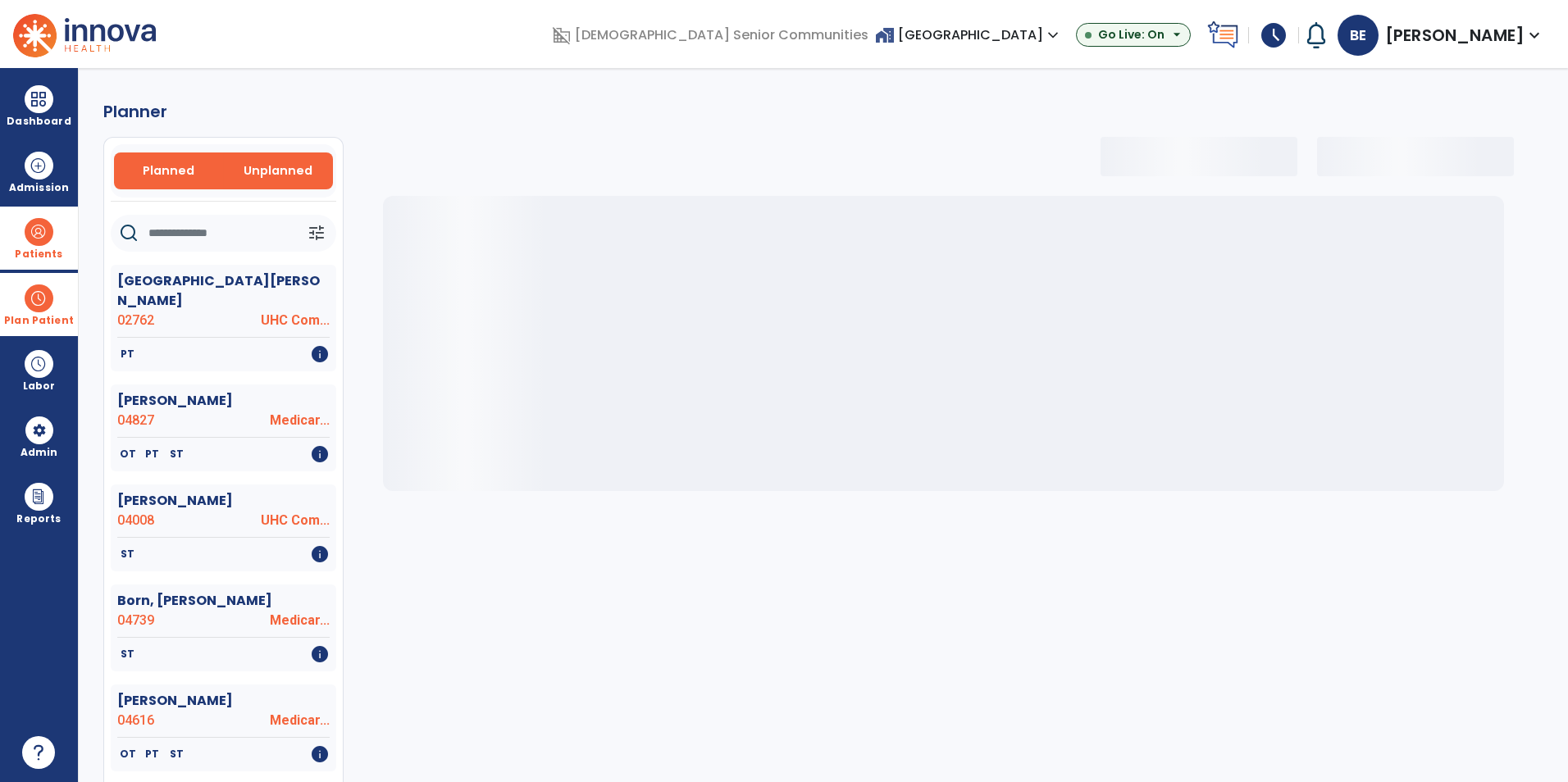click on "Unplanned" at bounding box center [278, 170] 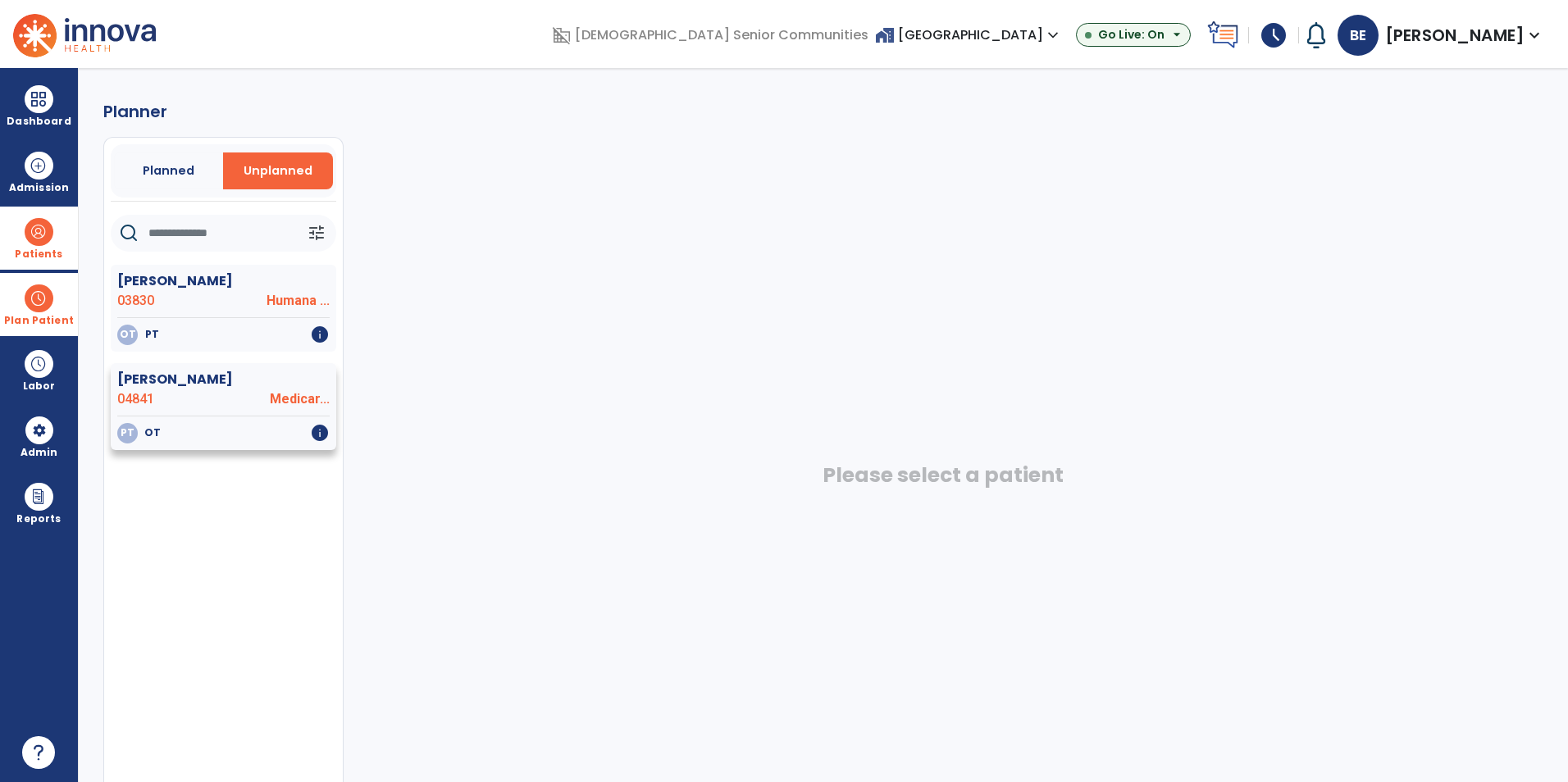 click on "Medicar..." 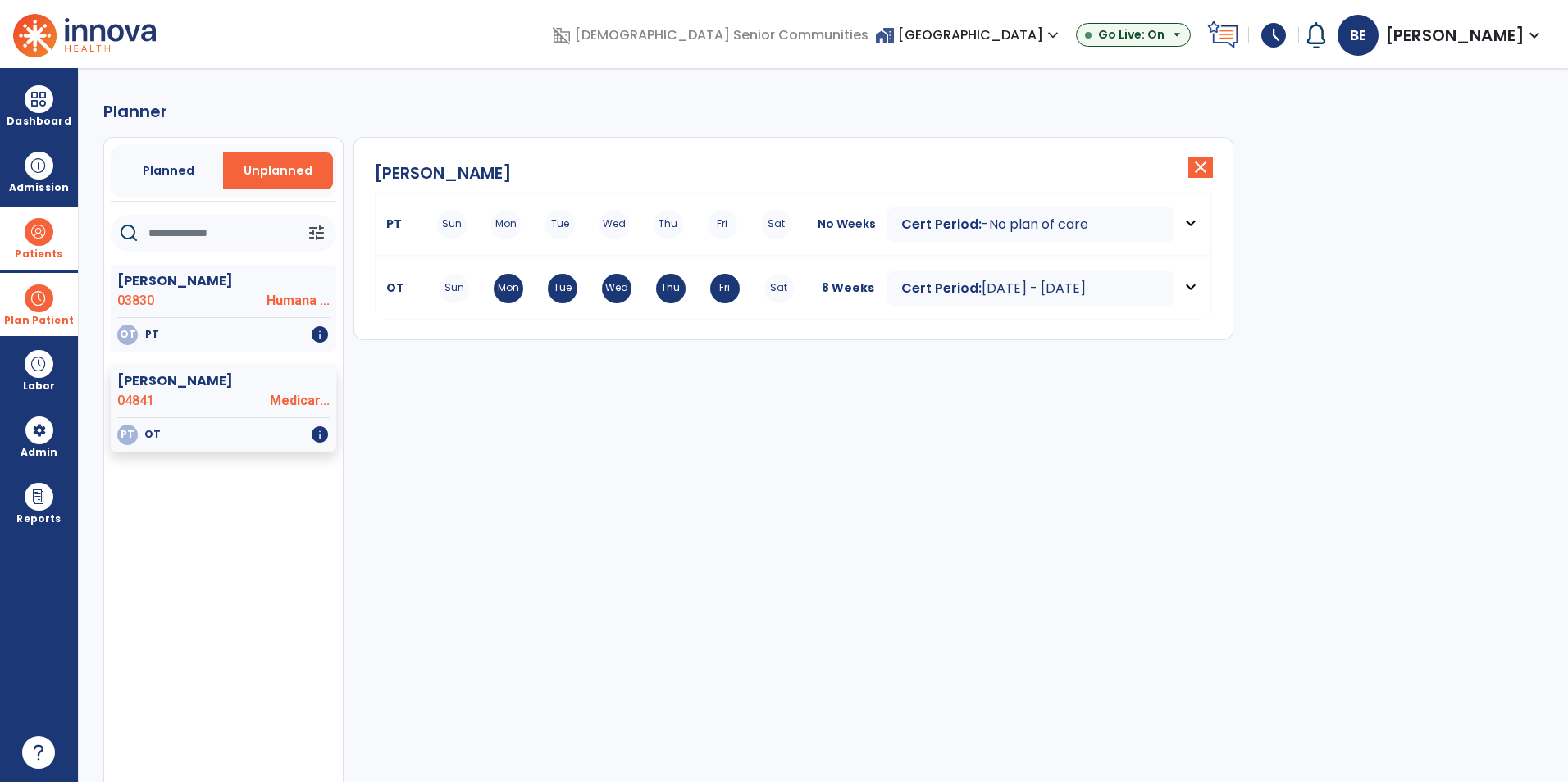 click on "PT Sun Mon Tue Wed Thu Fri Sat No Weeks Cert Period:   -  No plan of care  expand_more" at bounding box center (793, 225) 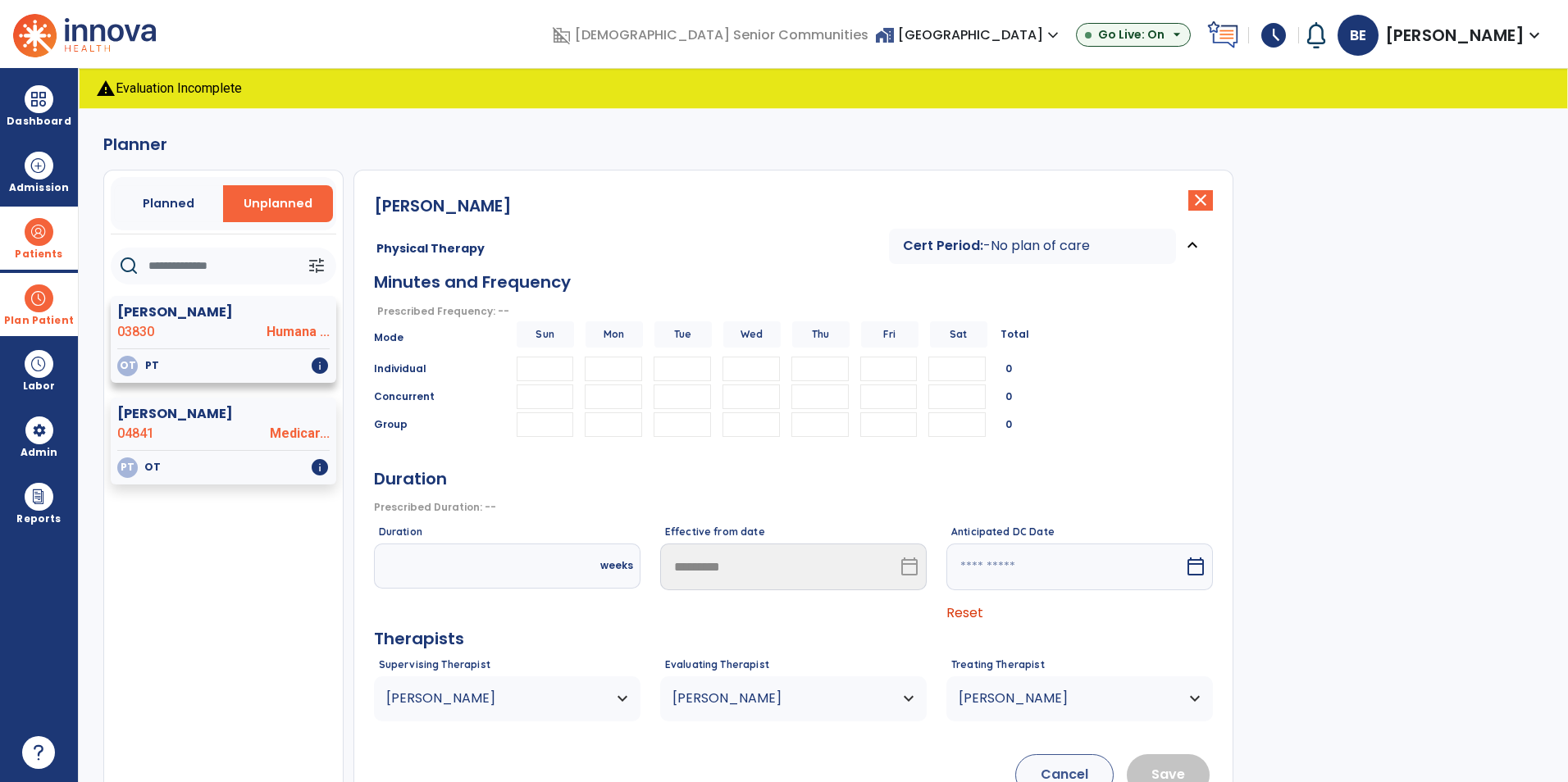 click on "OT   PT   info" 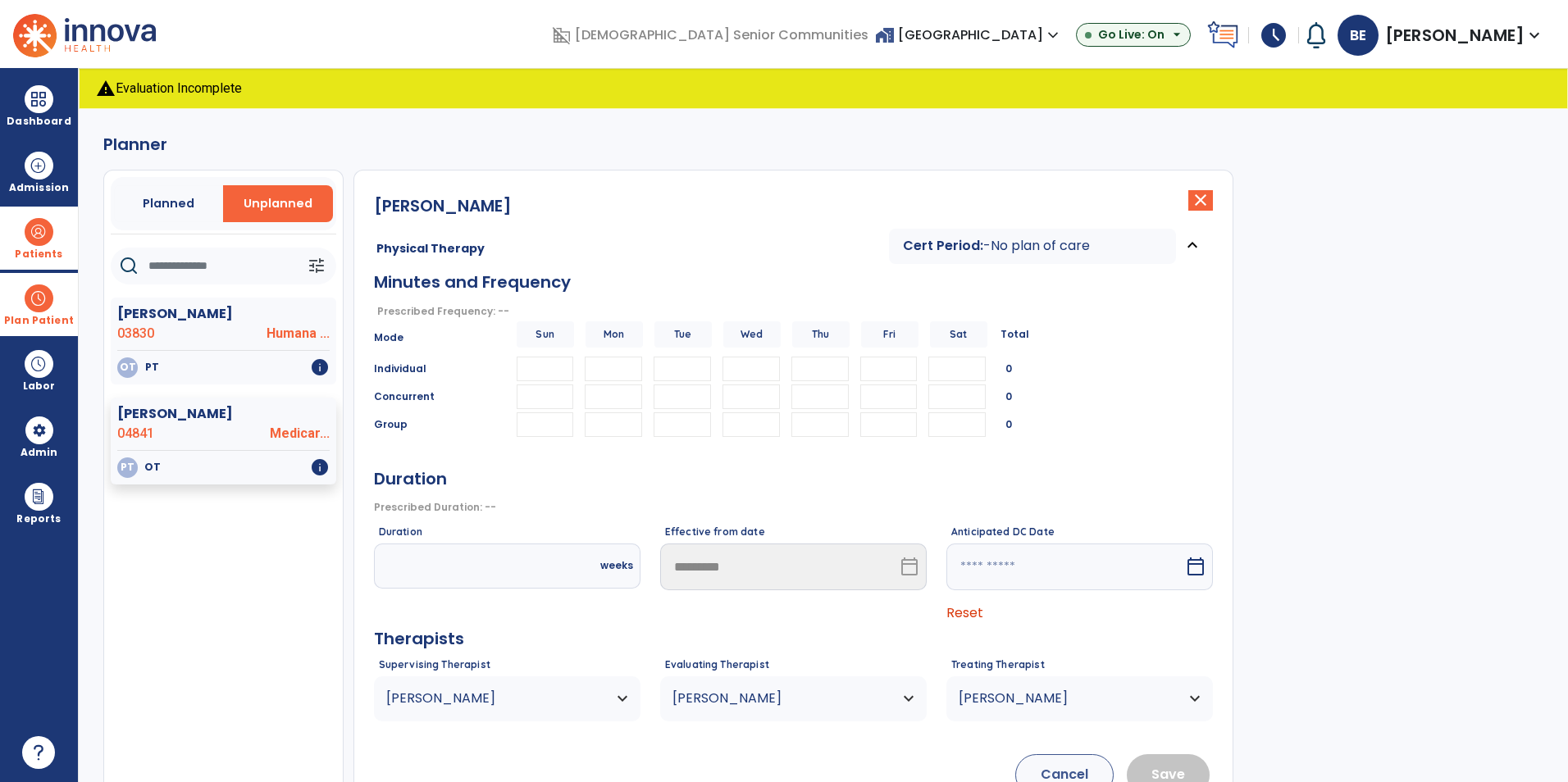 type on "*" 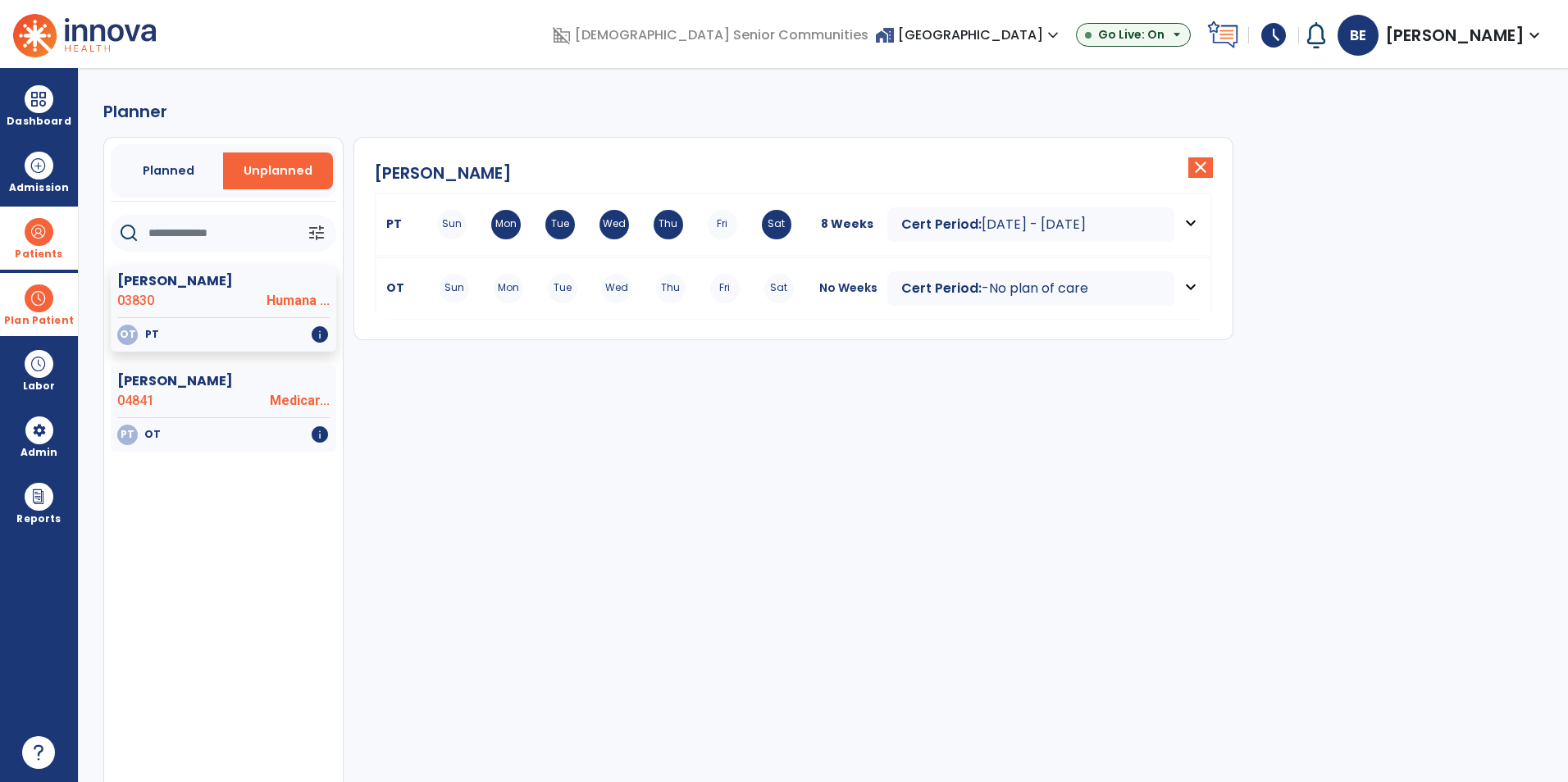 click on "OT Sun Mon Tue Wed Thu Fri Sat" at bounding box center [595, 289] 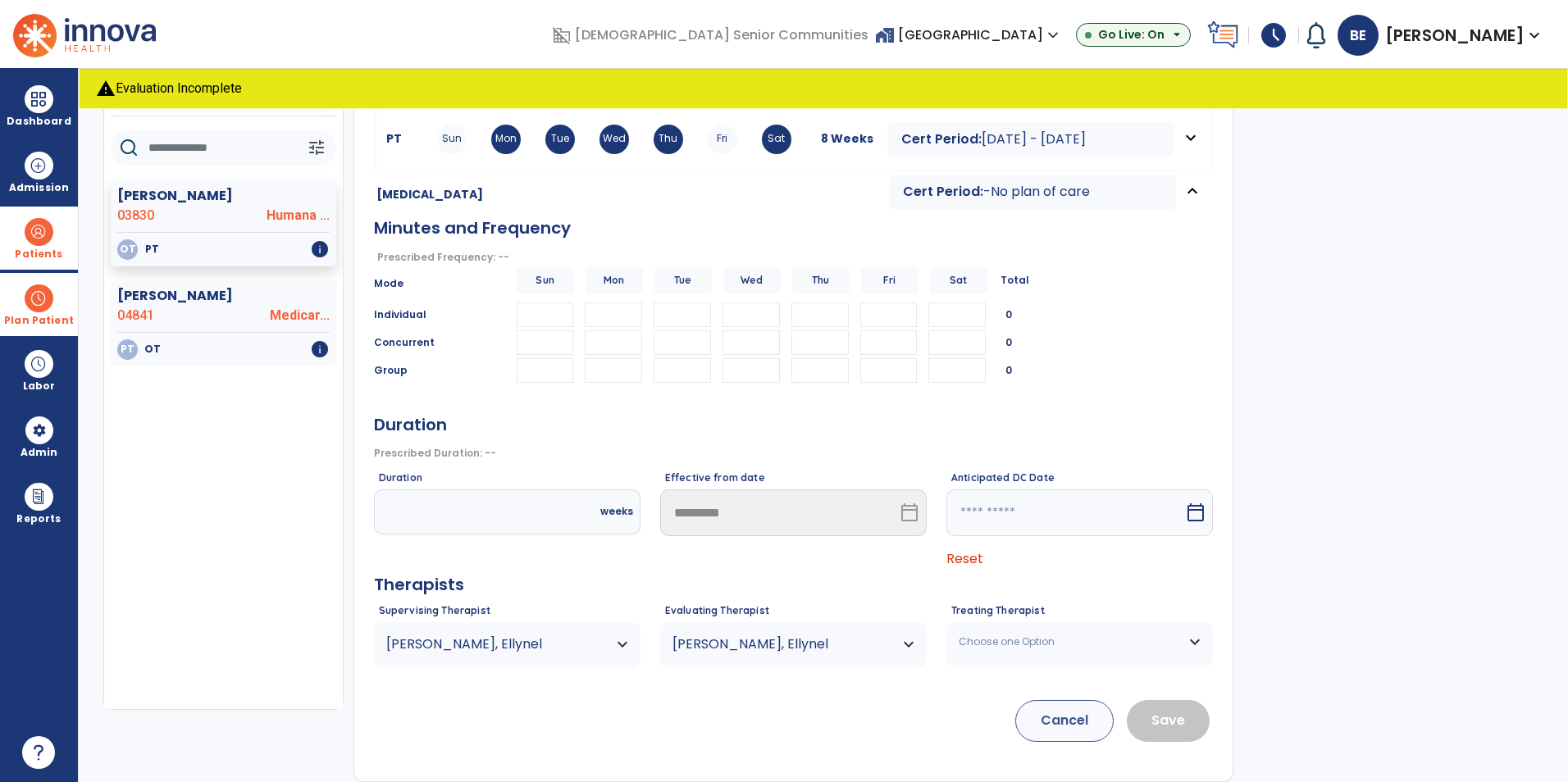 scroll, scrollTop: 0, scrollLeft: 0, axis: both 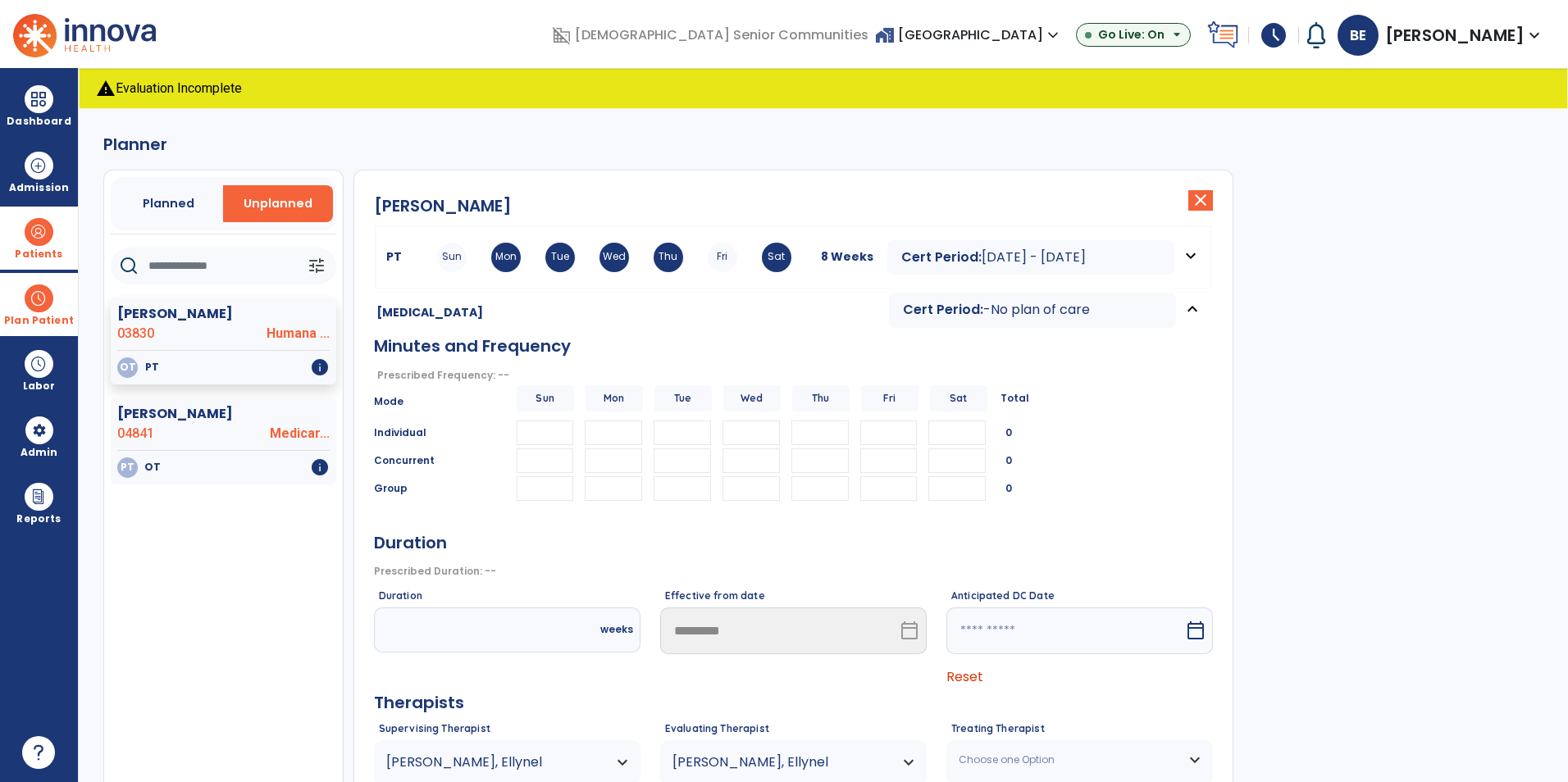 drag, startPoint x: 50, startPoint y: 313, endPoint x: 94, endPoint y: 333, distance: 48.332184 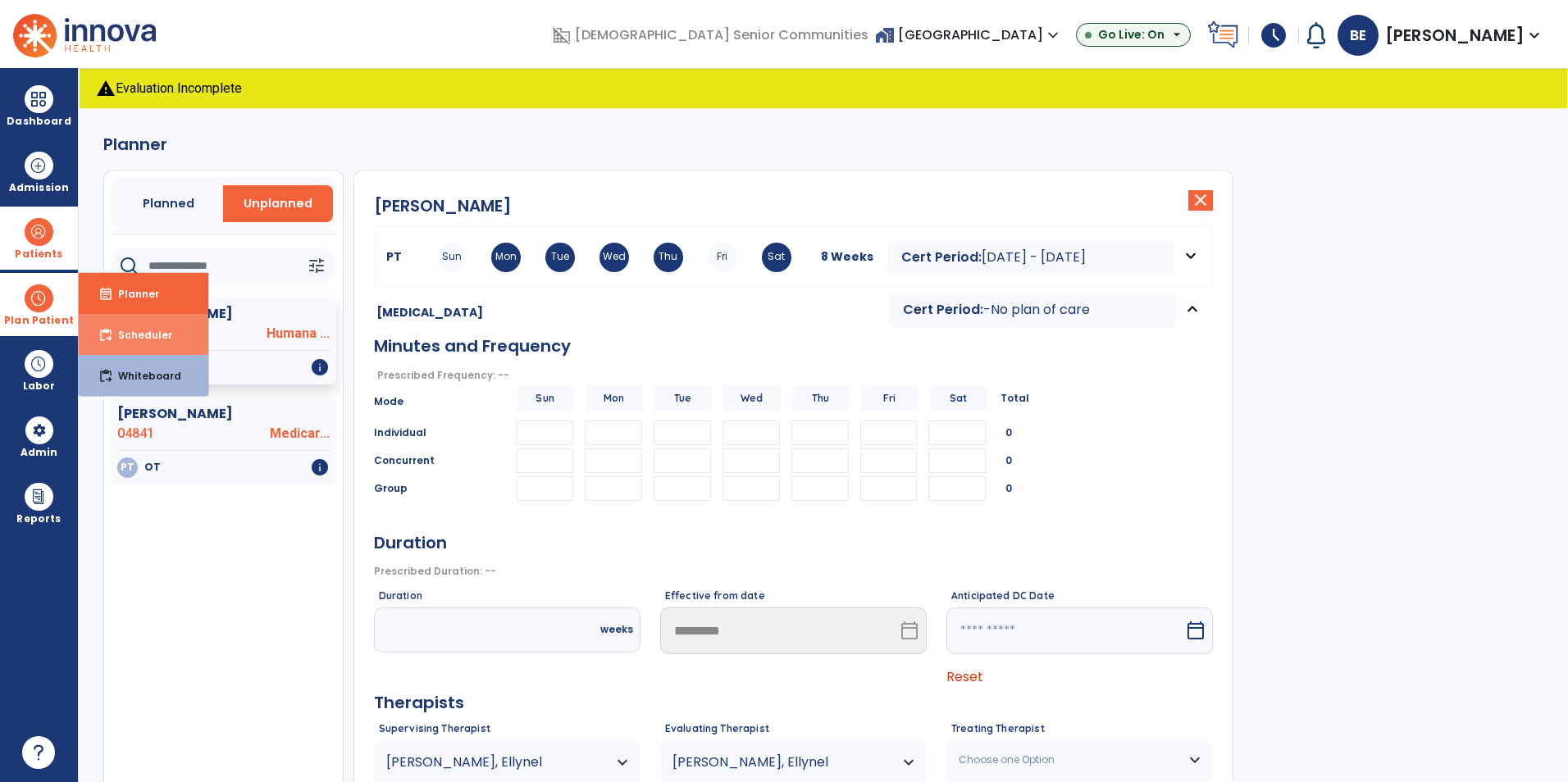 click on "content_paste_go" at bounding box center (106, 335) 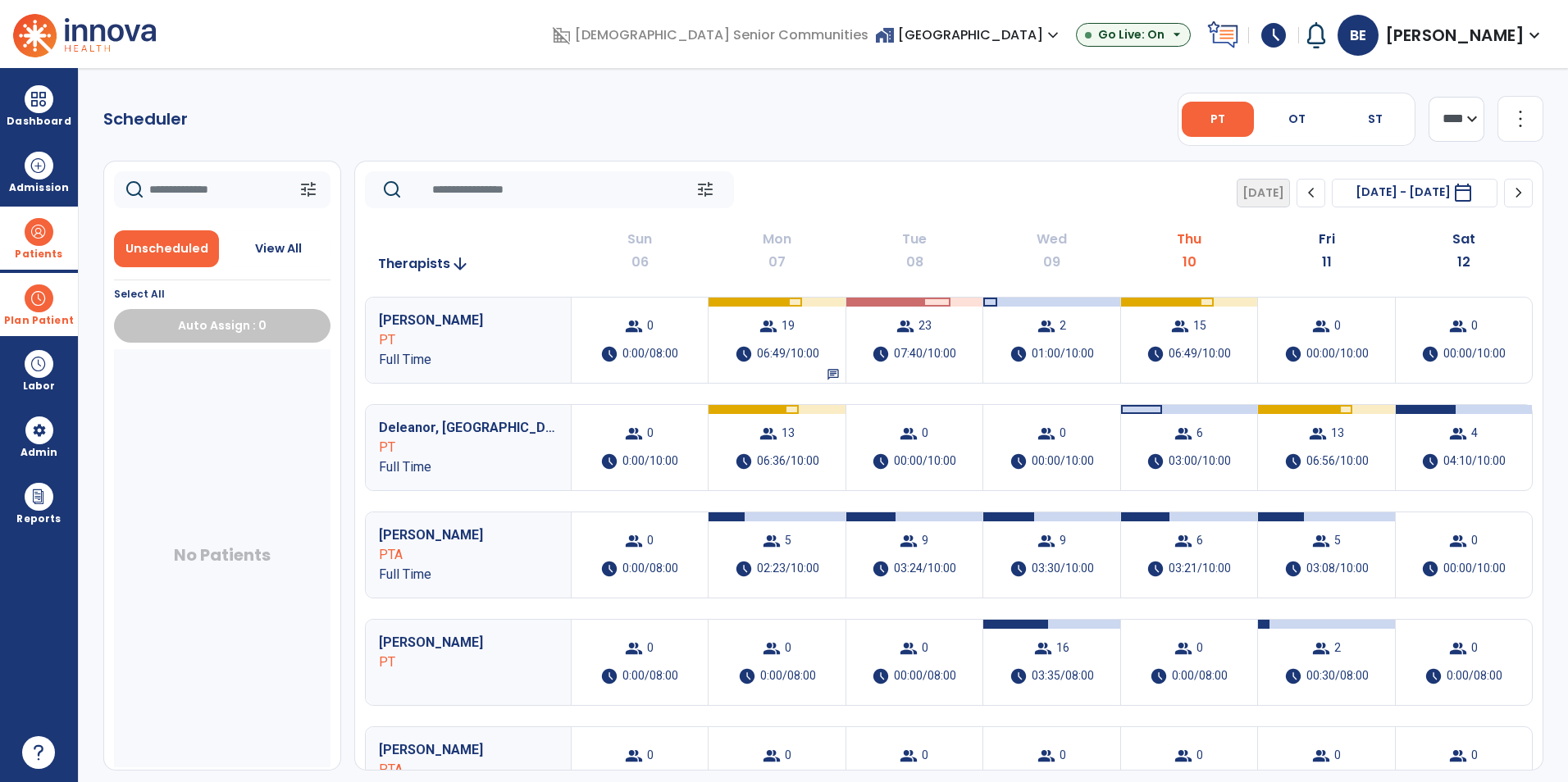 drag, startPoint x: 1292, startPoint y: 103, endPoint x: 1309, endPoint y: 175, distance: 73.979727 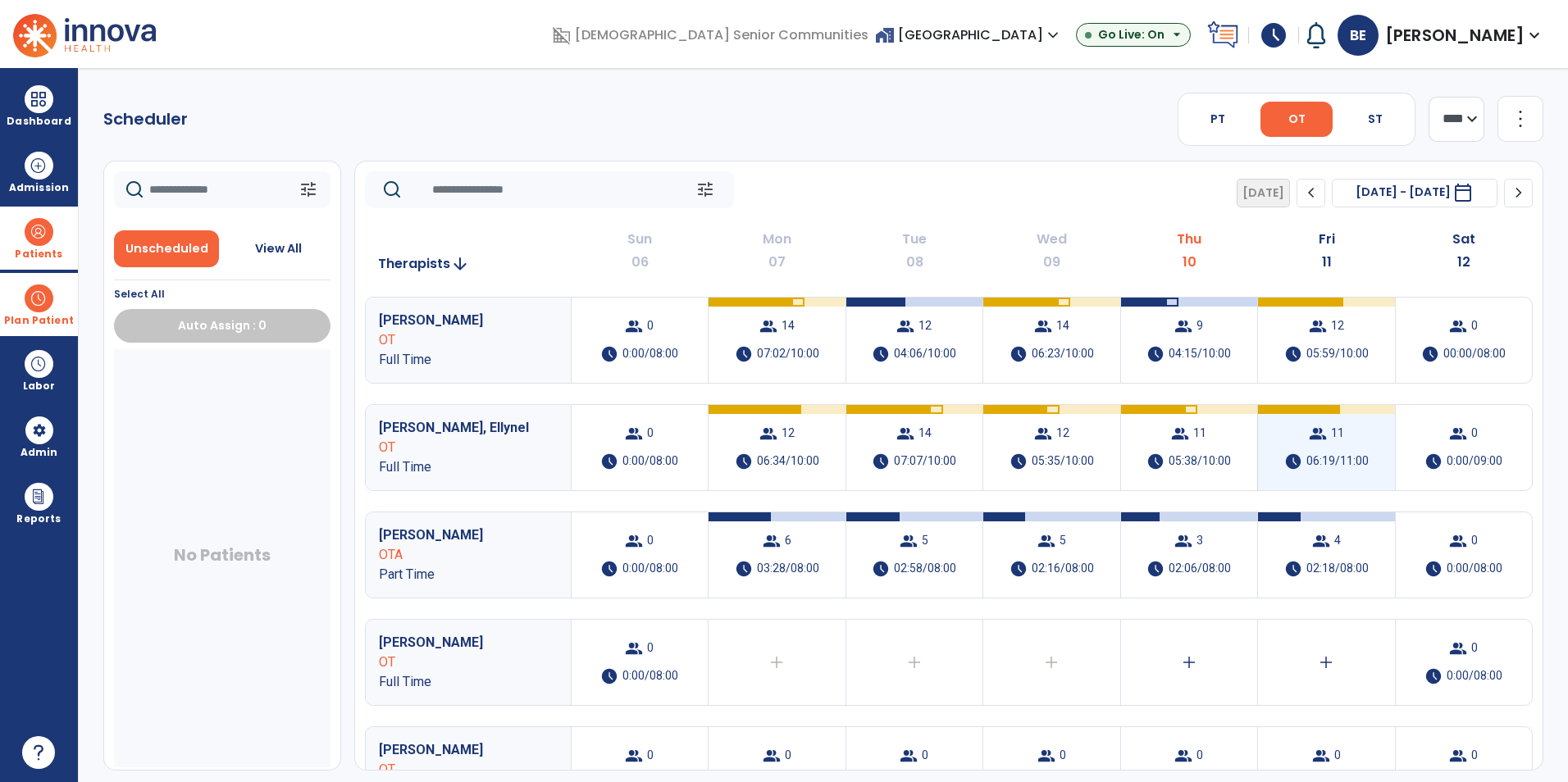 click on "06:19/11:00" at bounding box center [1338, 461] 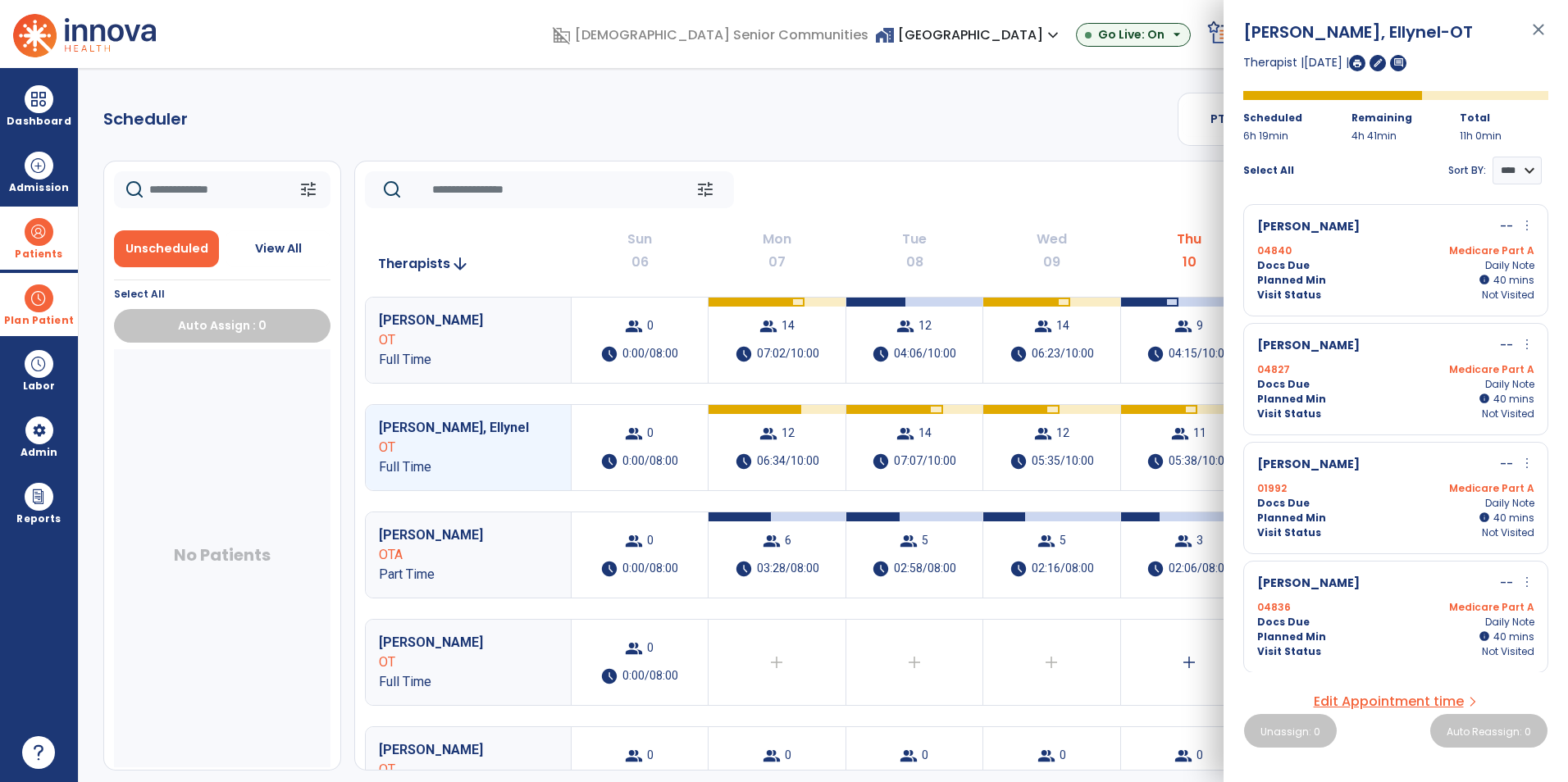 click on "Docs Due Daily Note" at bounding box center [1396, 384] 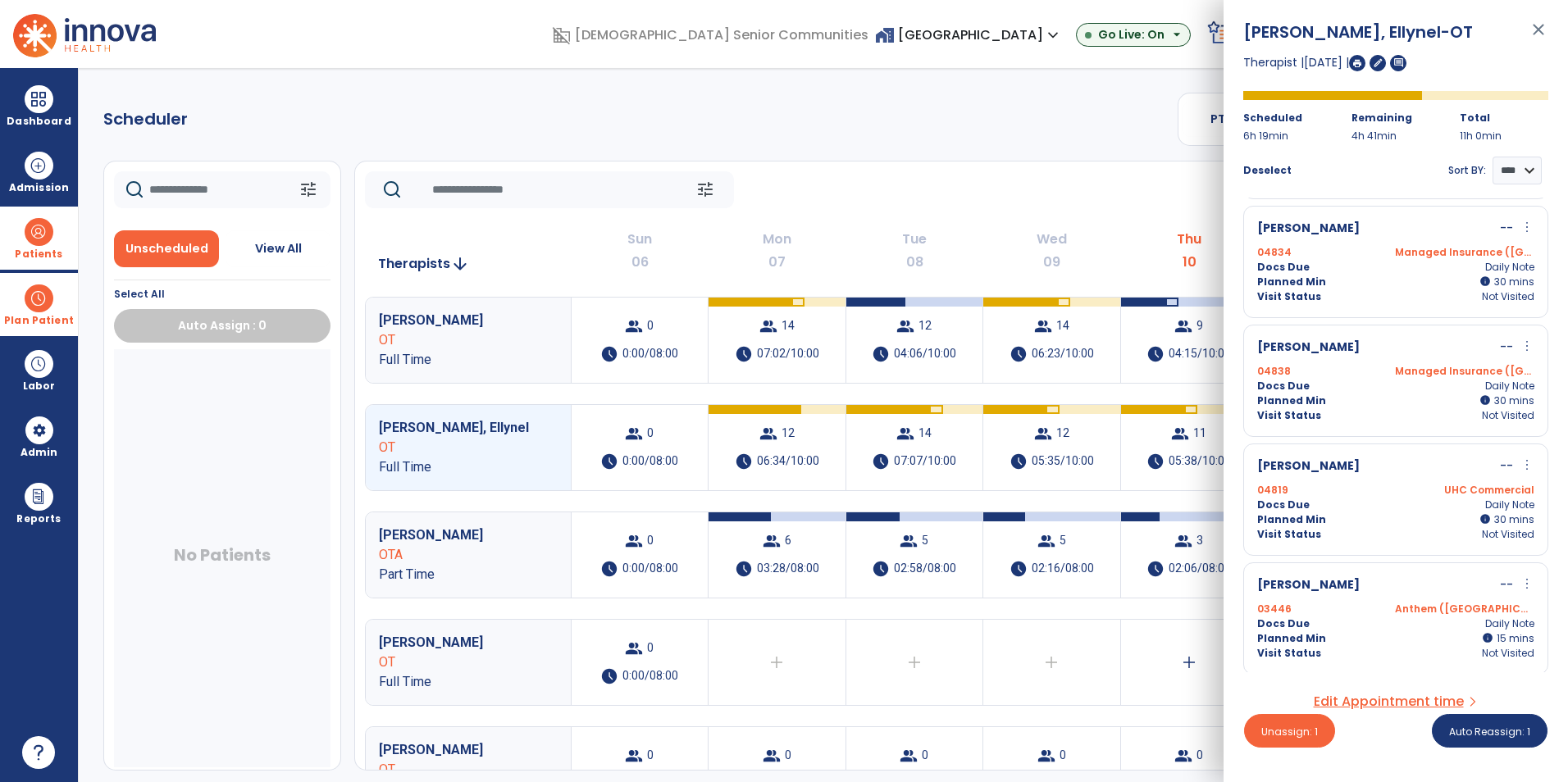 scroll, scrollTop: 833, scrollLeft: 0, axis: vertical 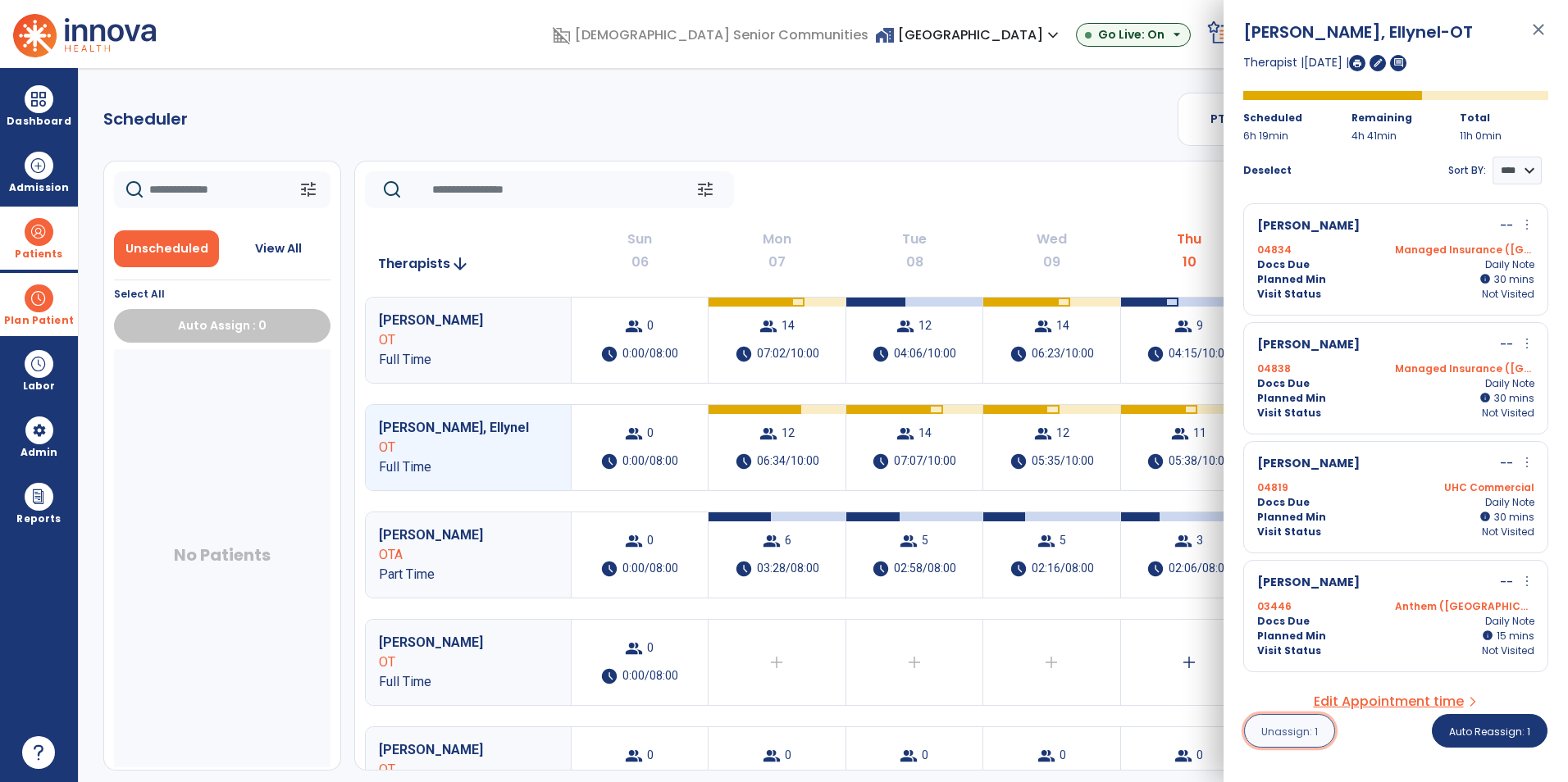 click on "Unassign: 1" at bounding box center [1289, 731] 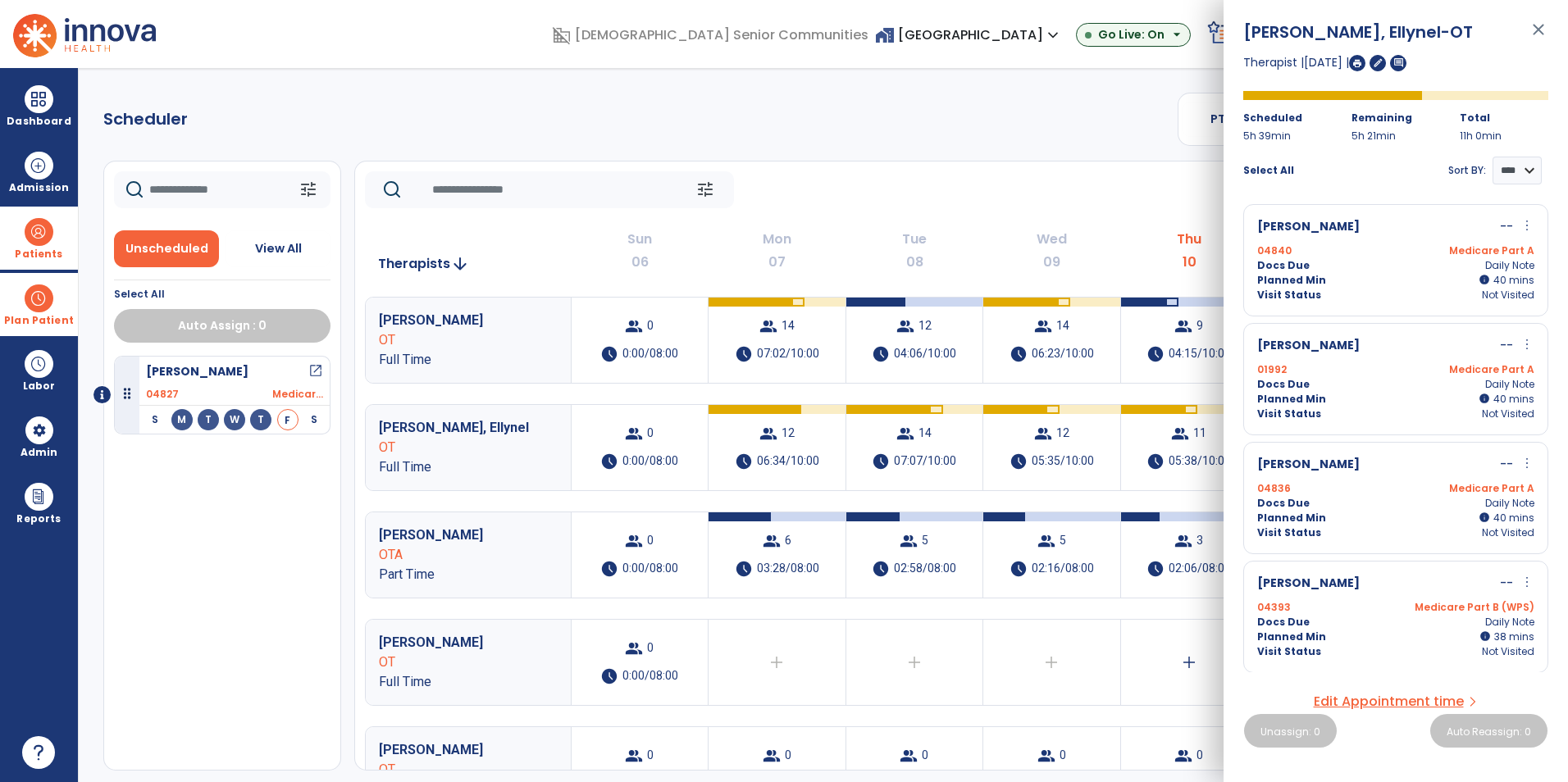 click on "close" at bounding box center (1538, 37) 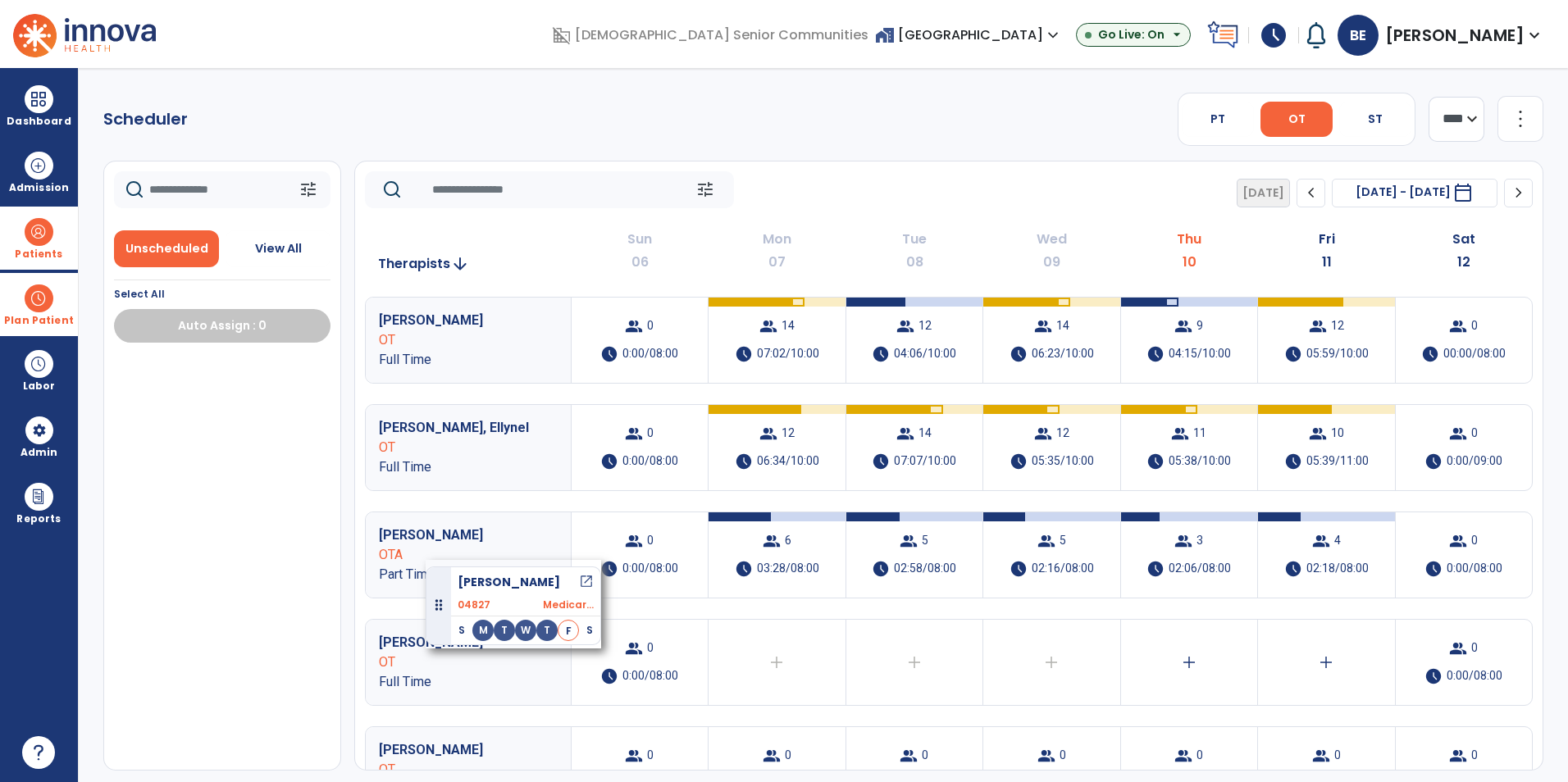 drag, startPoint x: 212, startPoint y: 394, endPoint x: 435, endPoint y: 561, distance: 278.60007 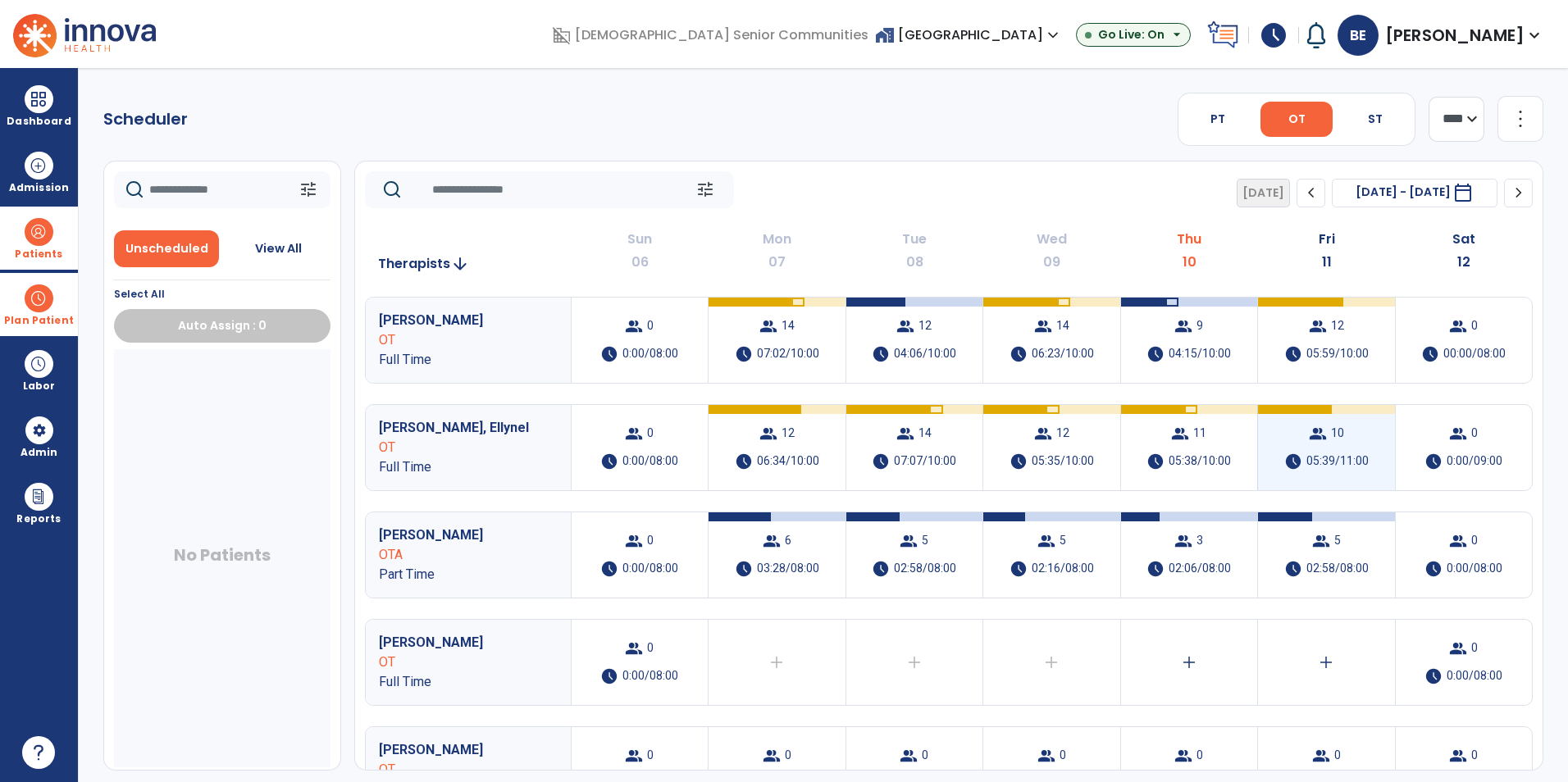 click on "group  10  schedule  05:39/11:00" at bounding box center [1326, 448] 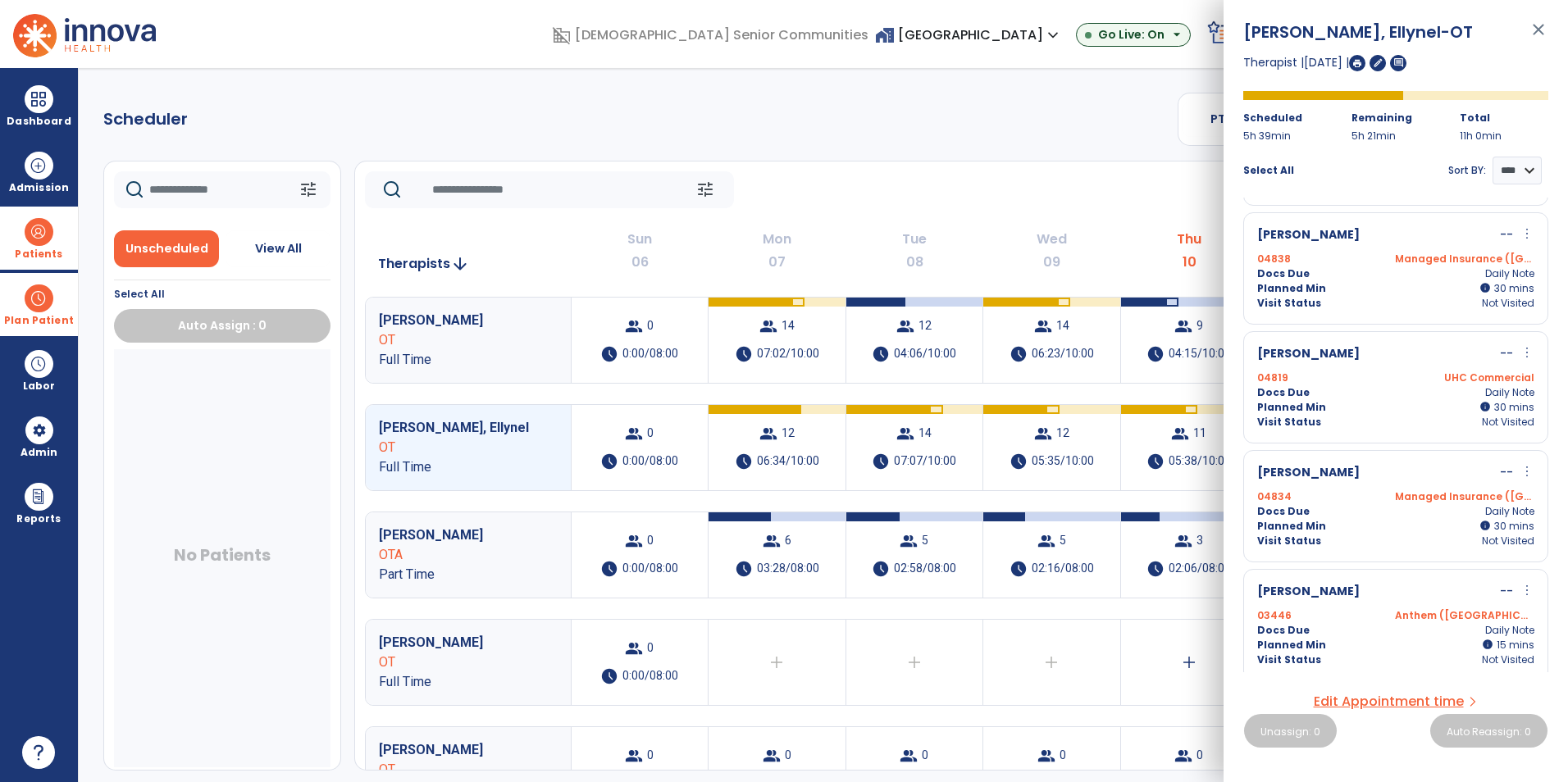 scroll, scrollTop: 714, scrollLeft: 0, axis: vertical 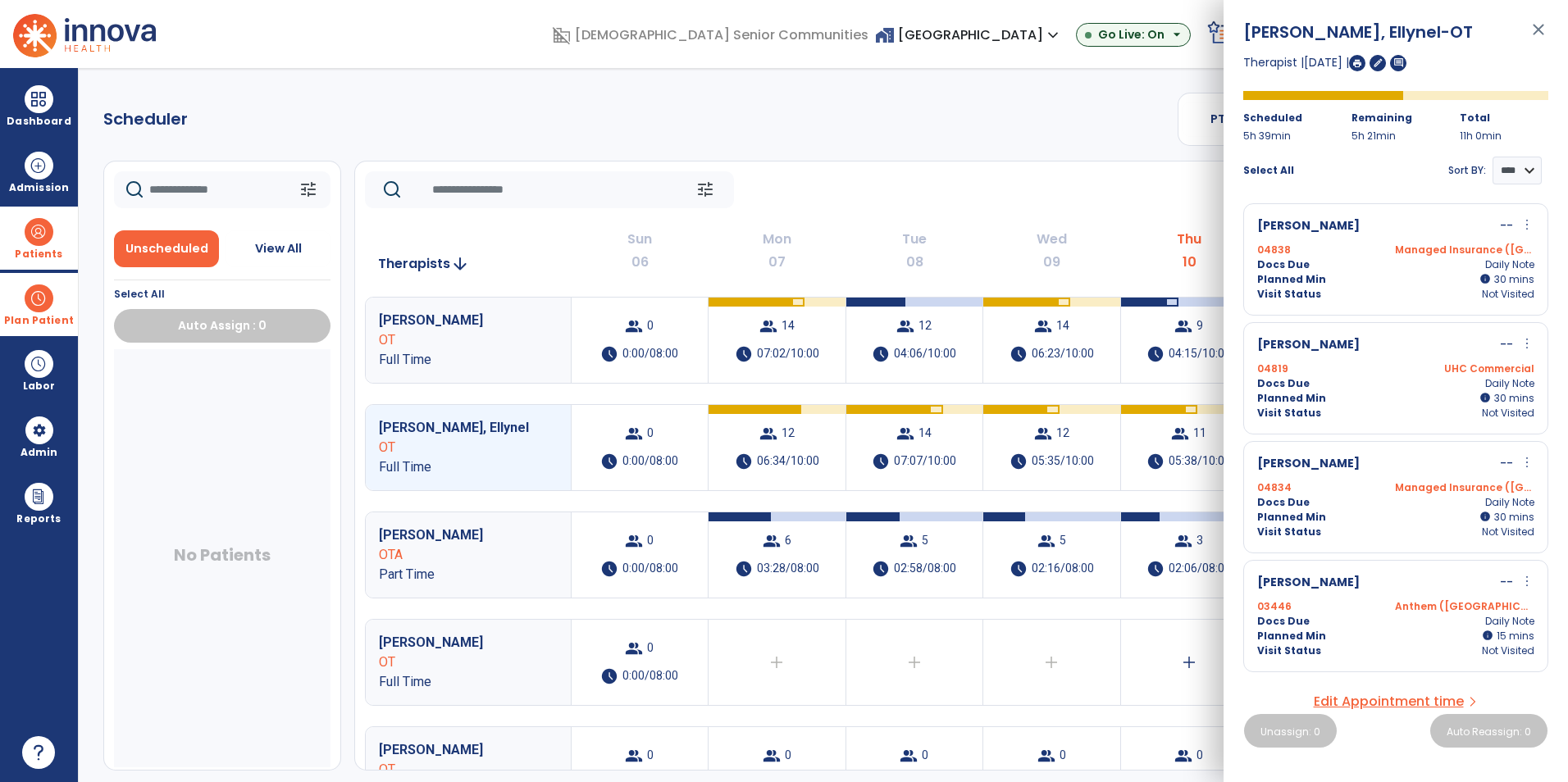 click on "Docs Due Daily Note" at bounding box center (1396, 502) 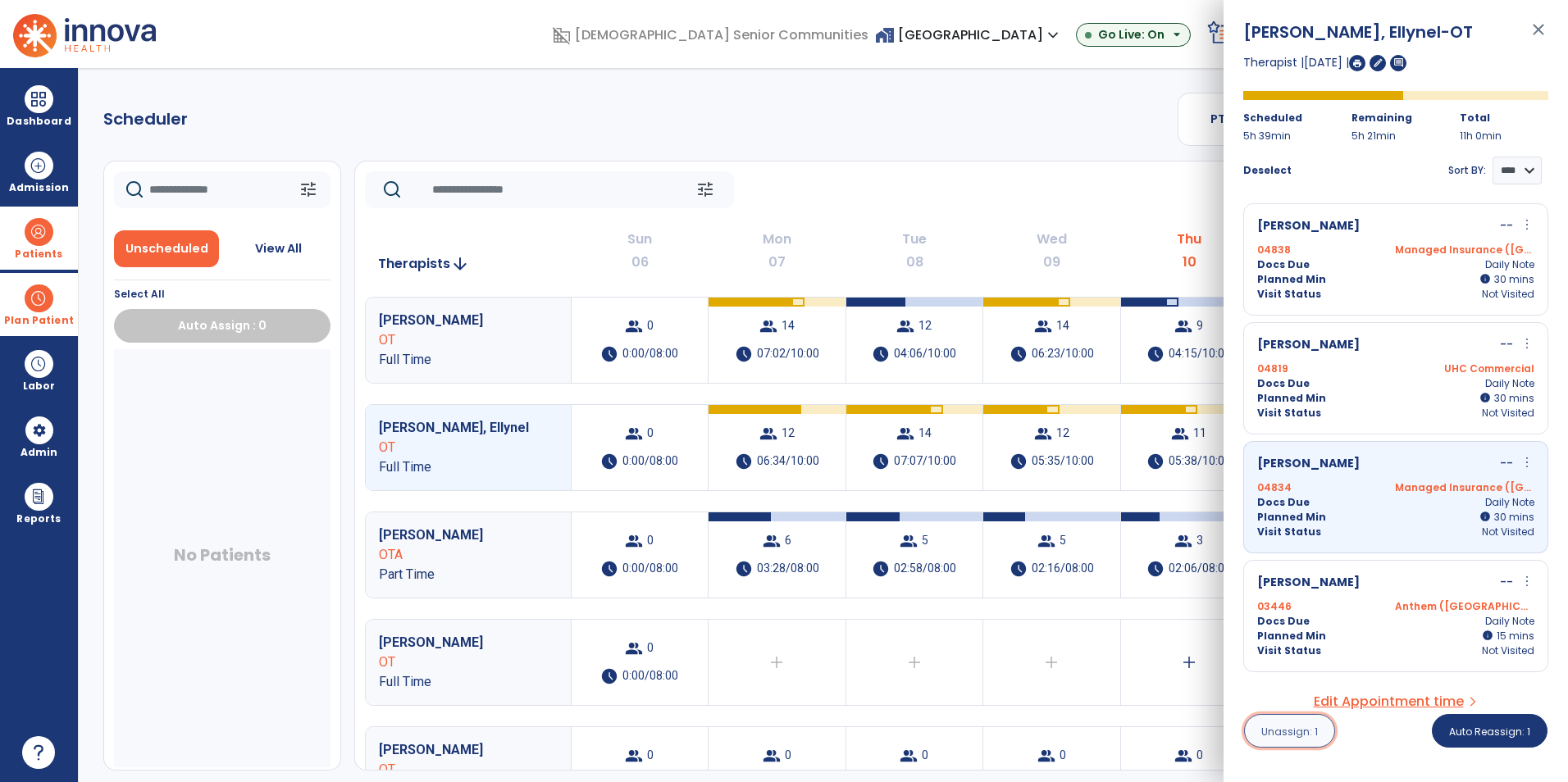 click on "Unassign: 1" at bounding box center (1289, 731) 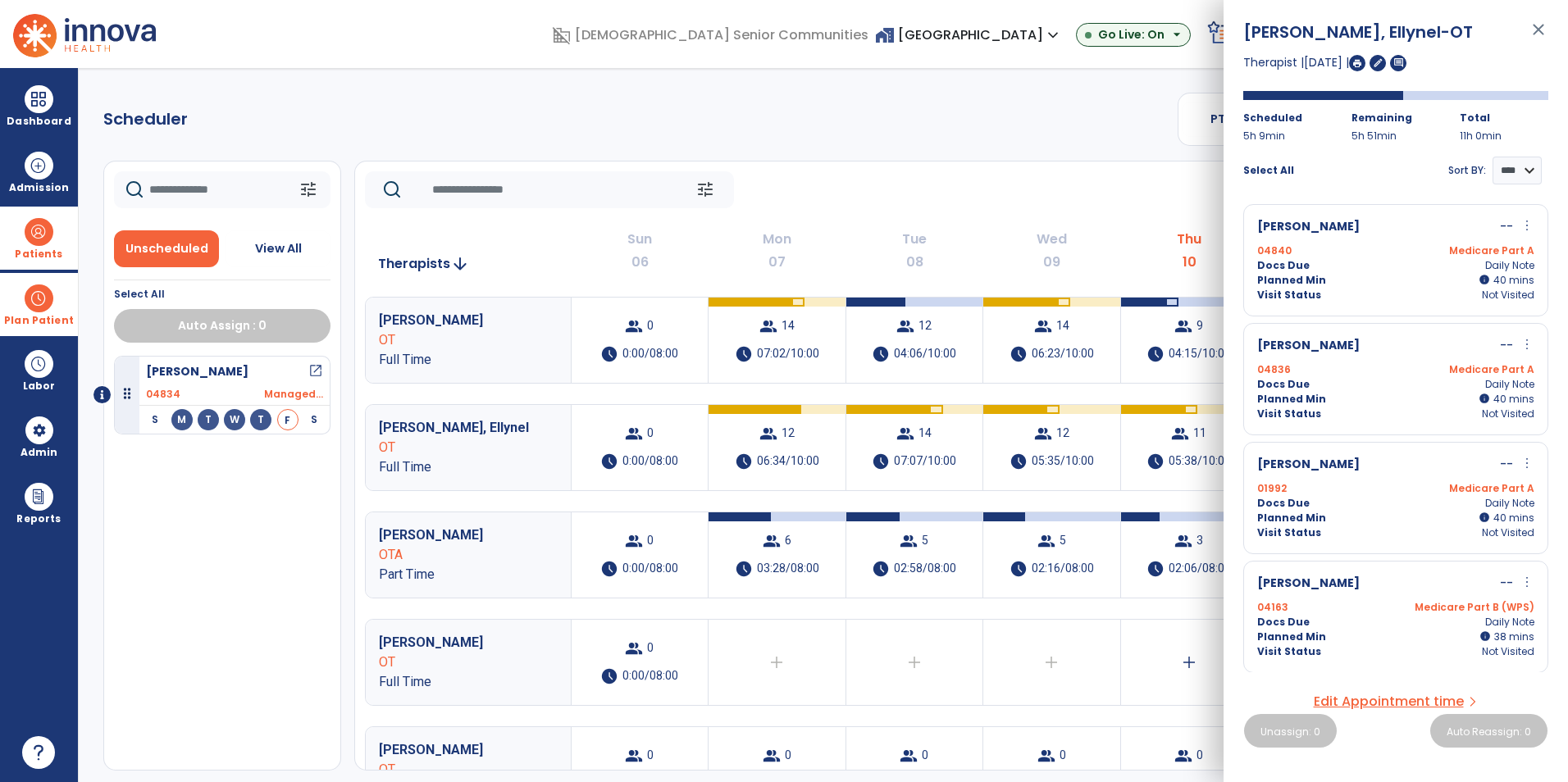 click on "close" at bounding box center [1538, 37] 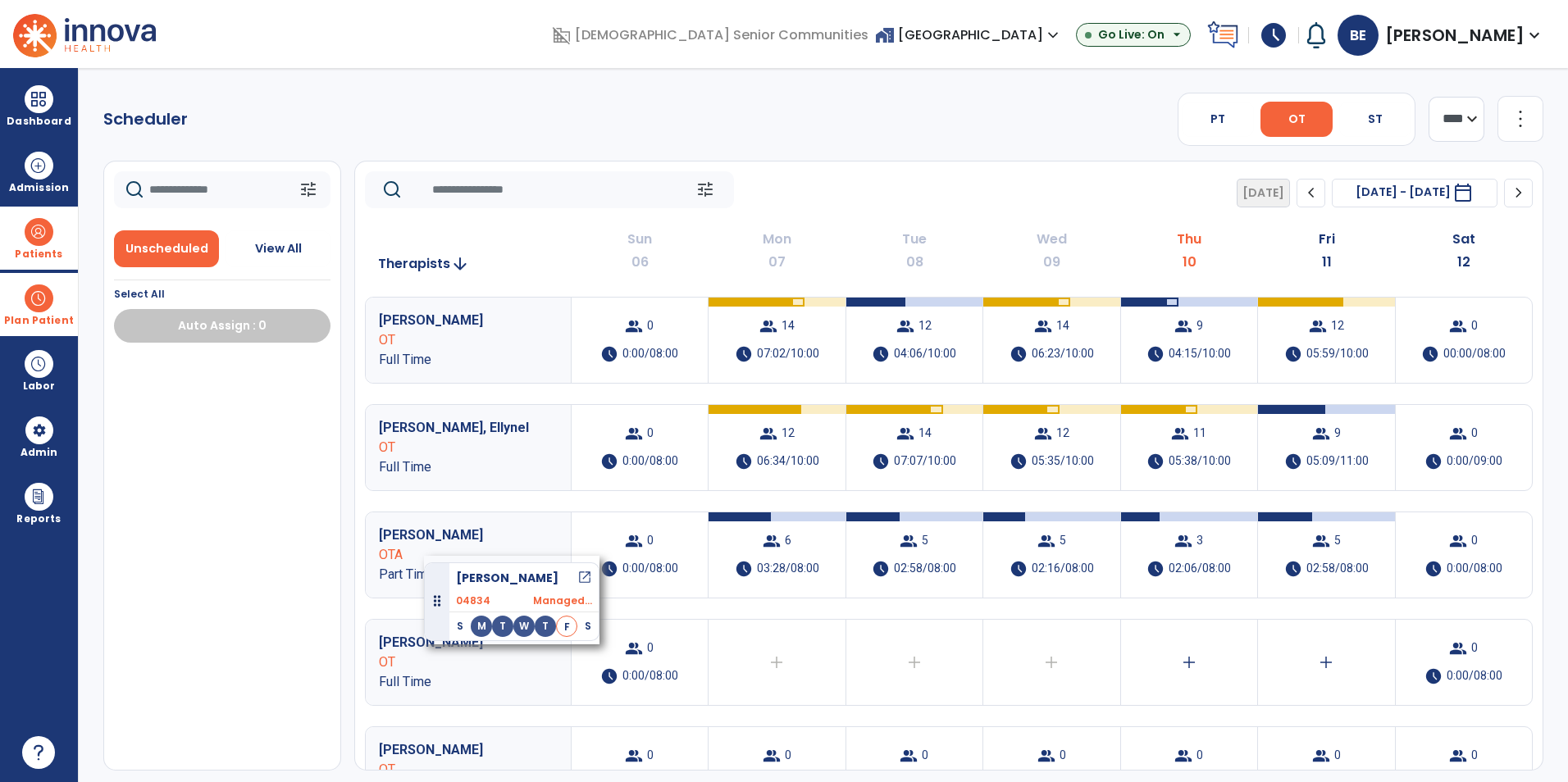 drag, startPoint x: 212, startPoint y: 384, endPoint x: 424, endPoint y: 556, distance: 272.99817 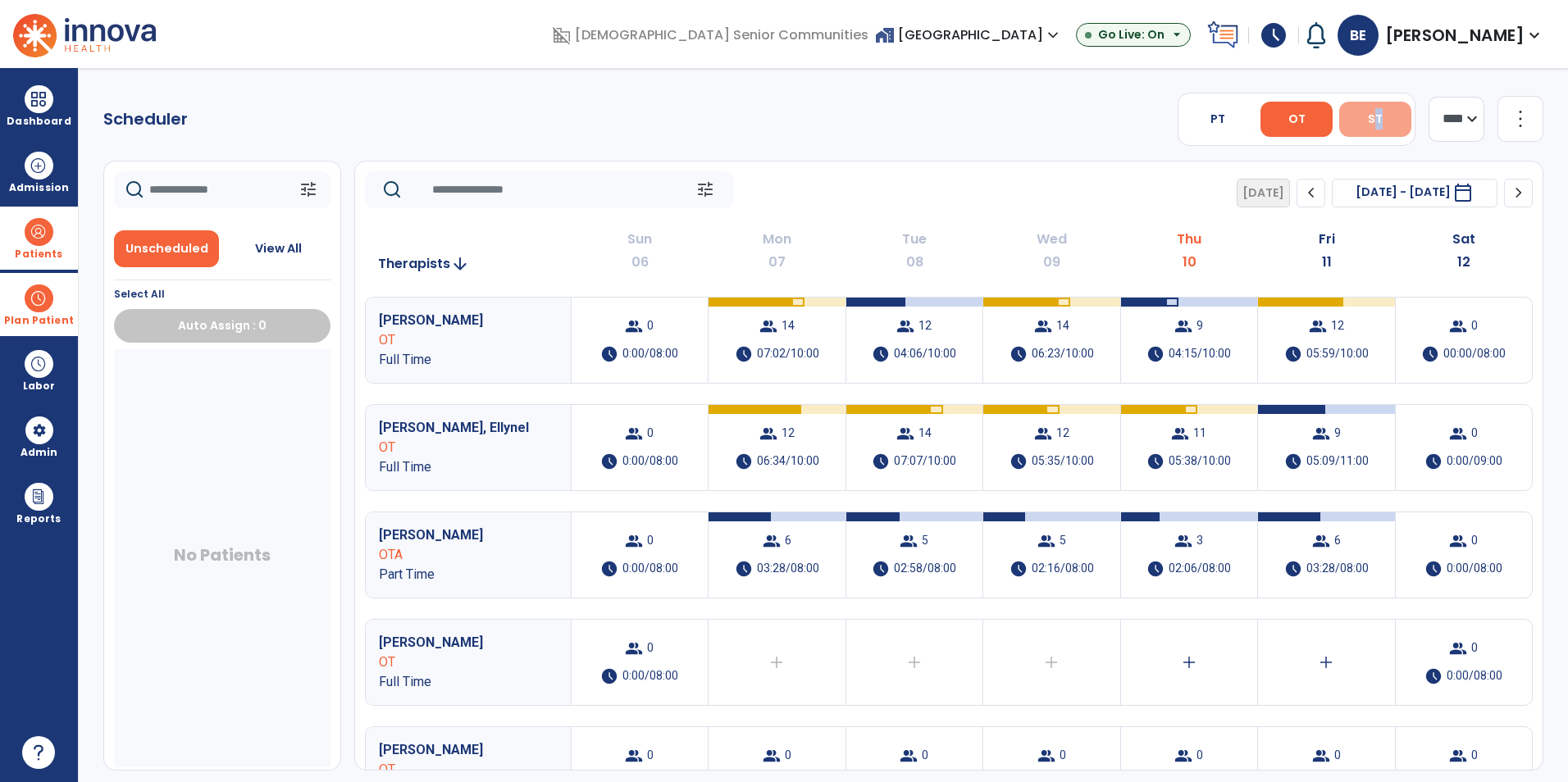 click on "PT   OT   ST" 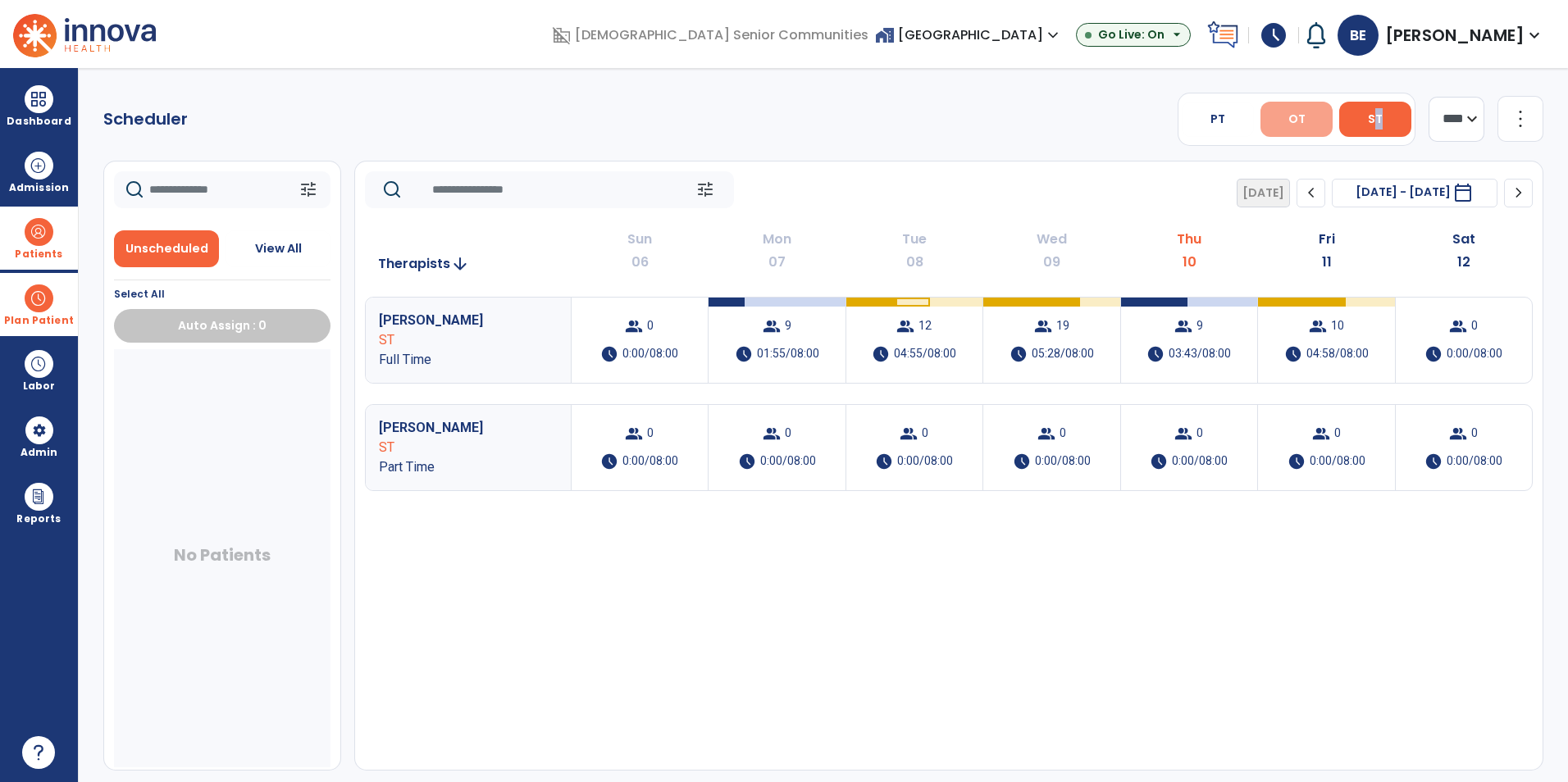 click on "OT" at bounding box center (1297, 119) 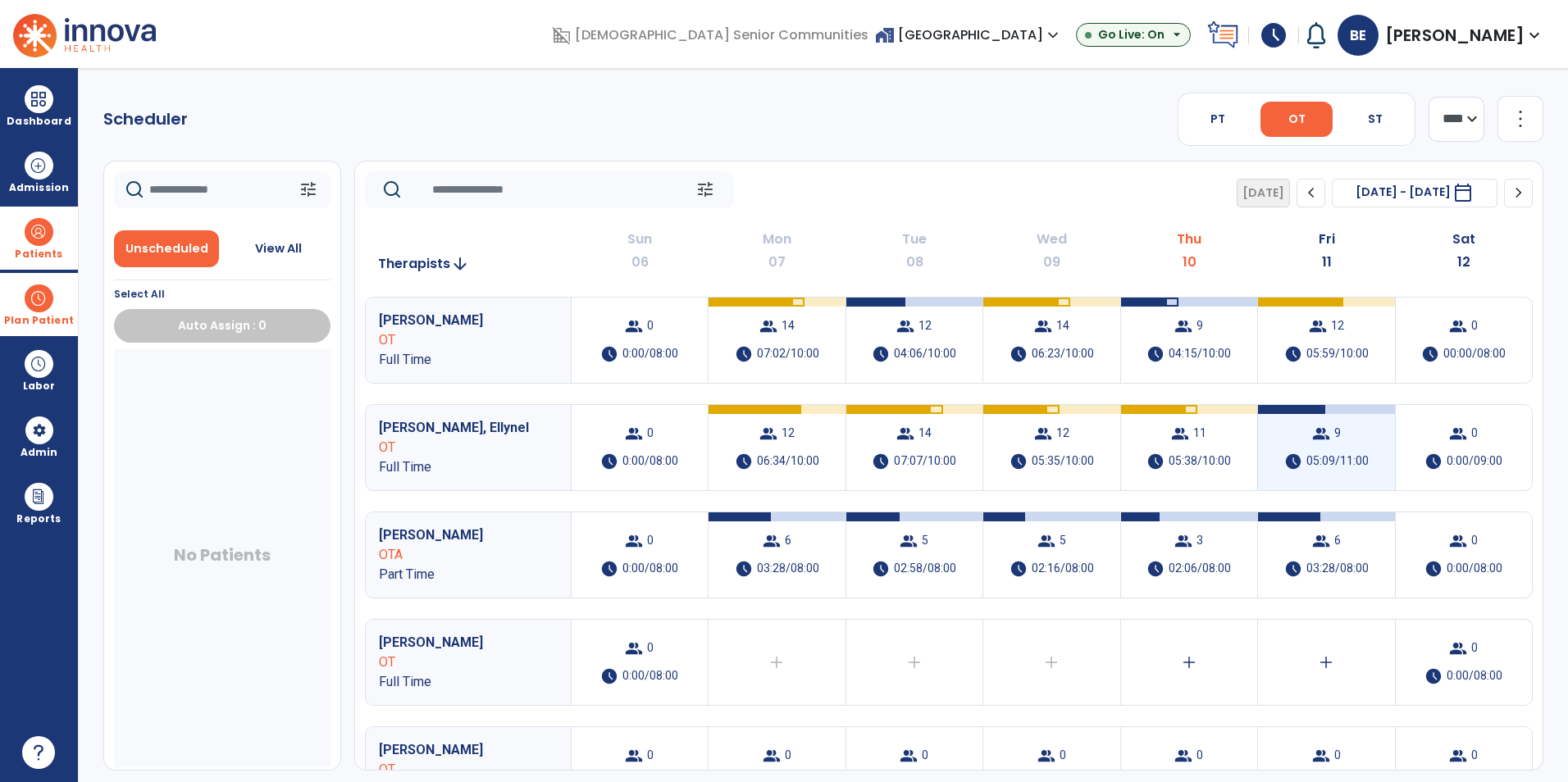click on "group  9  schedule  05:09/11:00" at bounding box center [1326, 448] 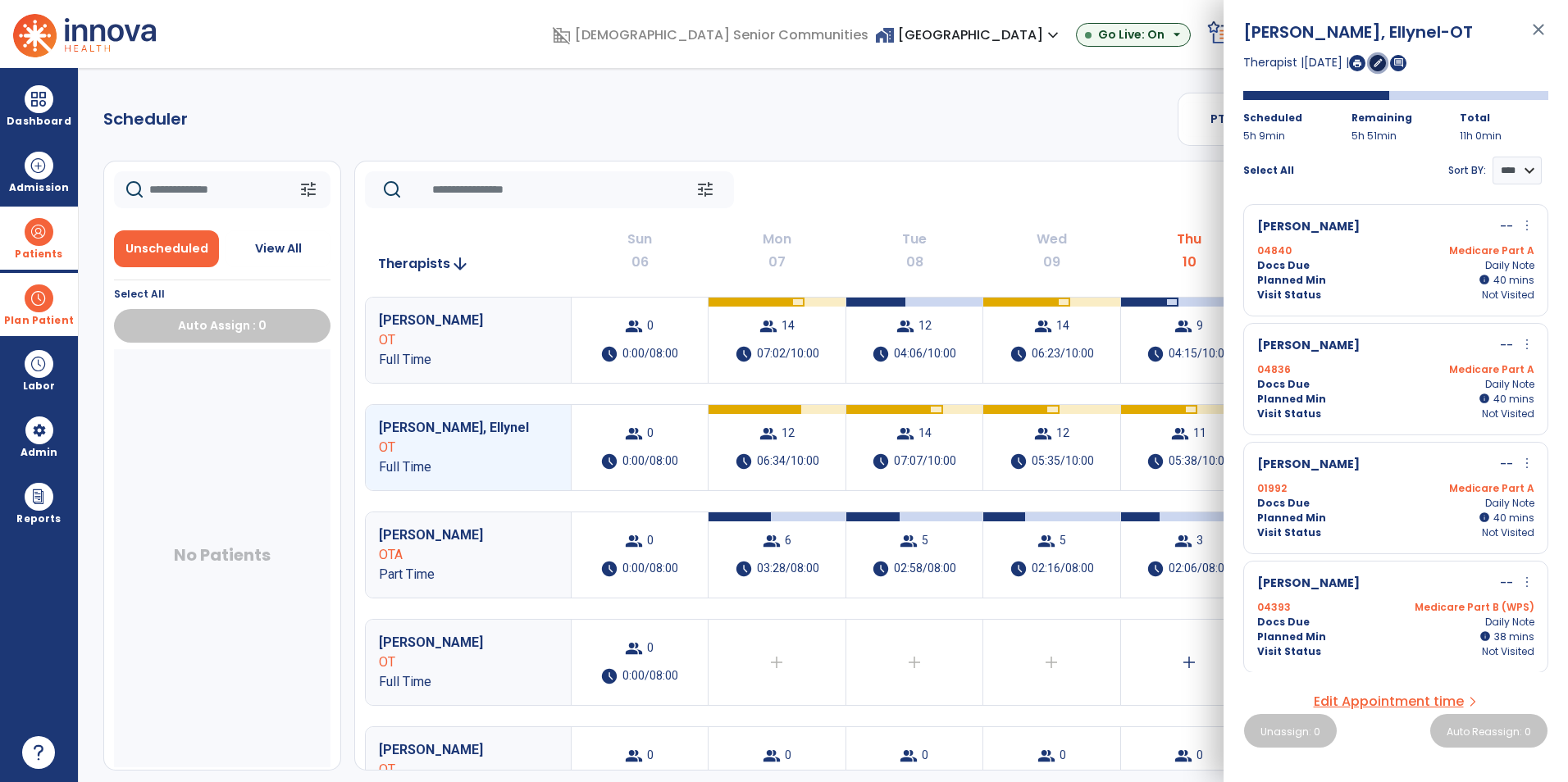 click on "edit" at bounding box center (1378, 62) 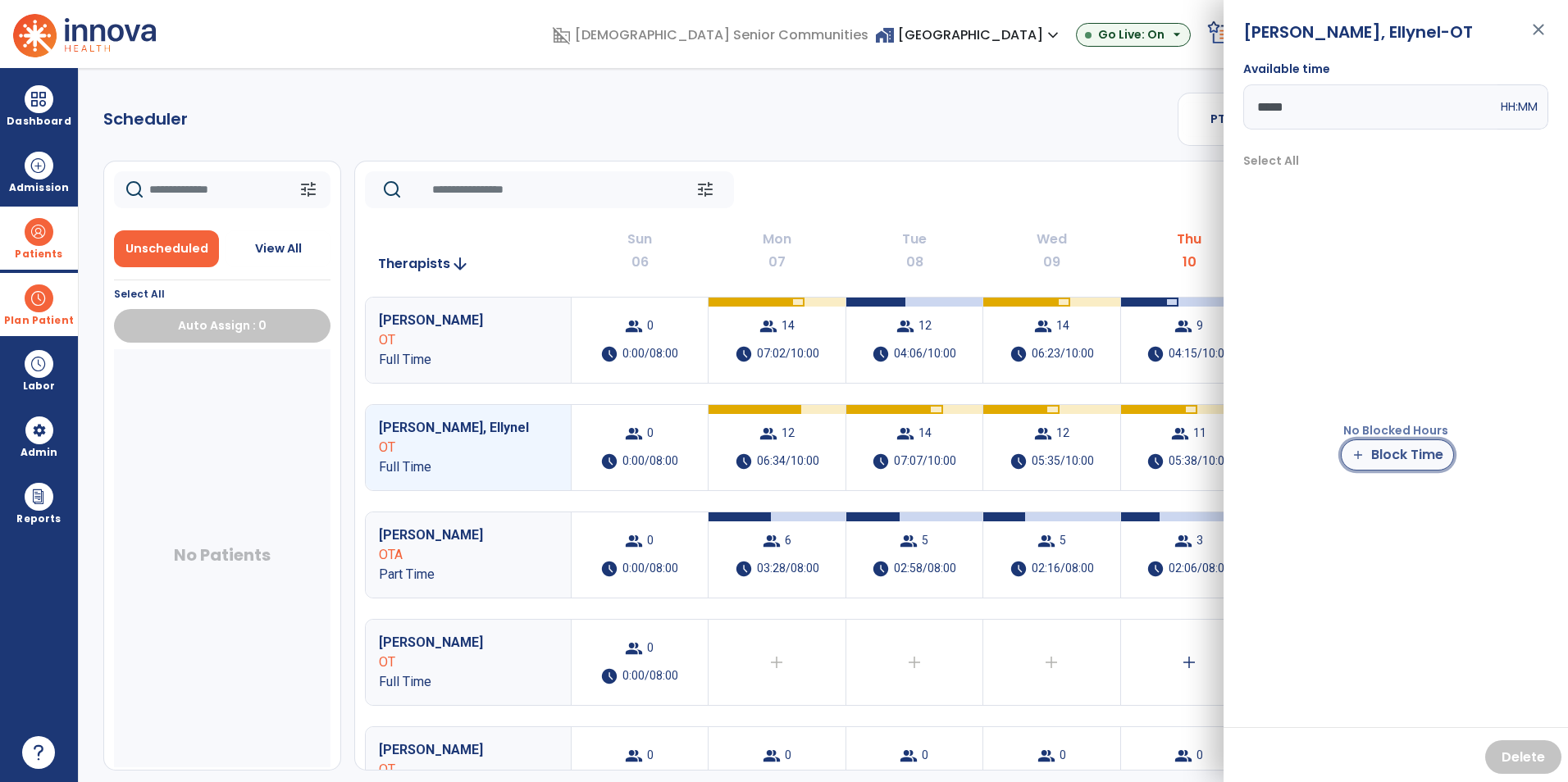 click on "add   Block Time" at bounding box center (1397, 455) 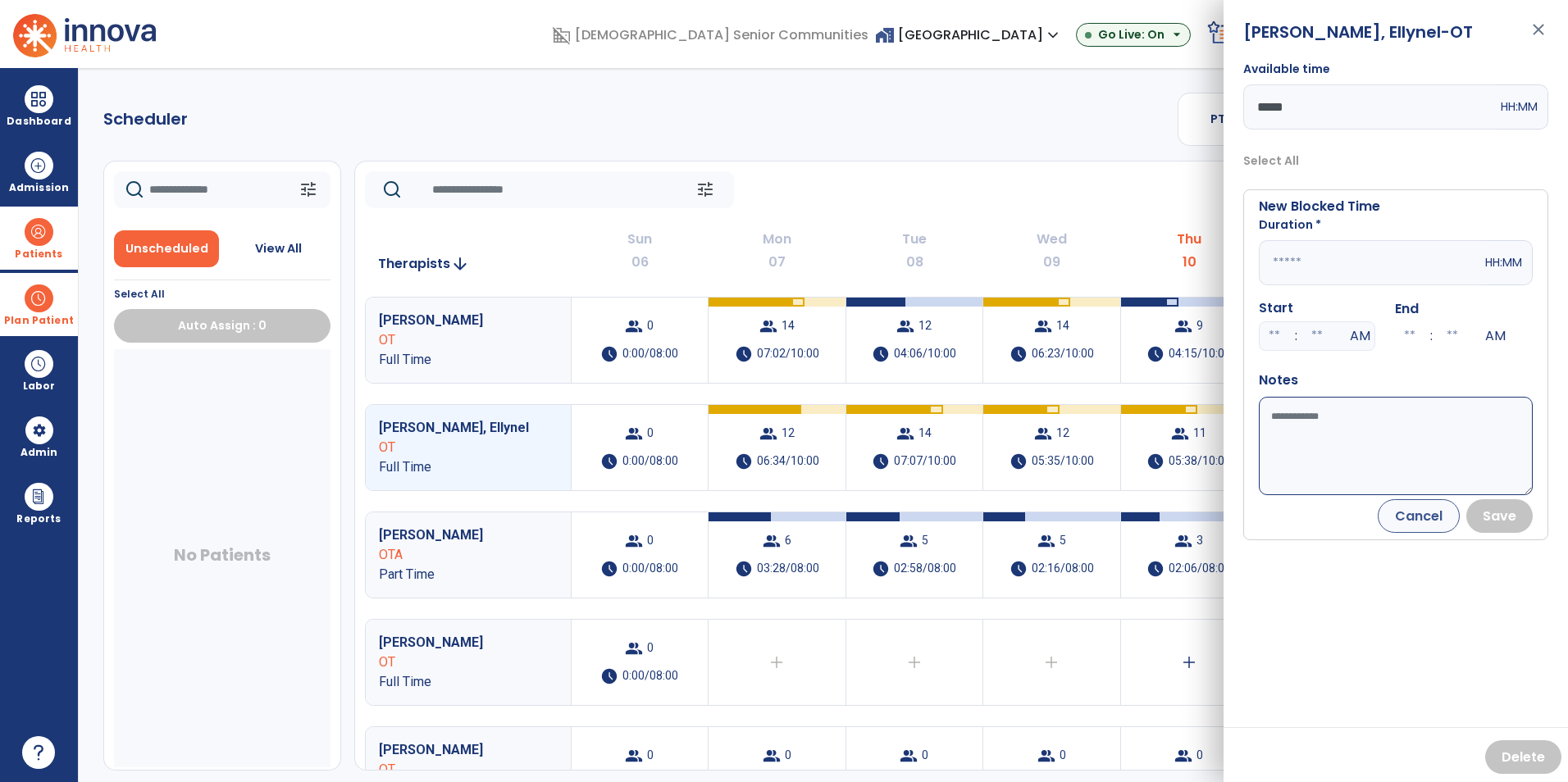 click at bounding box center [1370, 262] 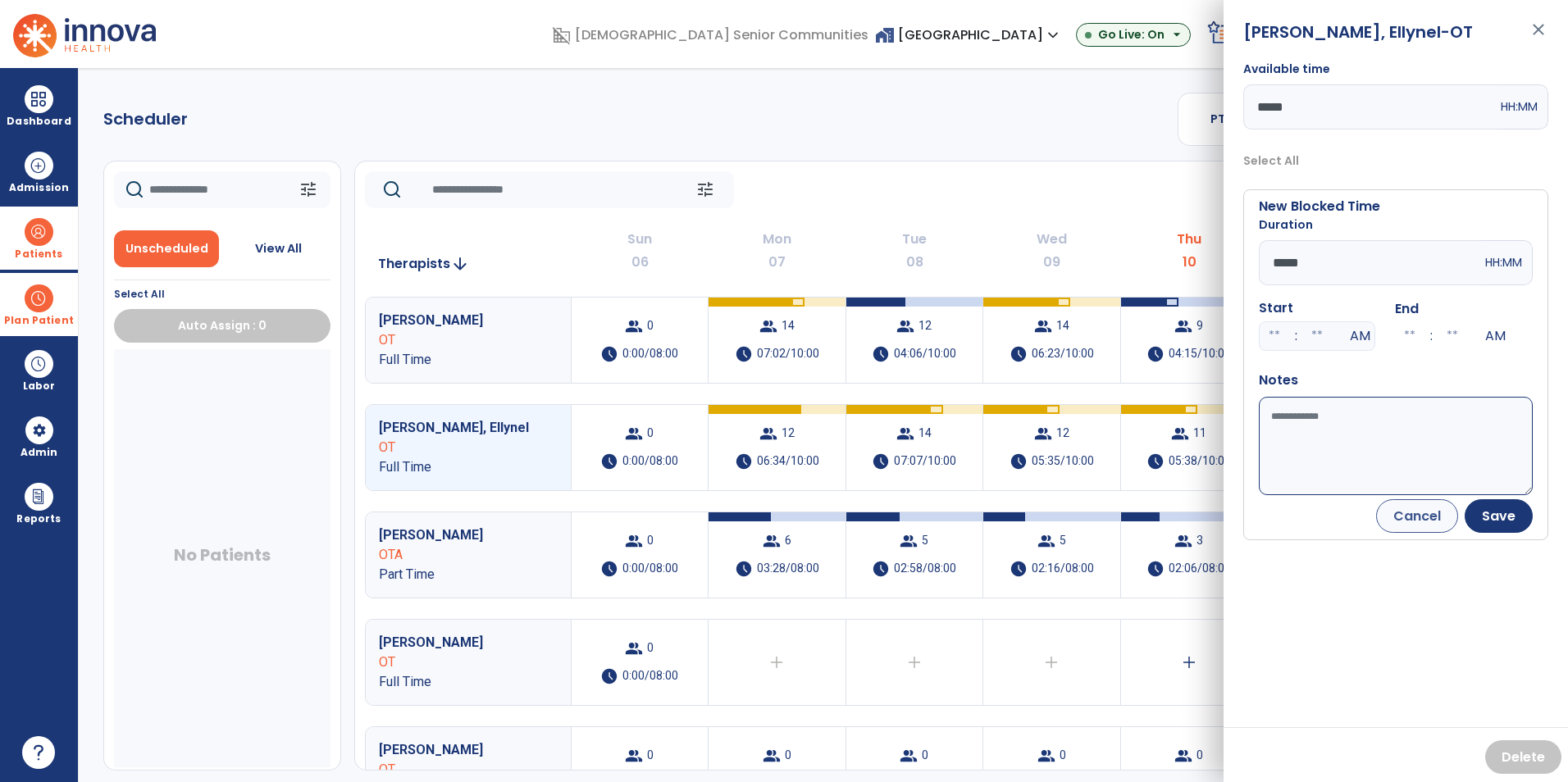 type on "*****" 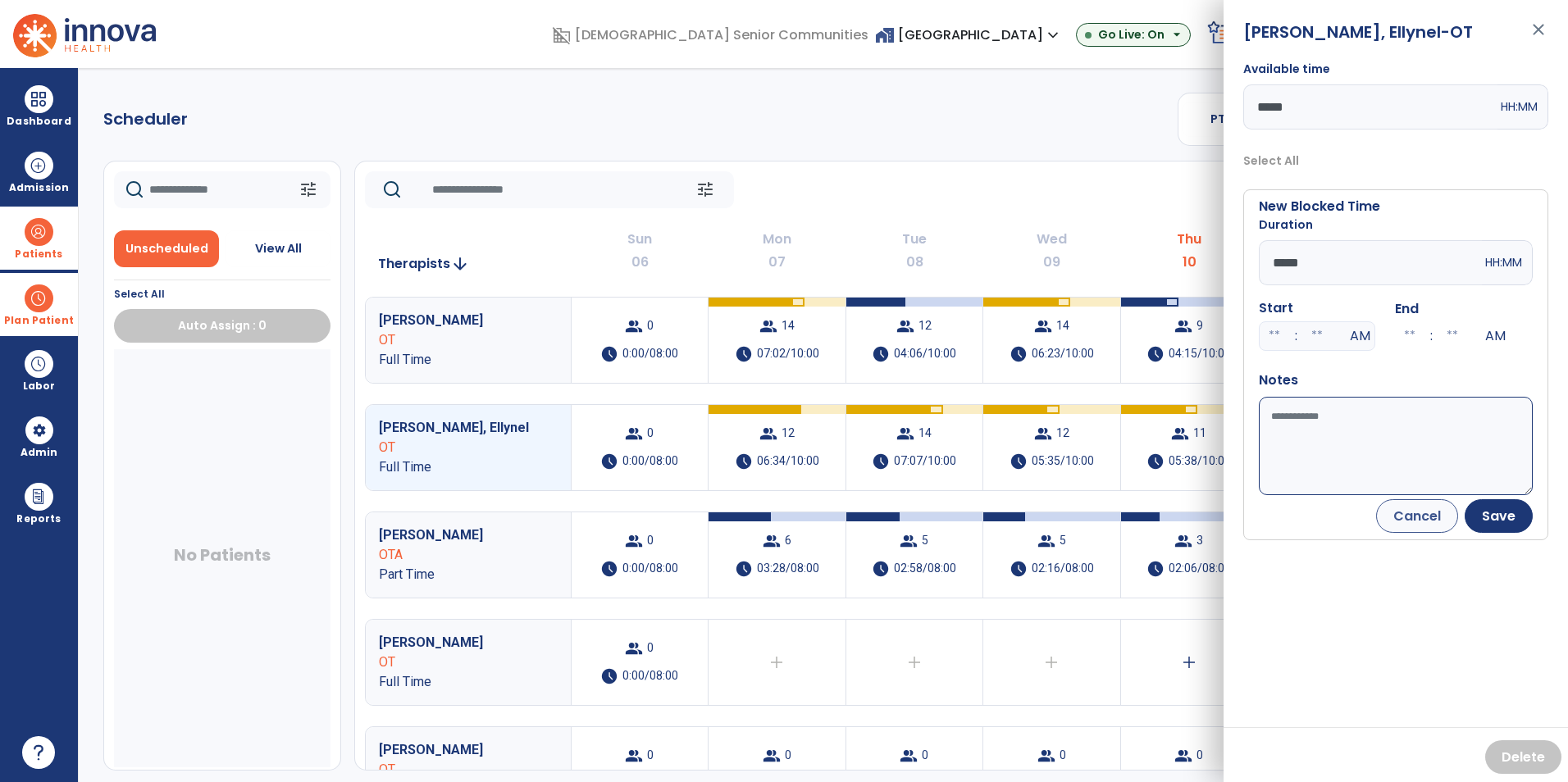 click on "Available time" at bounding box center (1396, 446) 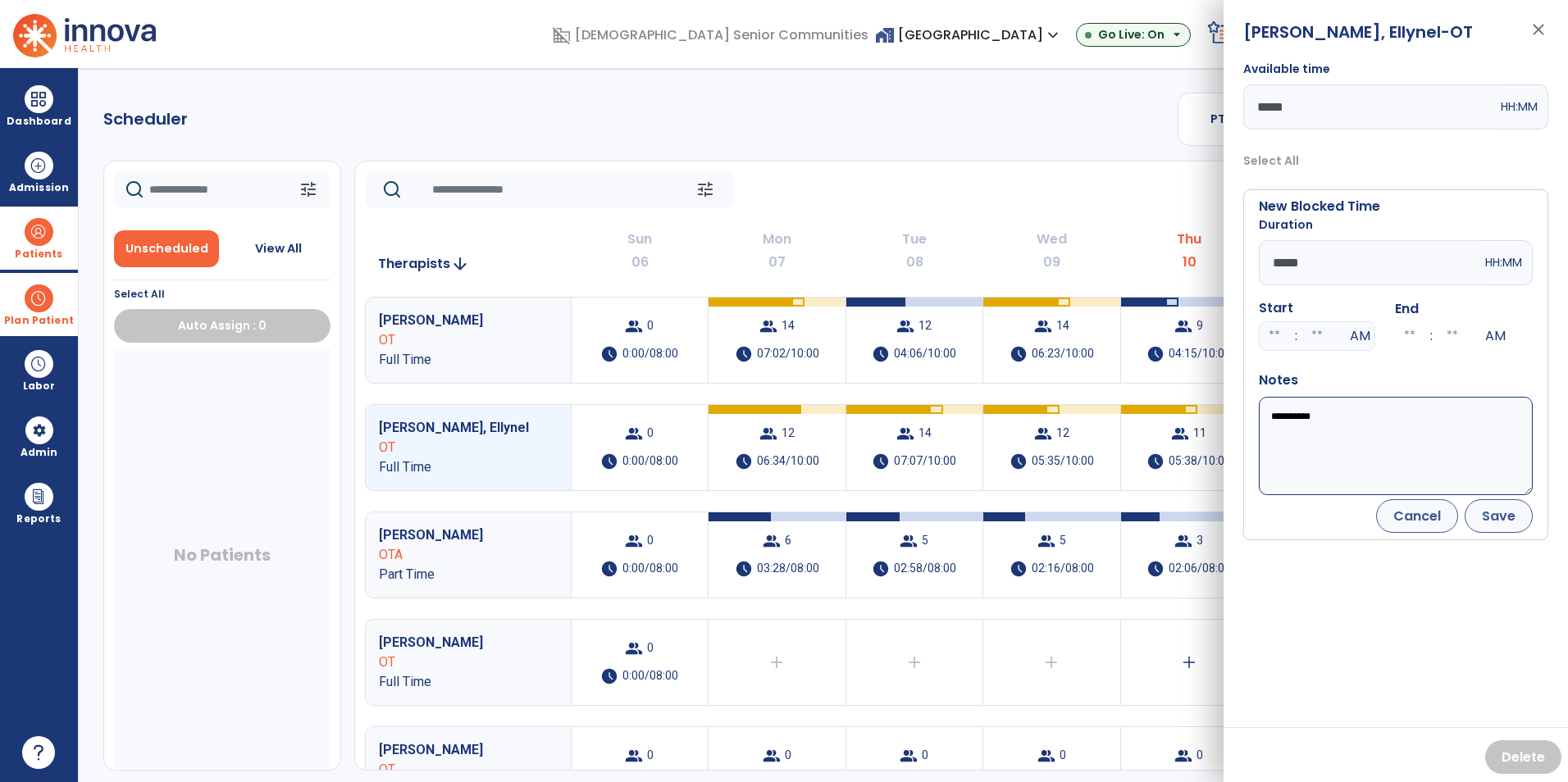type on "**********" 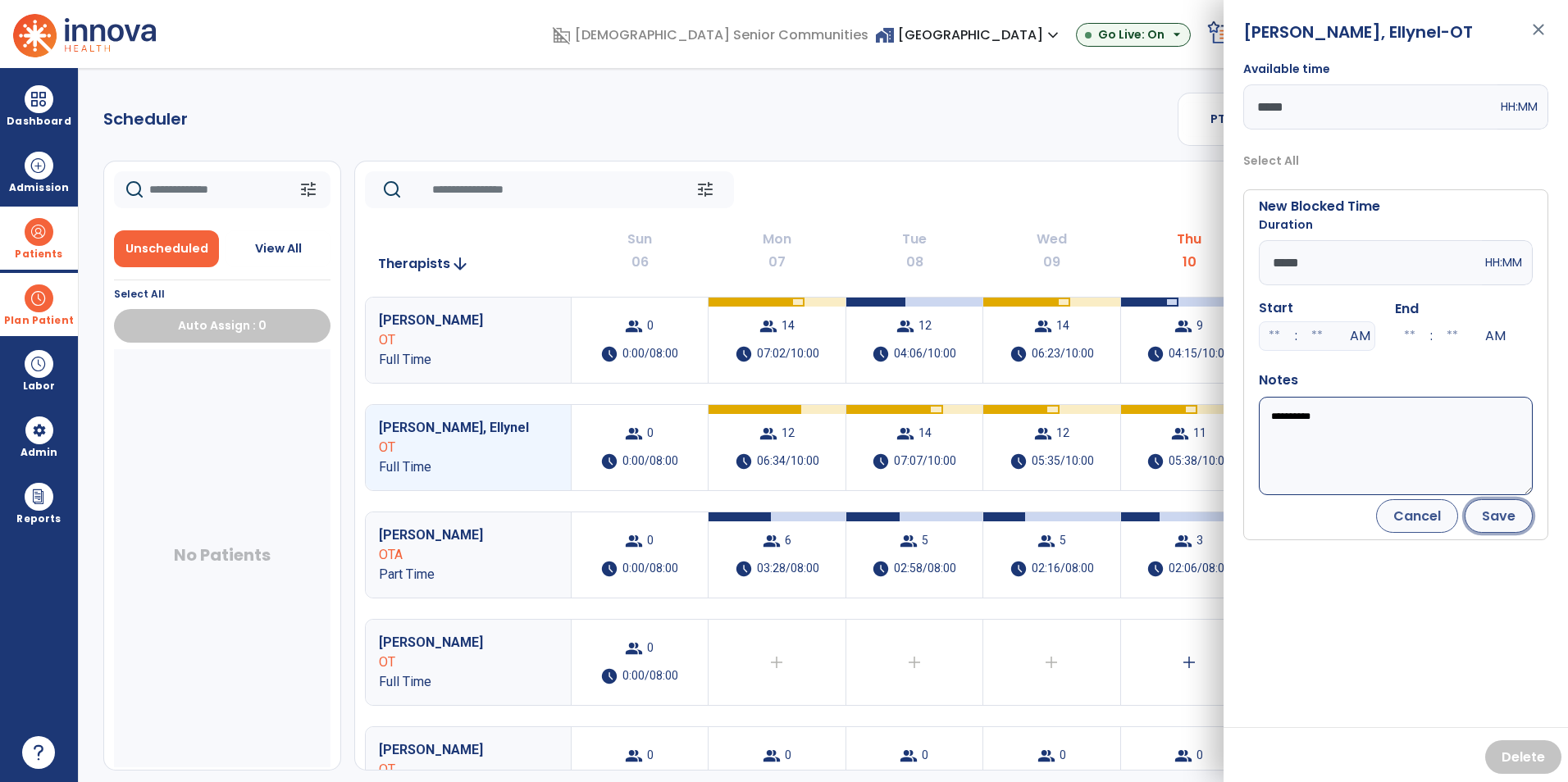 click on "Save" at bounding box center (1498, 516) 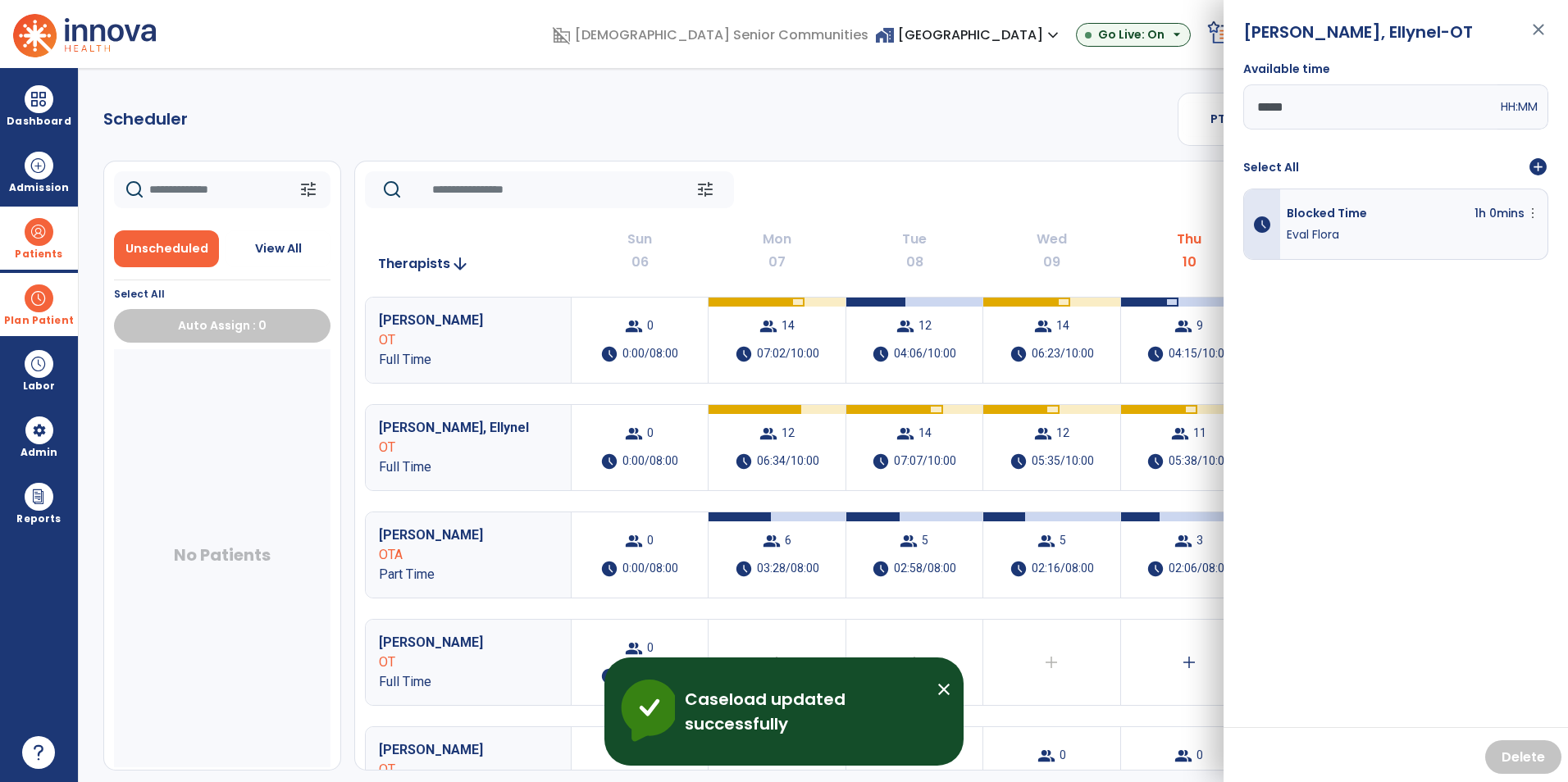 drag, startPoint x: 1359, startPoint y: 398, endPoint x: 1346, endPoint y: 377, distance: 24.698178 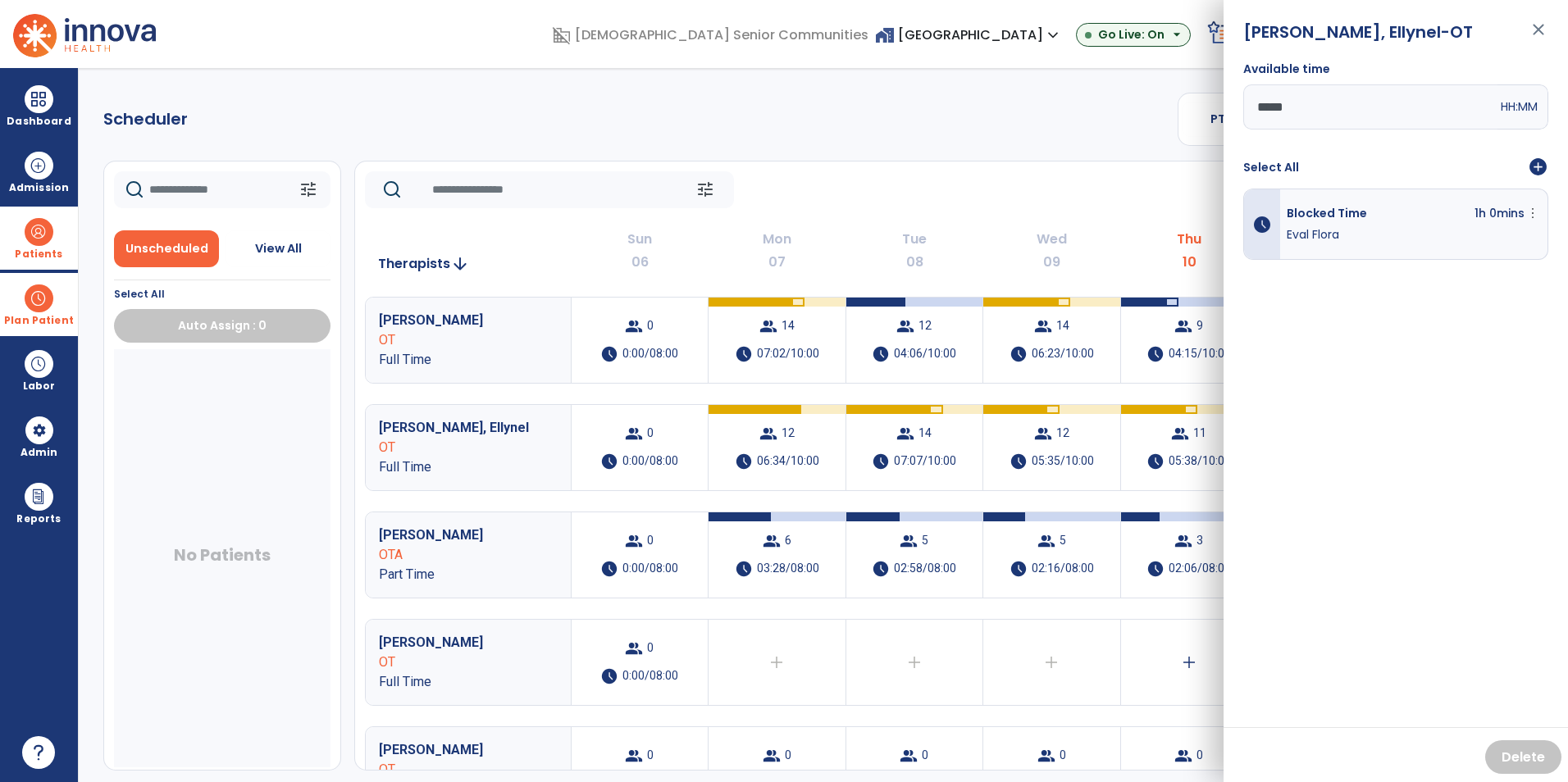 click on "[PERSON_NAME], Ellynel  -OT close" at bounding box center [1396, 37] 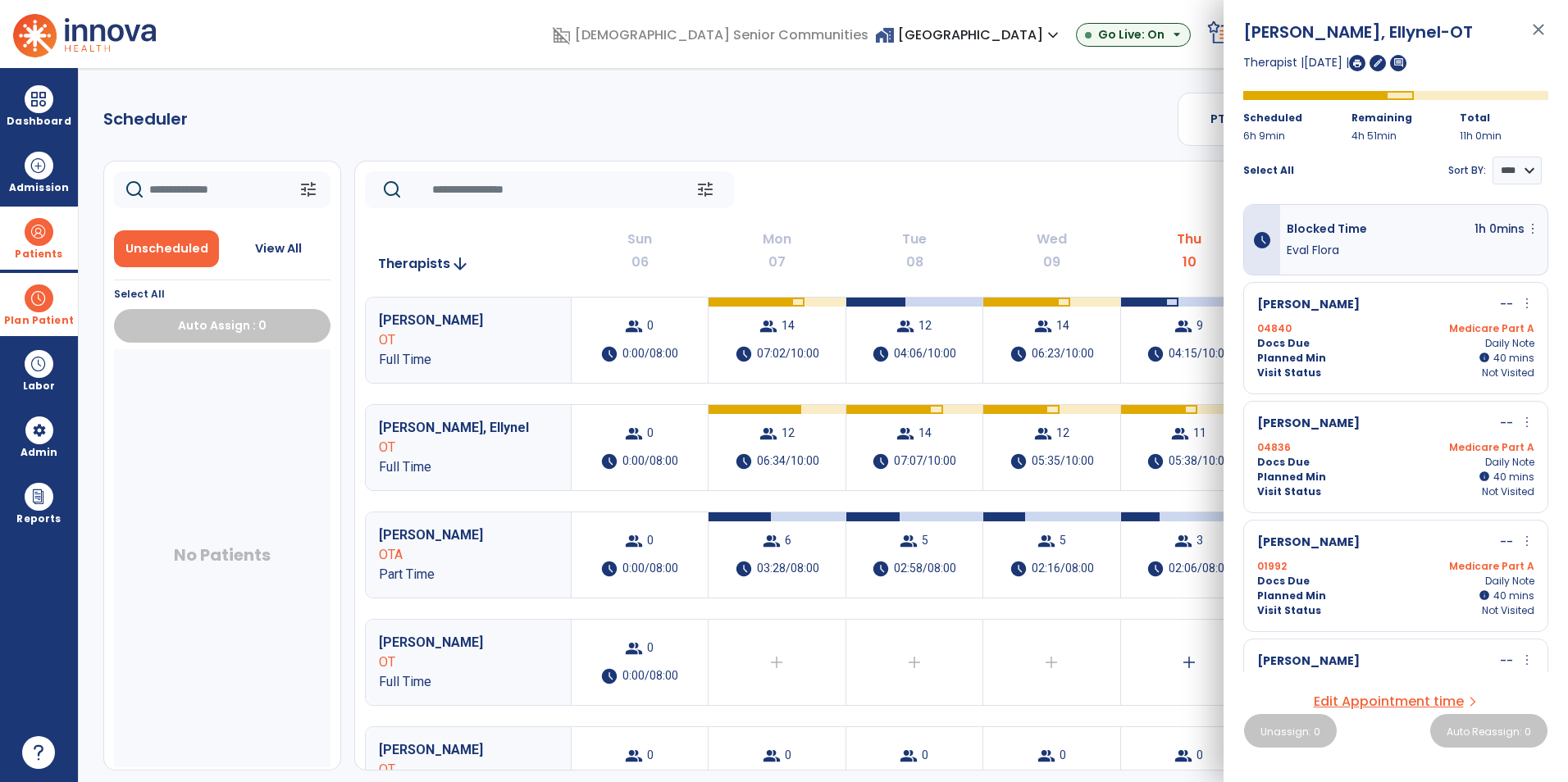 click on "Planned Min  info   40 I 40 mins" at bounding box center (1396, 477) 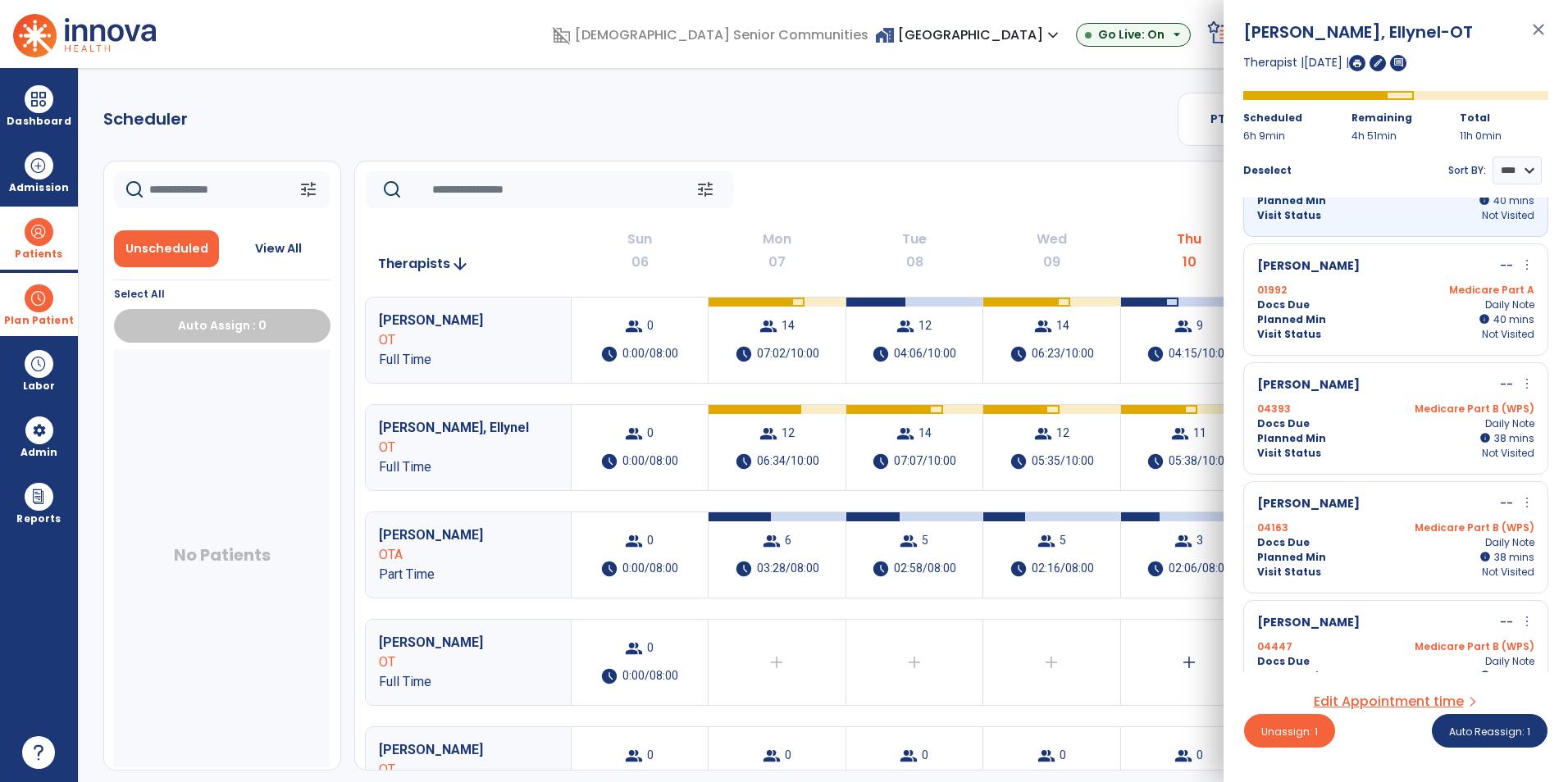 scroll, scrollTop: 328, scrollLeft: 0, axis: vertical 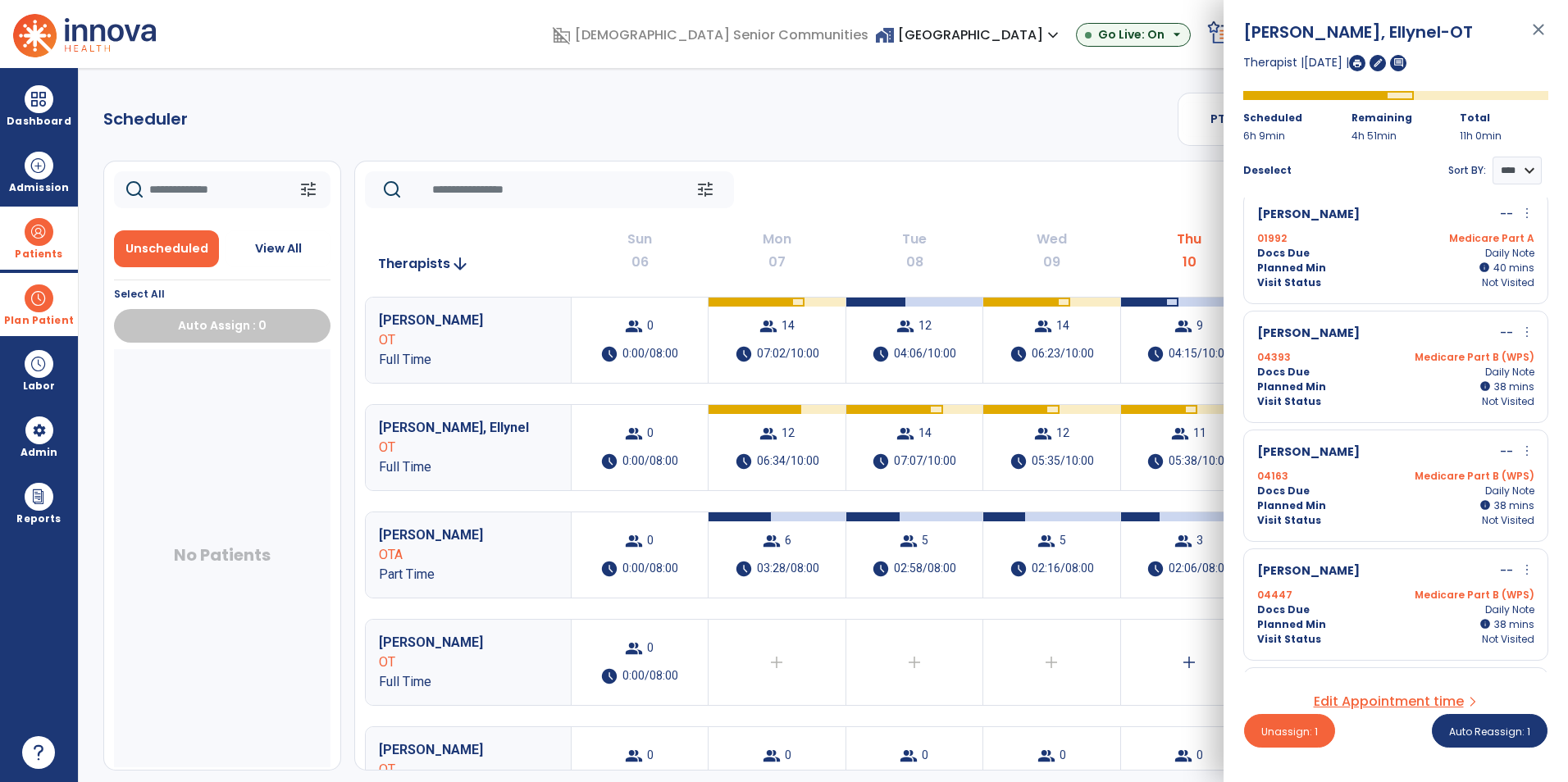 click on "Planned Min  info   38 I 38 mins" at bounding box center (1396, 506) 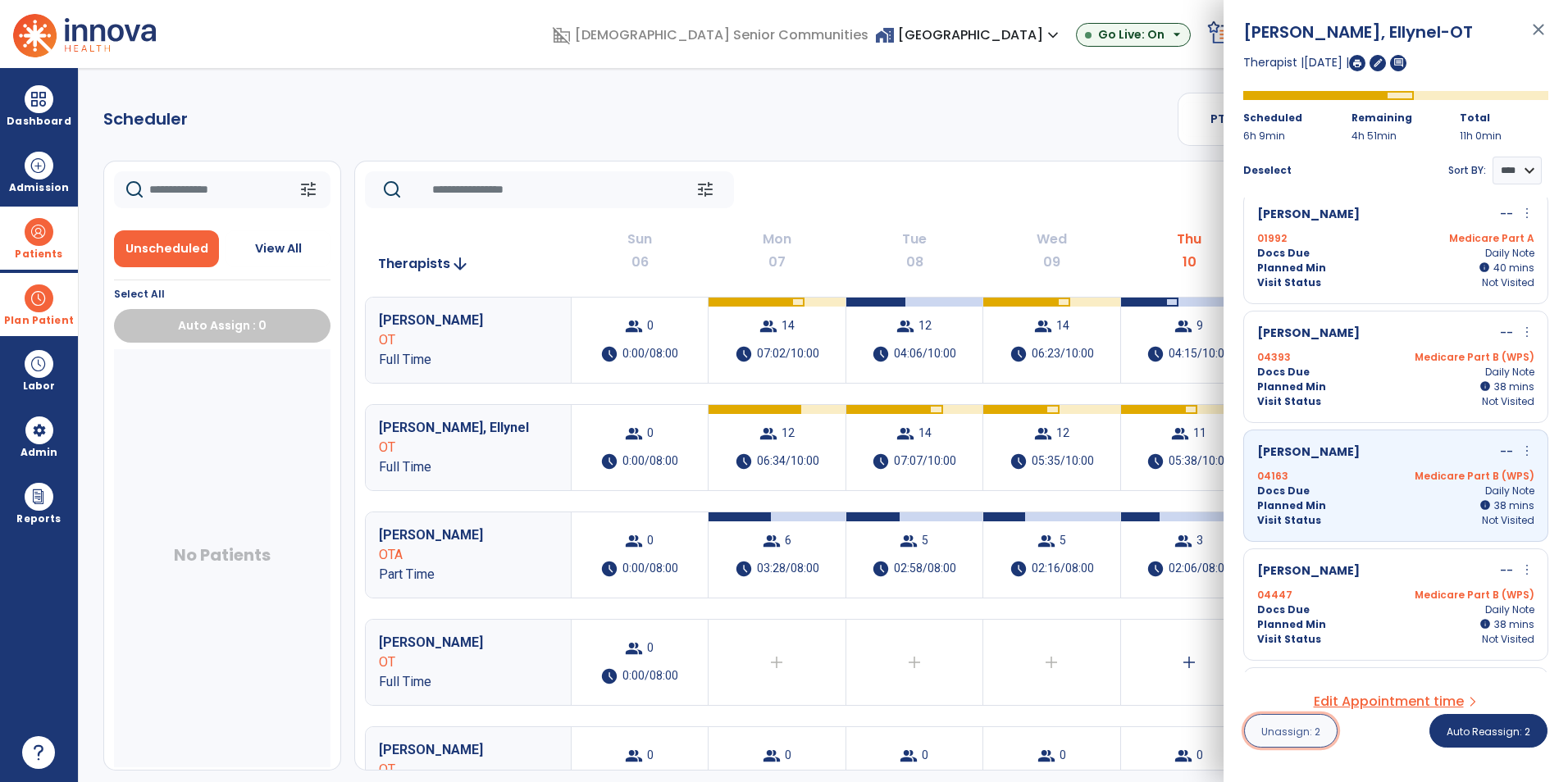 click on "Unassign: 2" at bounding box center [1291, 731] 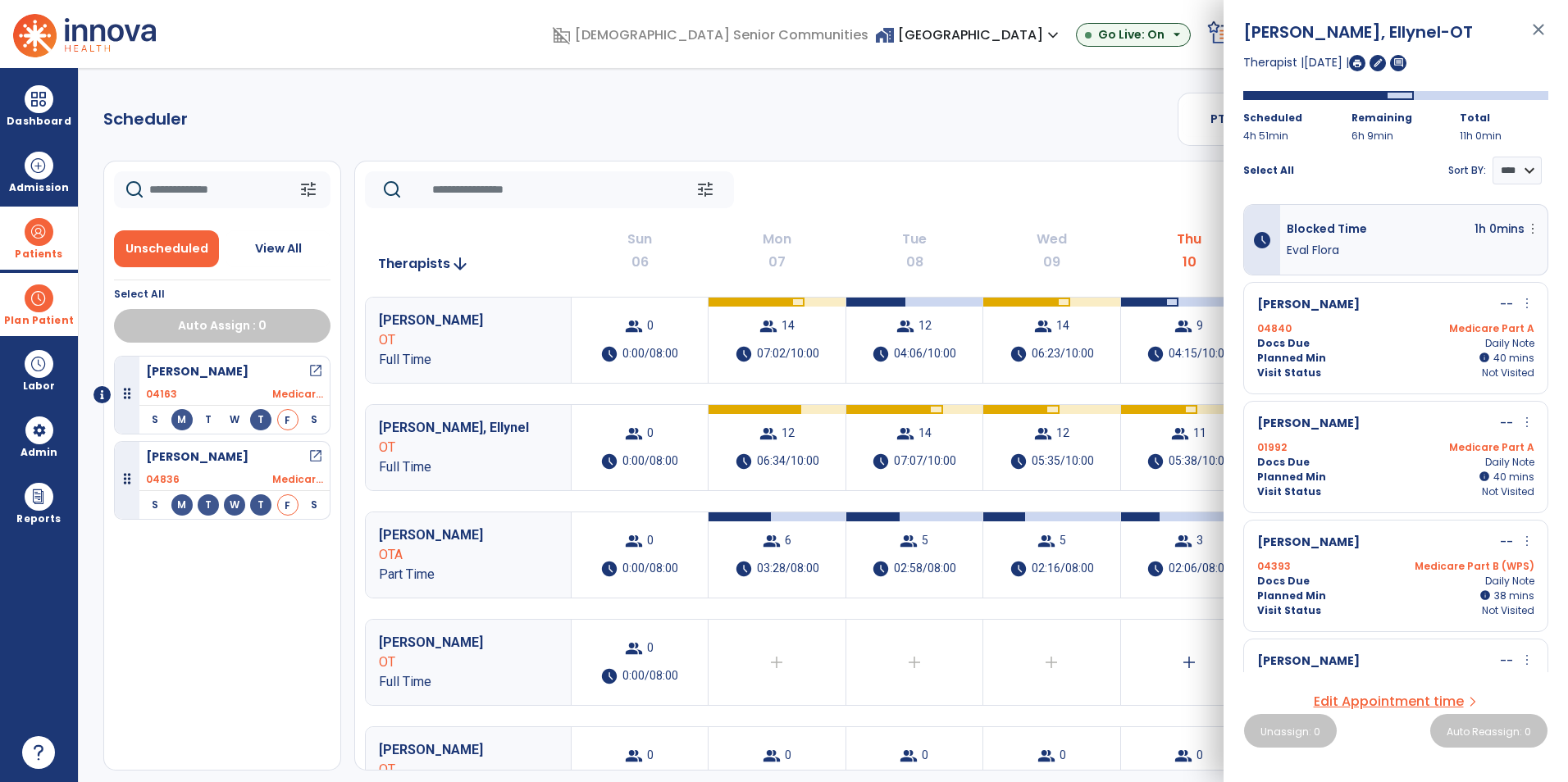 click on "close" at bounding box center [1538, 37] 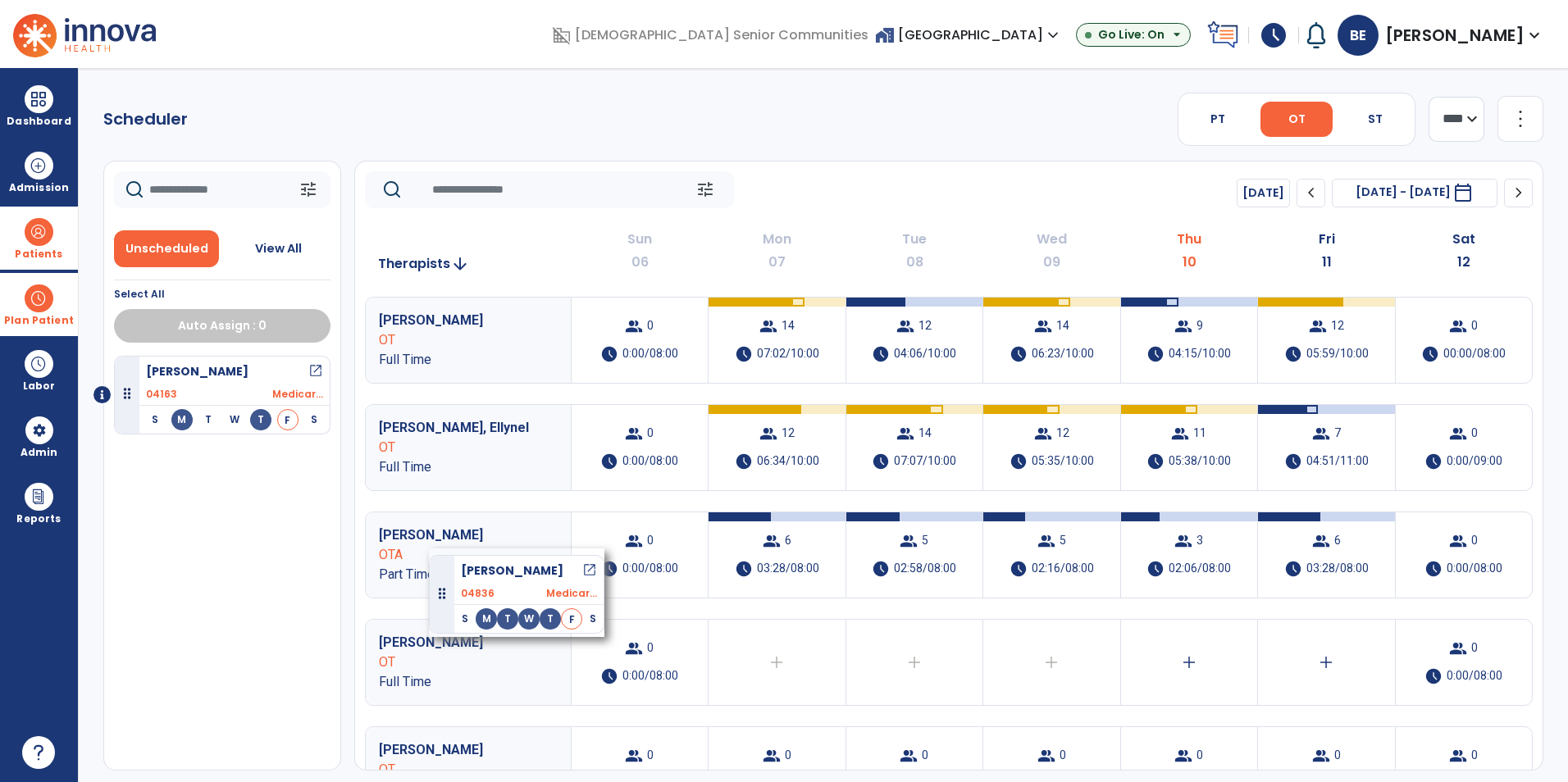 drag, startPoint x: 180, startPoint y: 466, endPoint x: 429, endPoint y: 548, distance: 262.15453 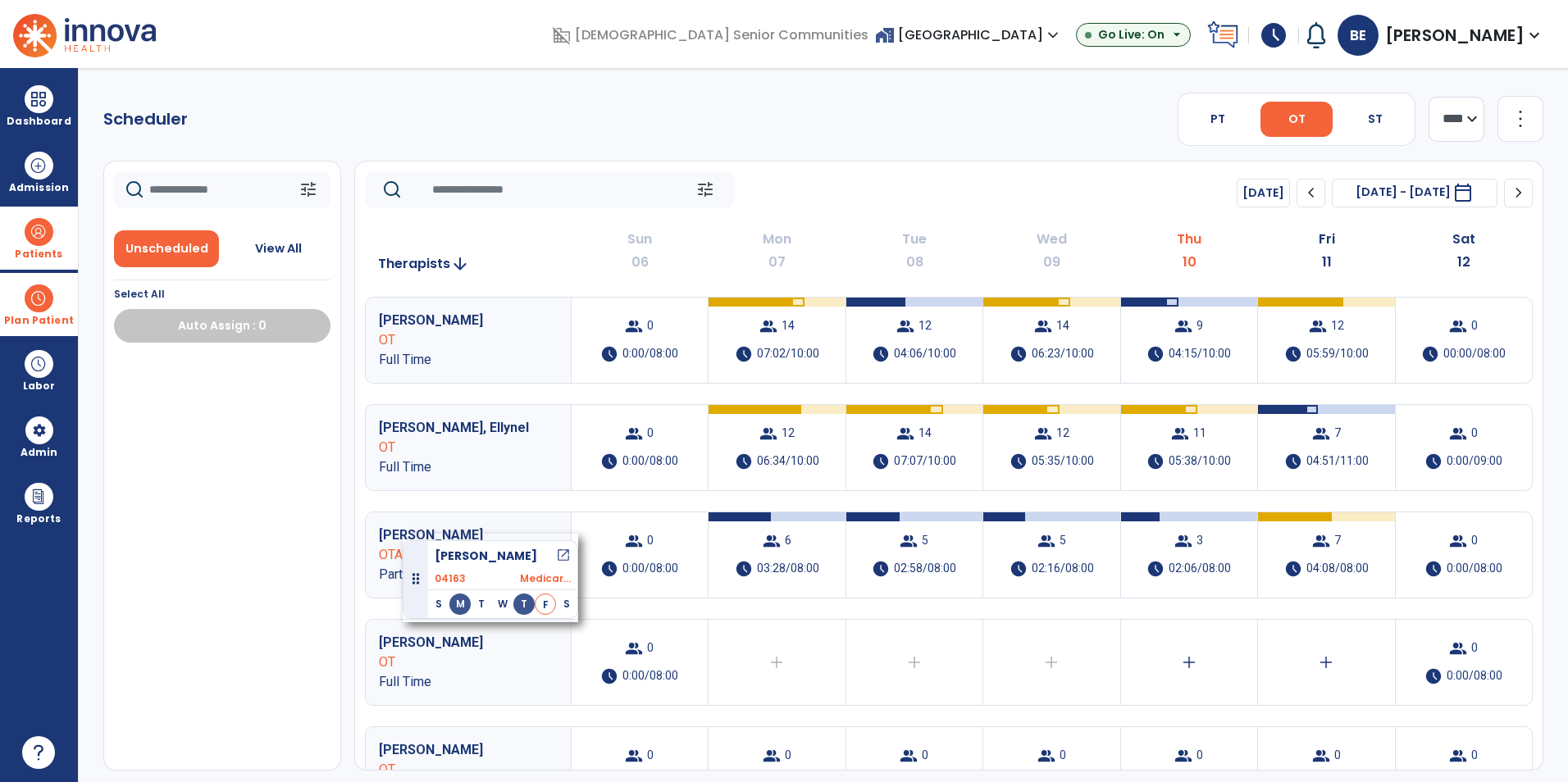 drag, startPoint x: 248, startPoint y: 396, endPoint x: 414, endPoint y: 540, distance: 219.7544 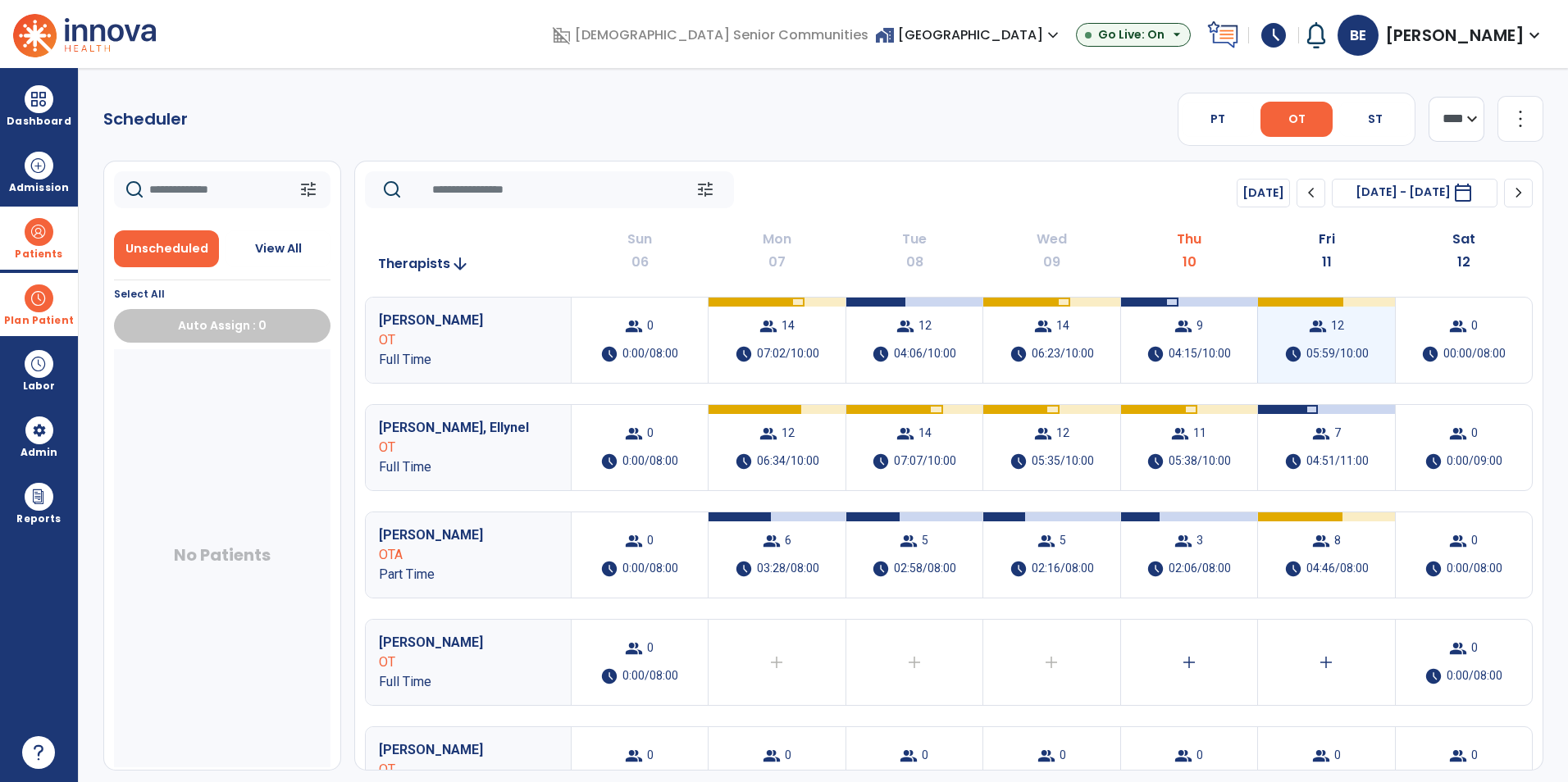 click on "group  12  schedule  05:59/10:00" at bounding box center (1326, 340) 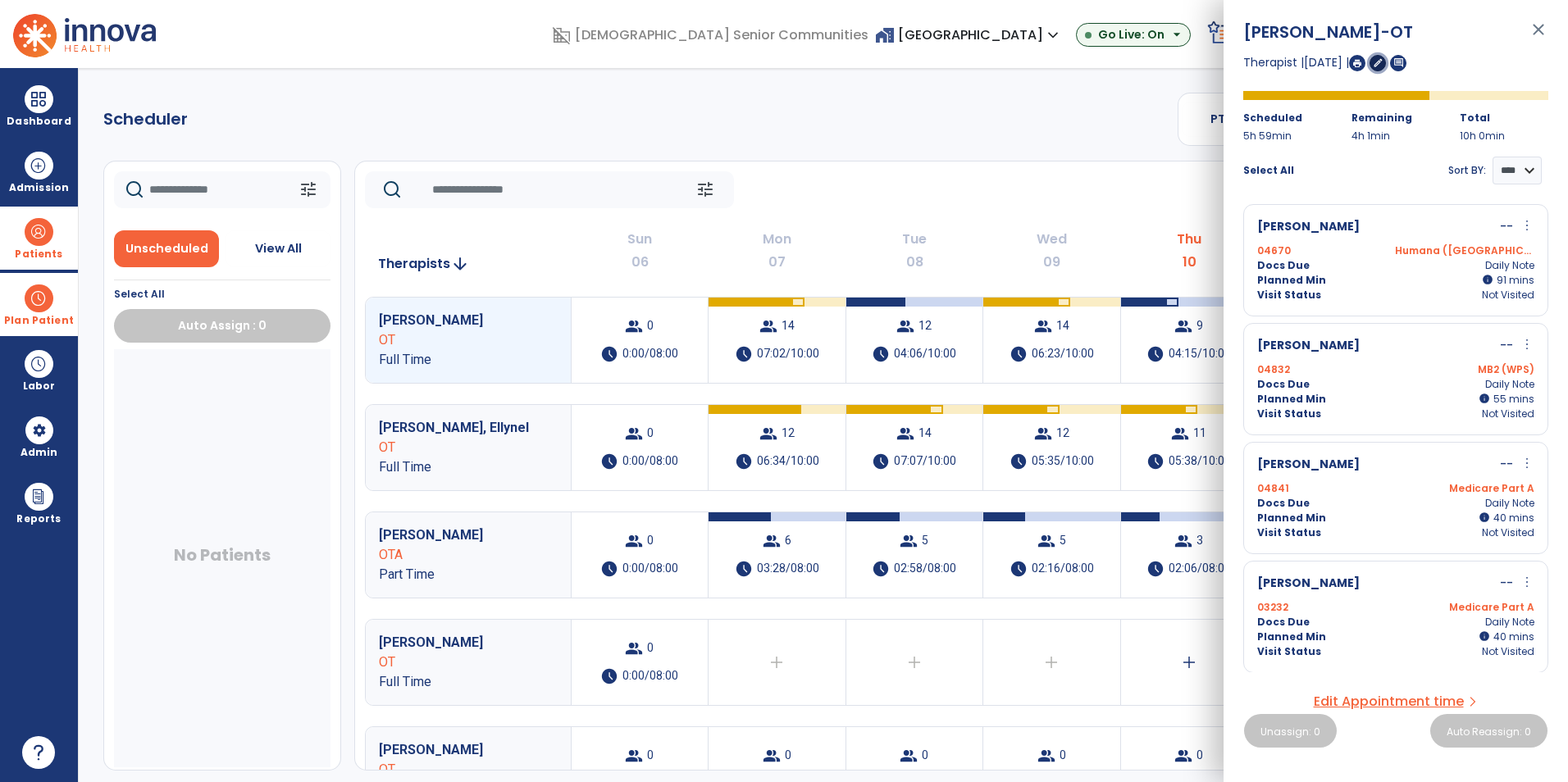 click on "edit" at bounding box center [1378, 62] 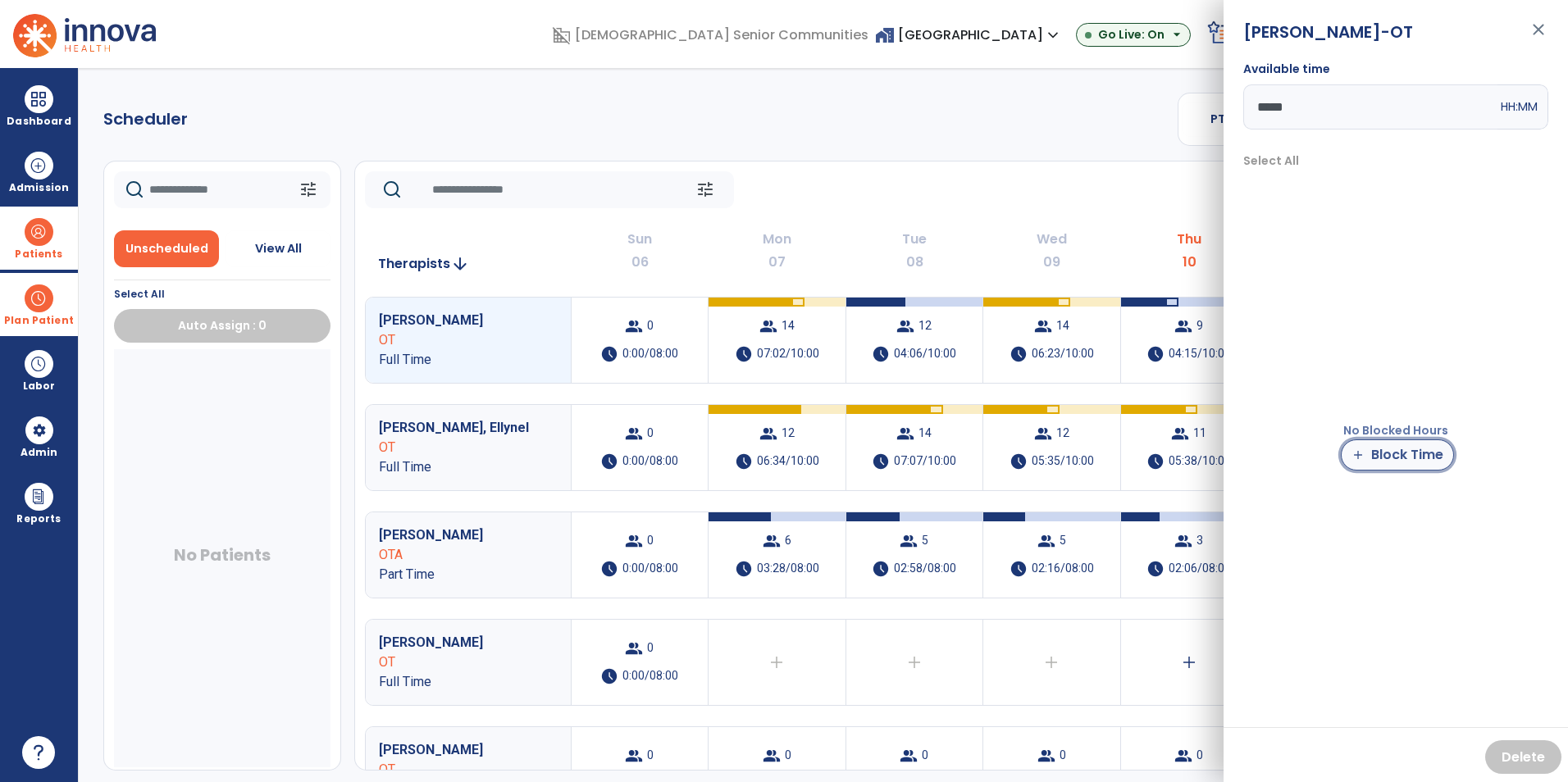 click on "add   Block Time" at bounding box center (1397, 455) 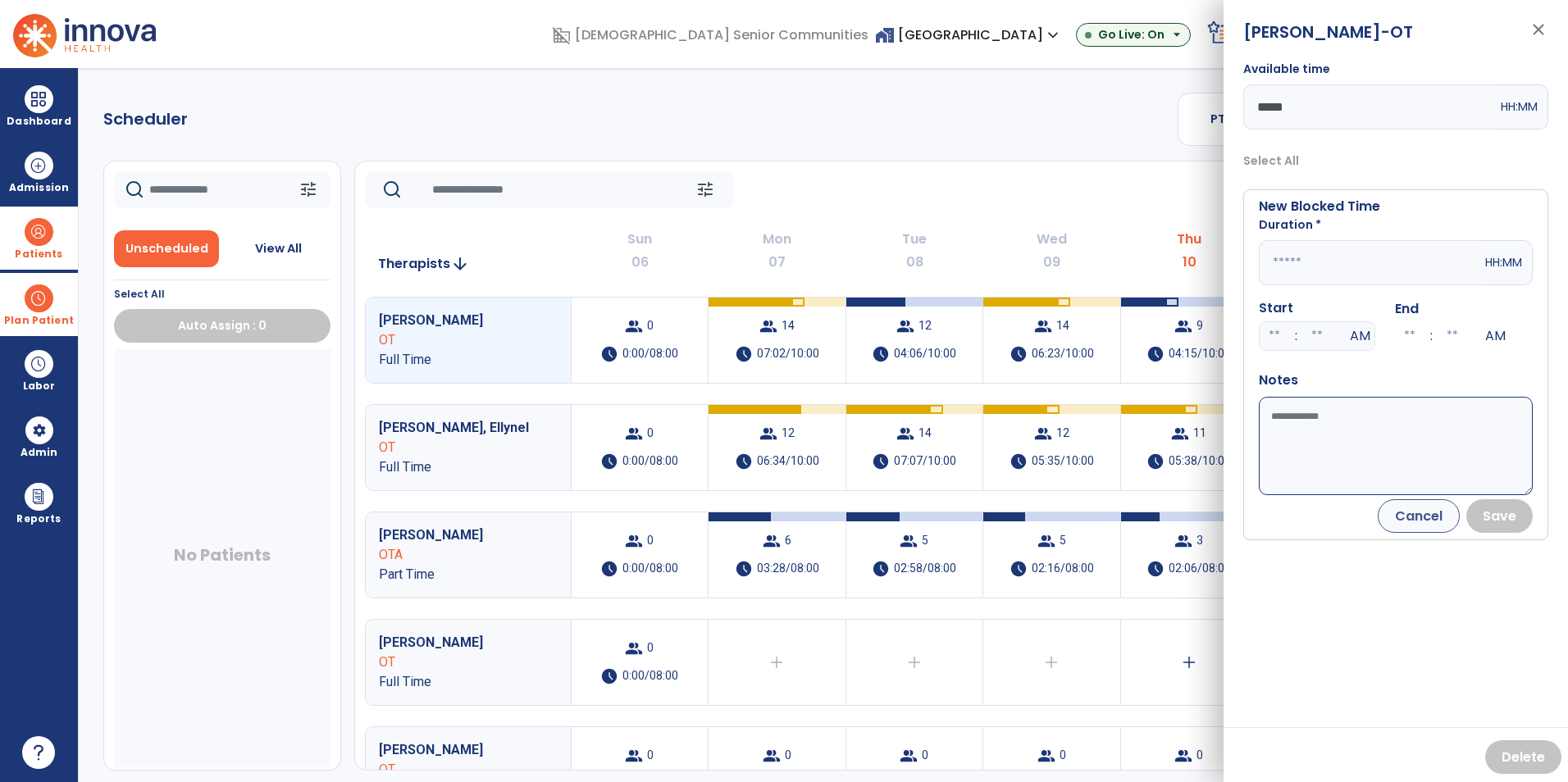 click at bounding box center (1370, 262) 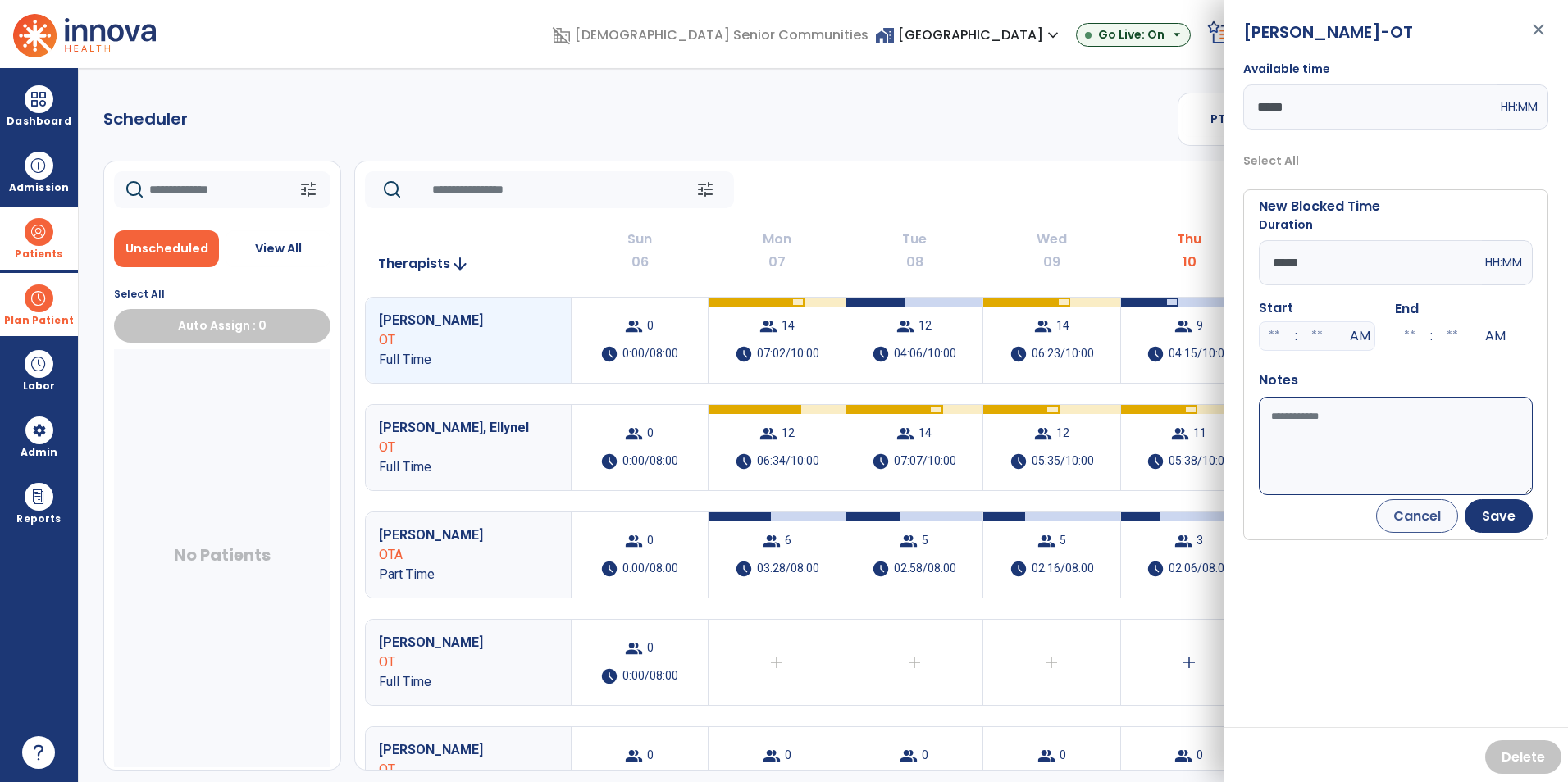 type on "*****" 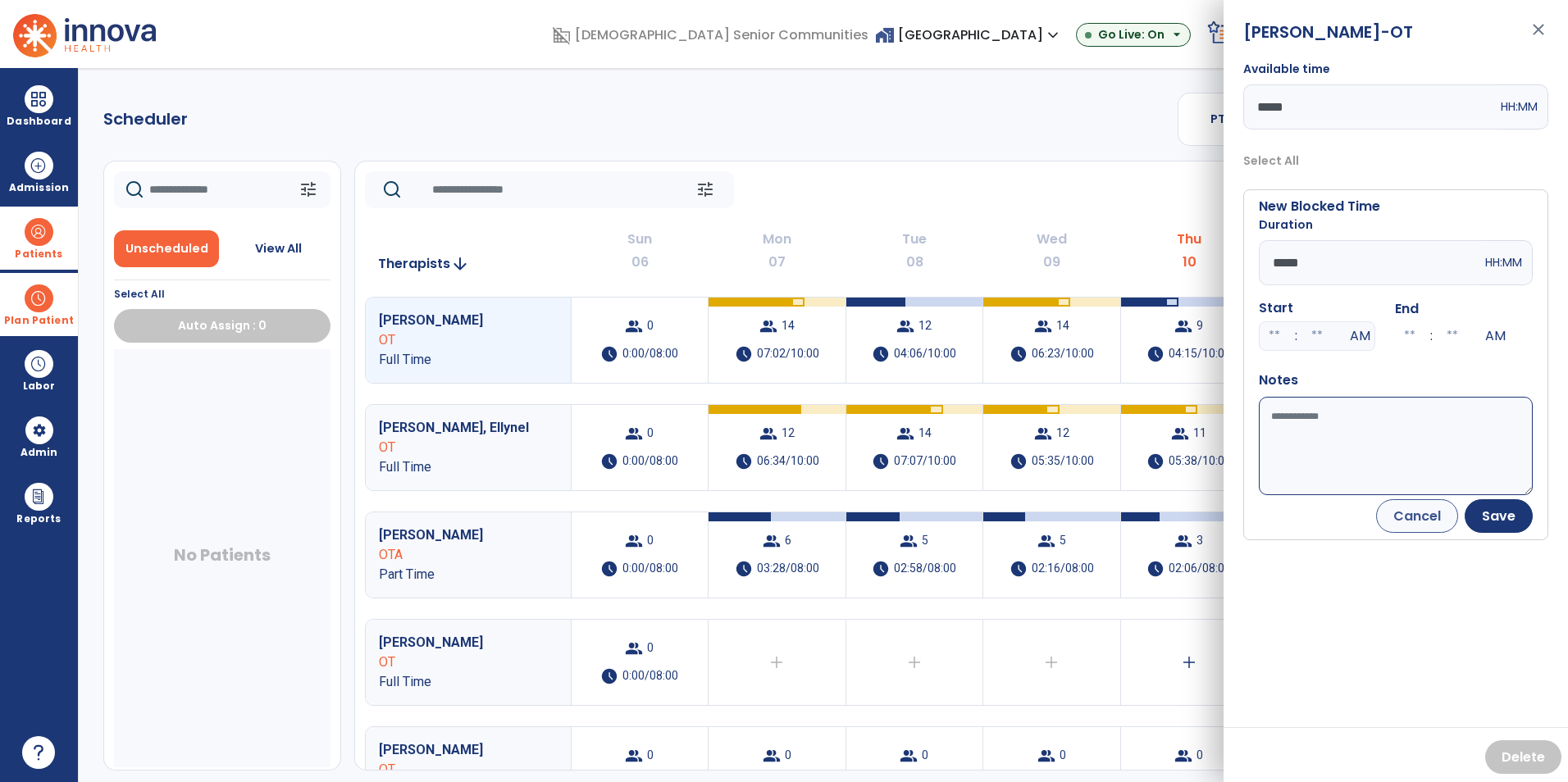 click on "Available time" at bounding box center [1396, 446] 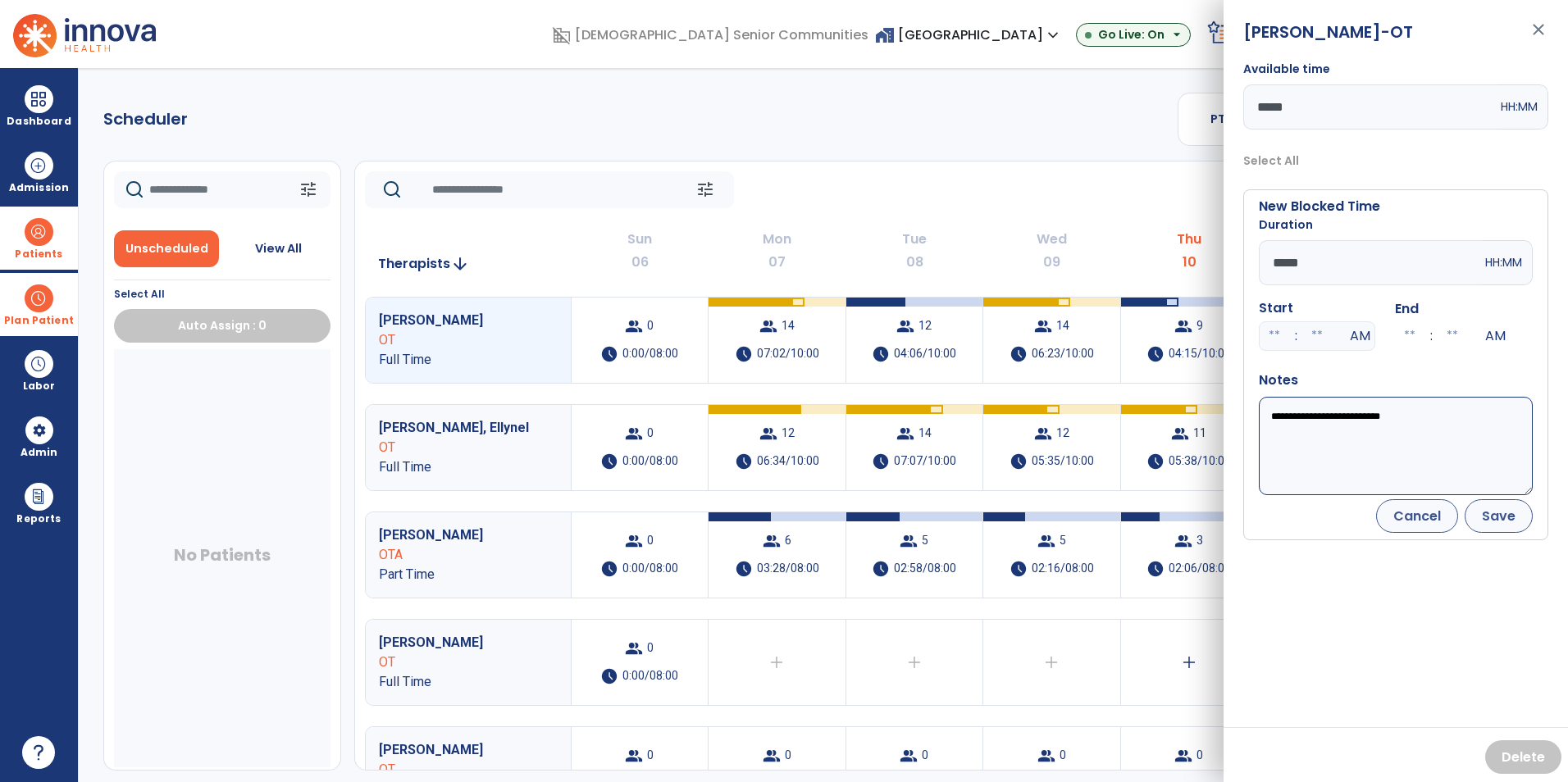 type on "**********" 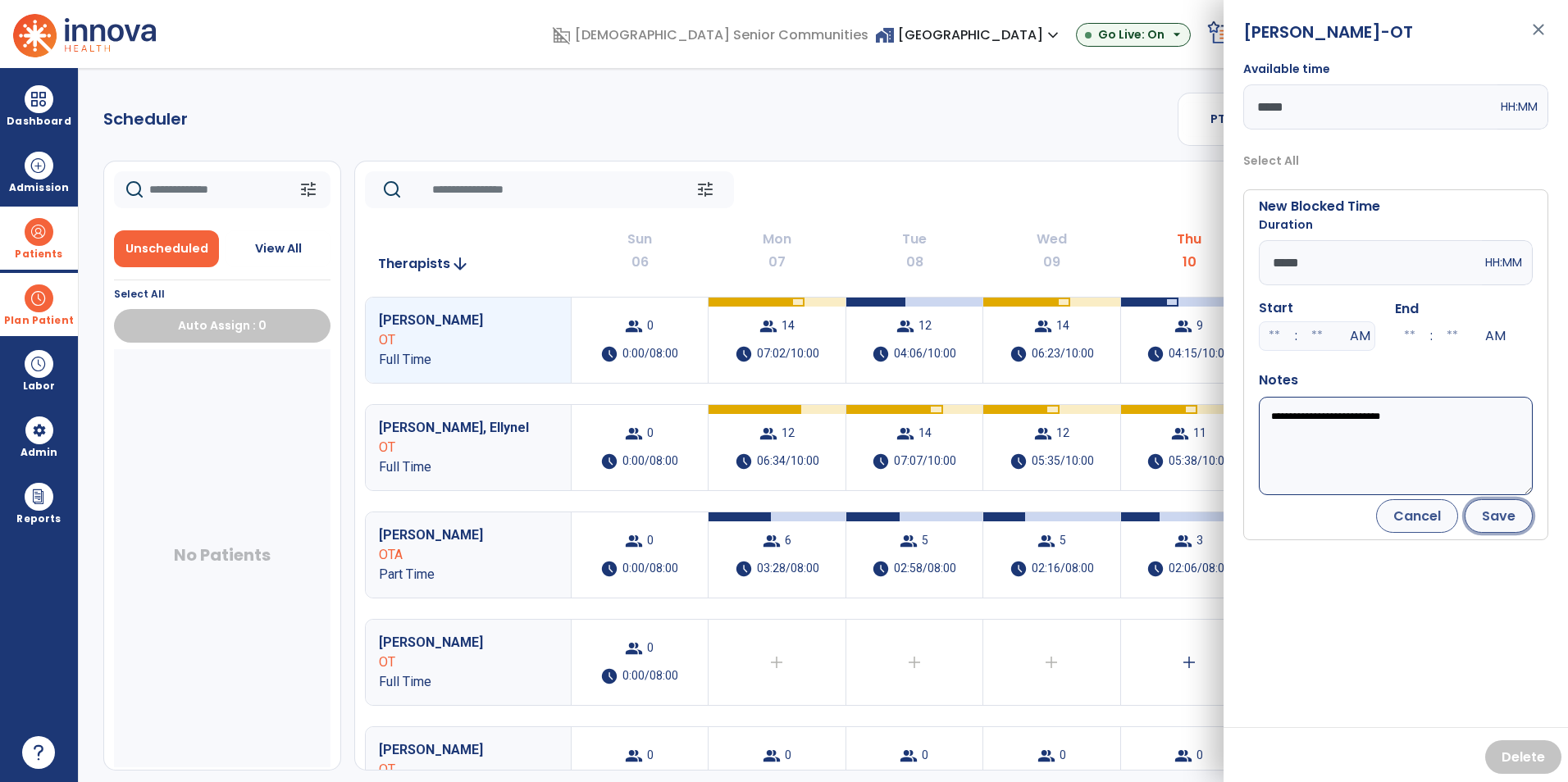 click on "Save" at bounding box center (1498, 516) 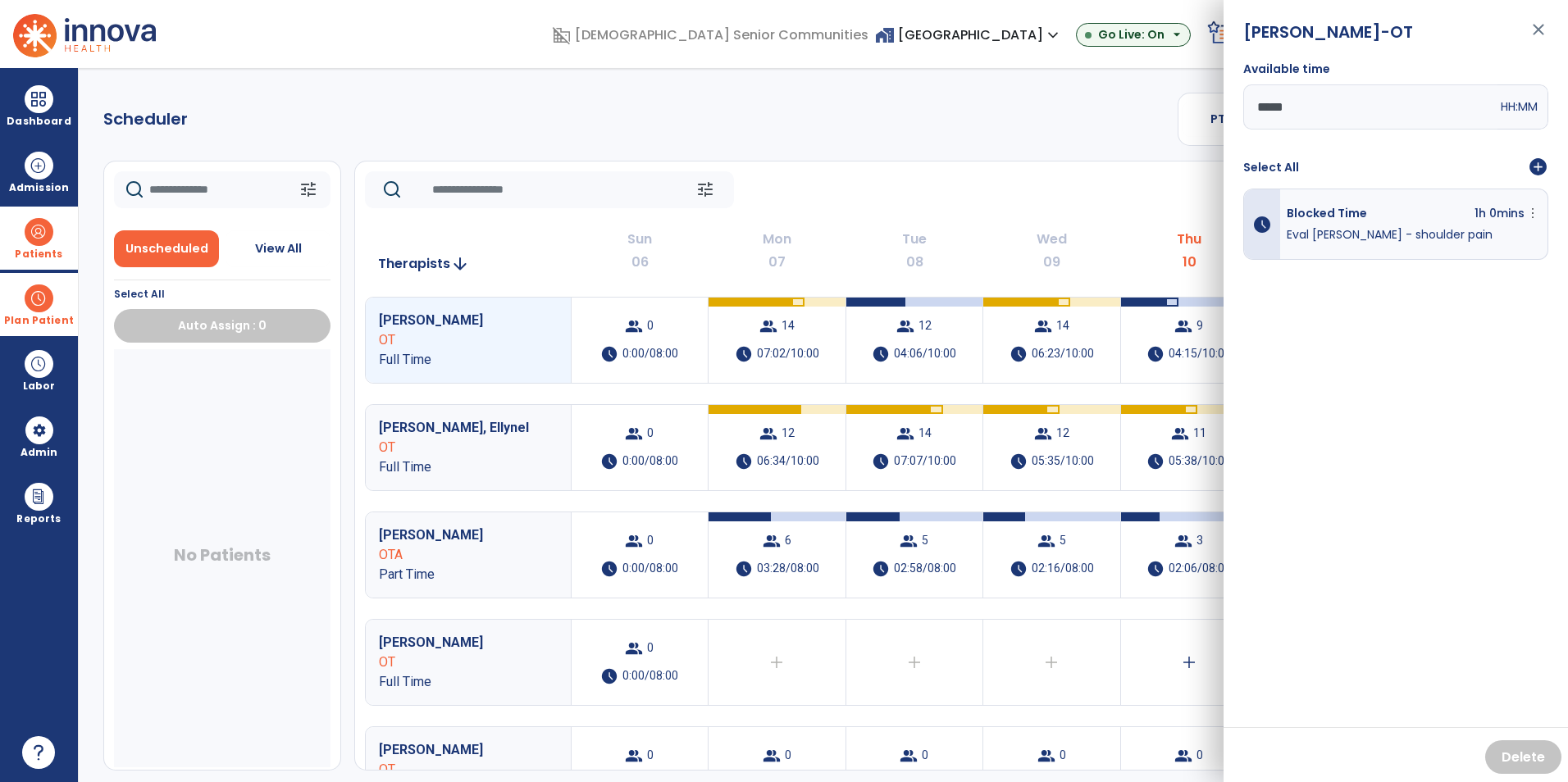 click on "close" at bounding box center (1538, 37) 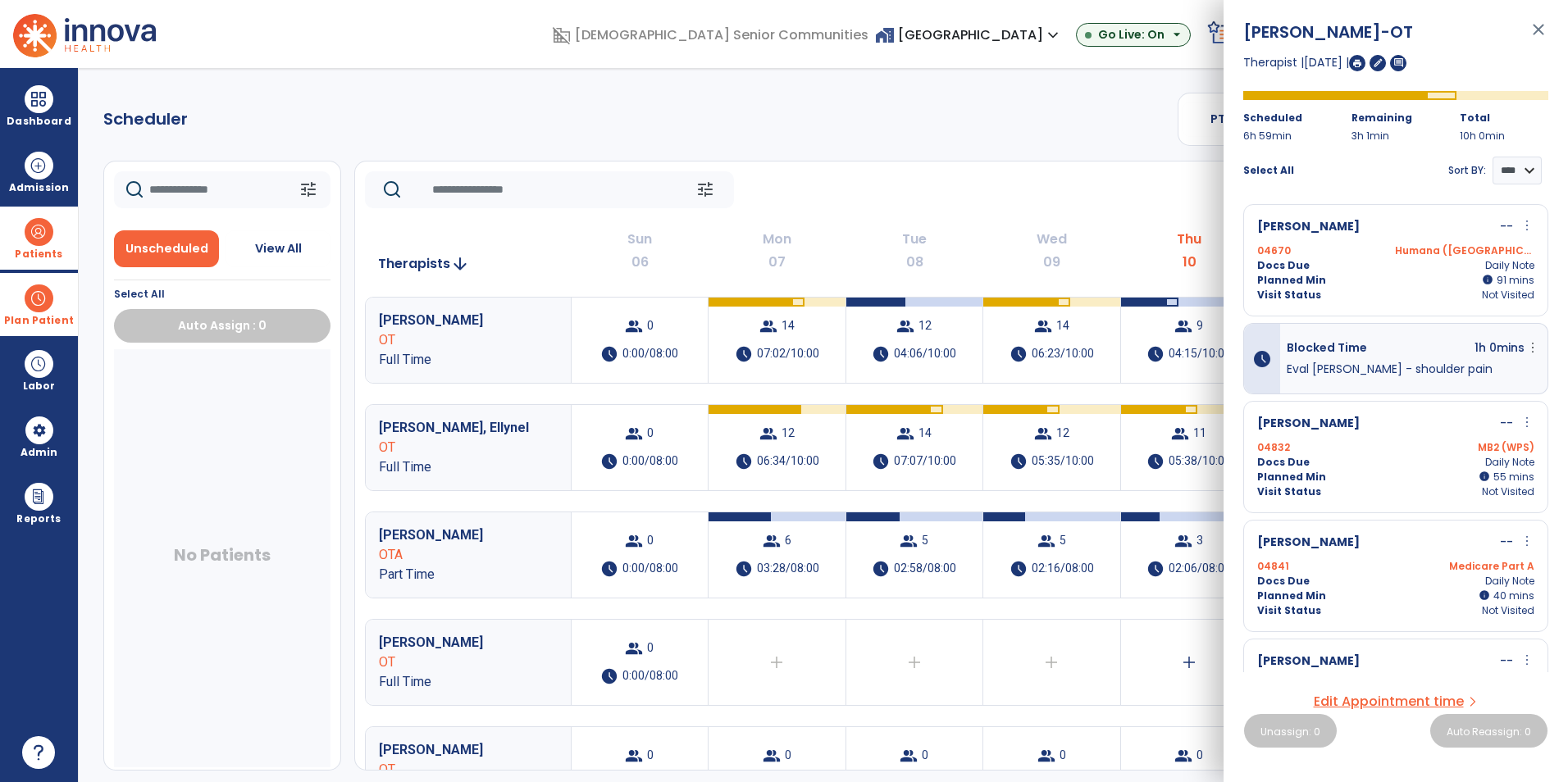 click on "close" at bounding box center (1538, 37) 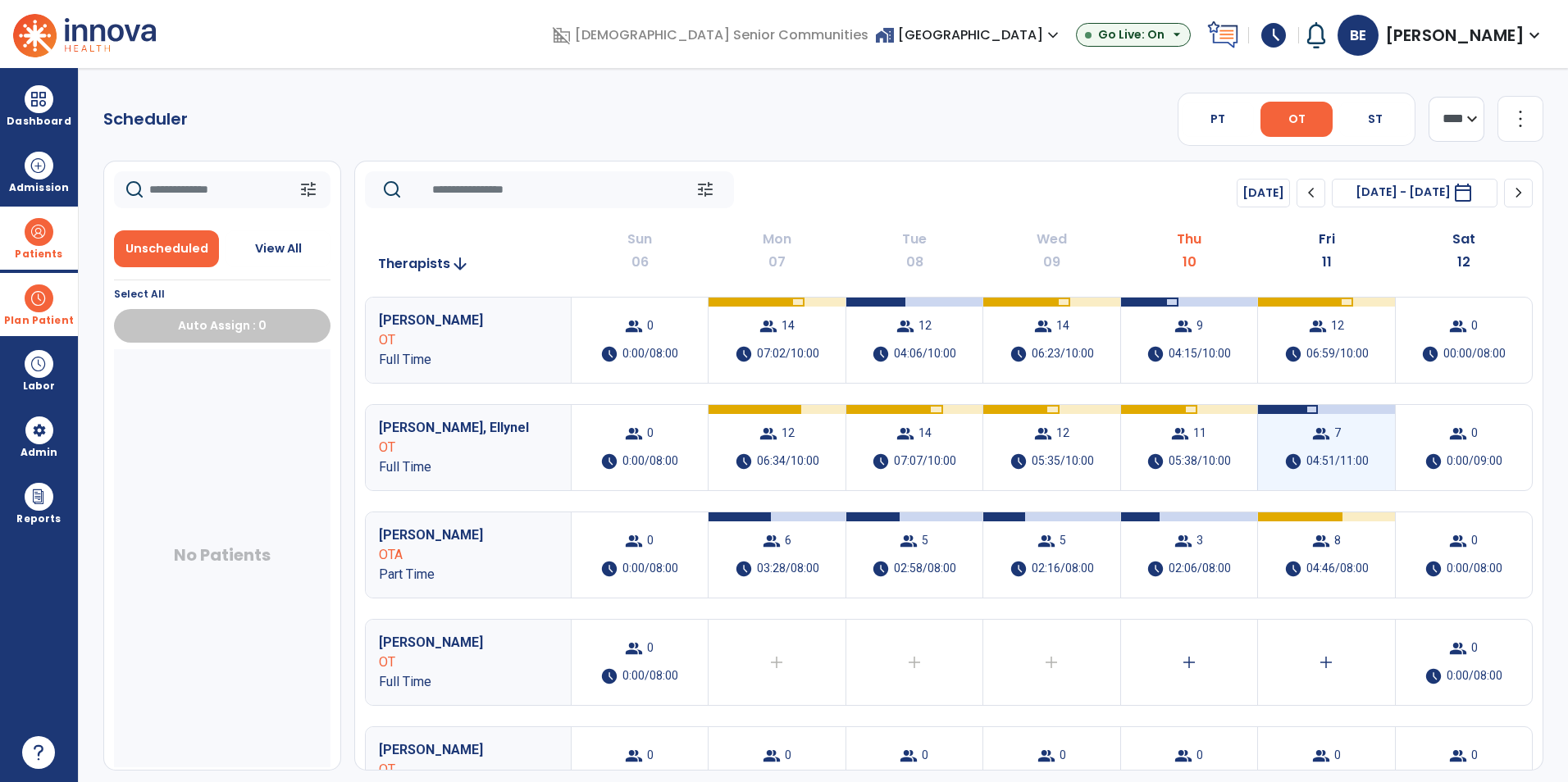 click on "group" at bounding box center [1321, 434] 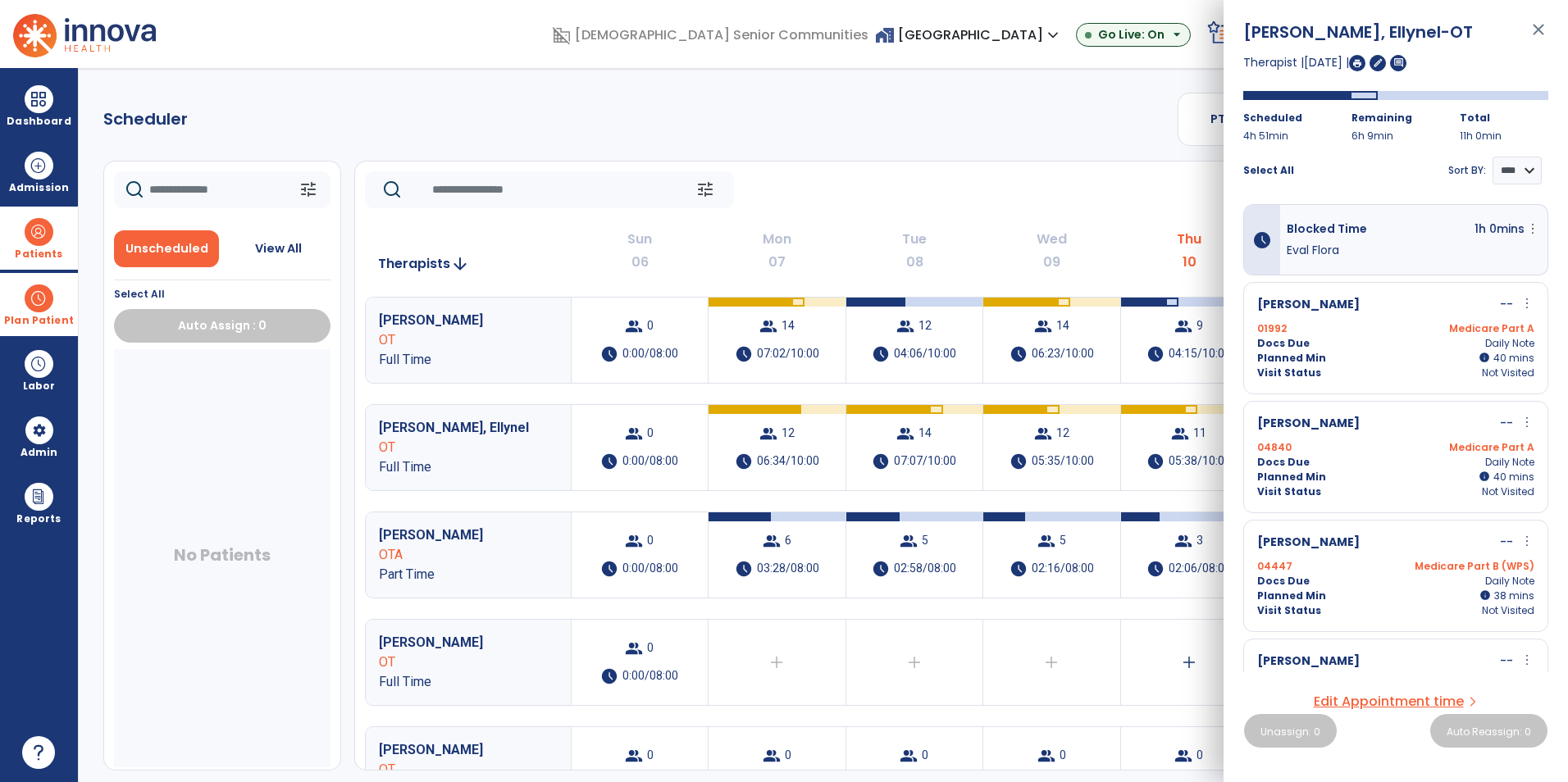 drag, startPoint x: 1415, startPoint y: 239, endPoint x: 1467, endPoint y: 222, distance: 54.70832 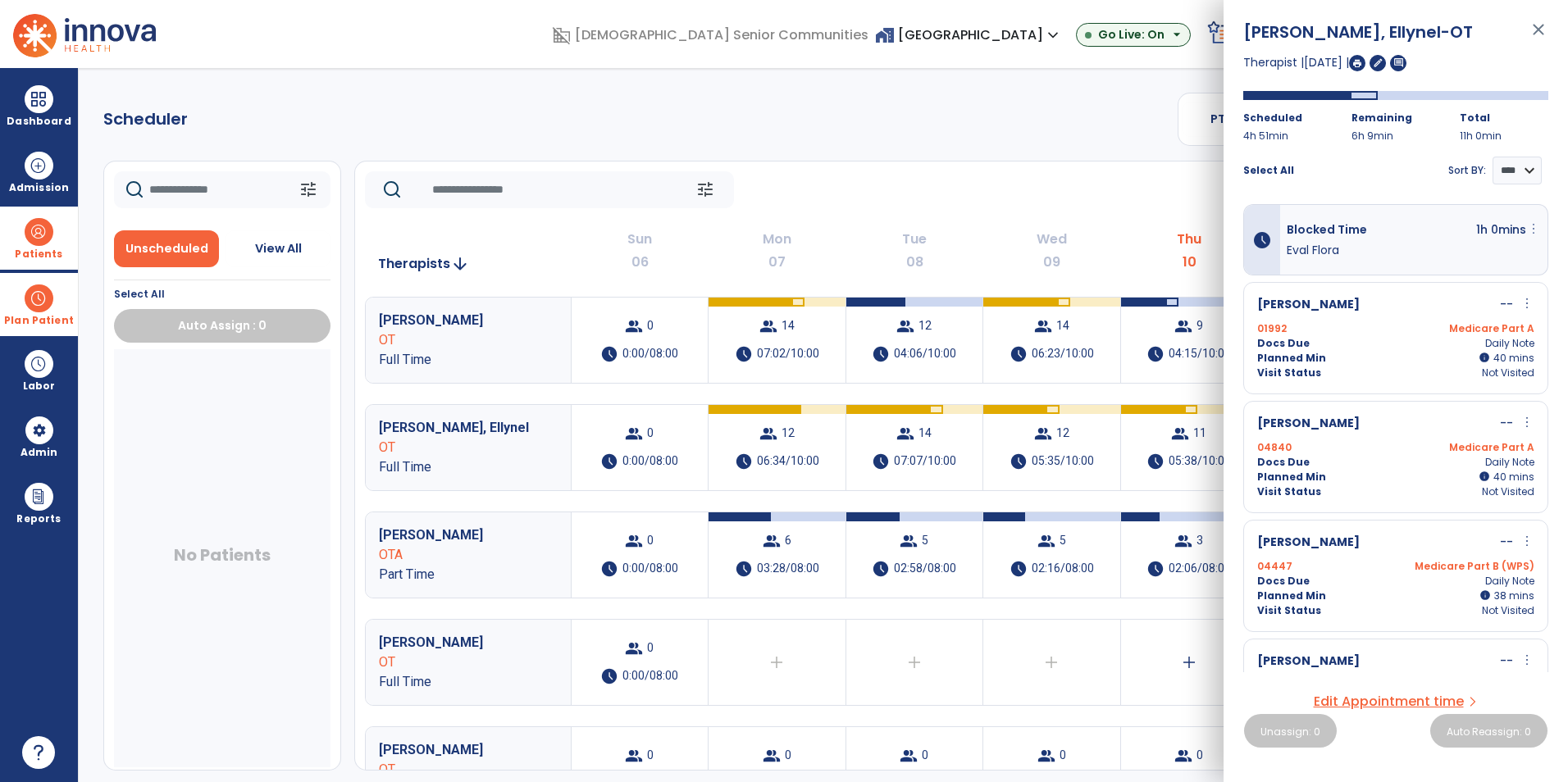 click on "more_vert" at bounding box center (1534, 229) 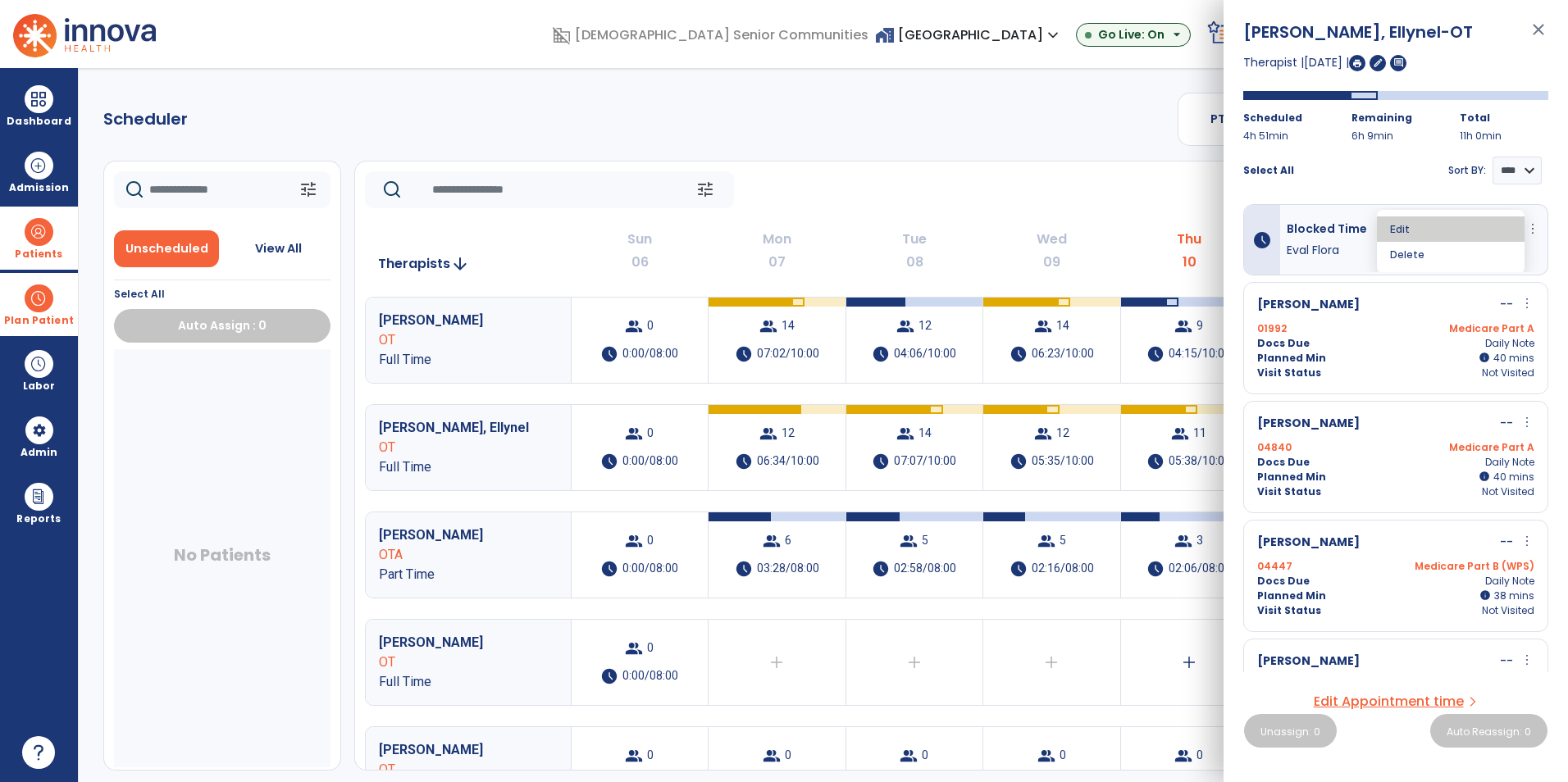 click on "Edit" at bounding box center [1451, 229] 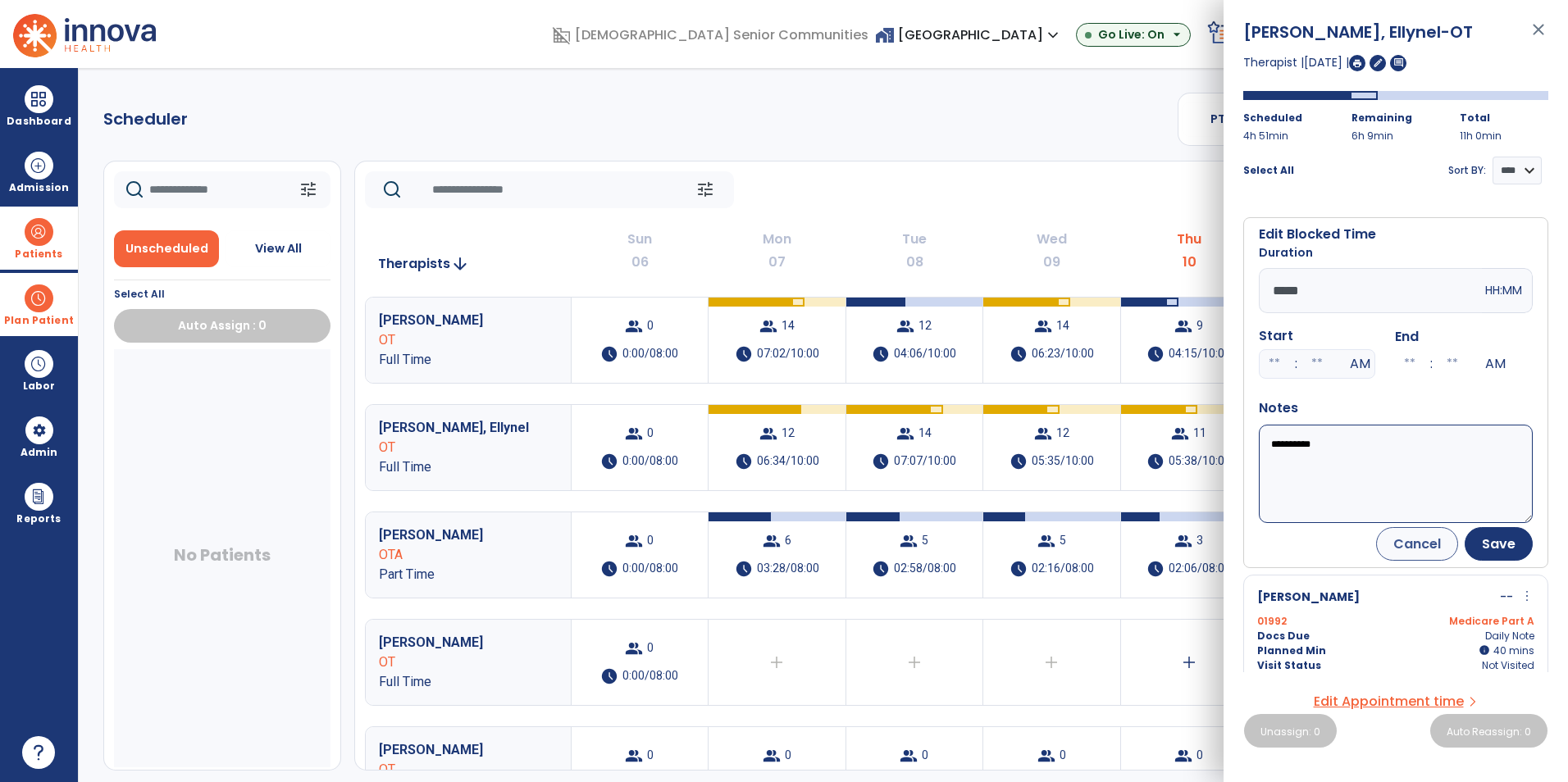 click on "*****" at bounding box center (1370, 290) 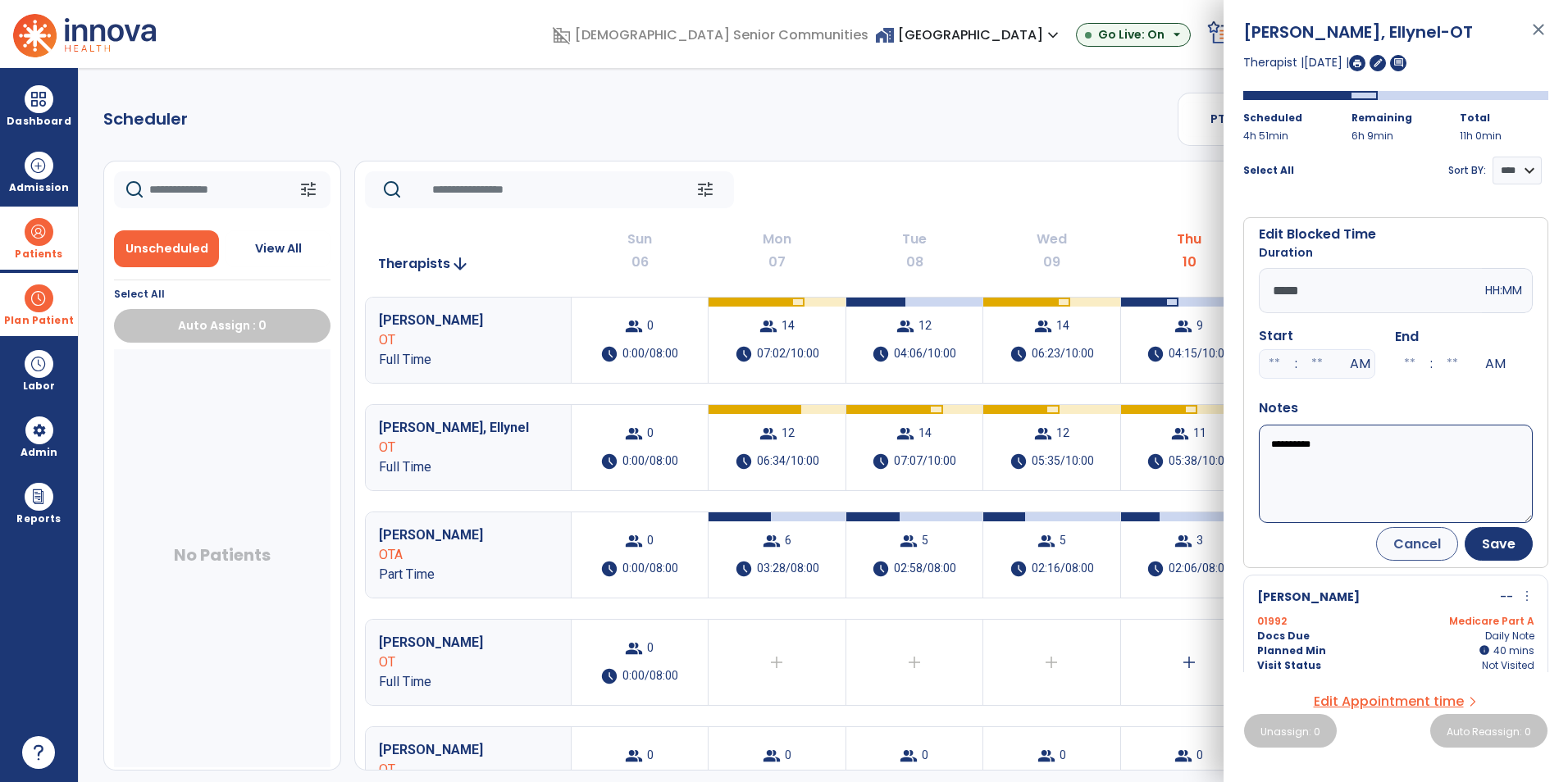 type on "*****" 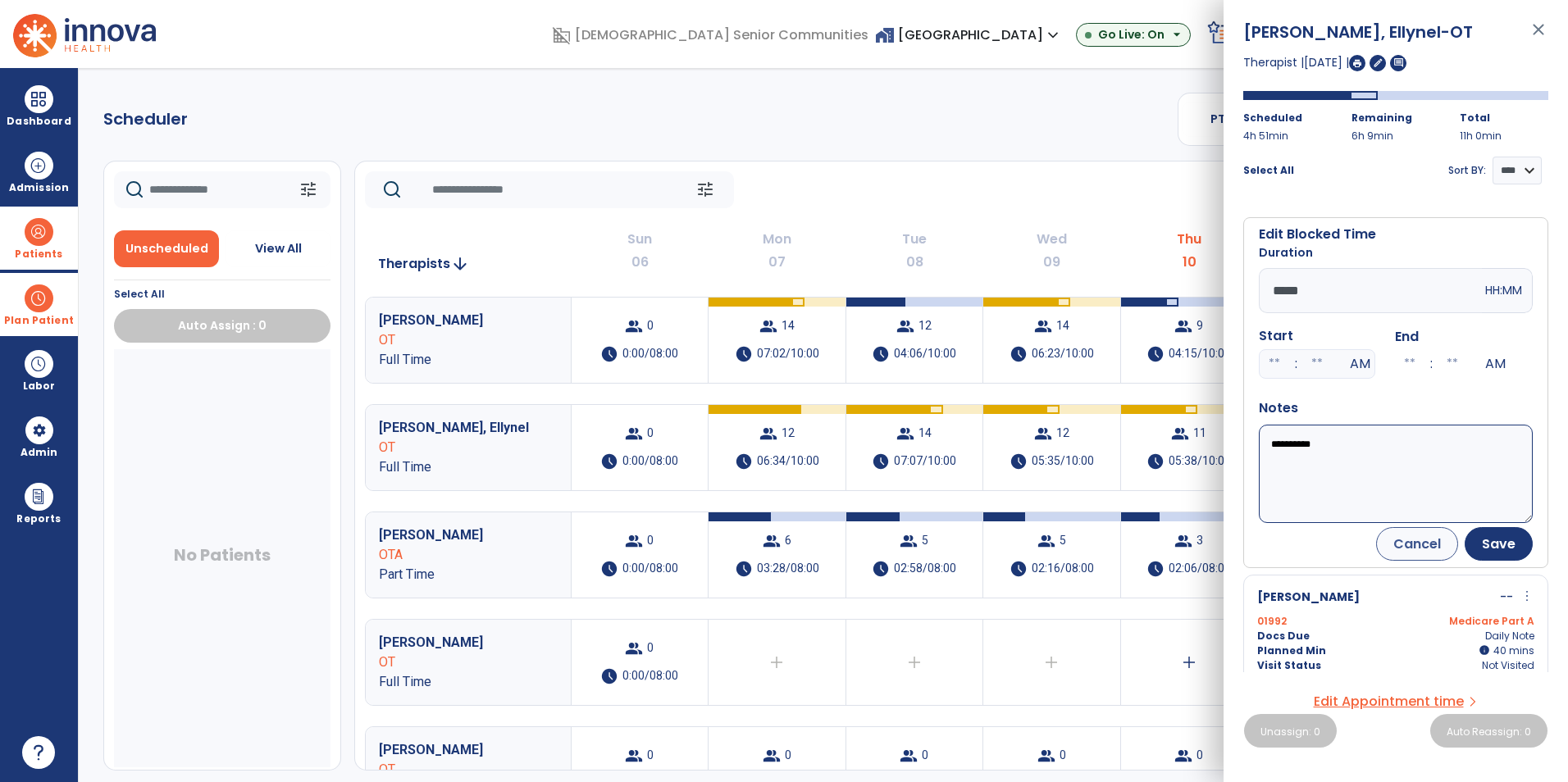 click on "**********" at bounding box center (1396, 474) 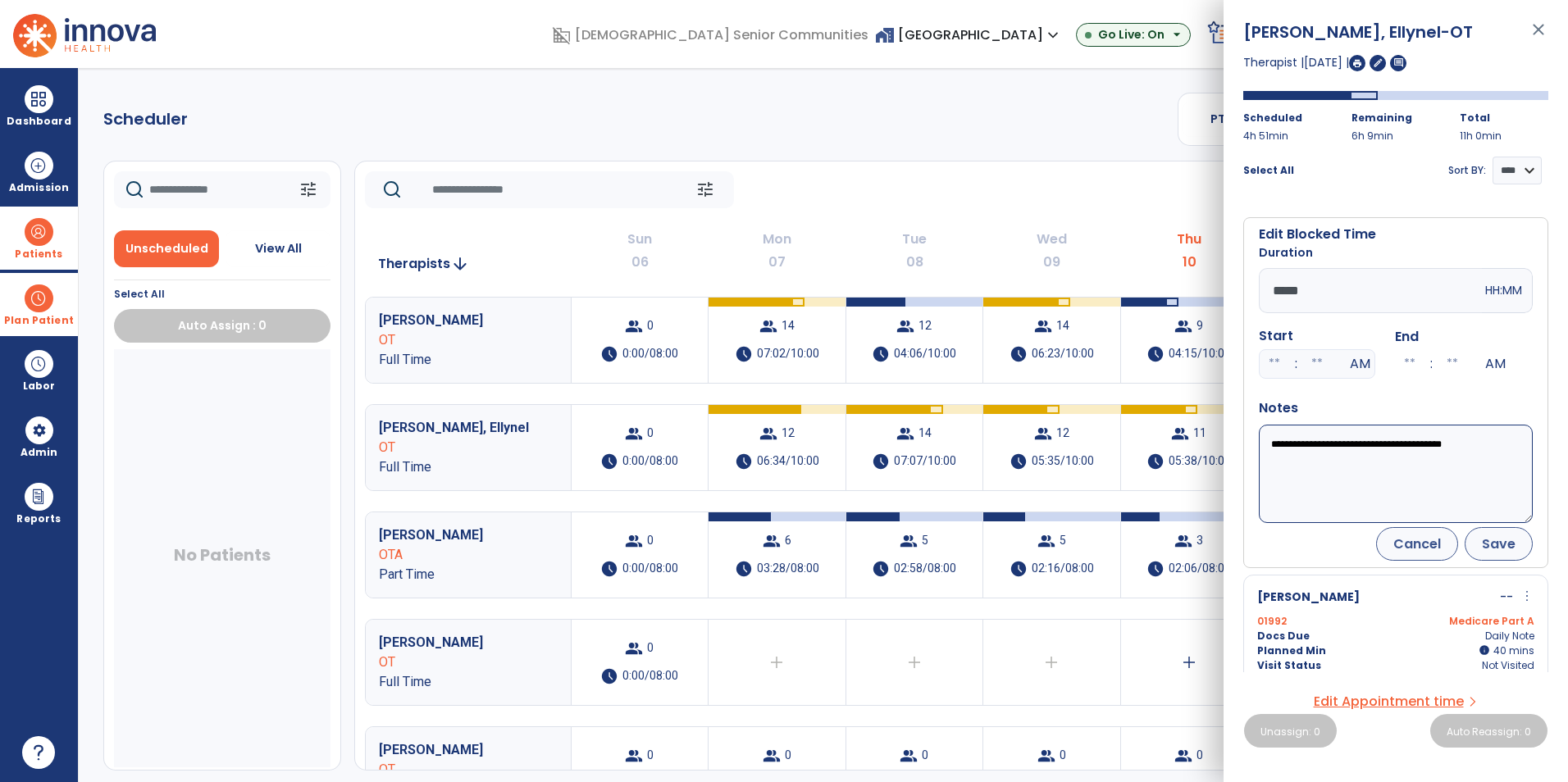 type on "**********" 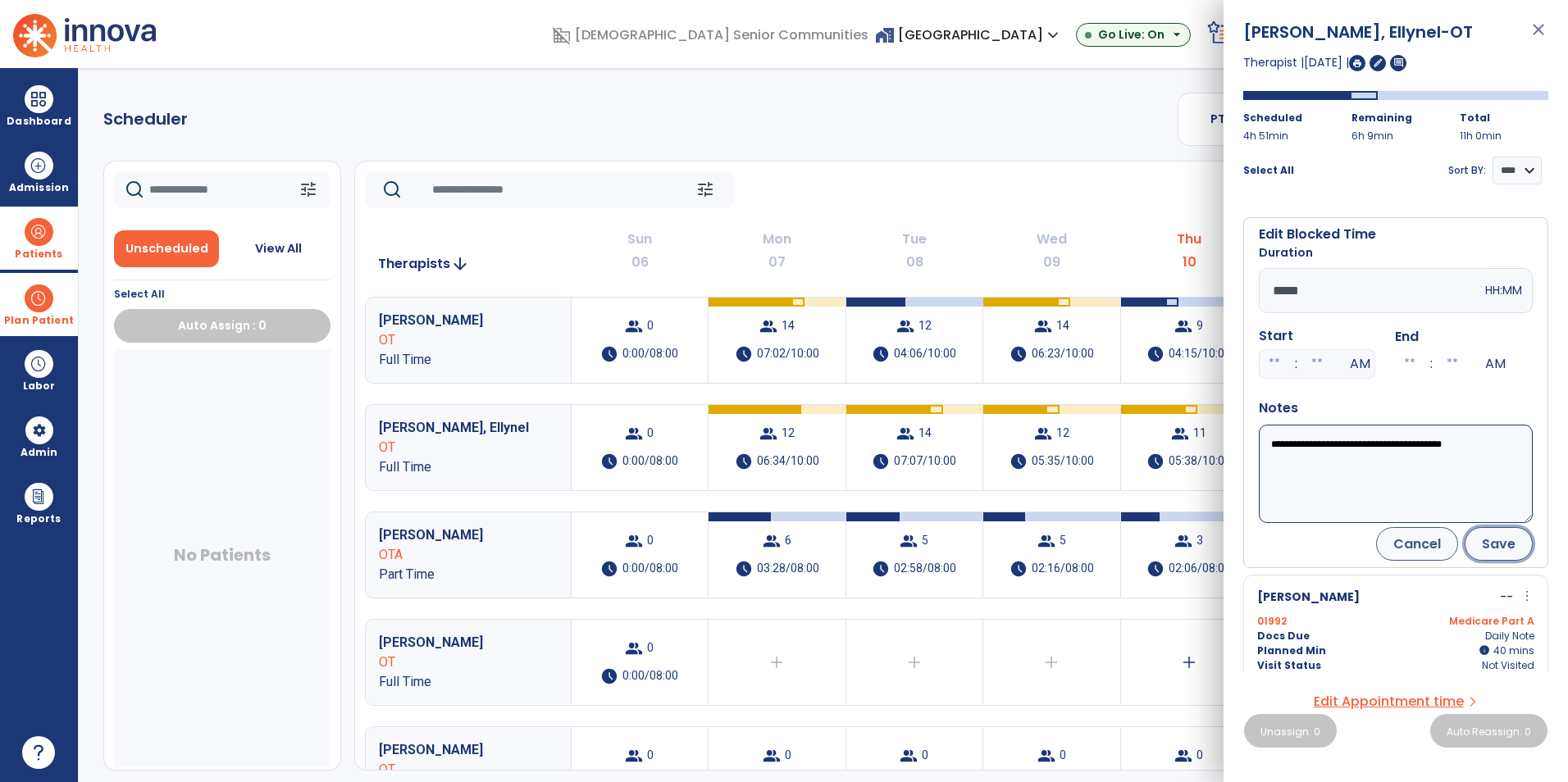 click on "Save" at bounding box center (1498, 543) 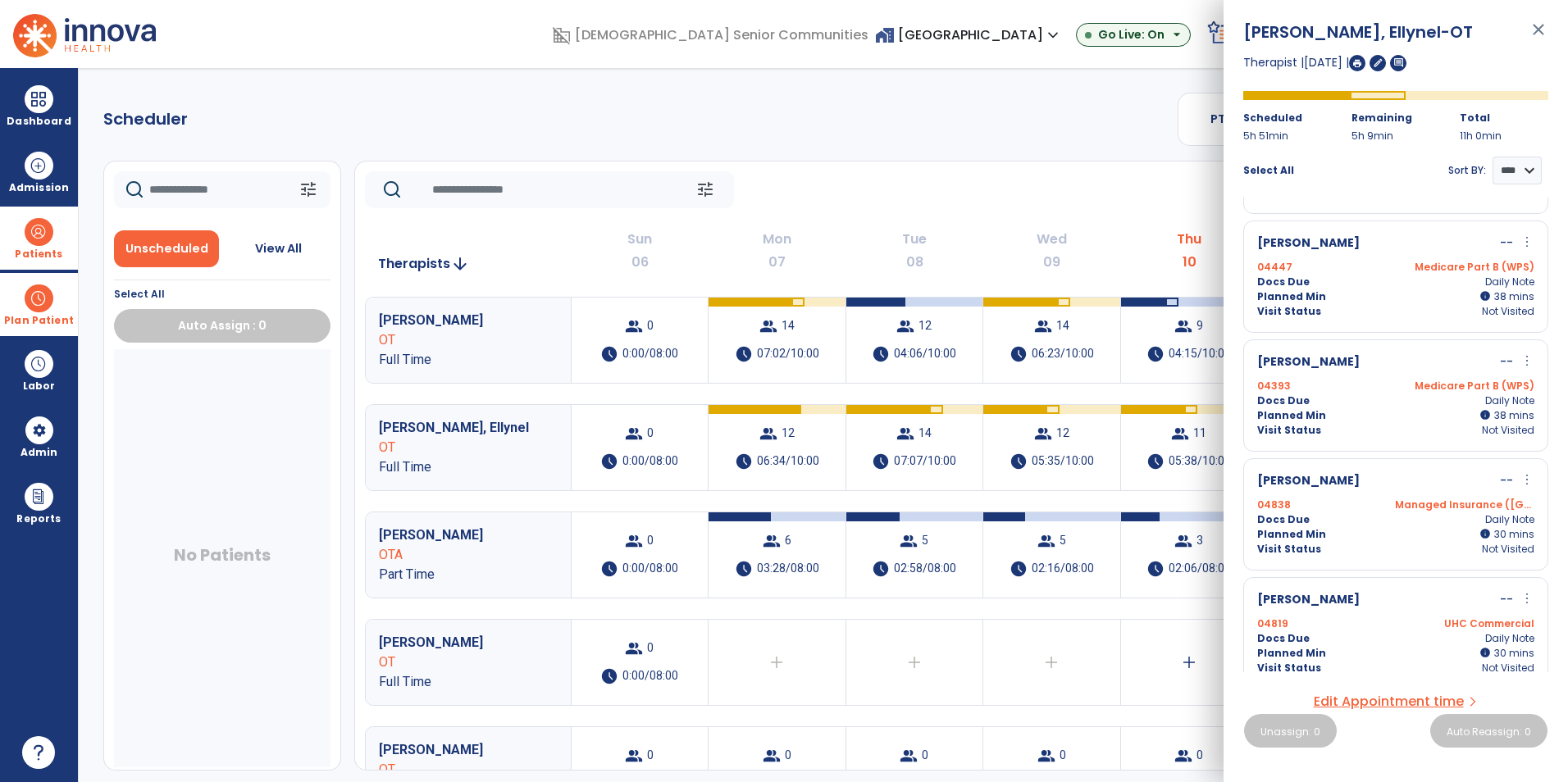 scroll, scrollTop: 328, scrollLeft: 0, axis: vertical 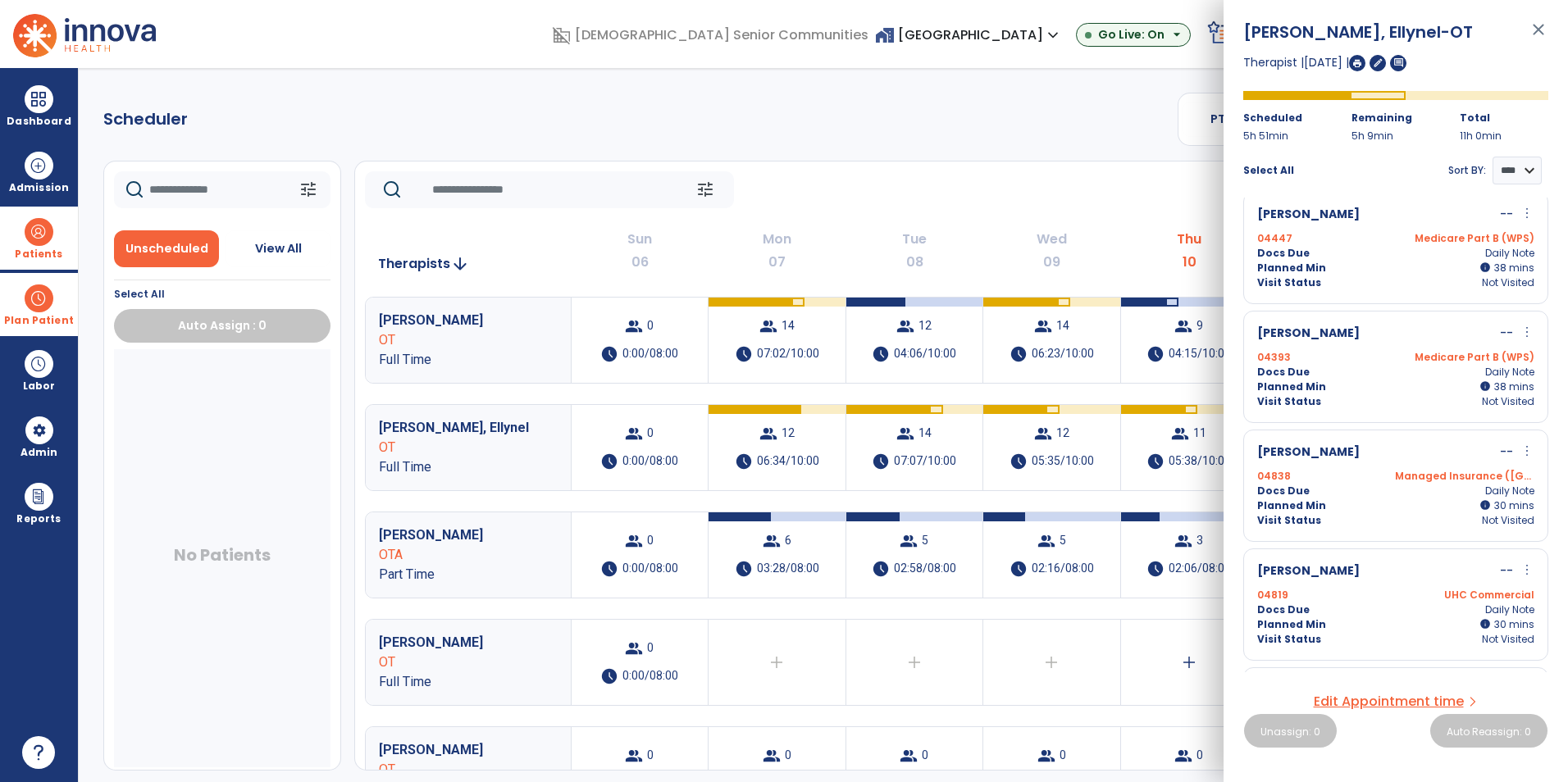 click on "Visit Status  Not Visited" at bounding box center (1396, 283) 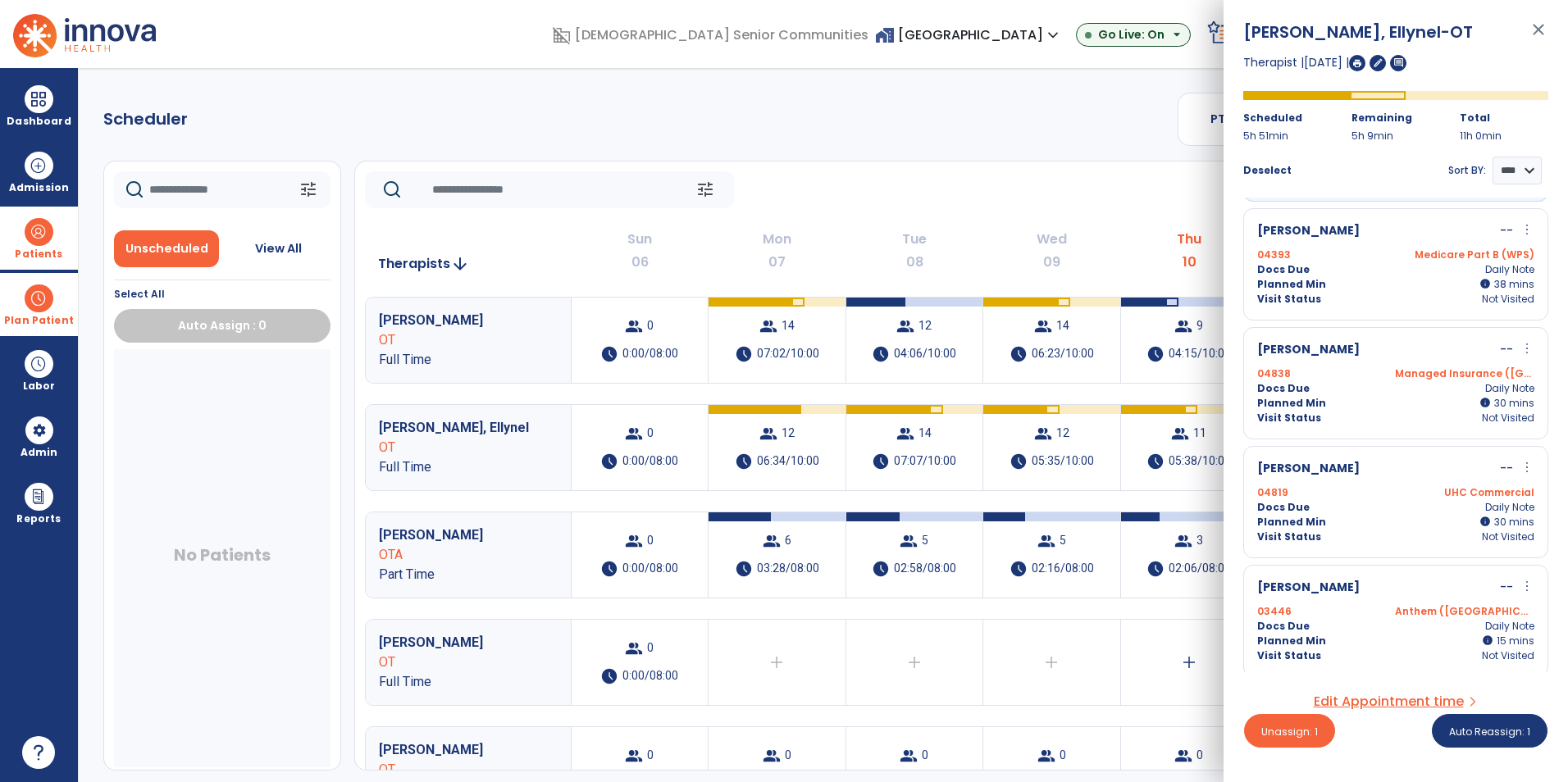 scroll, scrollTop: 435, scrollLeft: 0, axis: vertical 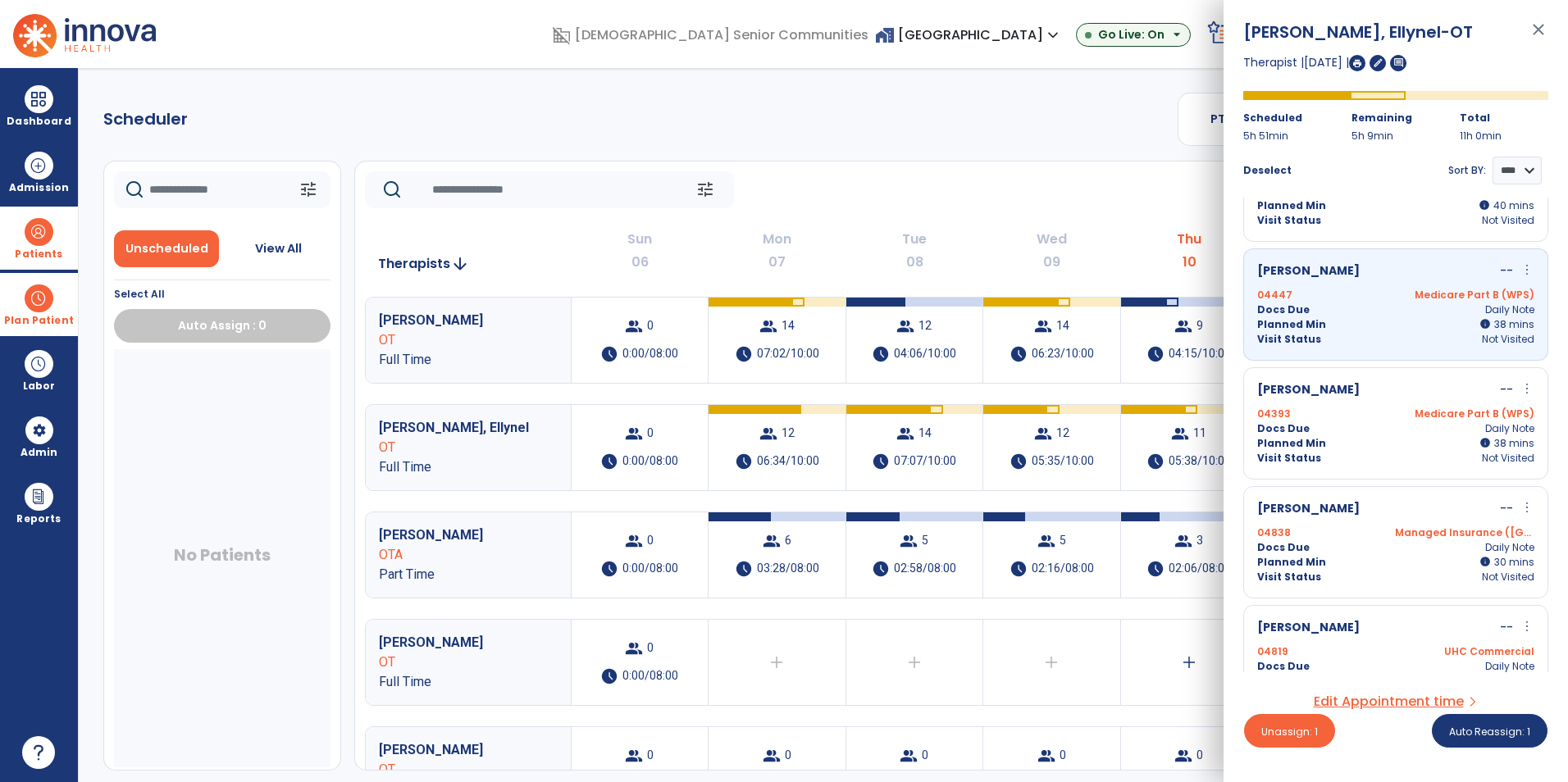 click on "Medicare Part B (WPS)" at bounding box center [1465, 295] 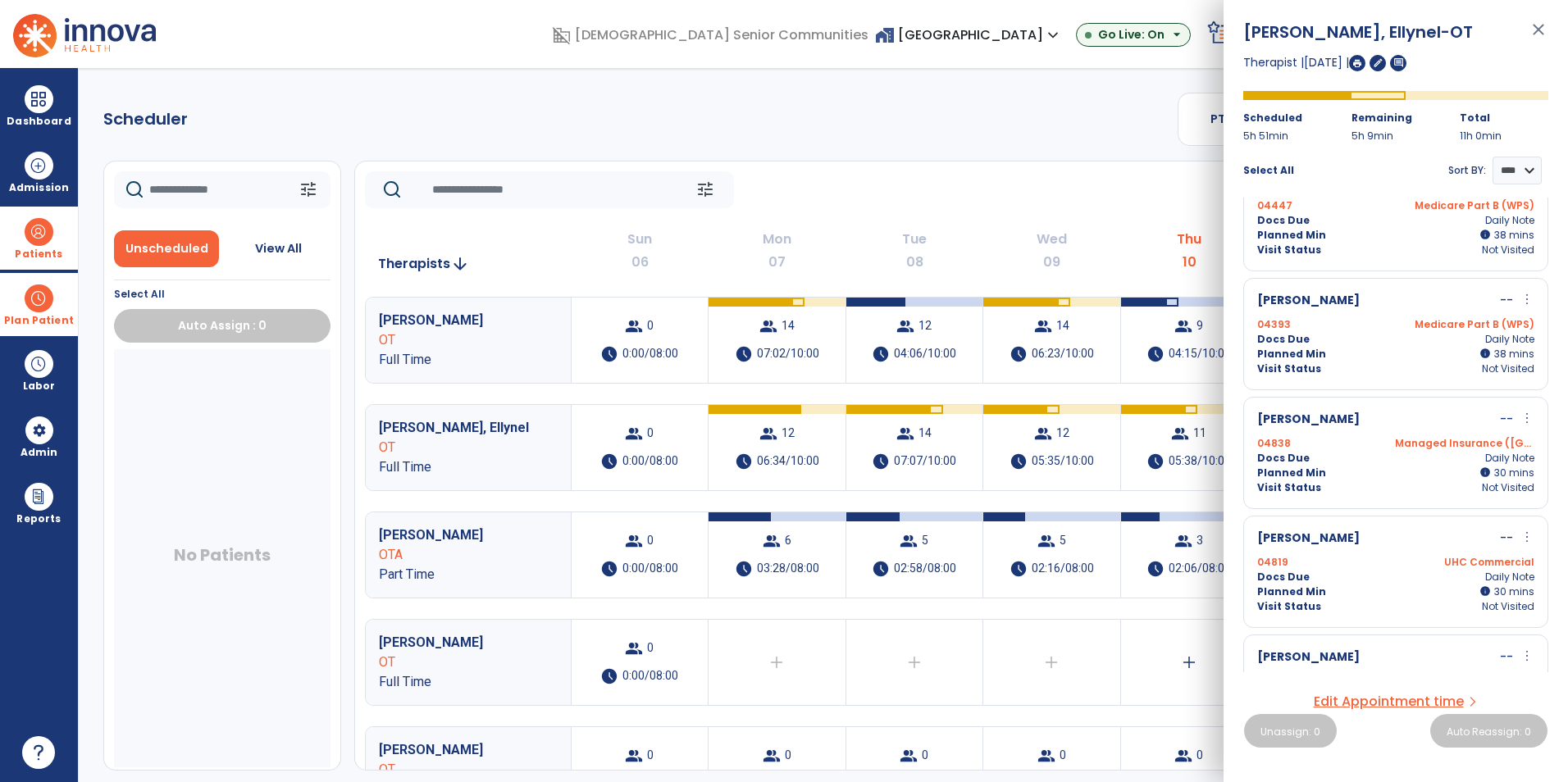 scroll, scrollTop: 435, scrollLeft: 0, axis: vertical 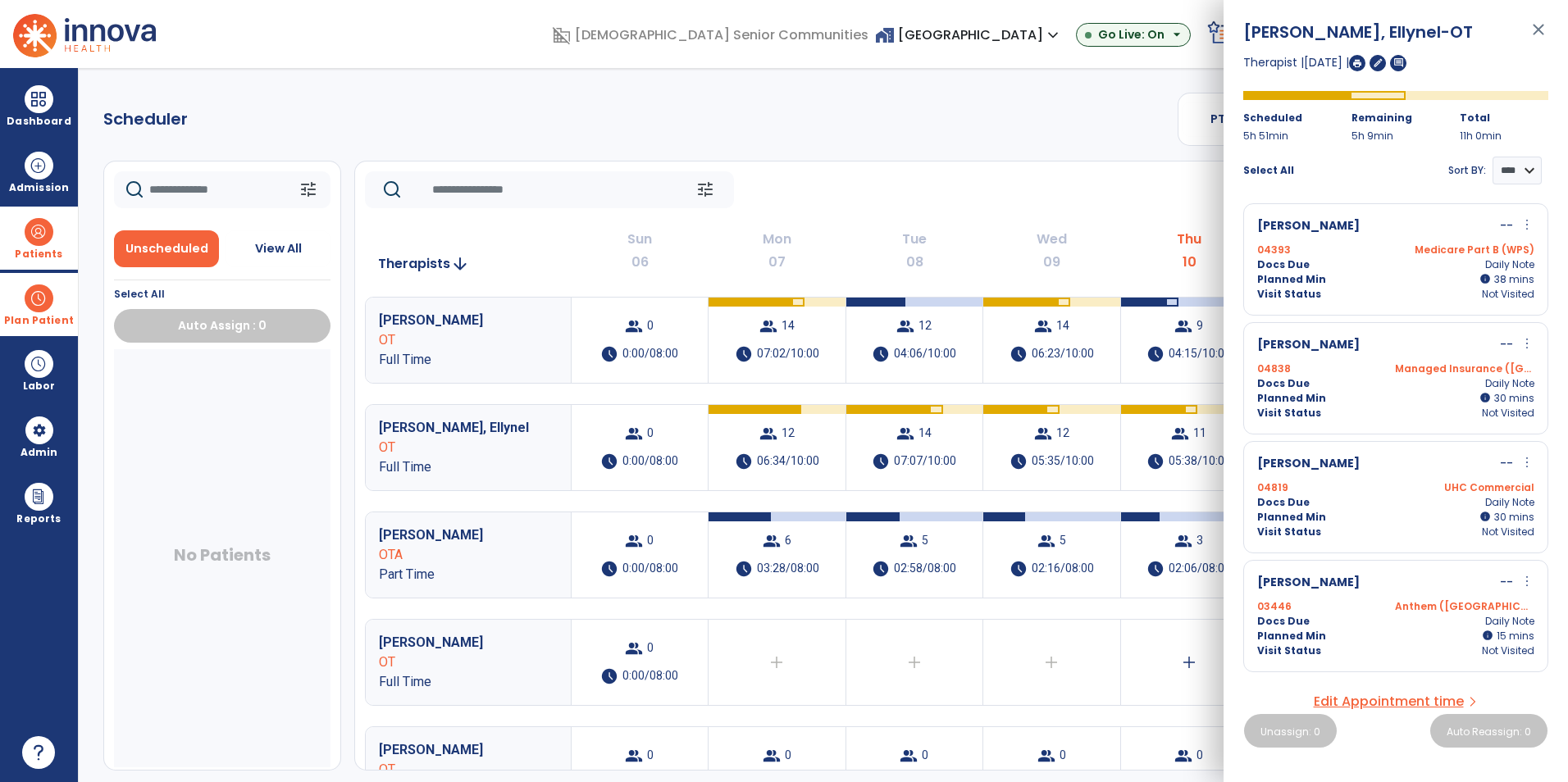 click on "Docs Due Daily Note" at bounding box center [1396, 502] 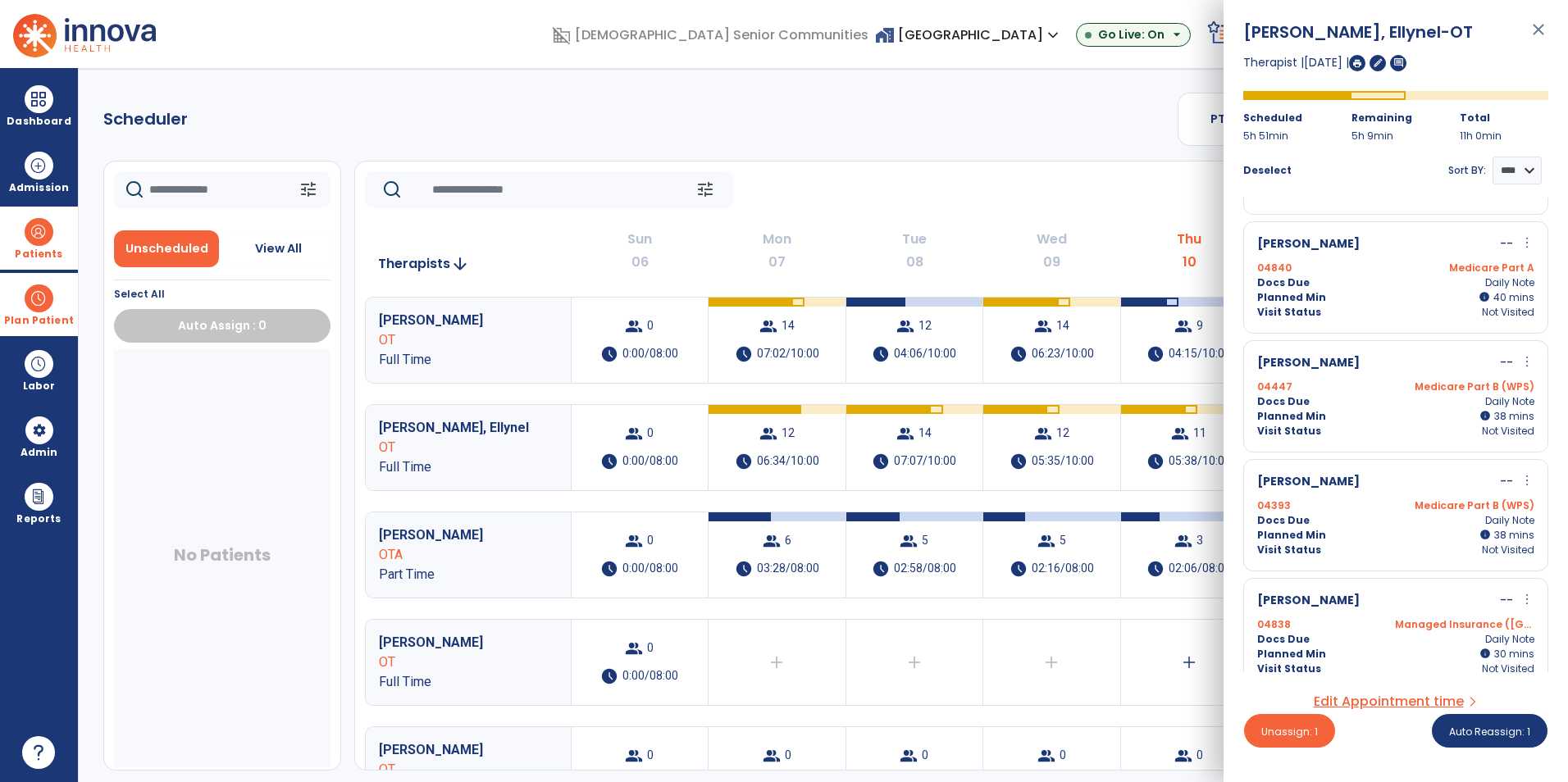 scroll, scrollTop: 435, scrollLeft: 0, axis: vertical 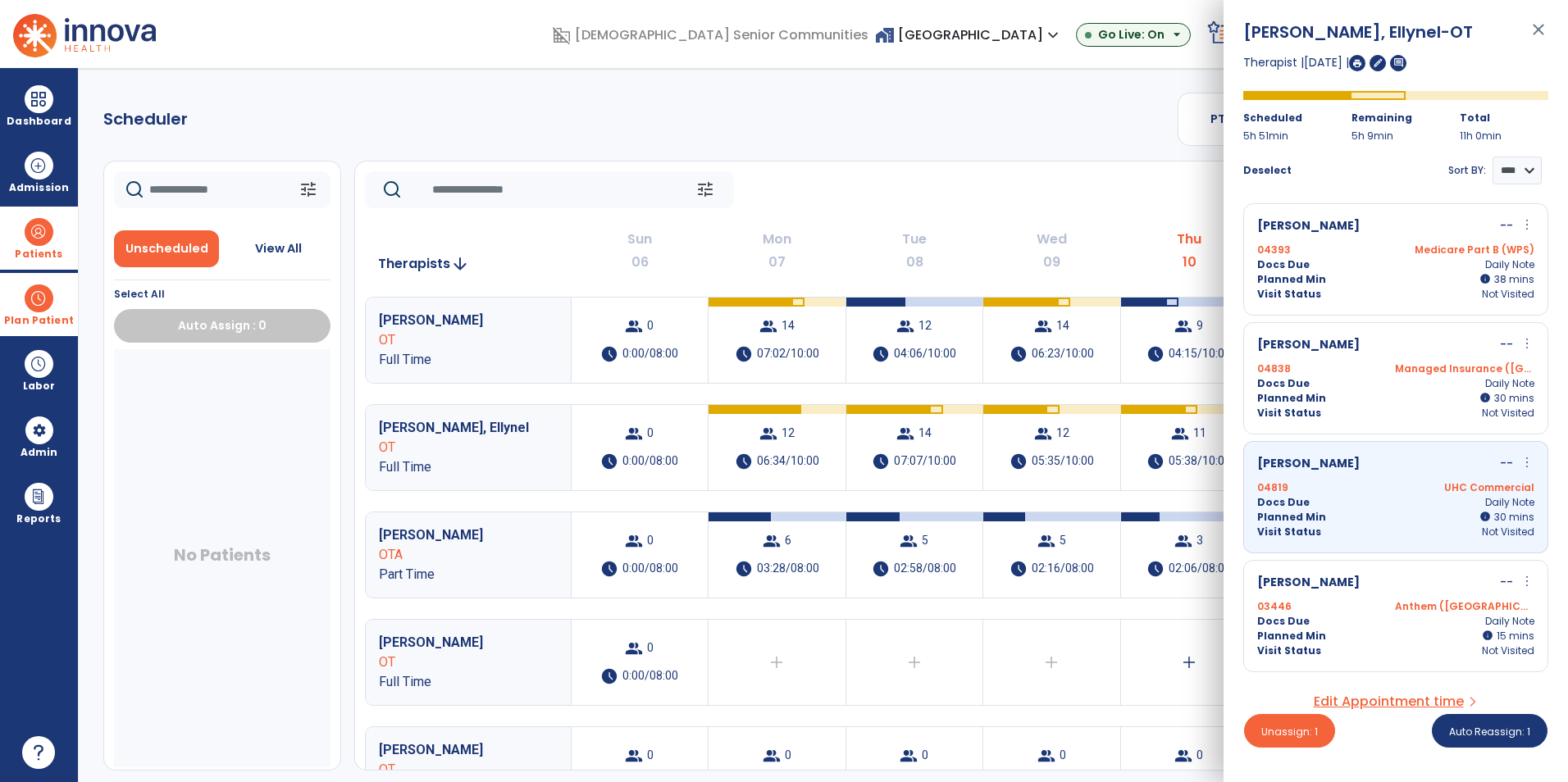 click on "Docs Due Daily Note" at bounding box center [1396, 502] 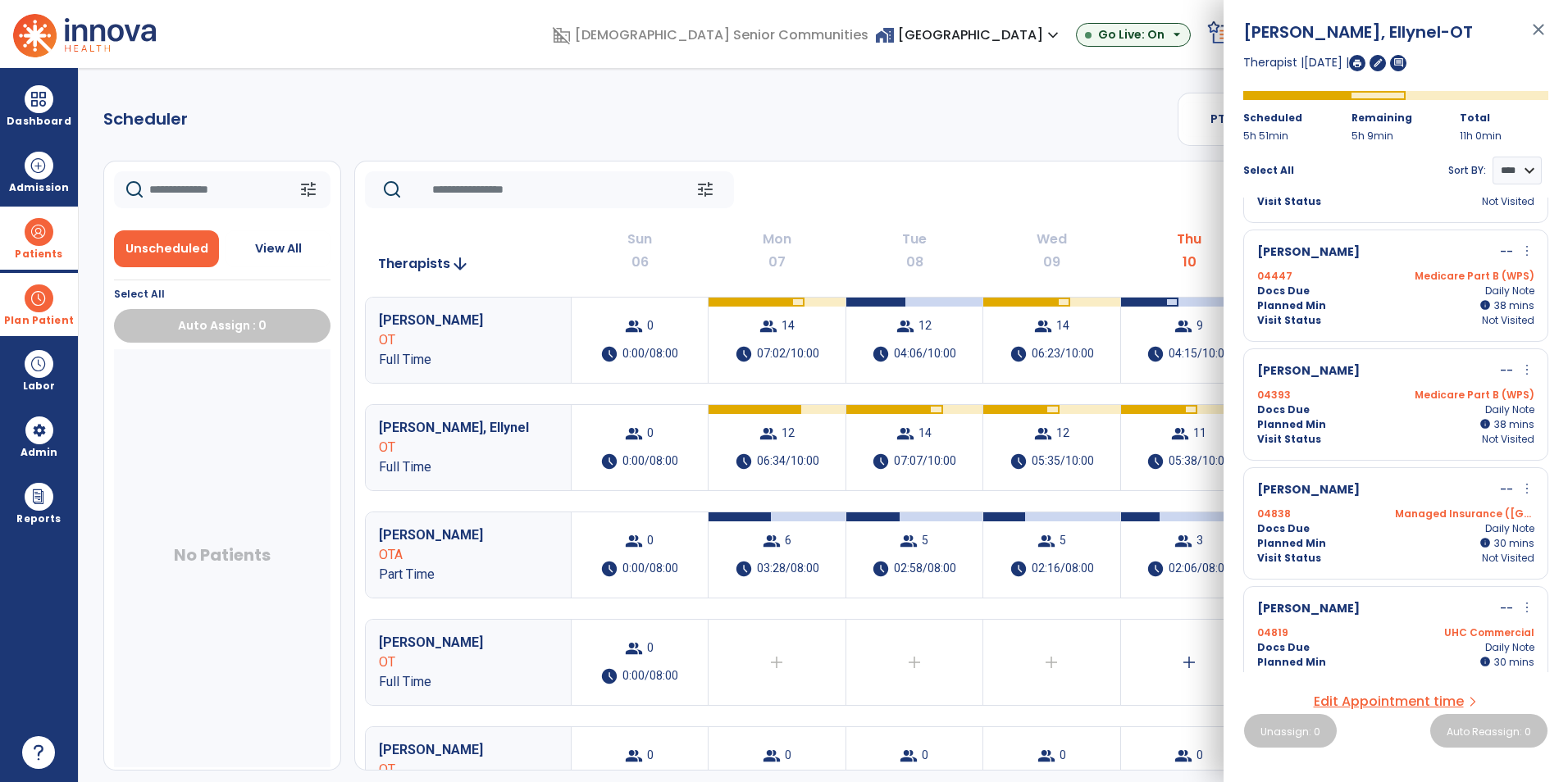 scroll, scrollTop: 271, scrollLeft: 0, axis: vertical 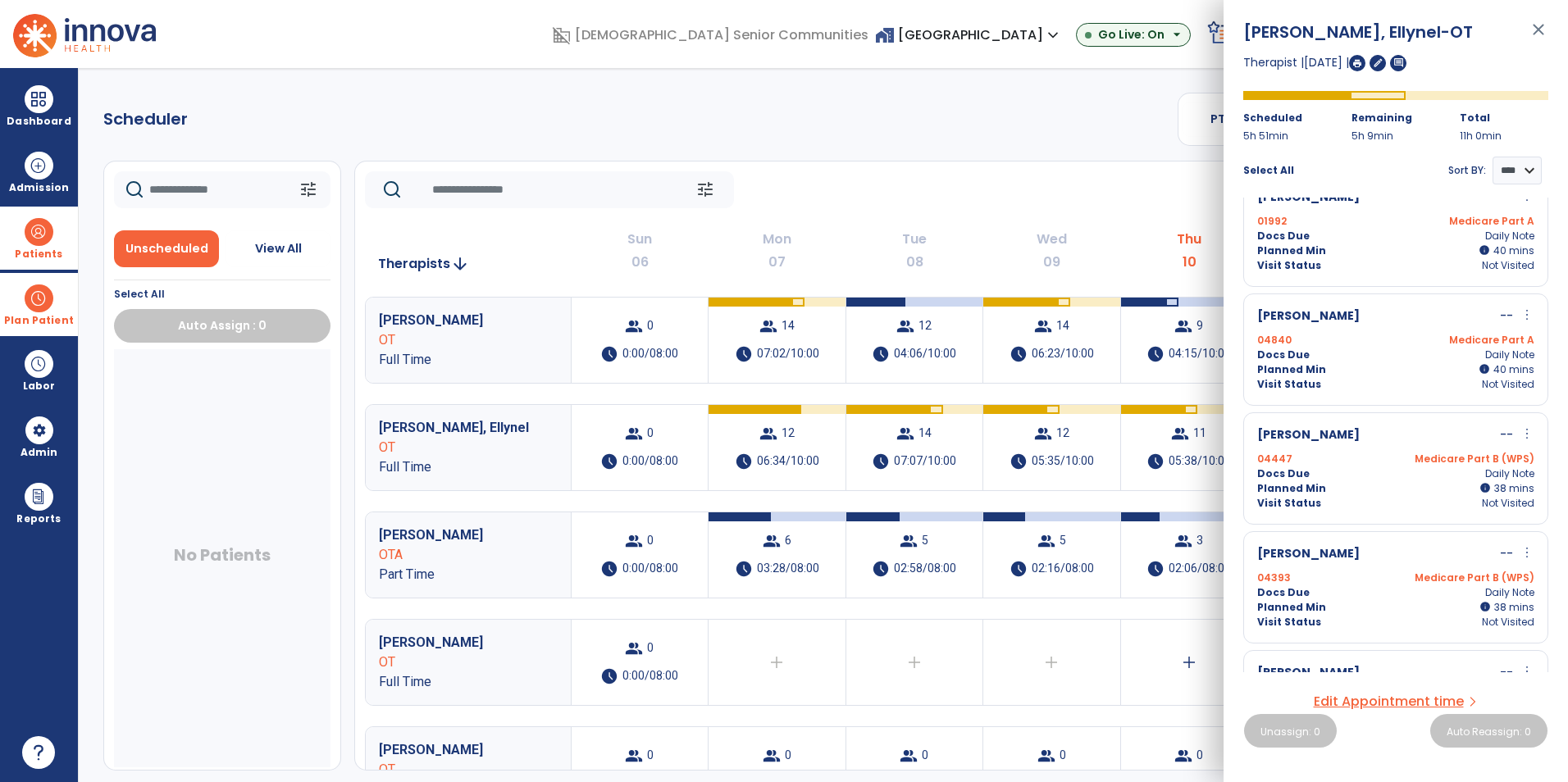 click on "Planned Min  info   38 I 38 mins" at bounding box center [1396, 489] 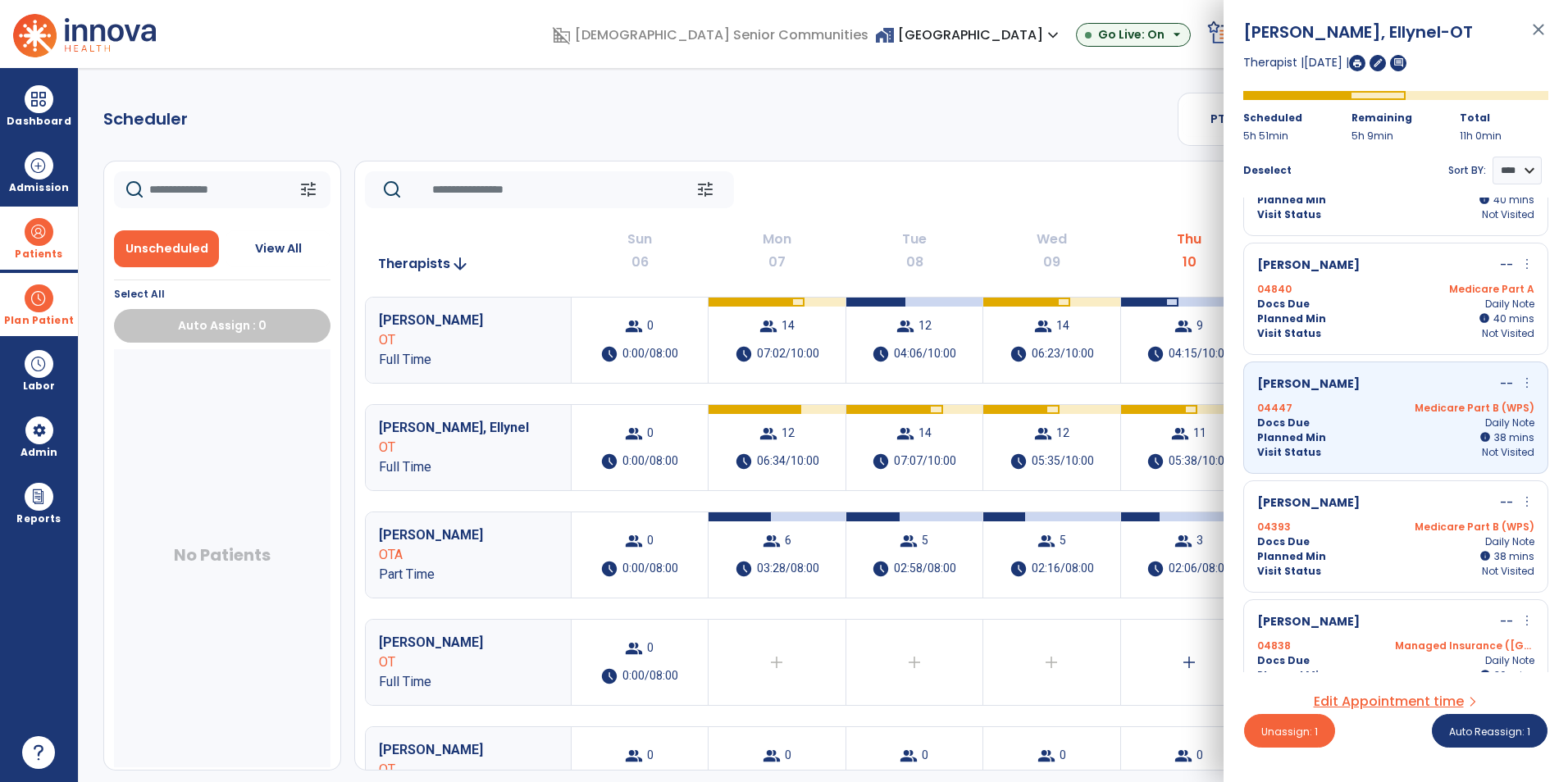 scroll, scrollTop: 435, scrollLeft: 0, axis: vertical 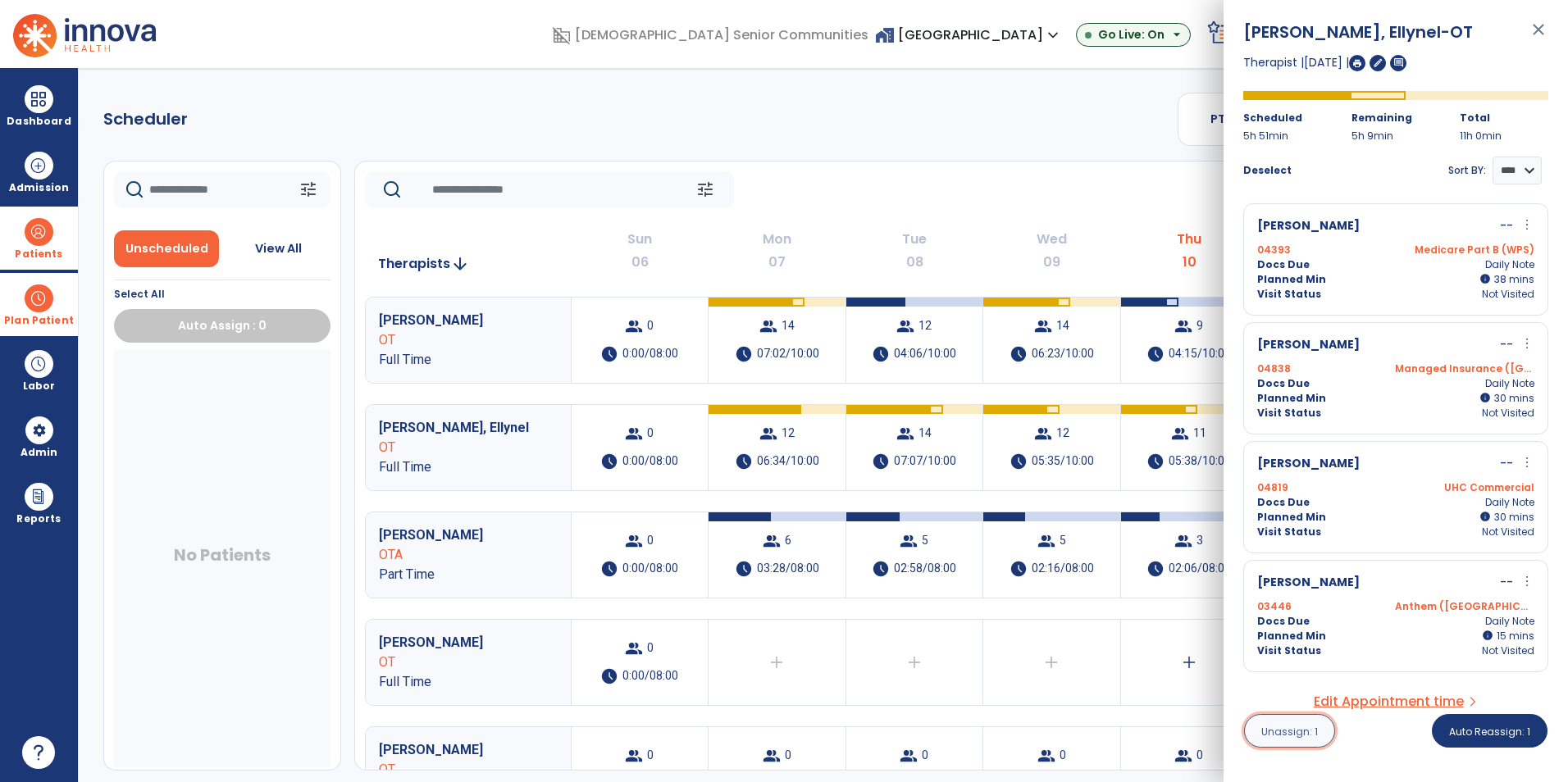 click on "Unassign: 1" at bounding box center (1289, 731) 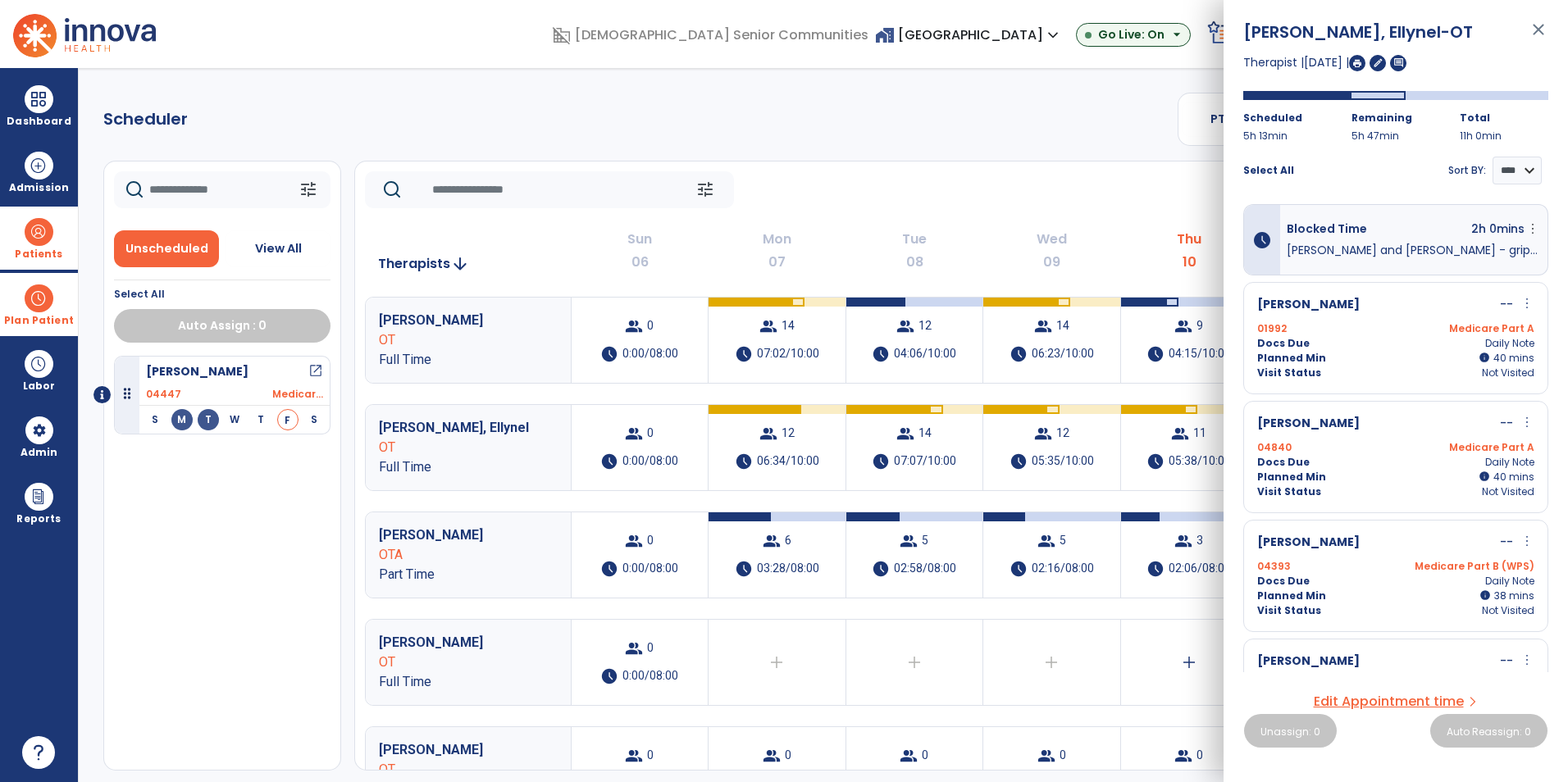 click on "close" at bounding box center (1538, 37) 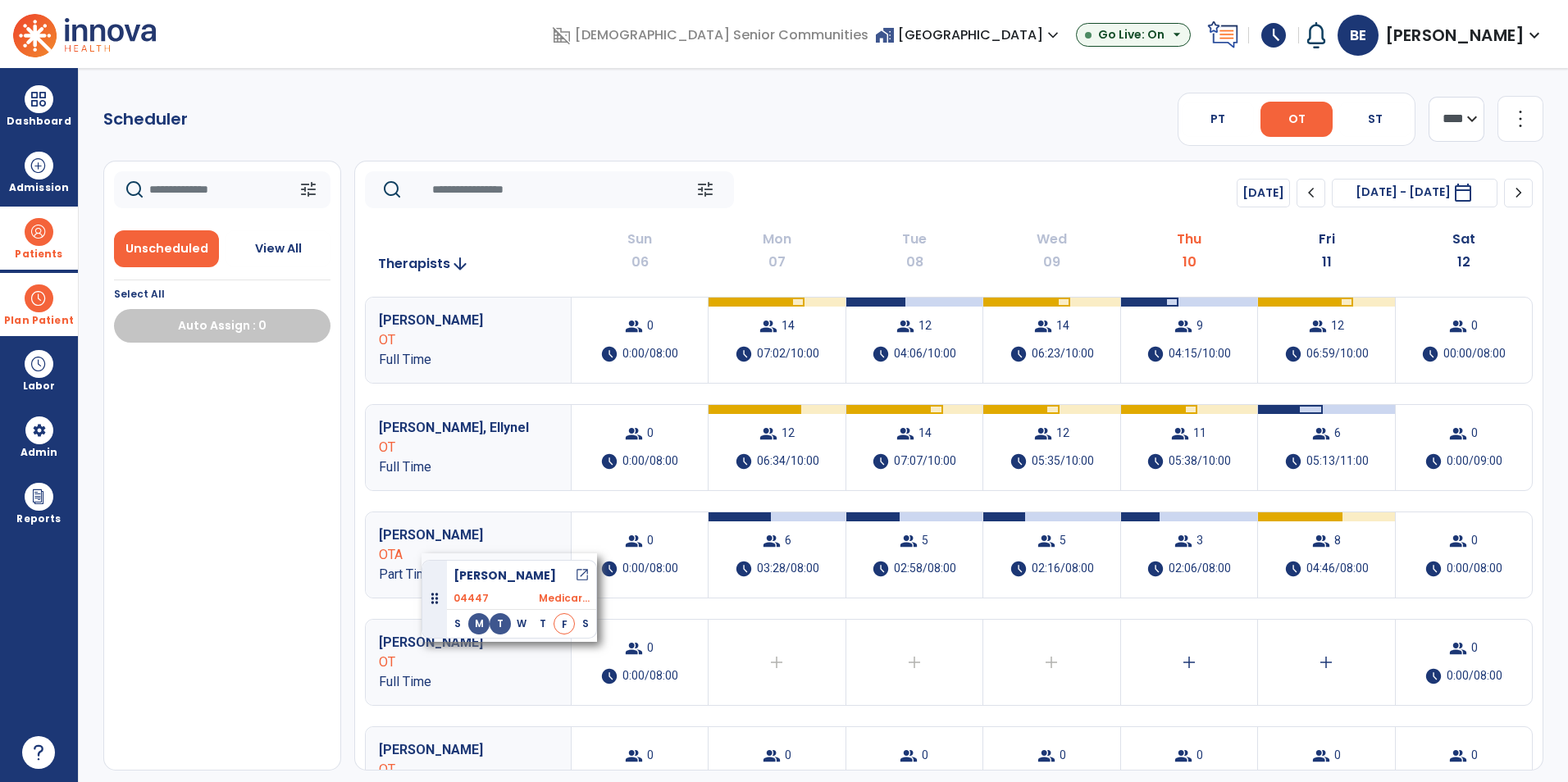 drag, startPoint x: 229, startPoint y: 386, endPoint x: 425, endPoint y: 554, distance: 258.14724 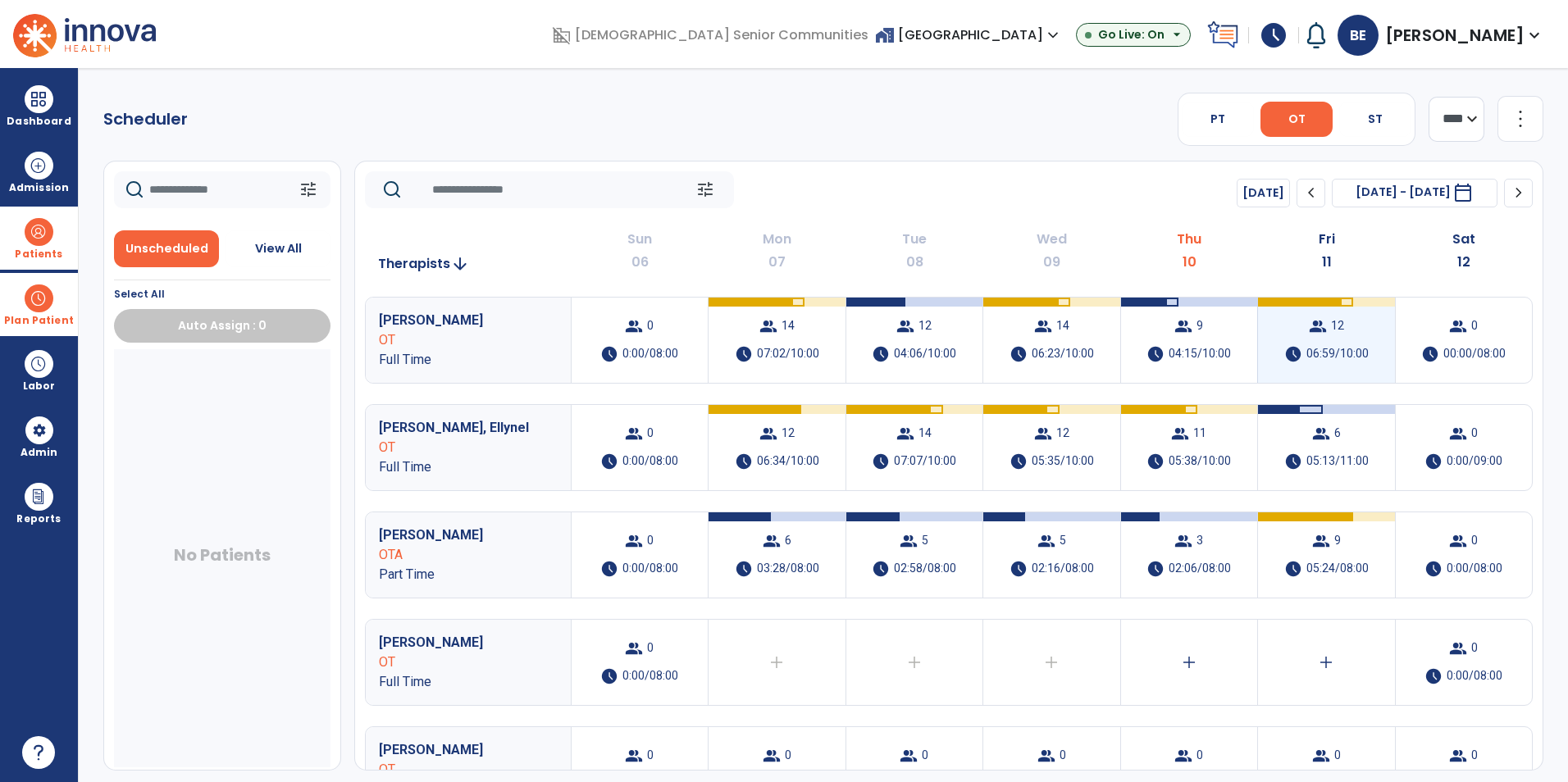 click on "schedule" at bounding box center (1293, 354) 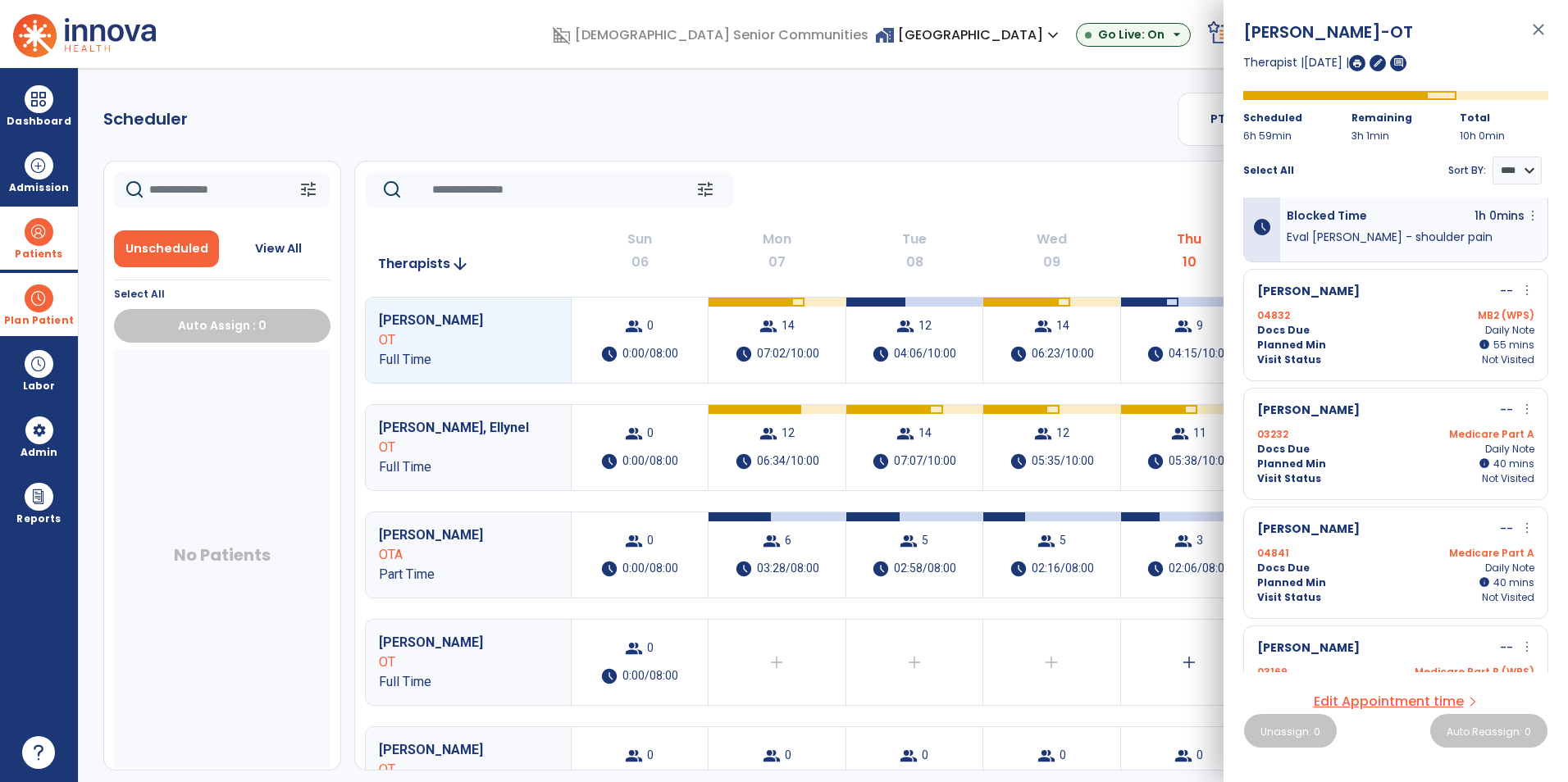 scroll, scrollTop: 121, scrollLeft: 0, axis: vertical 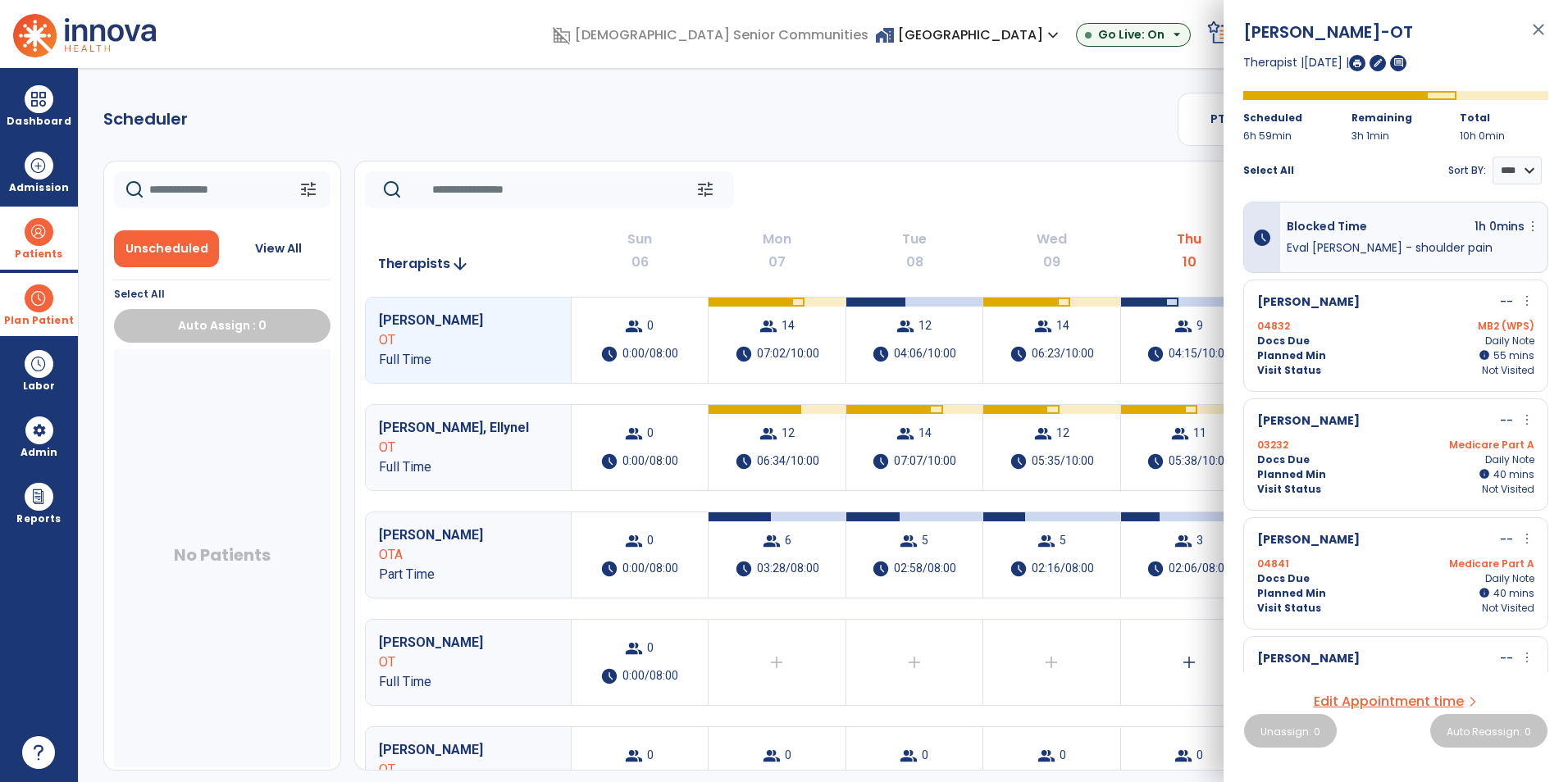 click on "Medicare Part A" at bounding box center [1465, 564] 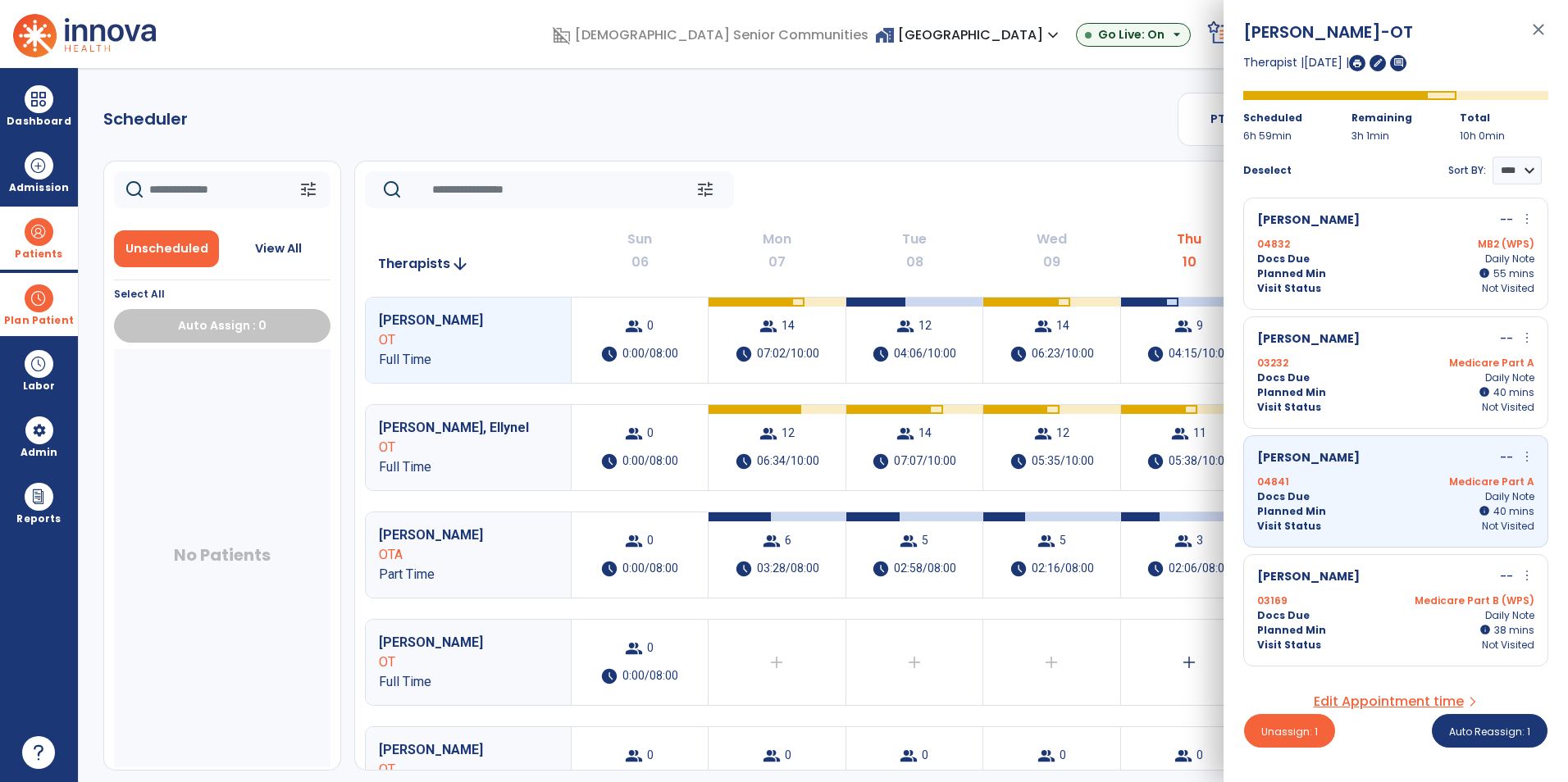 scroll, scrollTop: 285, scrollLeft: 0, axis: vertical 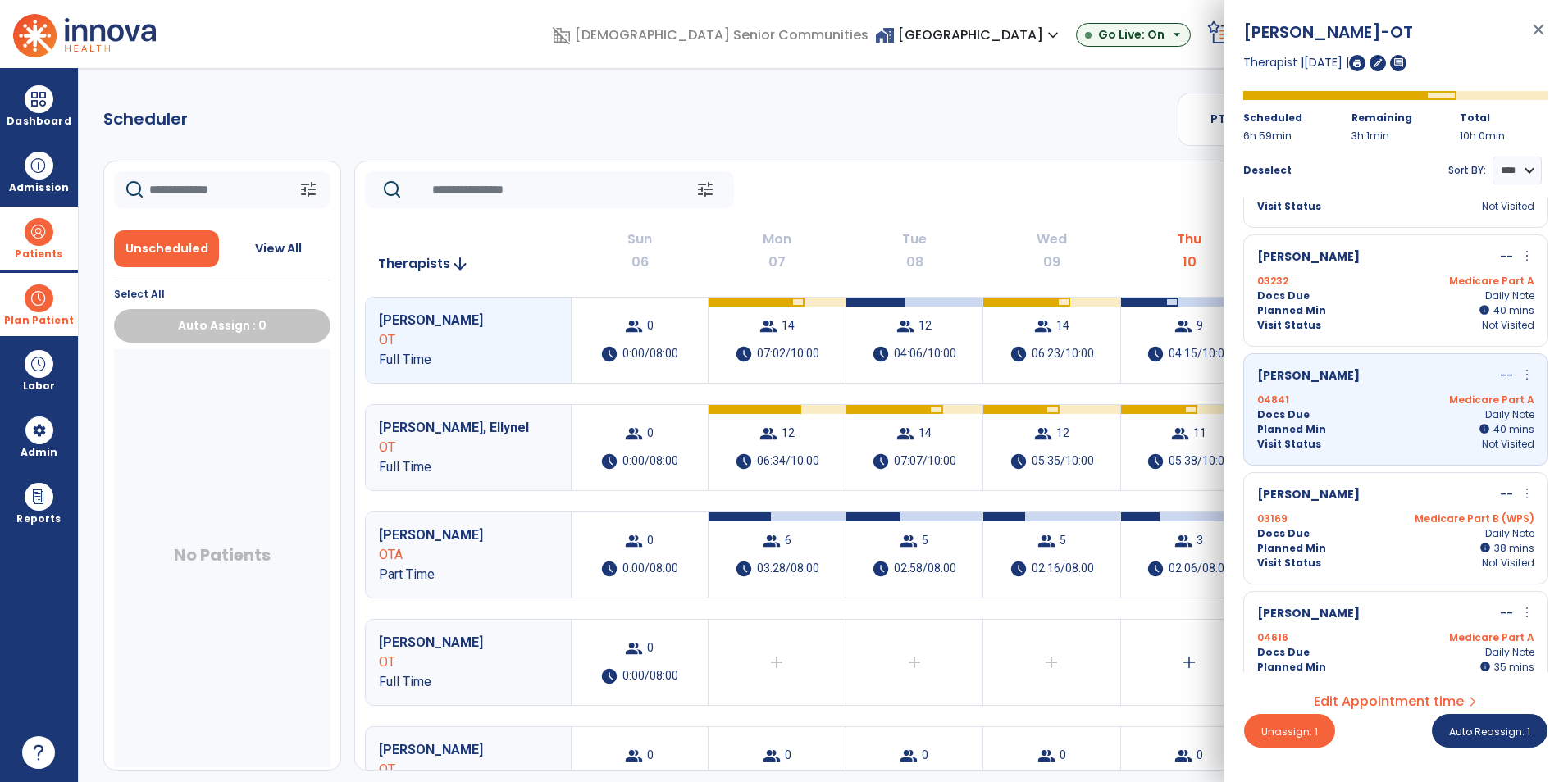 click on "more_vert" at bounding box center (1527, 493) 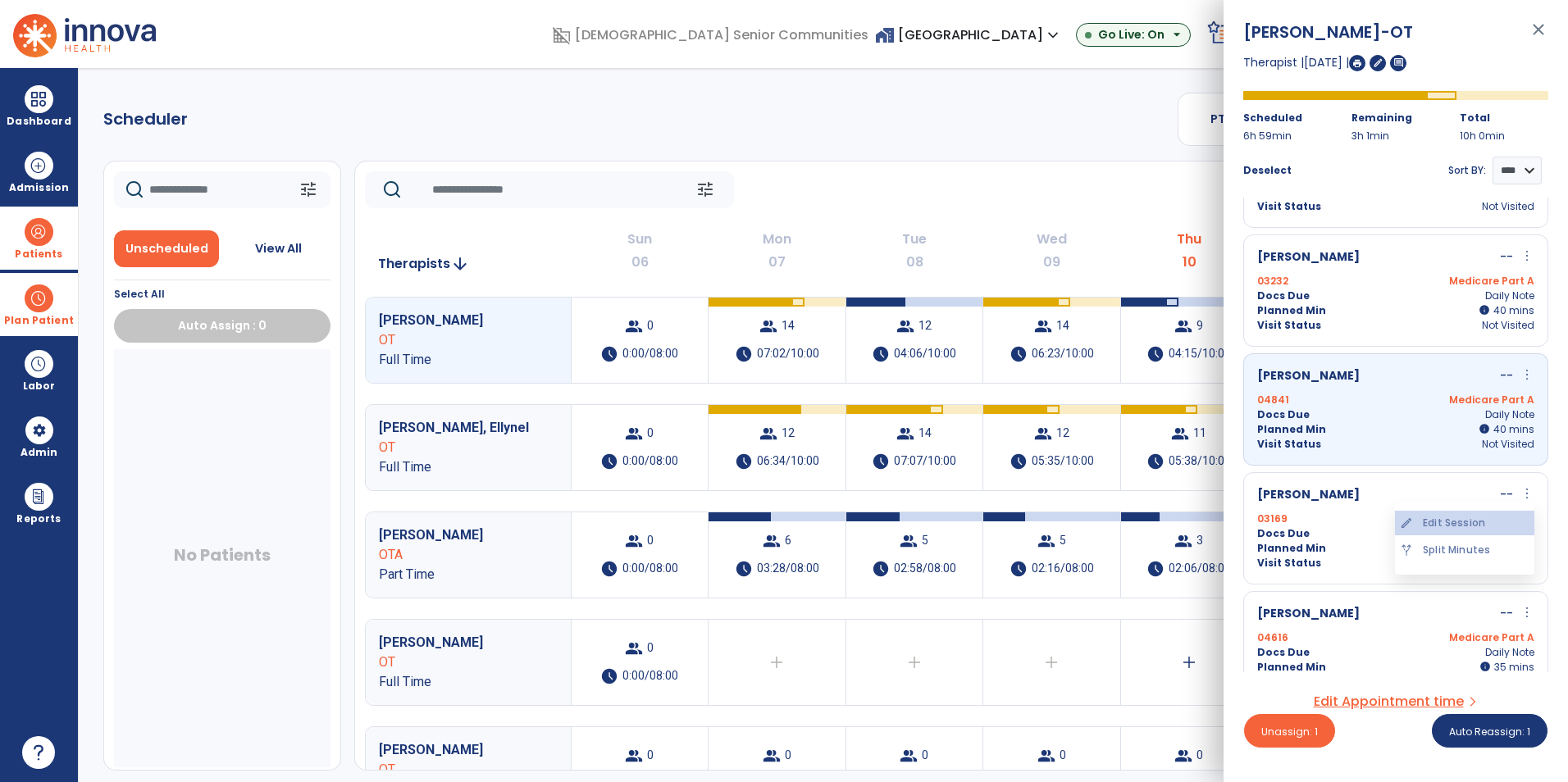 click on "edit   Edit Session" at bounding box center [1465, 523] 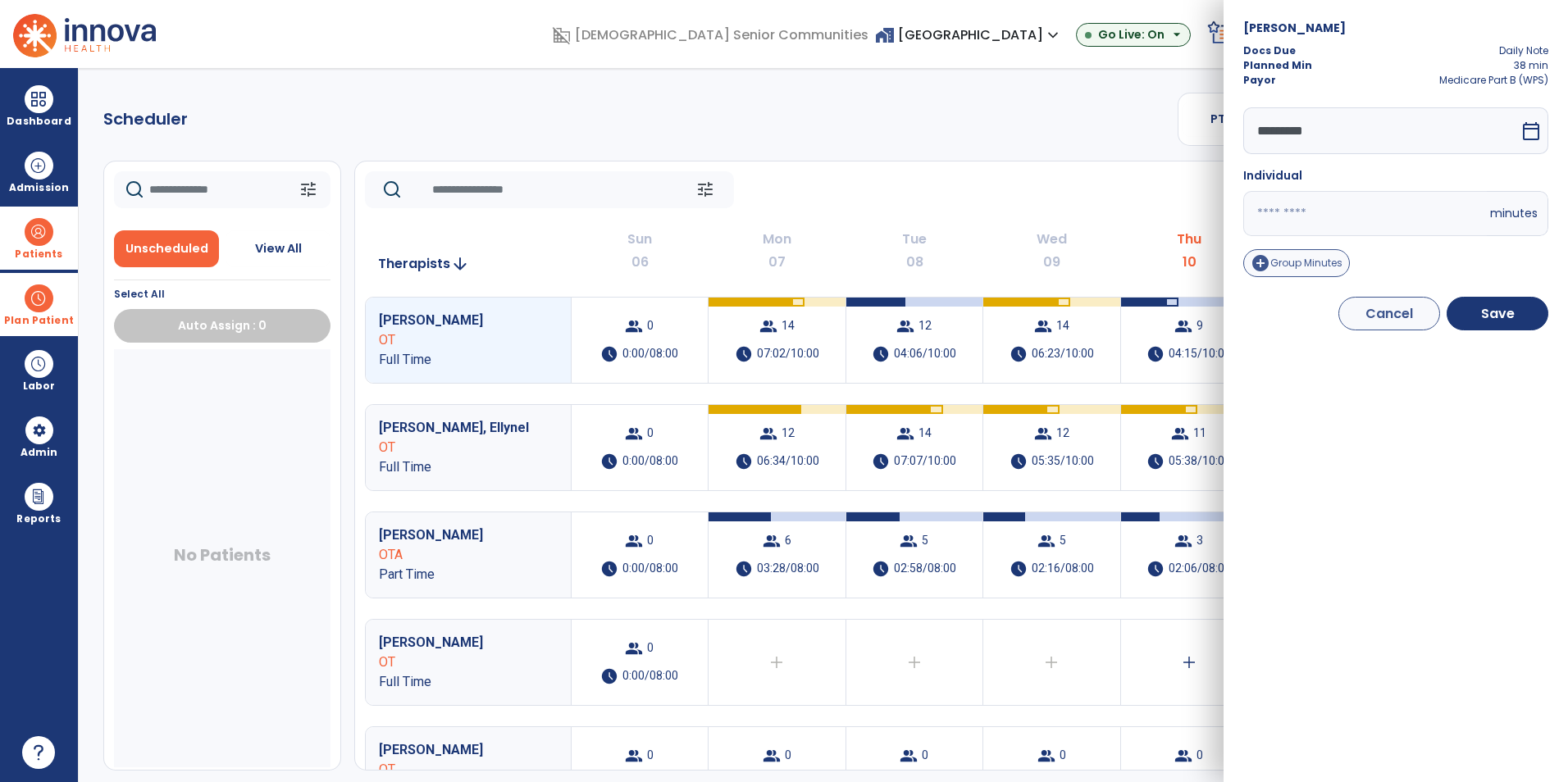 drag, startPoint x: 1287, startPoint y: 216, endPoint x: 1332, endPoint y: 257, distance: 60.87693 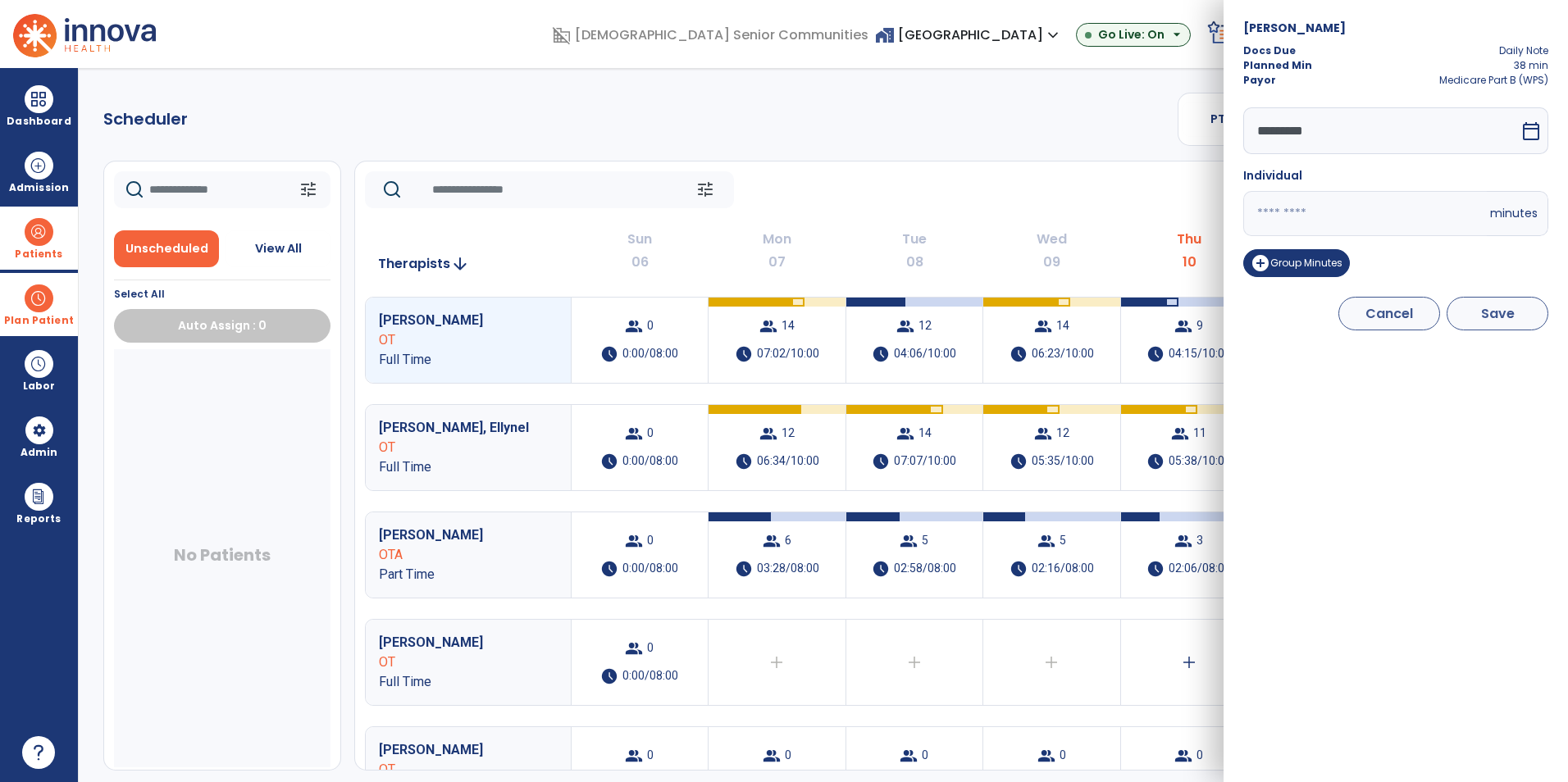 type on "**" 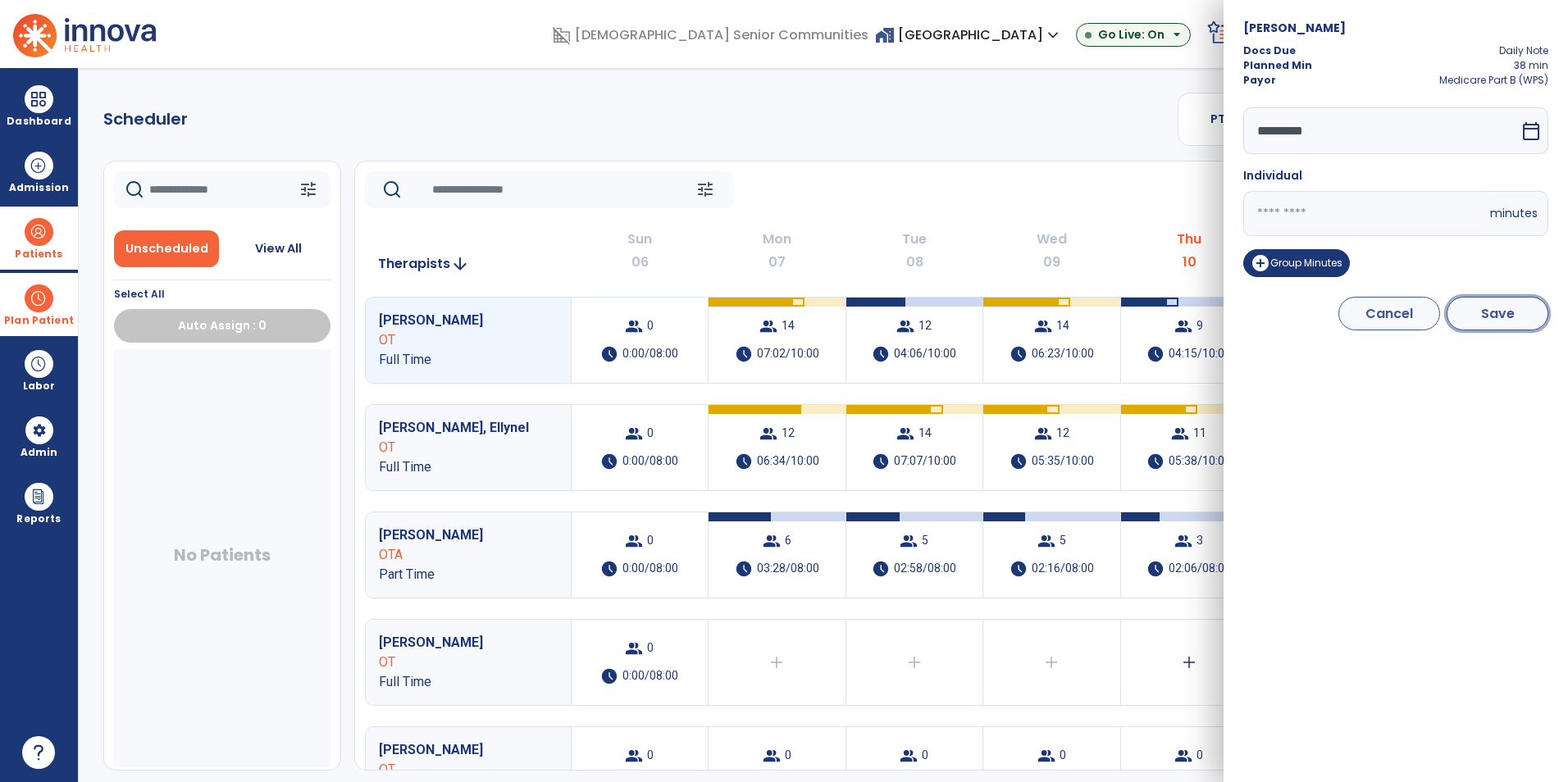 click on "Save" at bounding box center [1497, 313] 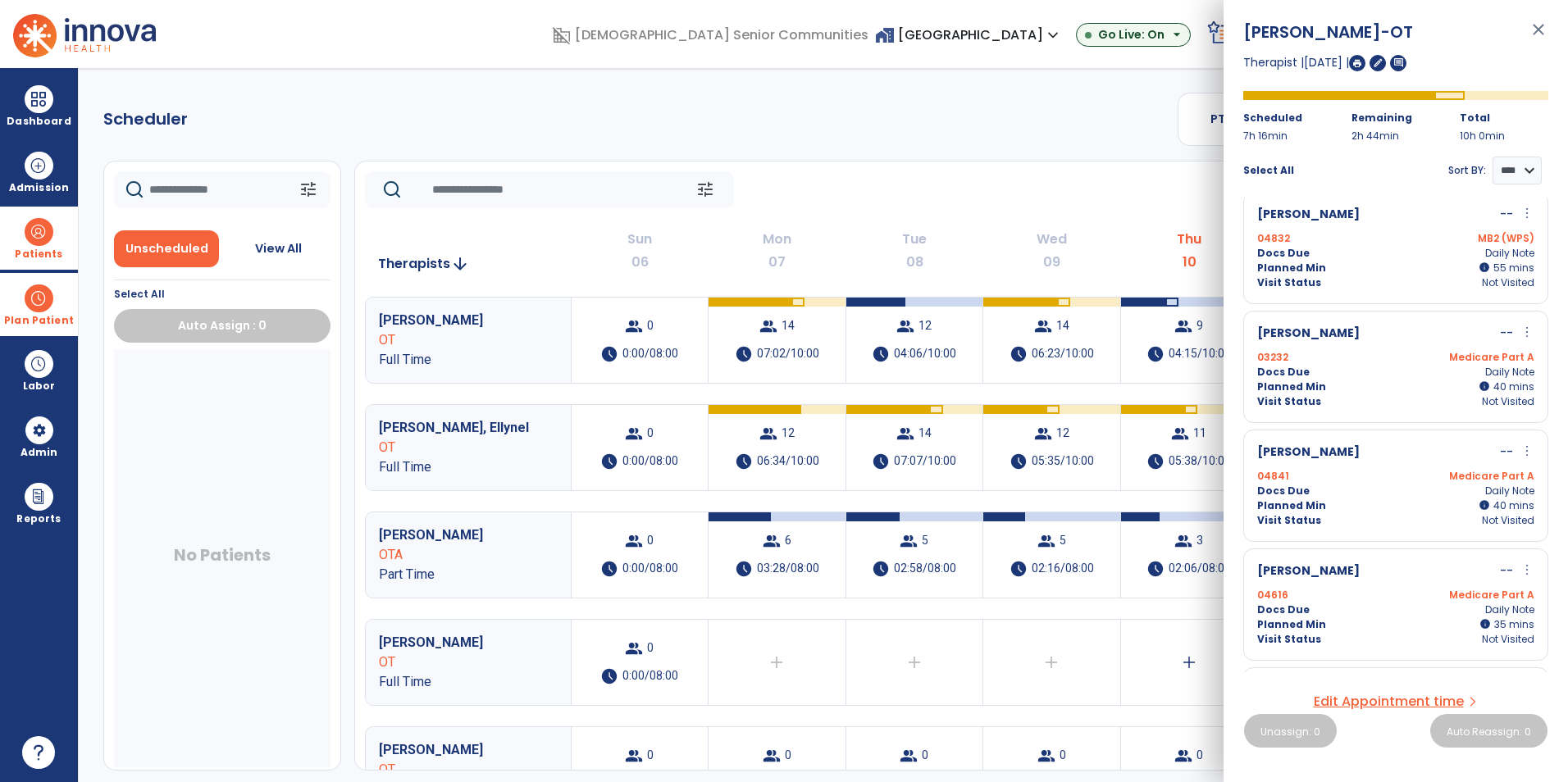 click on "Docs Due" at bounding box center (1283, 491) 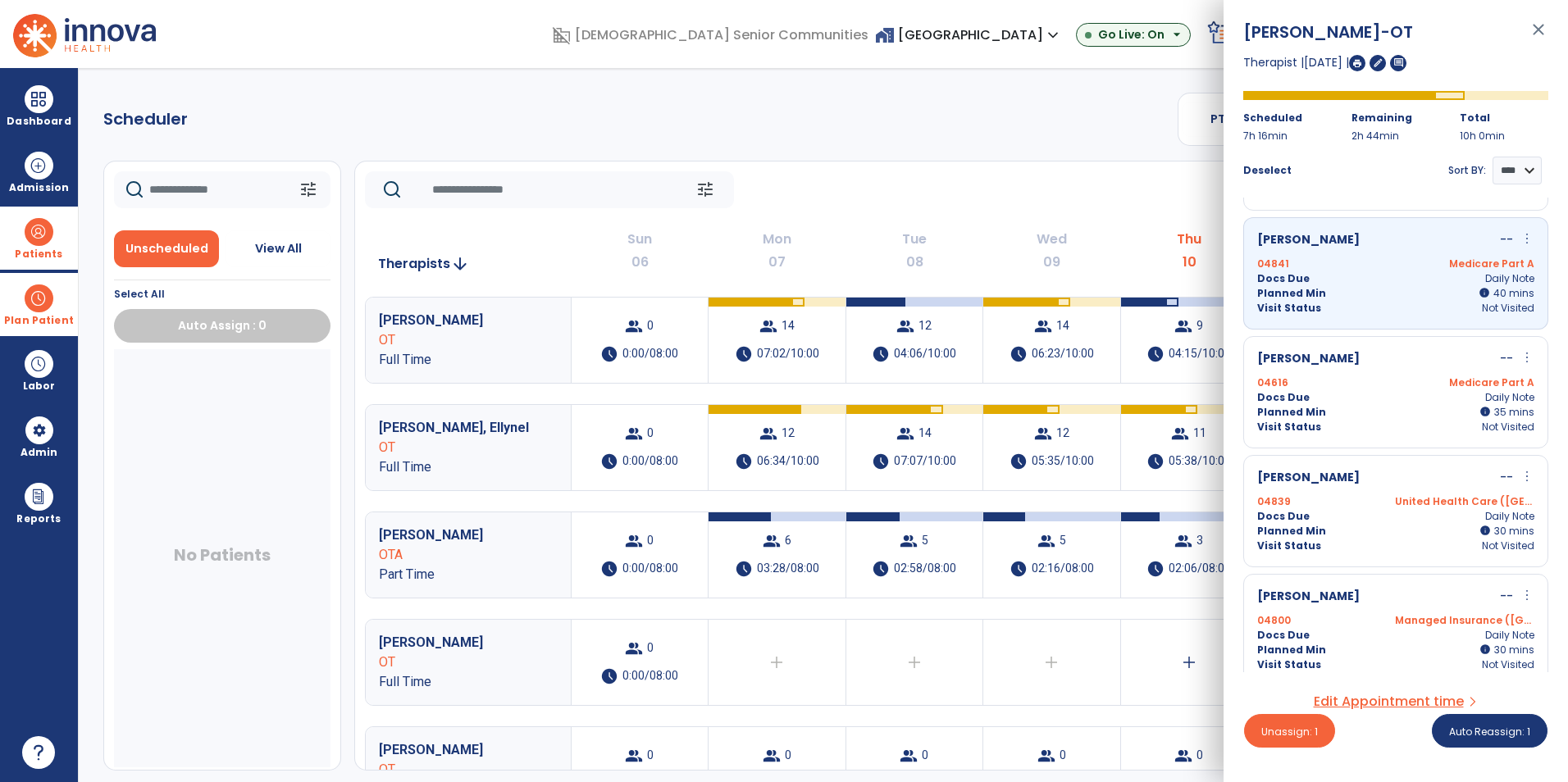scroll, scrollTop: 574, scrollLeft: 0, axis: vertical 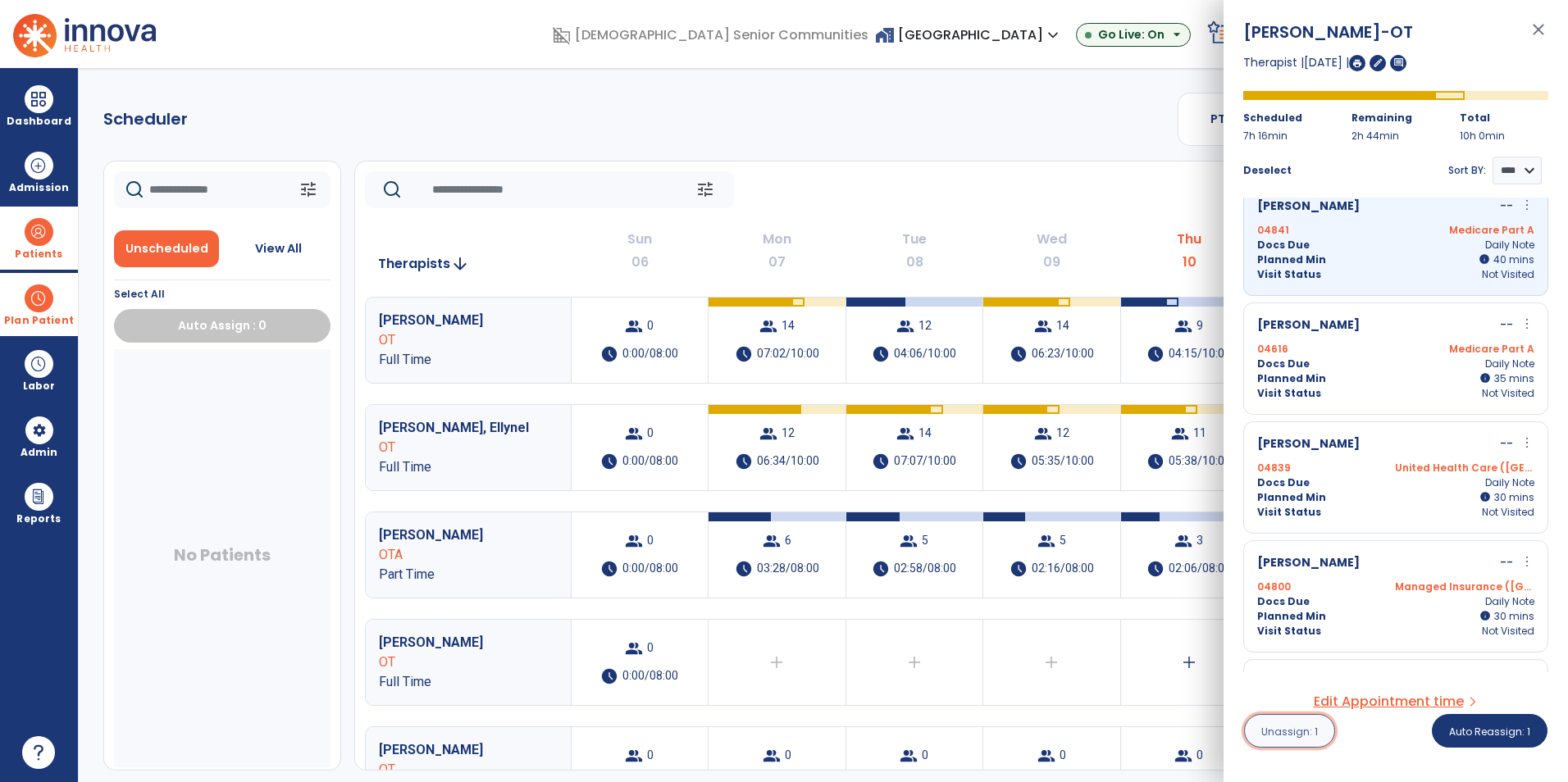 click on "Unassign: 1" at bounding box center (1289, 730) 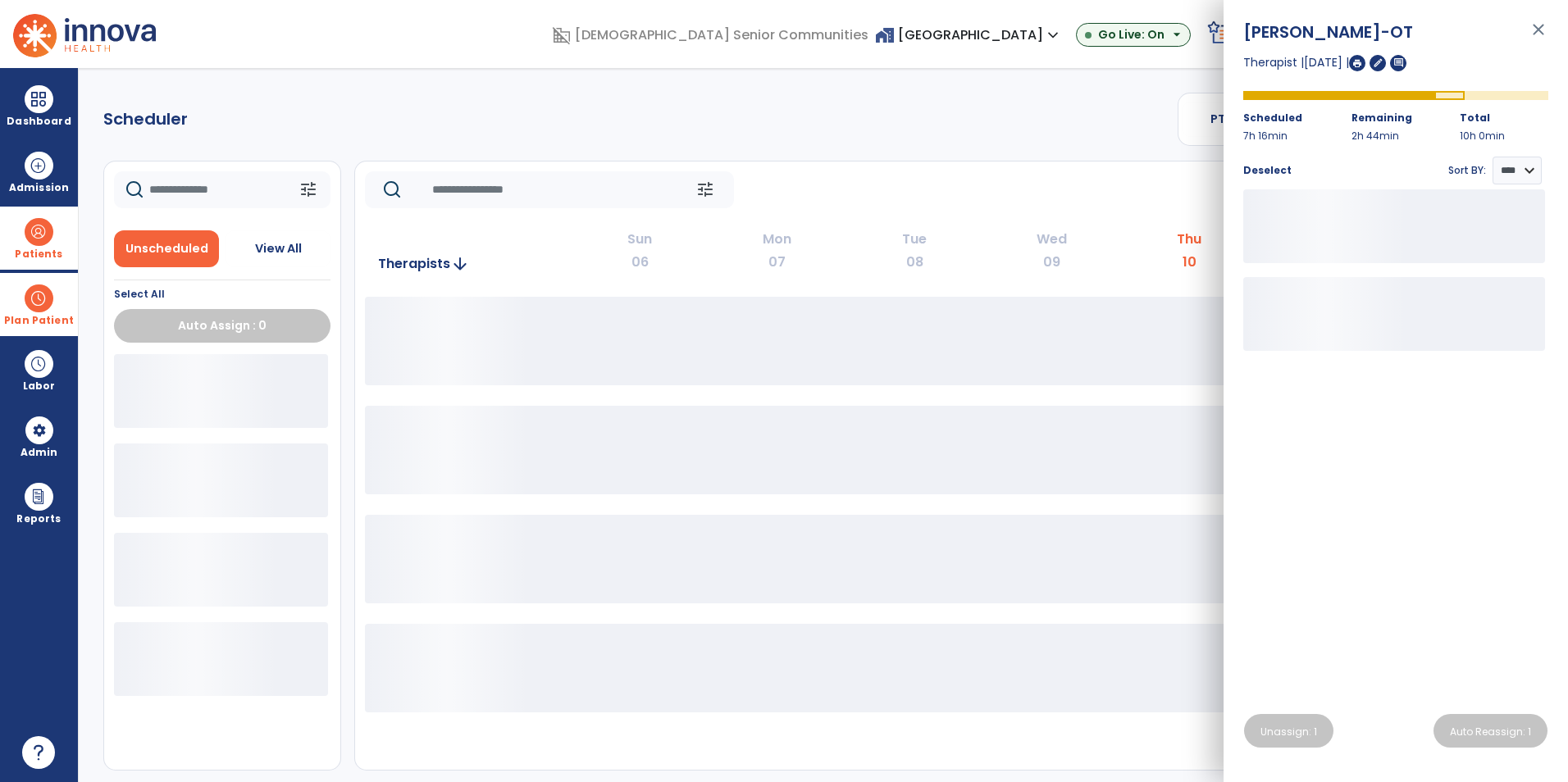 click on "close" at bounding box center (1538, 37) 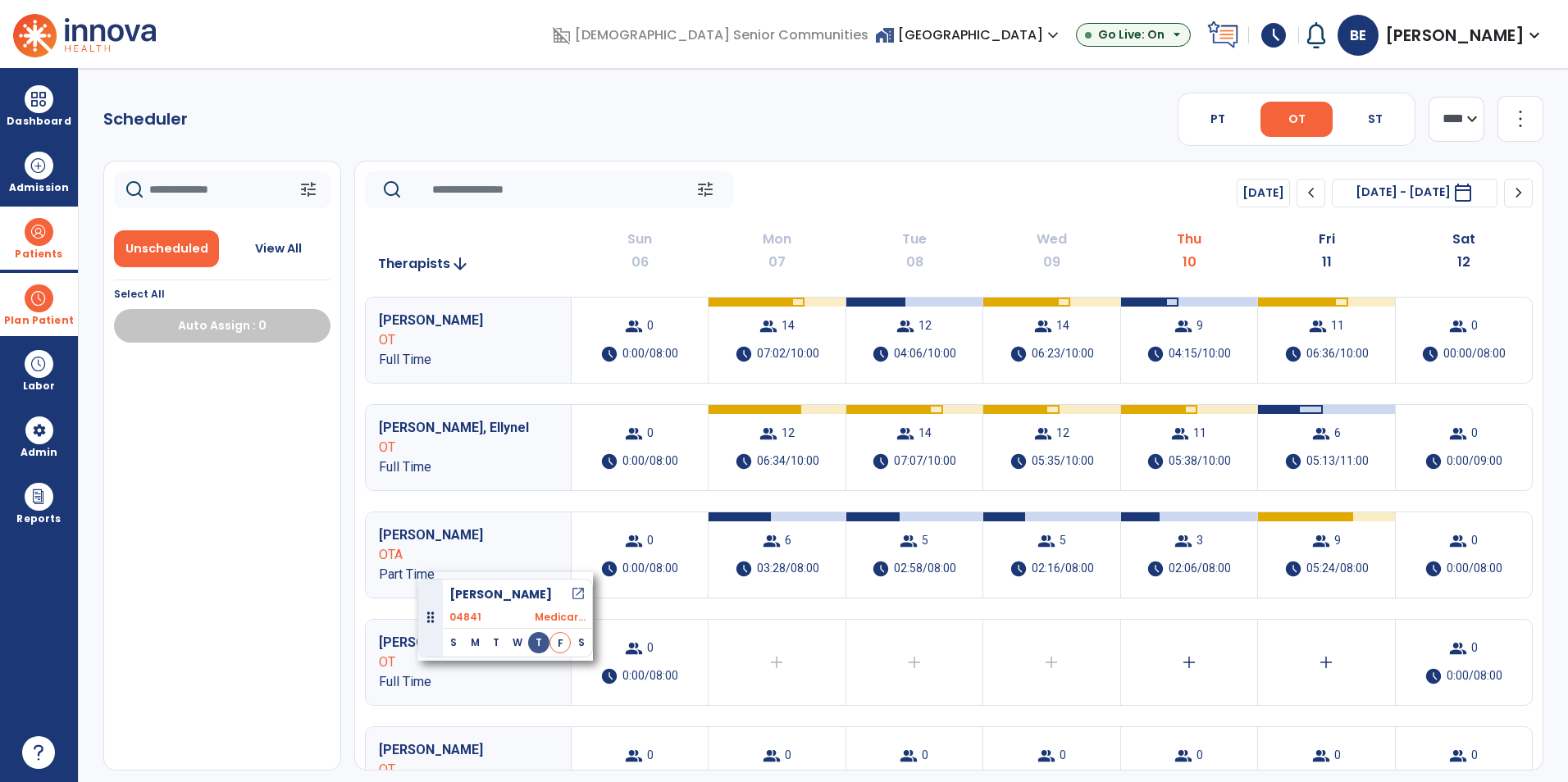 drag, startPoint x: 235, startPoint y: 403, endPoint x: 417, endPoint y: 572, distance: 248.3647 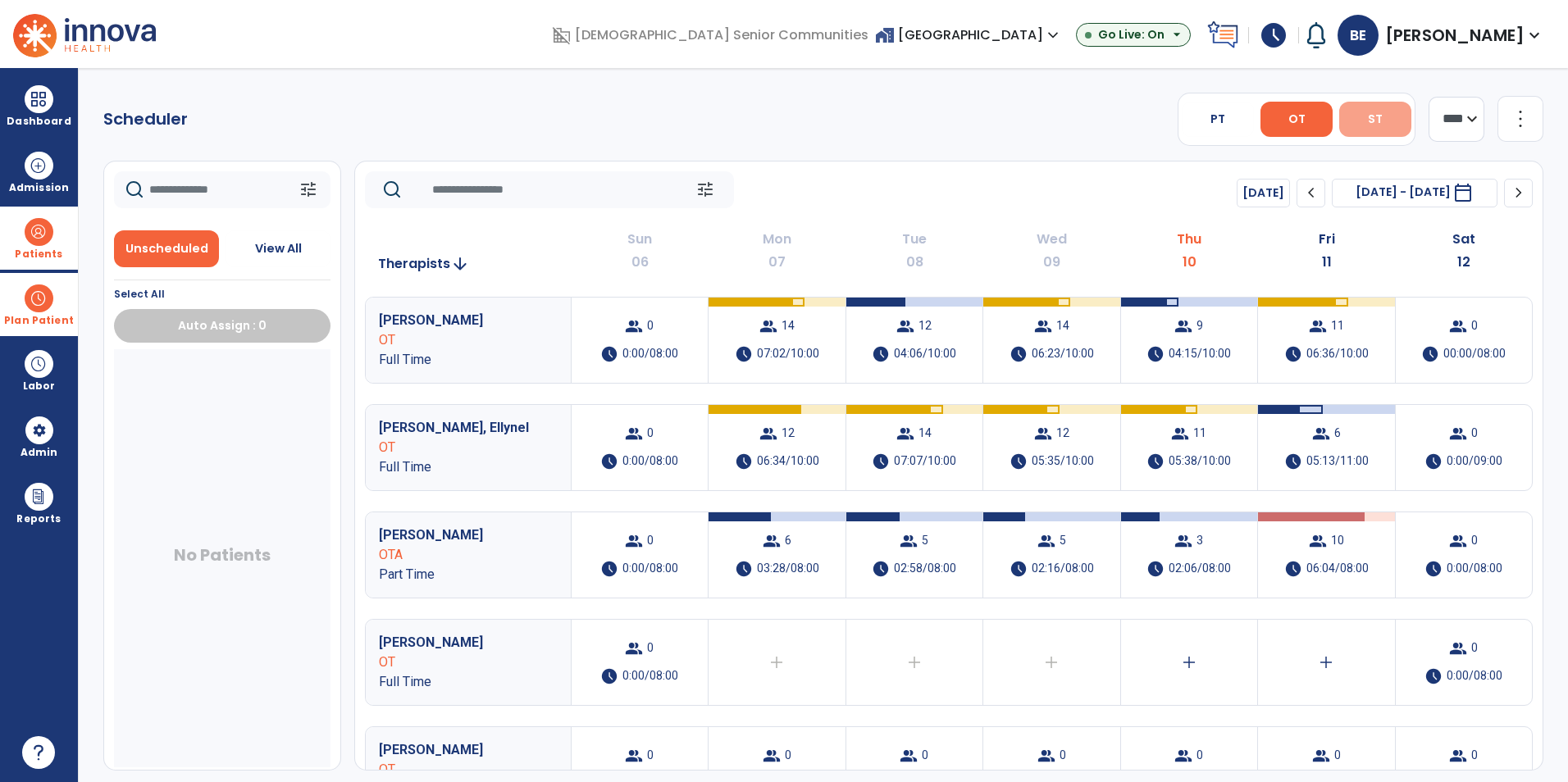 click on "ST" at bounding box center [1375, 119] 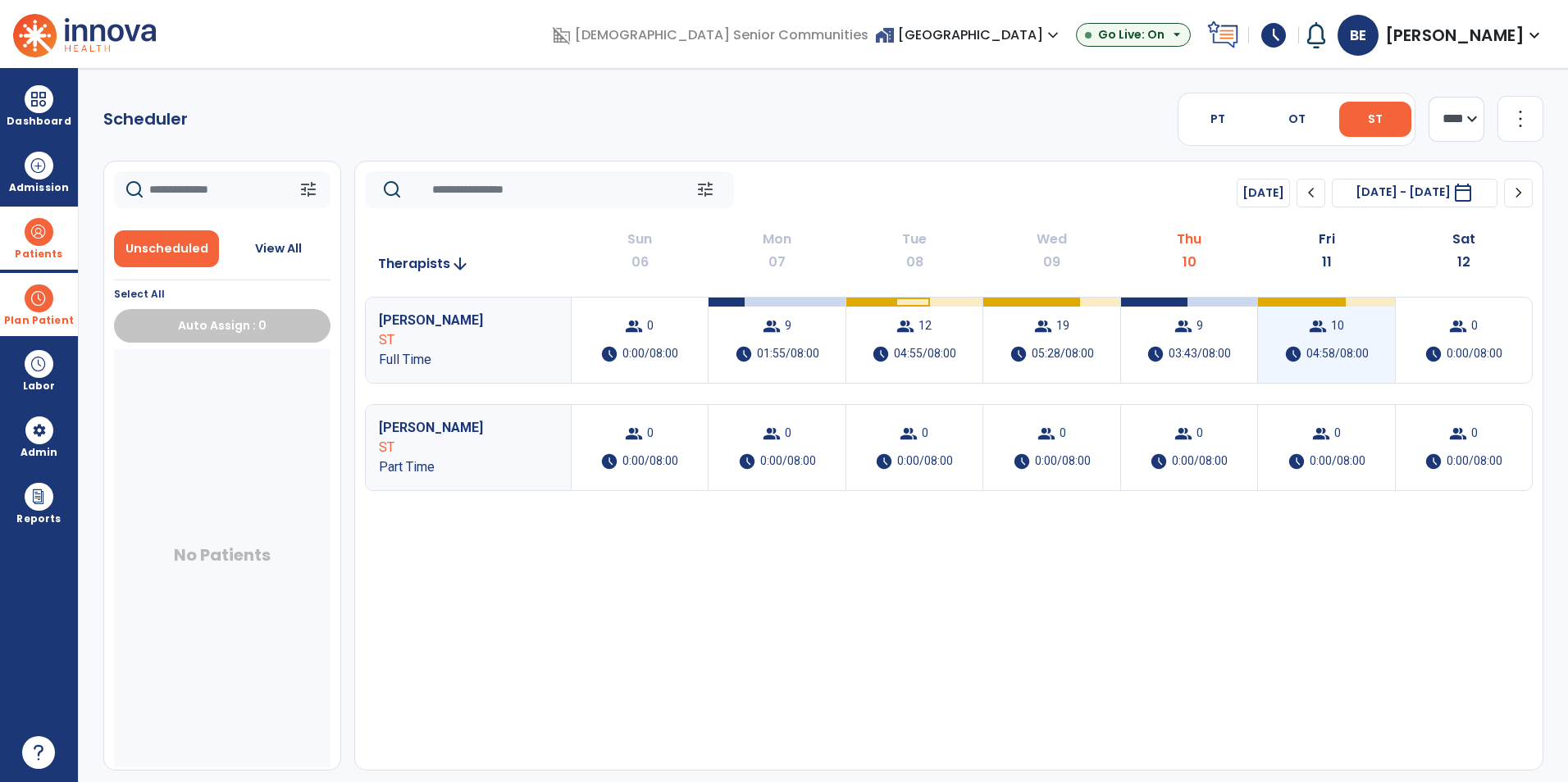 click on "schedule" at bounding box center (1293, 354) 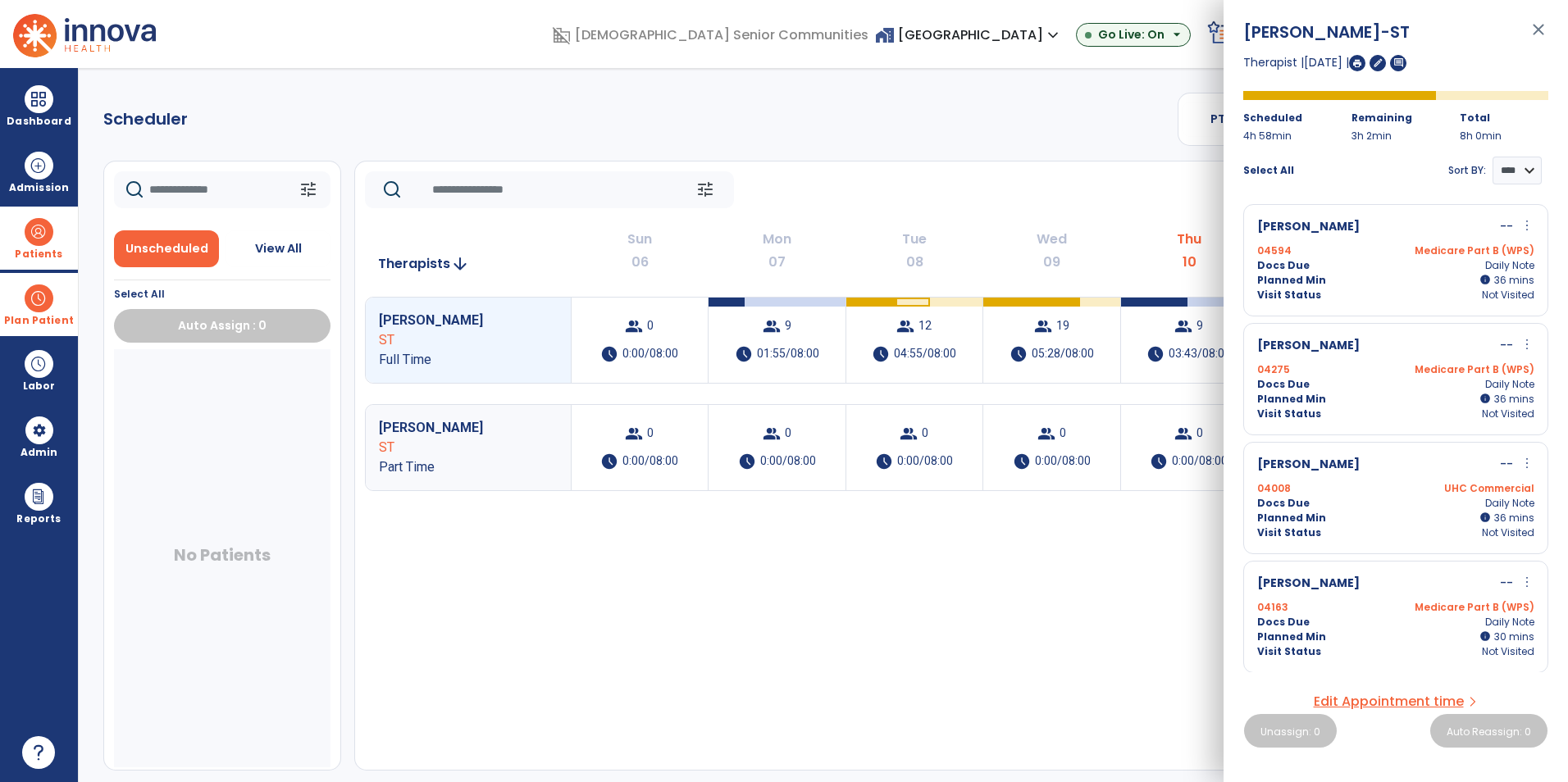 click on "Scheduler   PT   OT   ST  **** *** more_vert  Manage Labor   View All Therapists   Print" 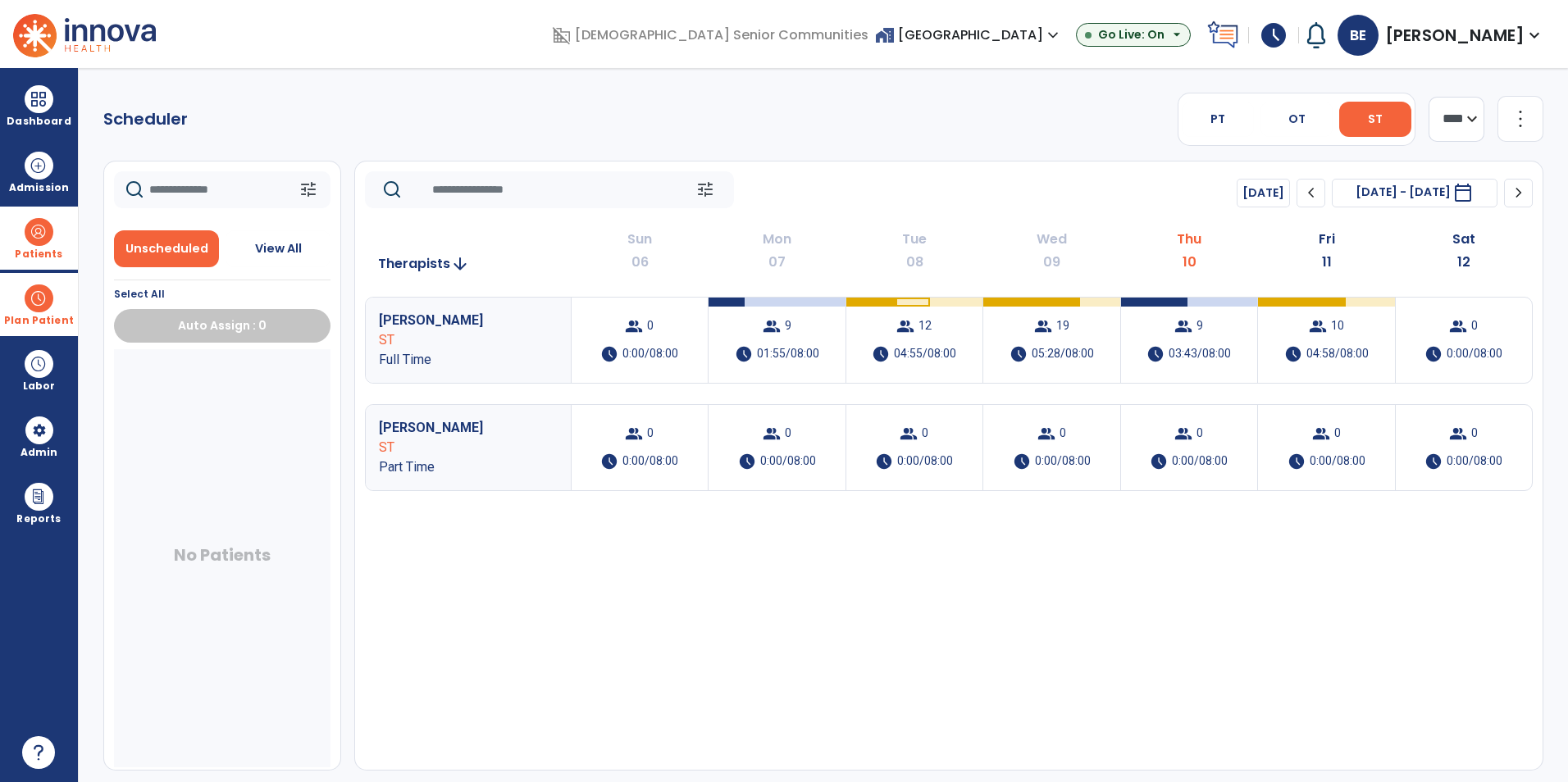 click on "PT   OT   ST" 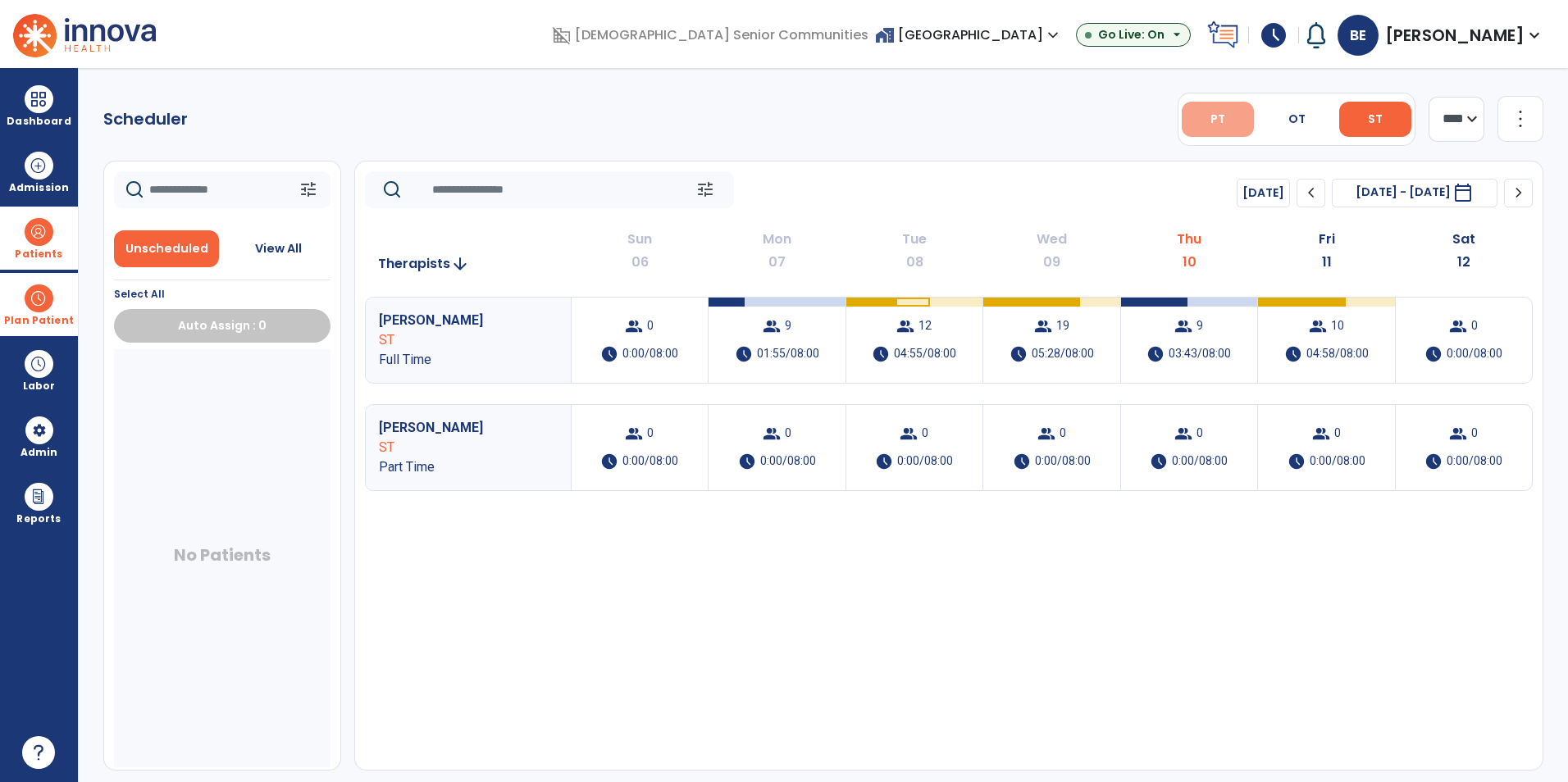 click on "PT" at bounding box center (1218, 119) 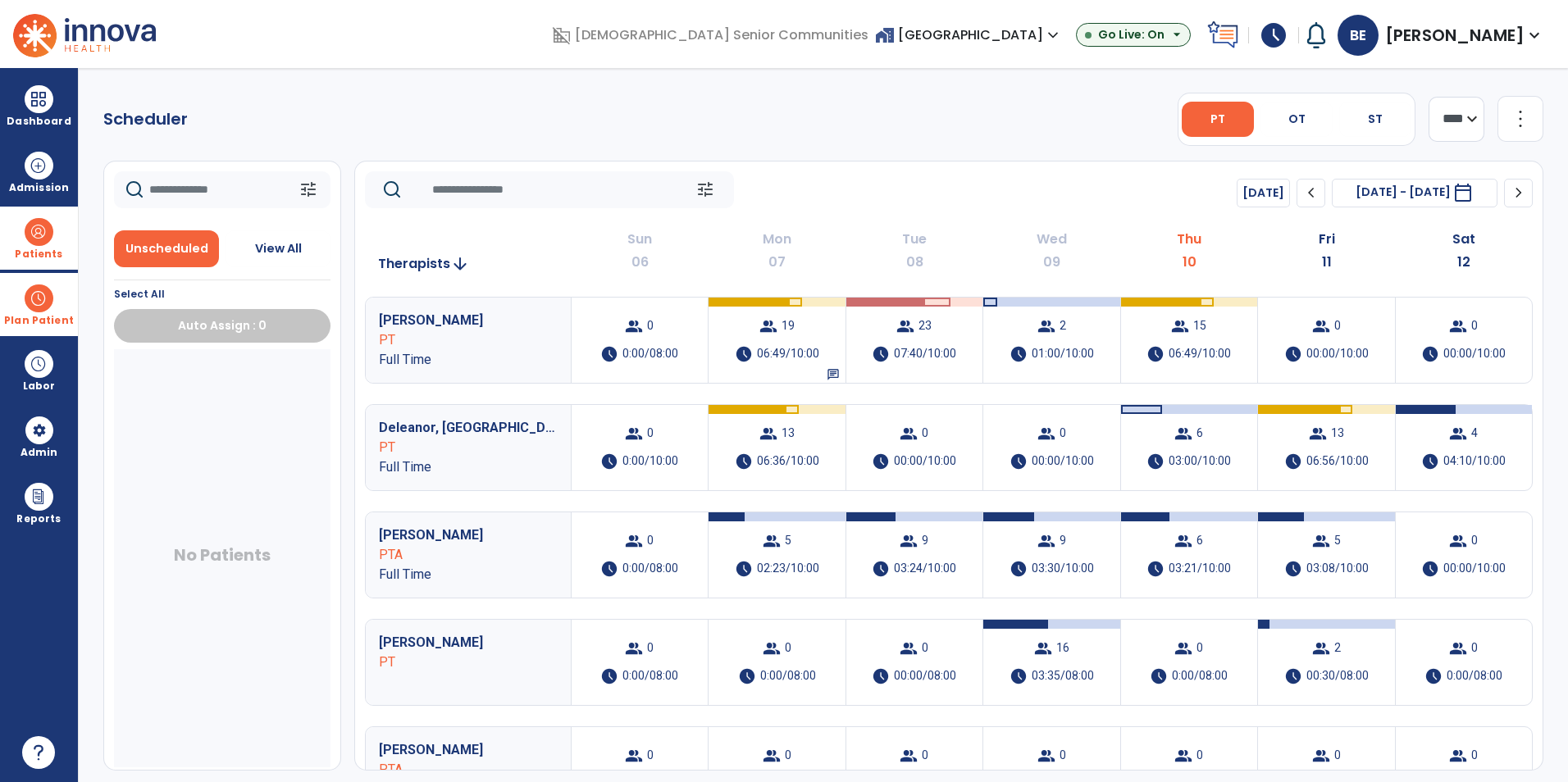 drag, startPoint x: 36, startPoint y: 219, endPoint x: 103, endPoint y: 214, distance: 67.18631 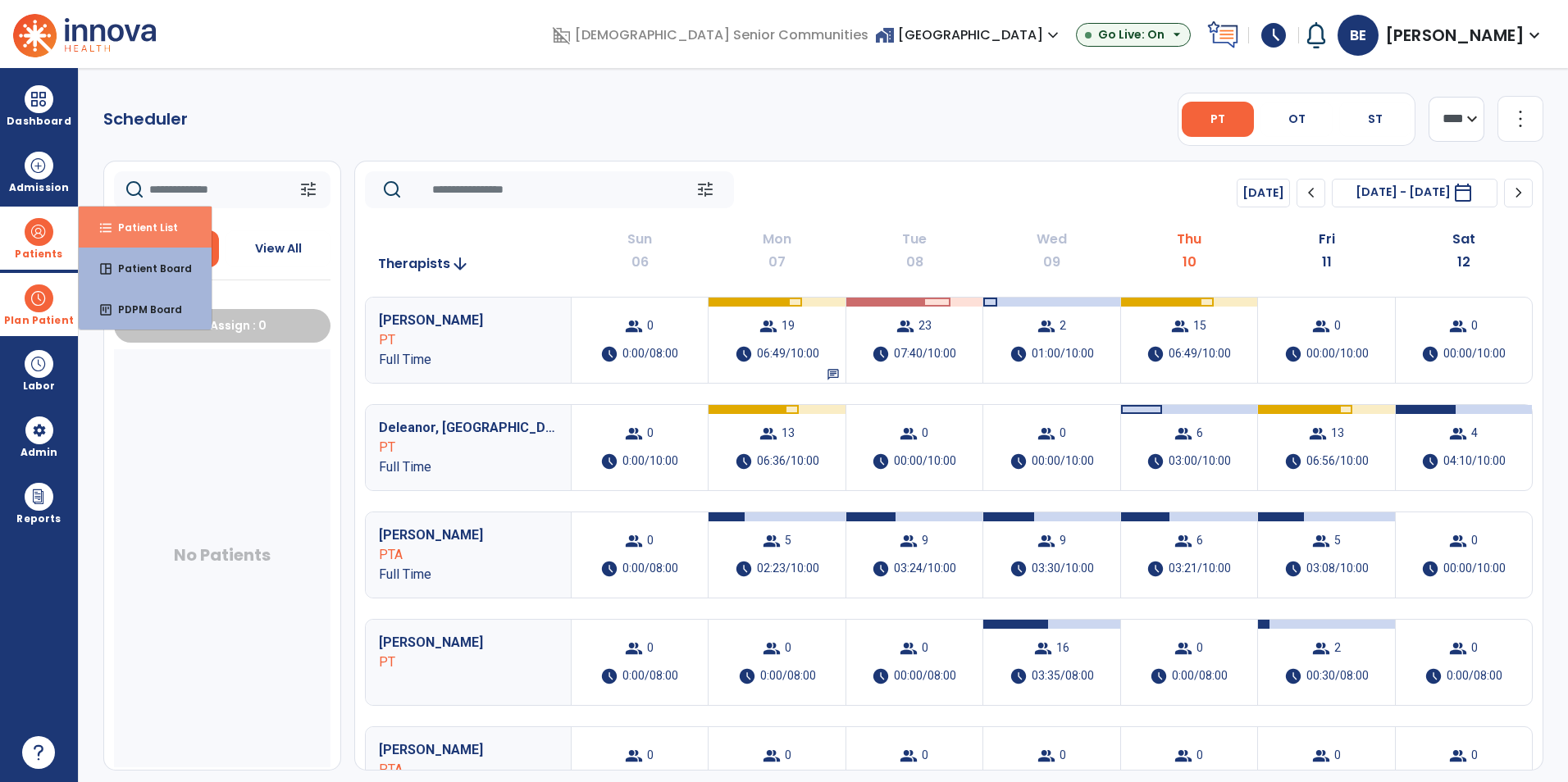 click on "format_list_bulleted  Patient List" at bounding box center [145, 227] 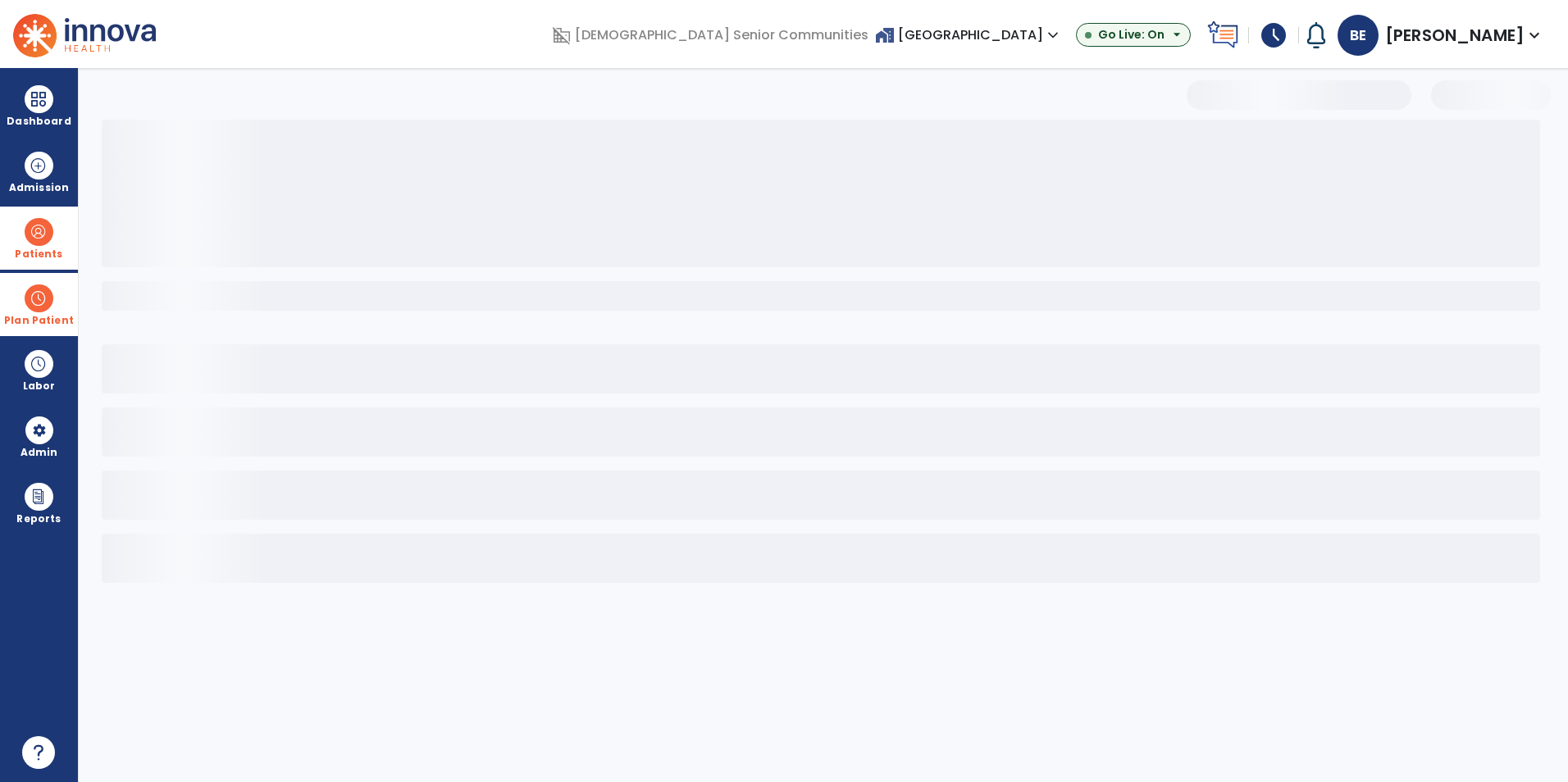 select on "***" 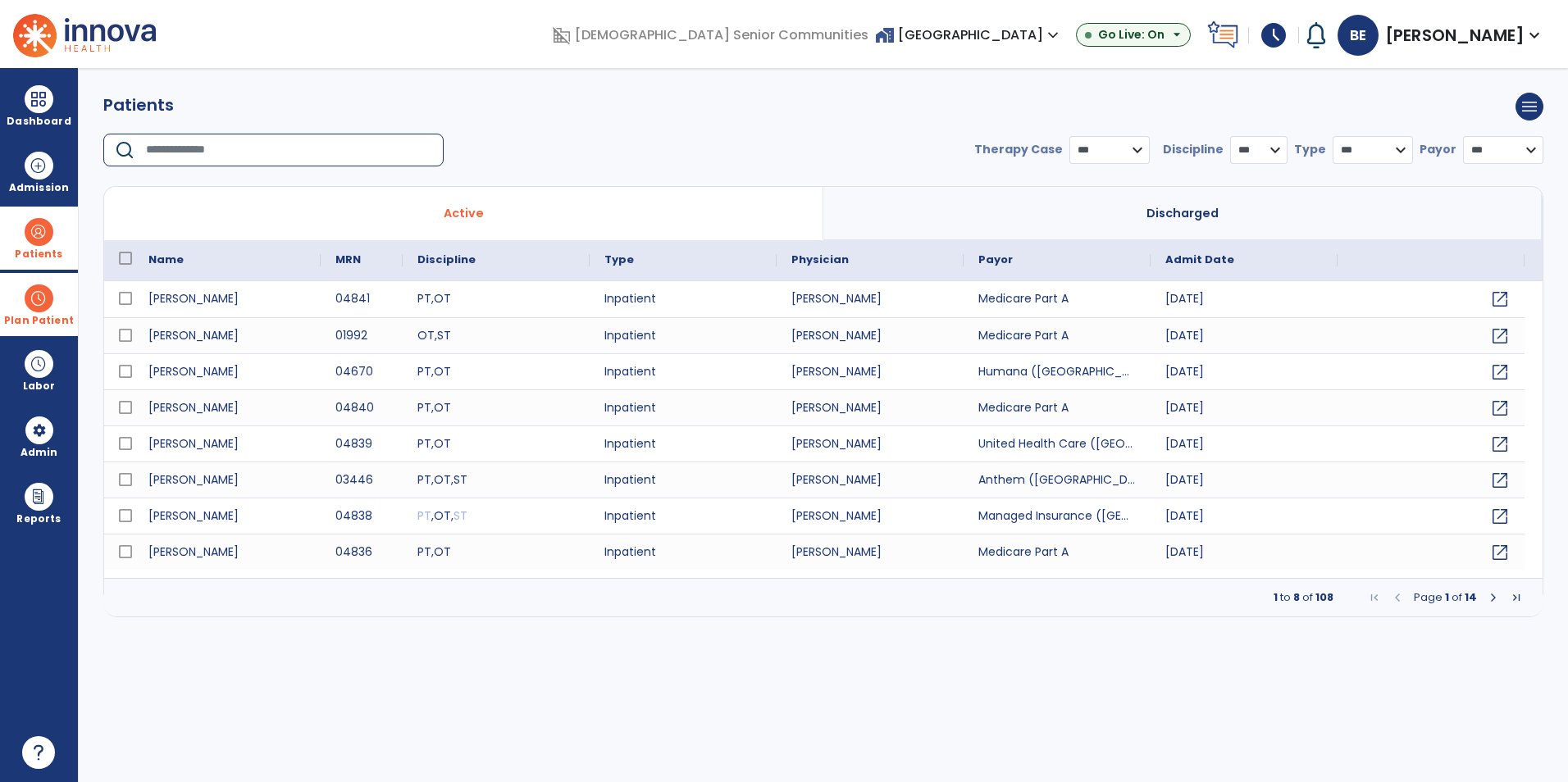 click at bounding box center (289, 150) 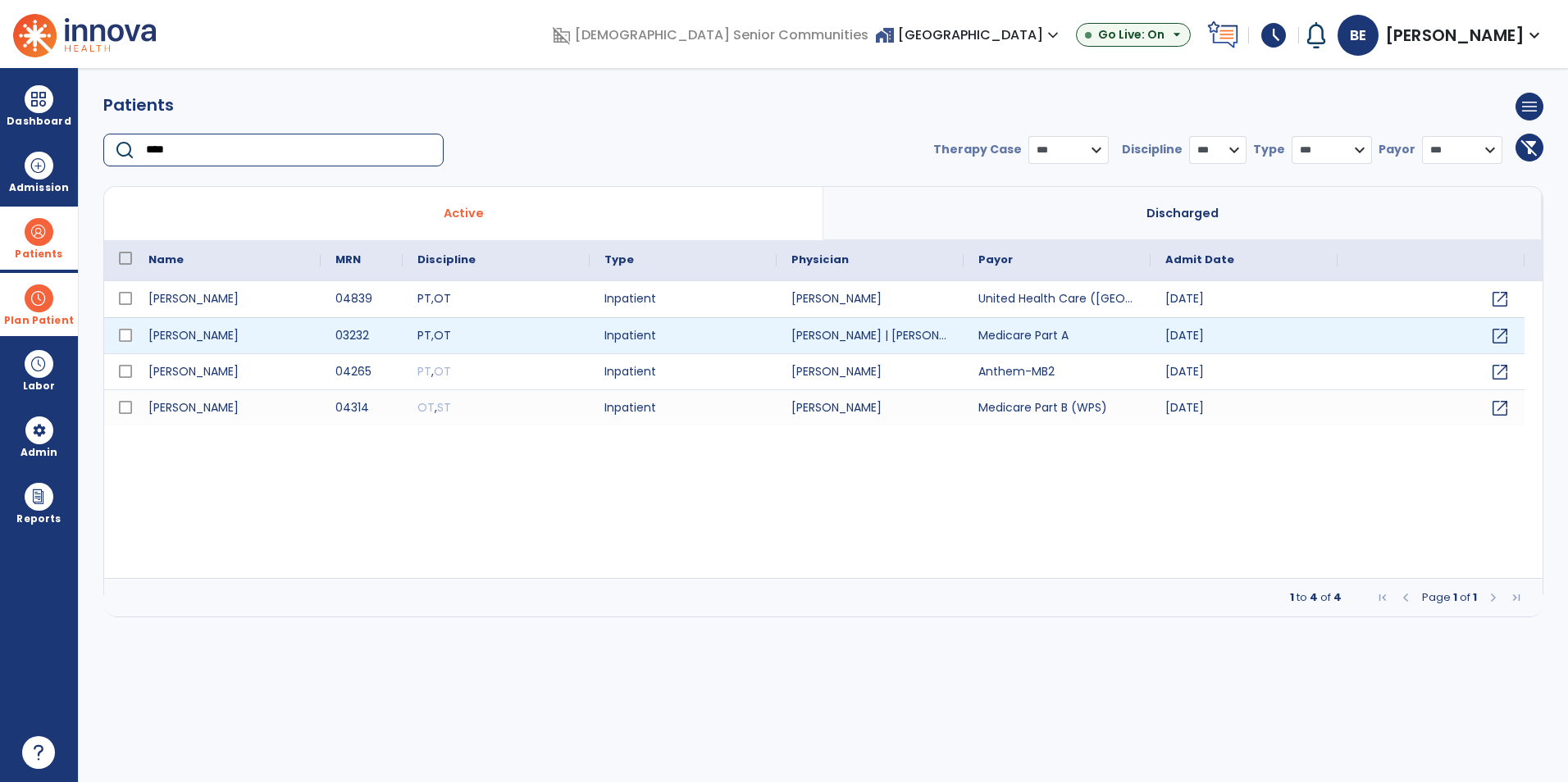 type on "****" 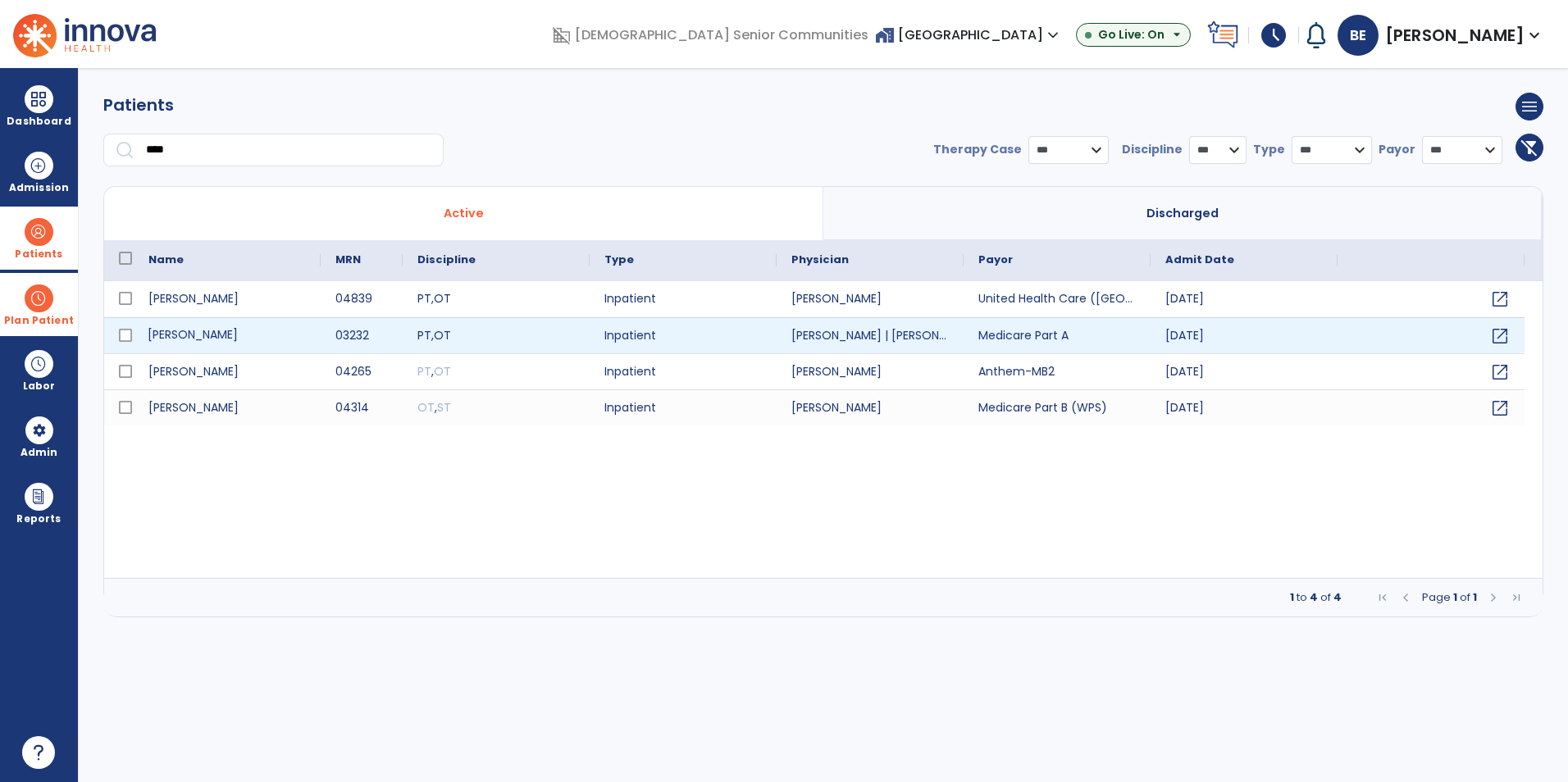 click on "[PERSON_NAME]" at bounding box center [227, 335] 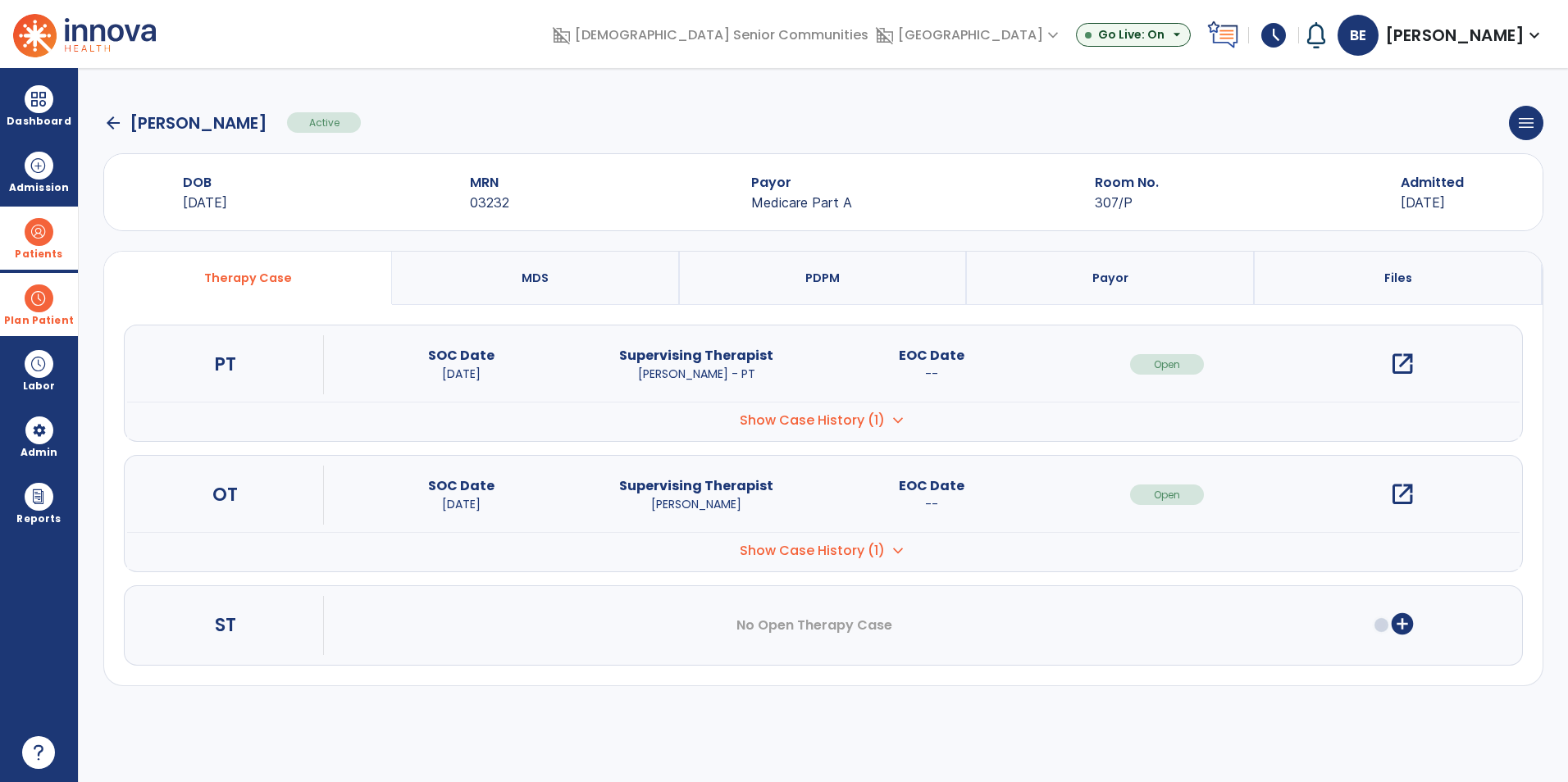 click at bounding box center [39, 298] 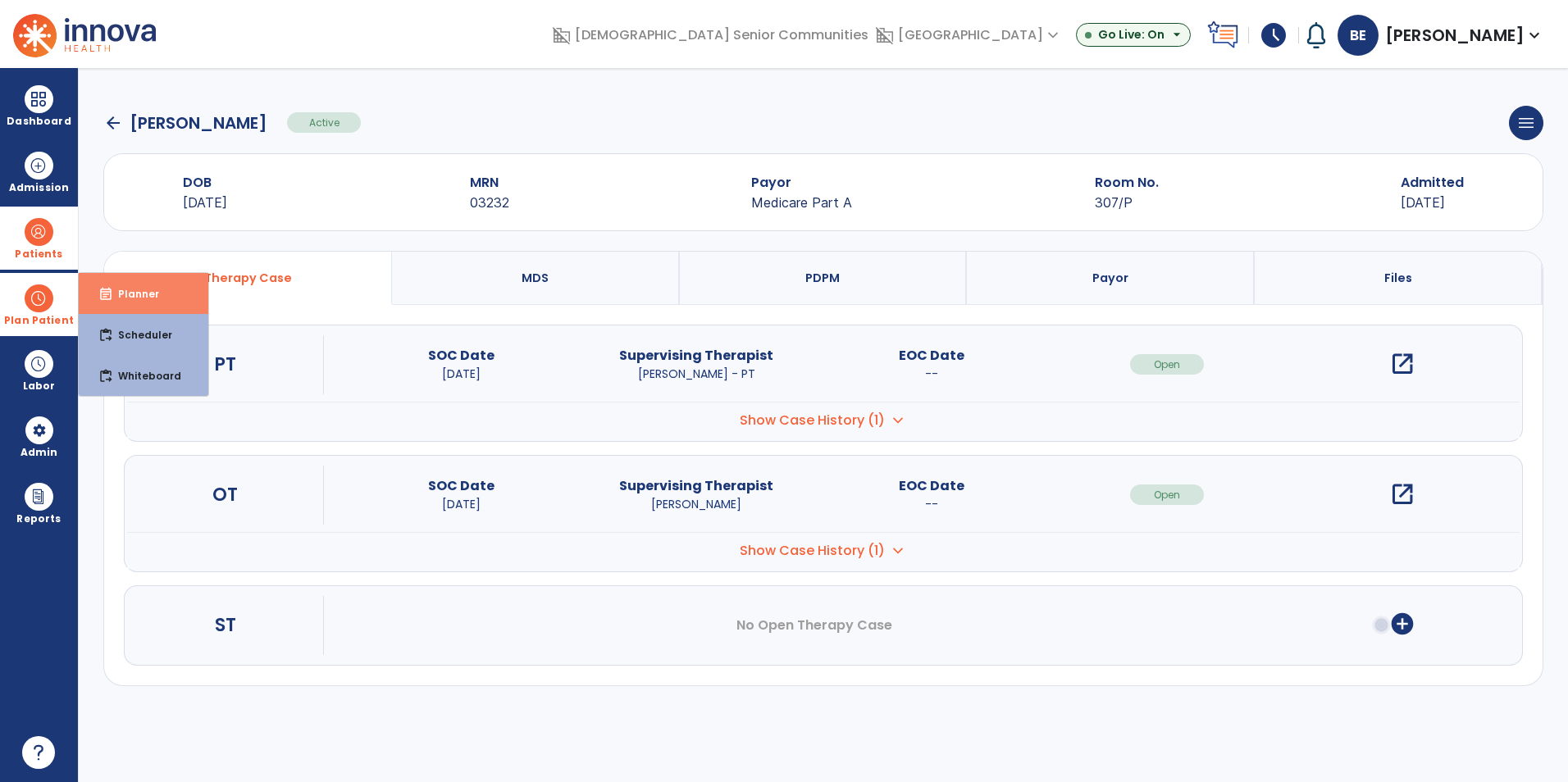 click on "event_note  Planner" at bounding box center [144, 293] 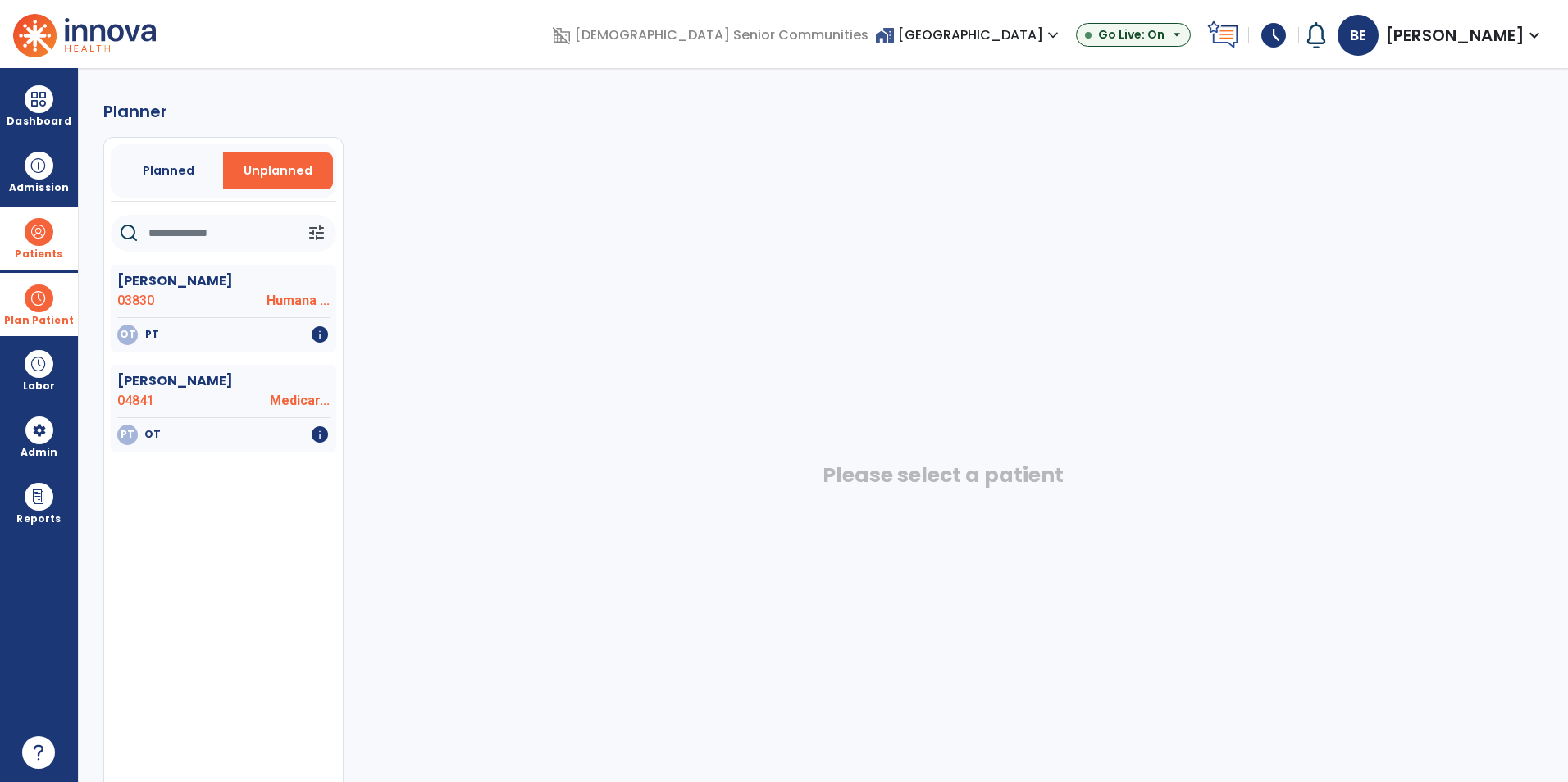 drag, startPoint x: 171, startPoint y: 180, endPoint x: 221, endPoint y: 198, distance: 53.14132 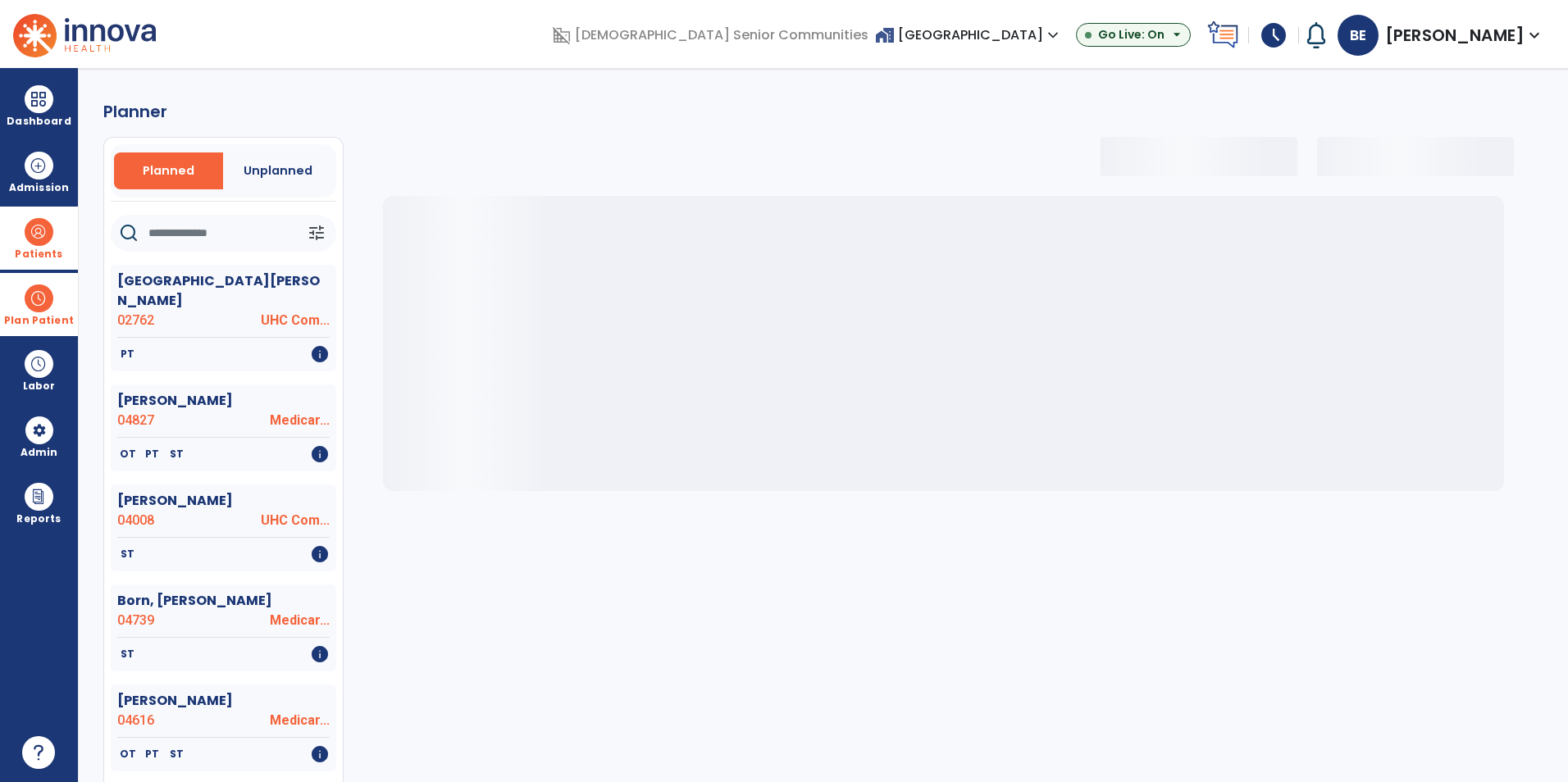 click 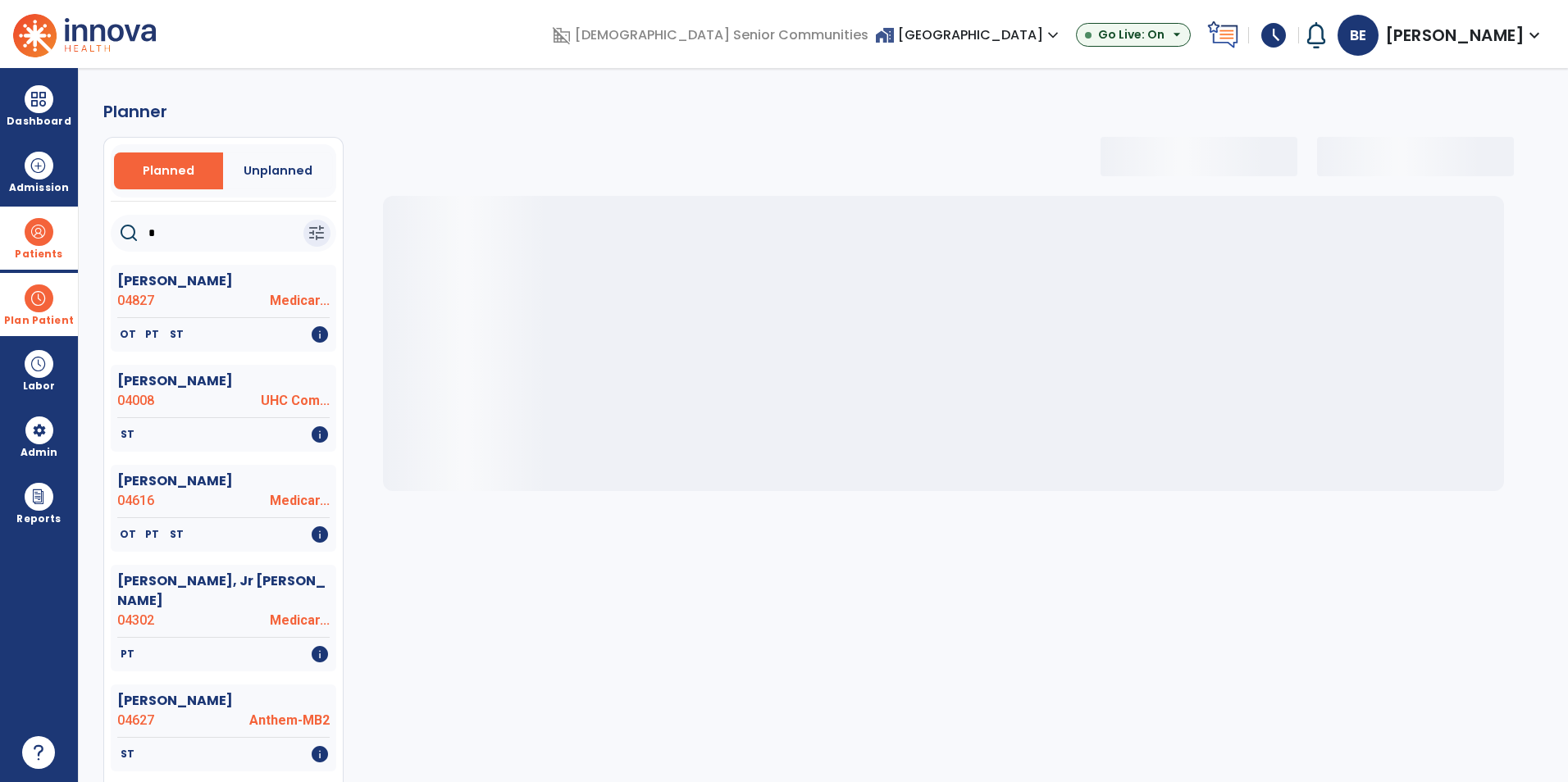 type on "**" 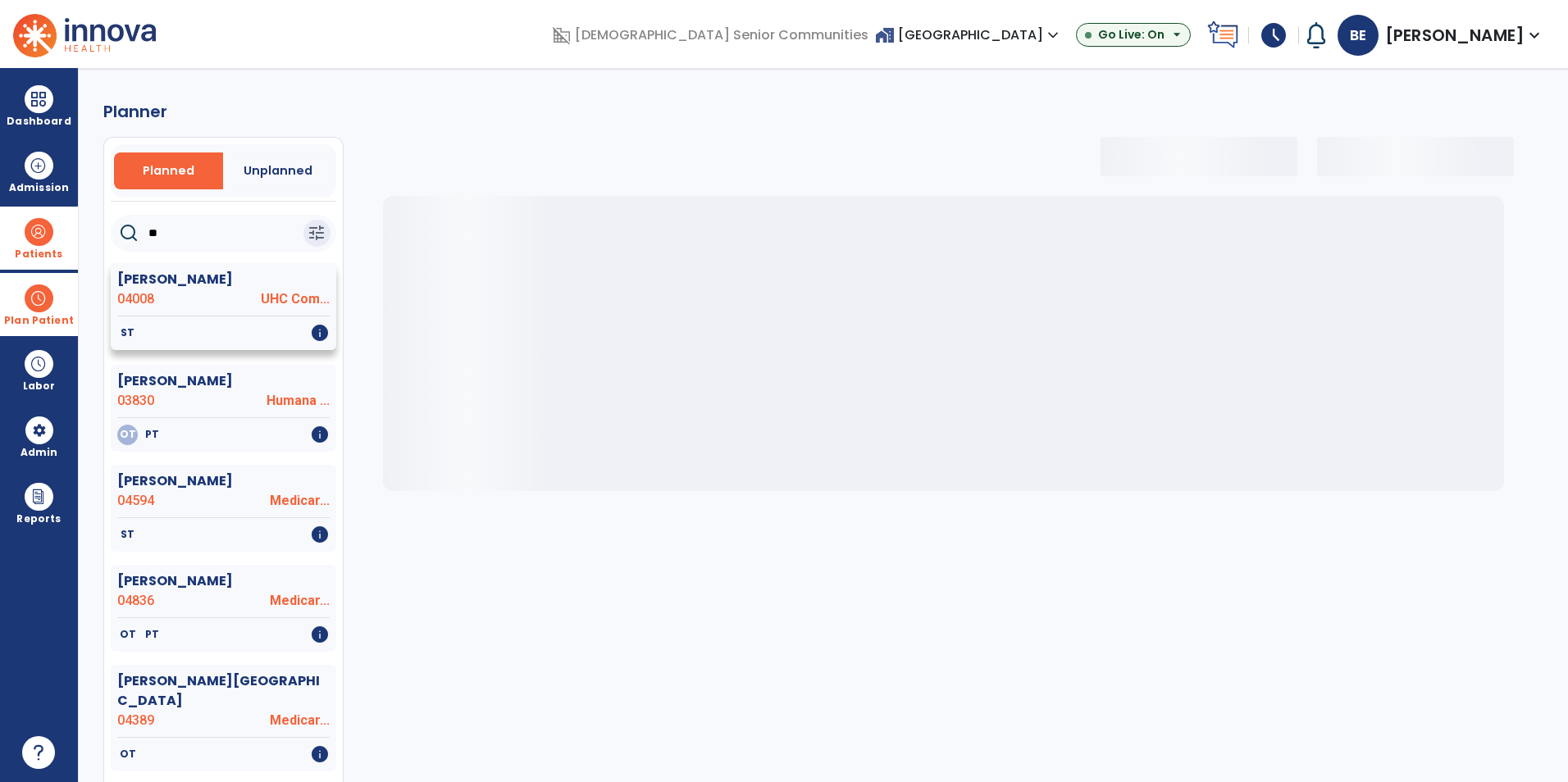 select on "***" 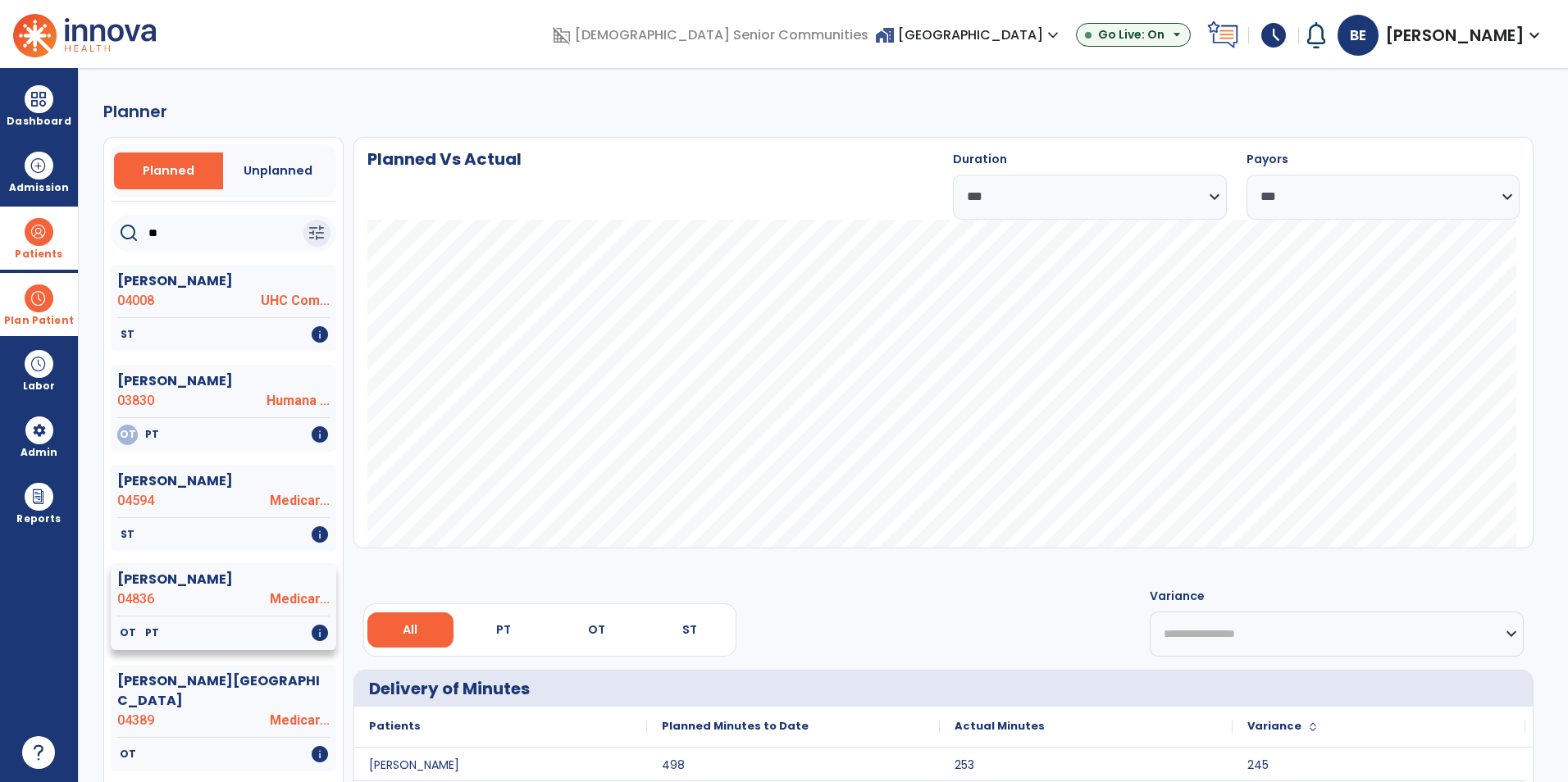 type on "**" 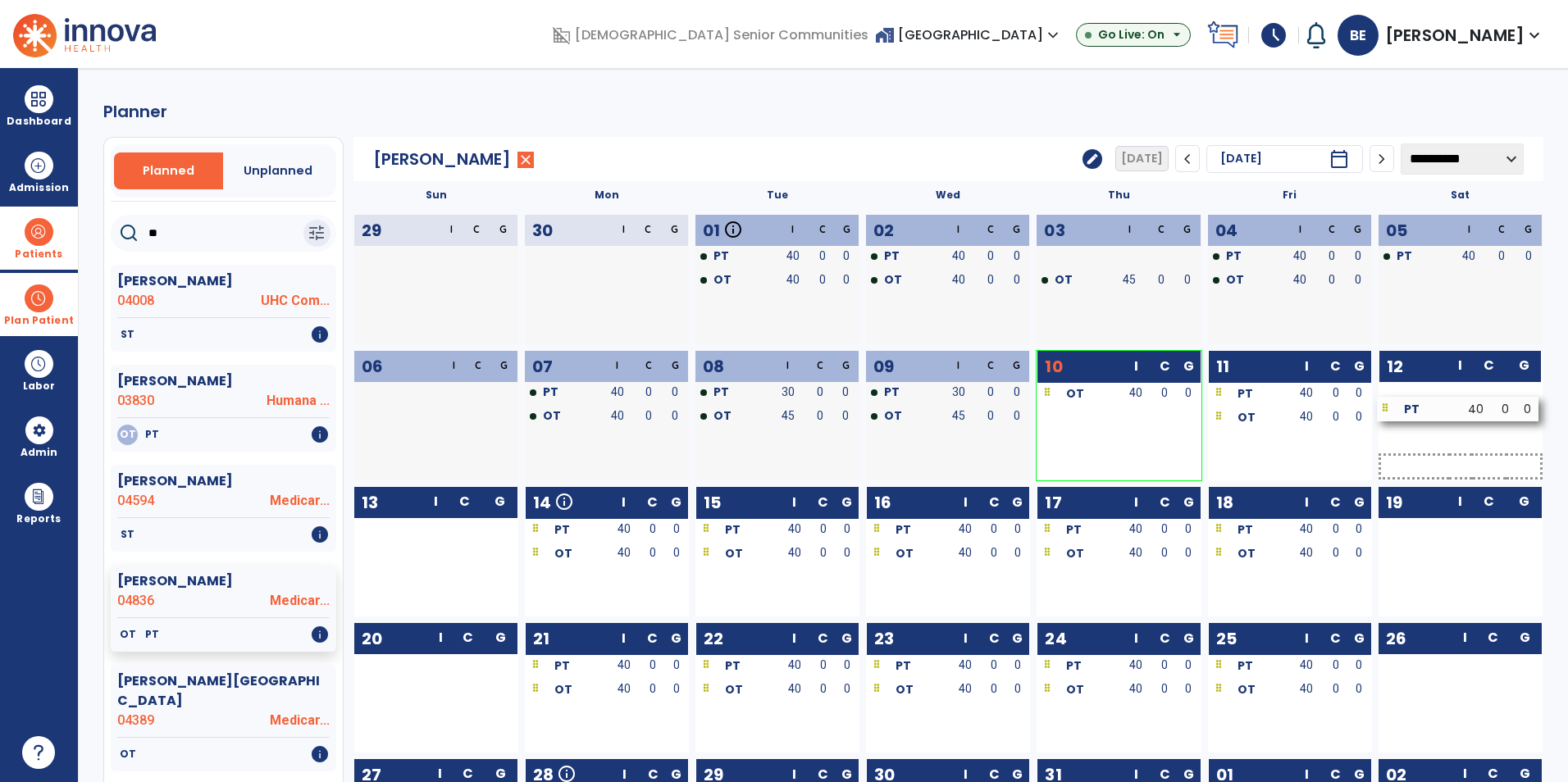drag, startPoint x: 1104, startPoint y: 398, endPoint x: 1446, endPoint y: 412, distance: 342.28643 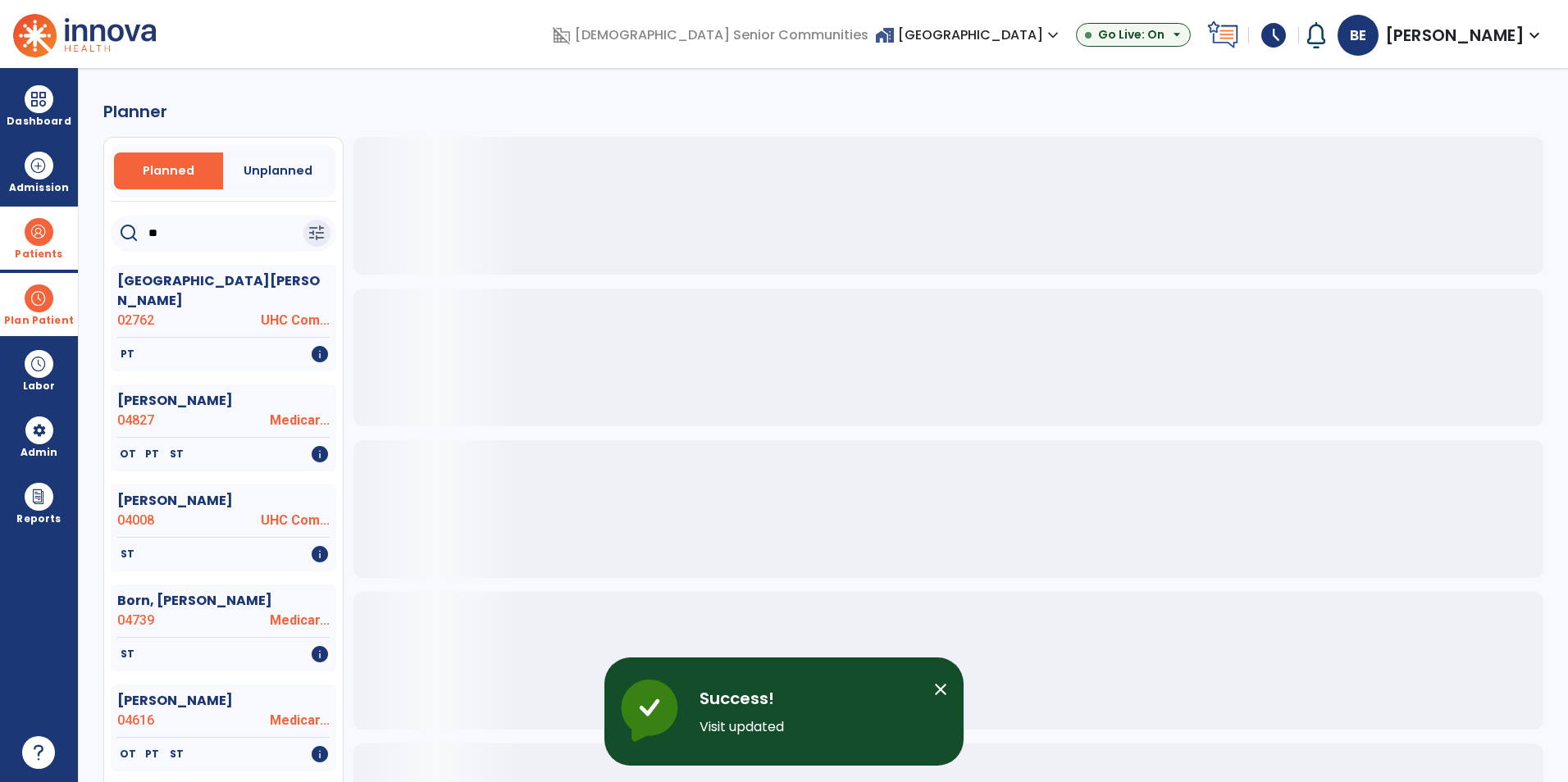 click on "Plan Patient" at bounding box center (39, 304) 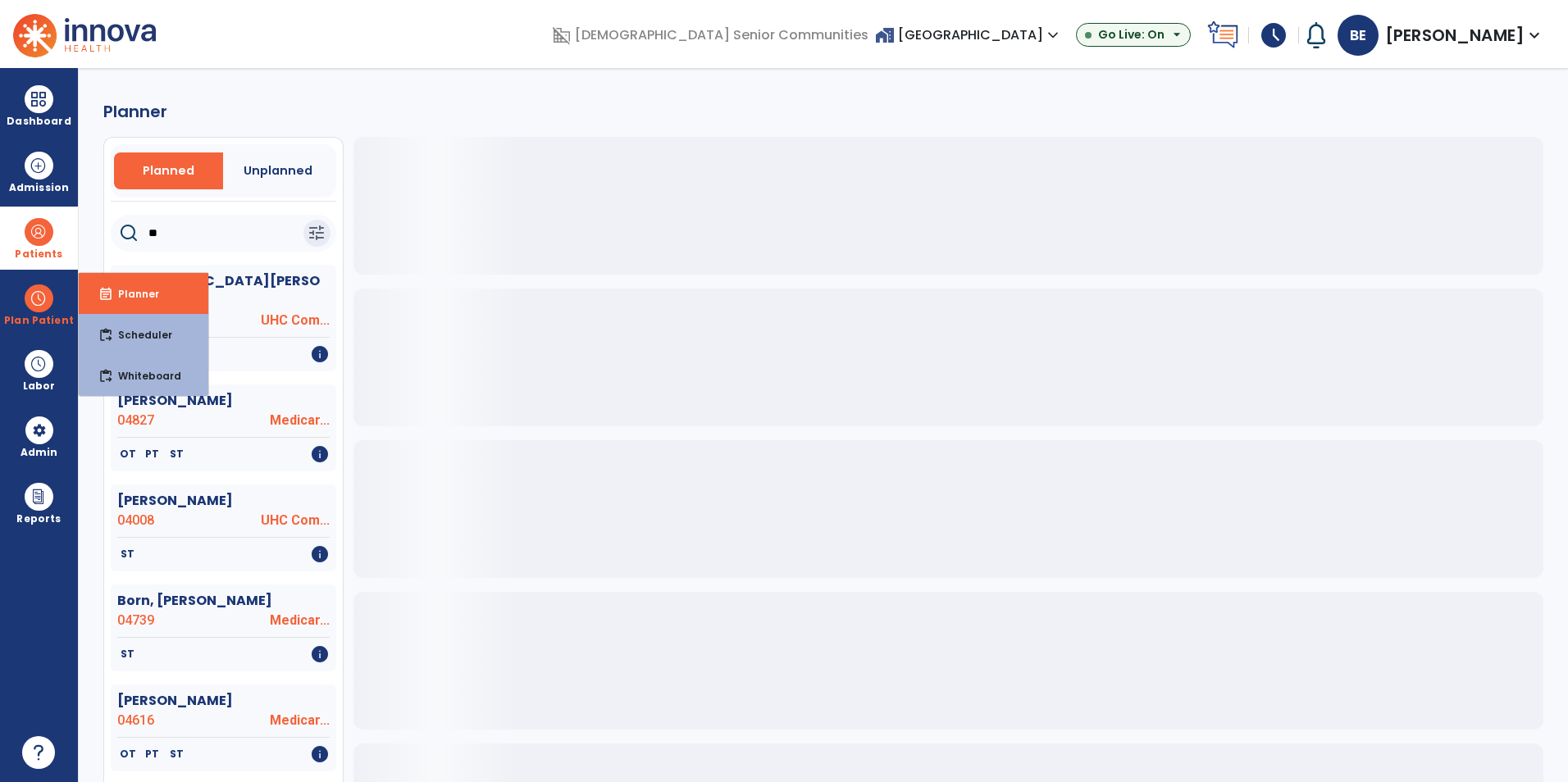 click on "Patients" at bounding box center [39, 238] 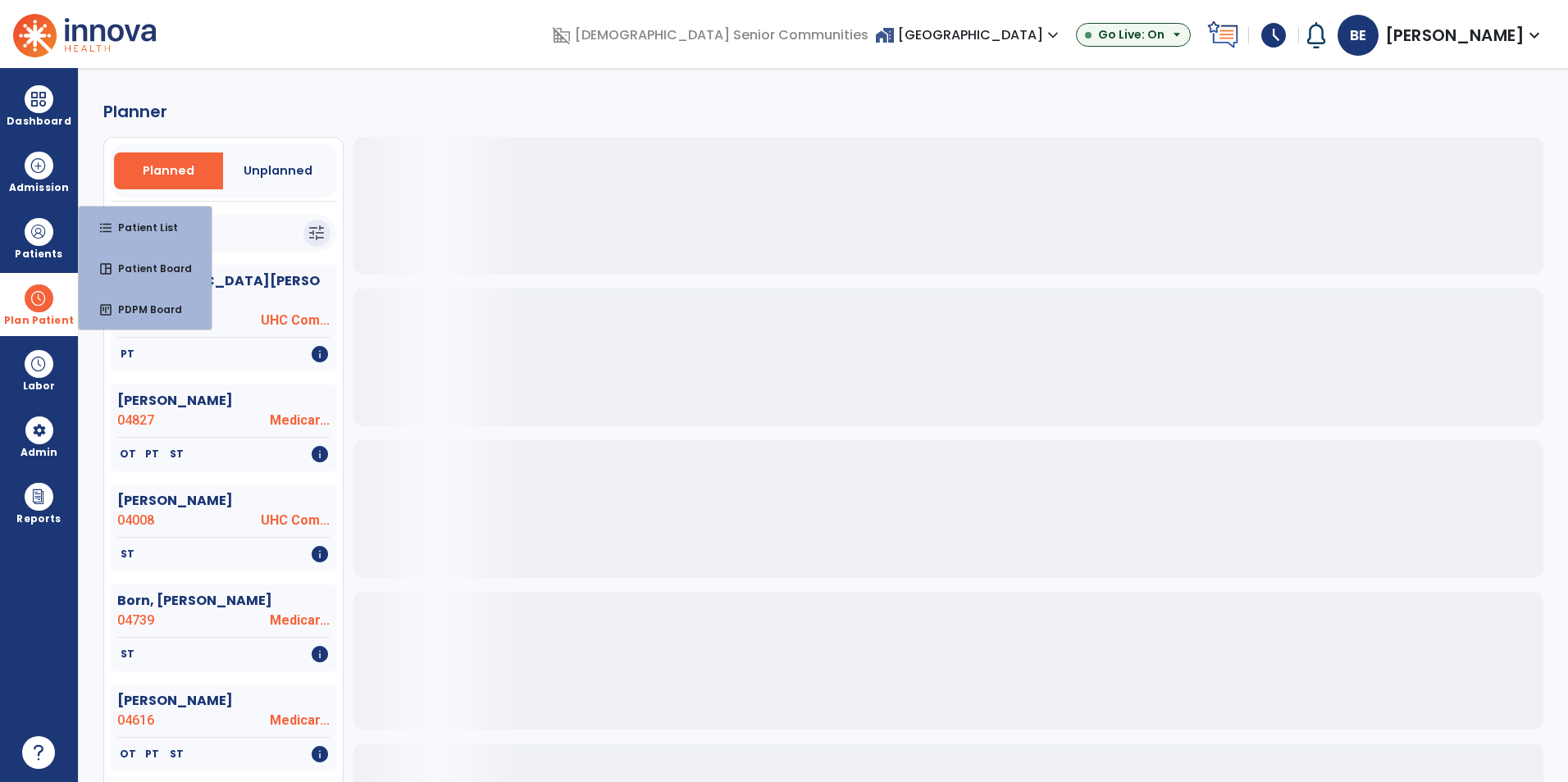 click at bounding box center (39, 298) 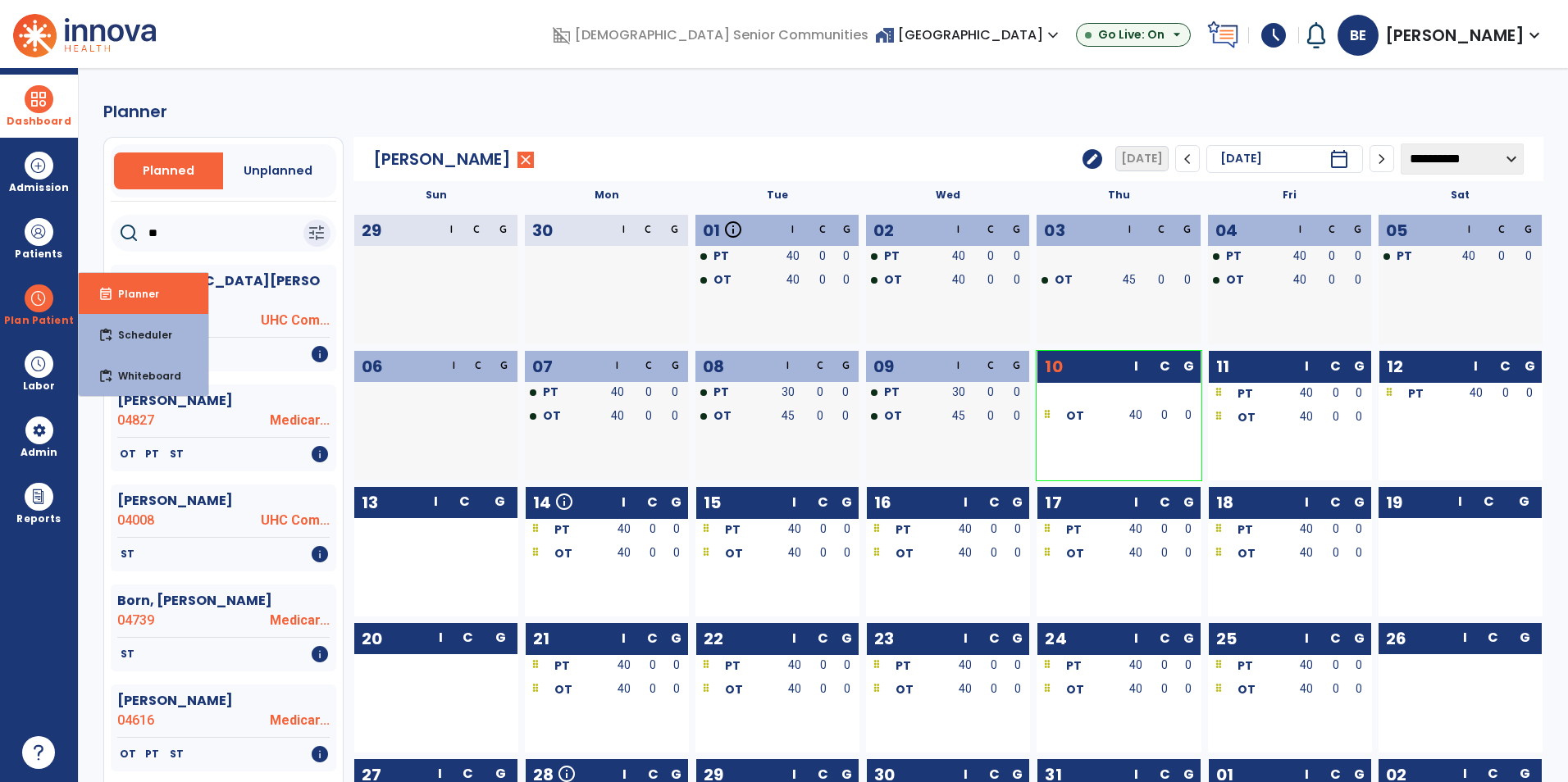 click on "Dashboard" at bounding box center (39, 106) 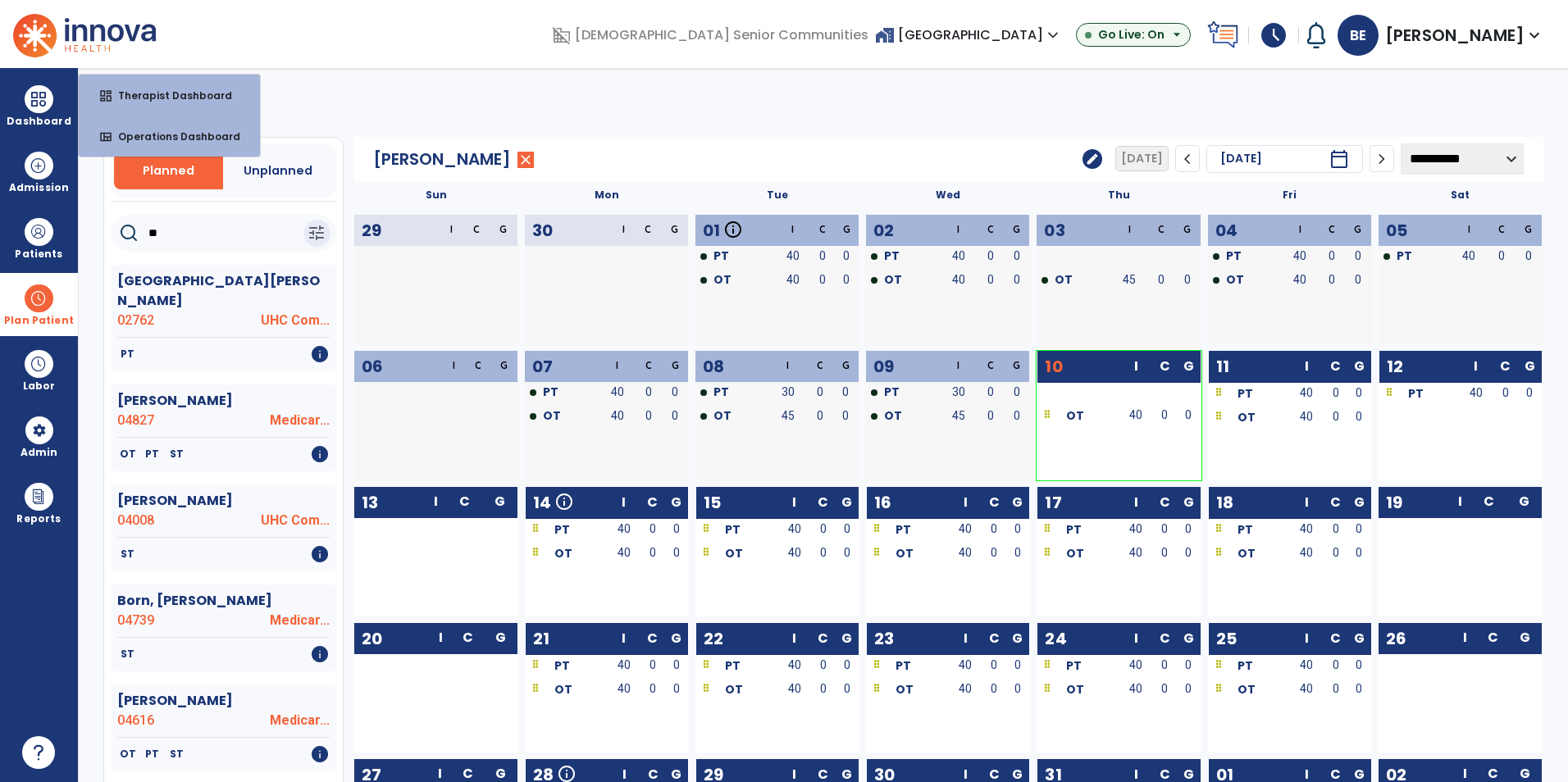 click at bounding box center (39, 298) 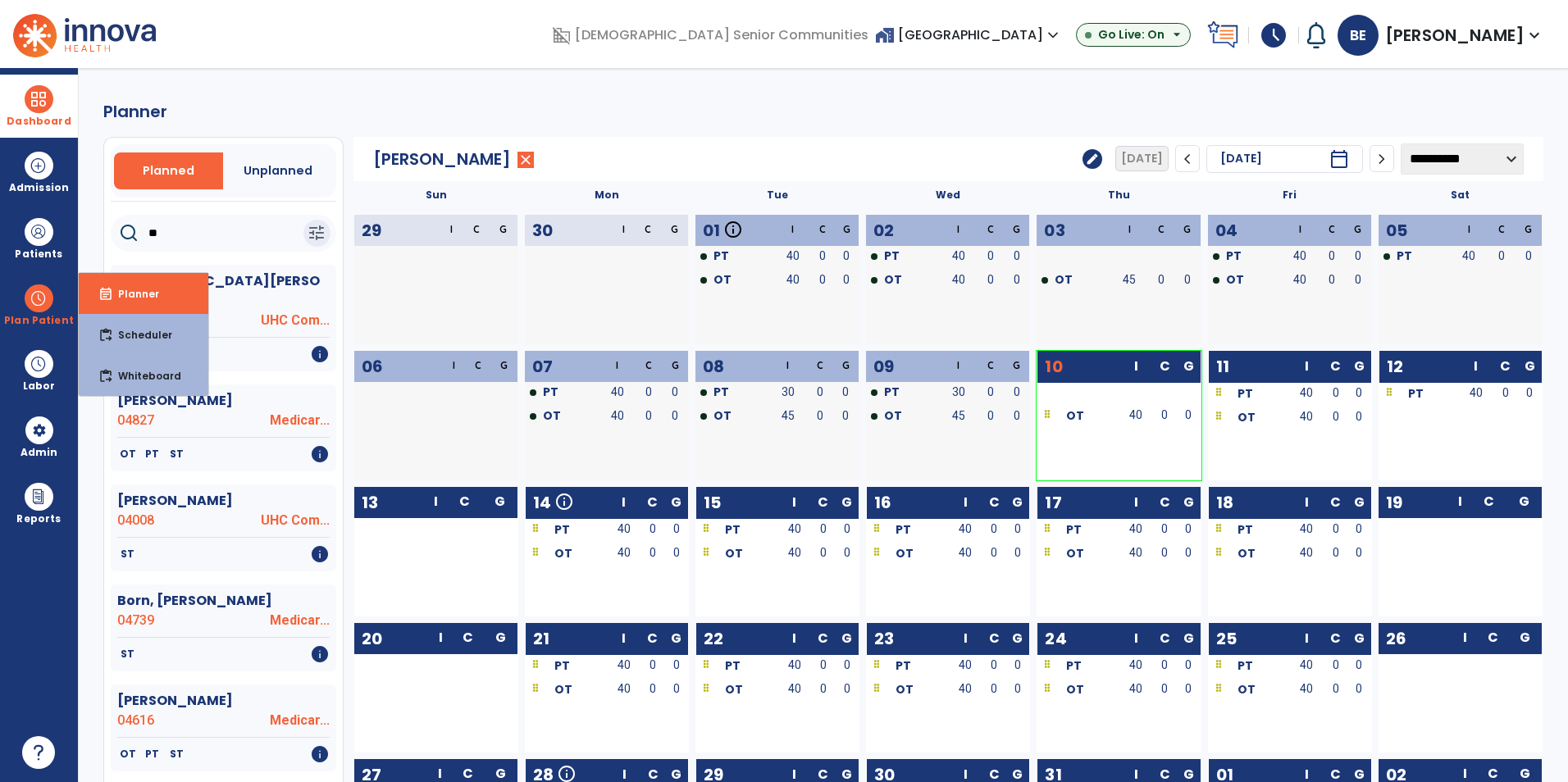 click at bounding box center [39, 99] 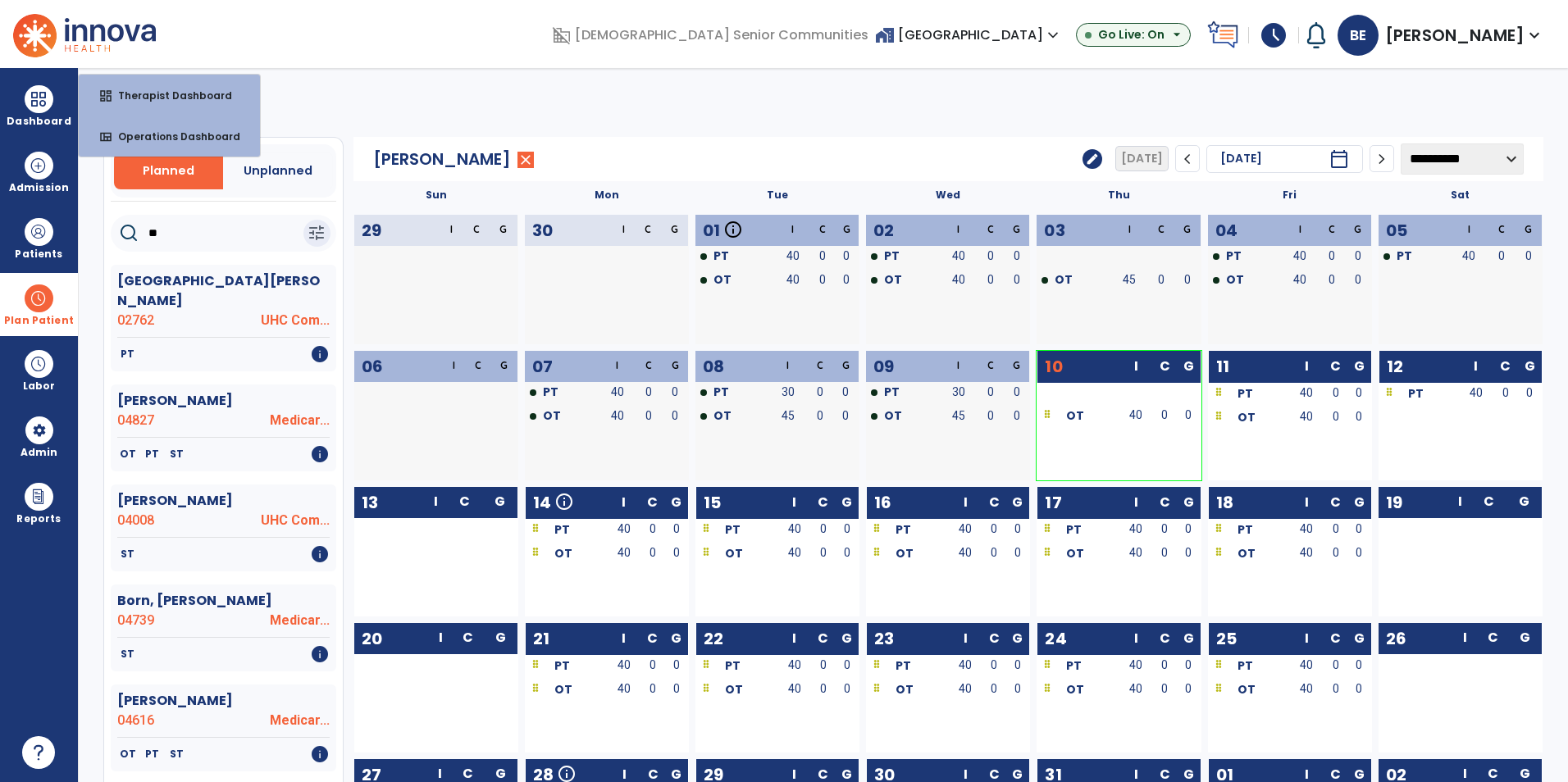 click on "Labor" at bounding box center [39, 371] 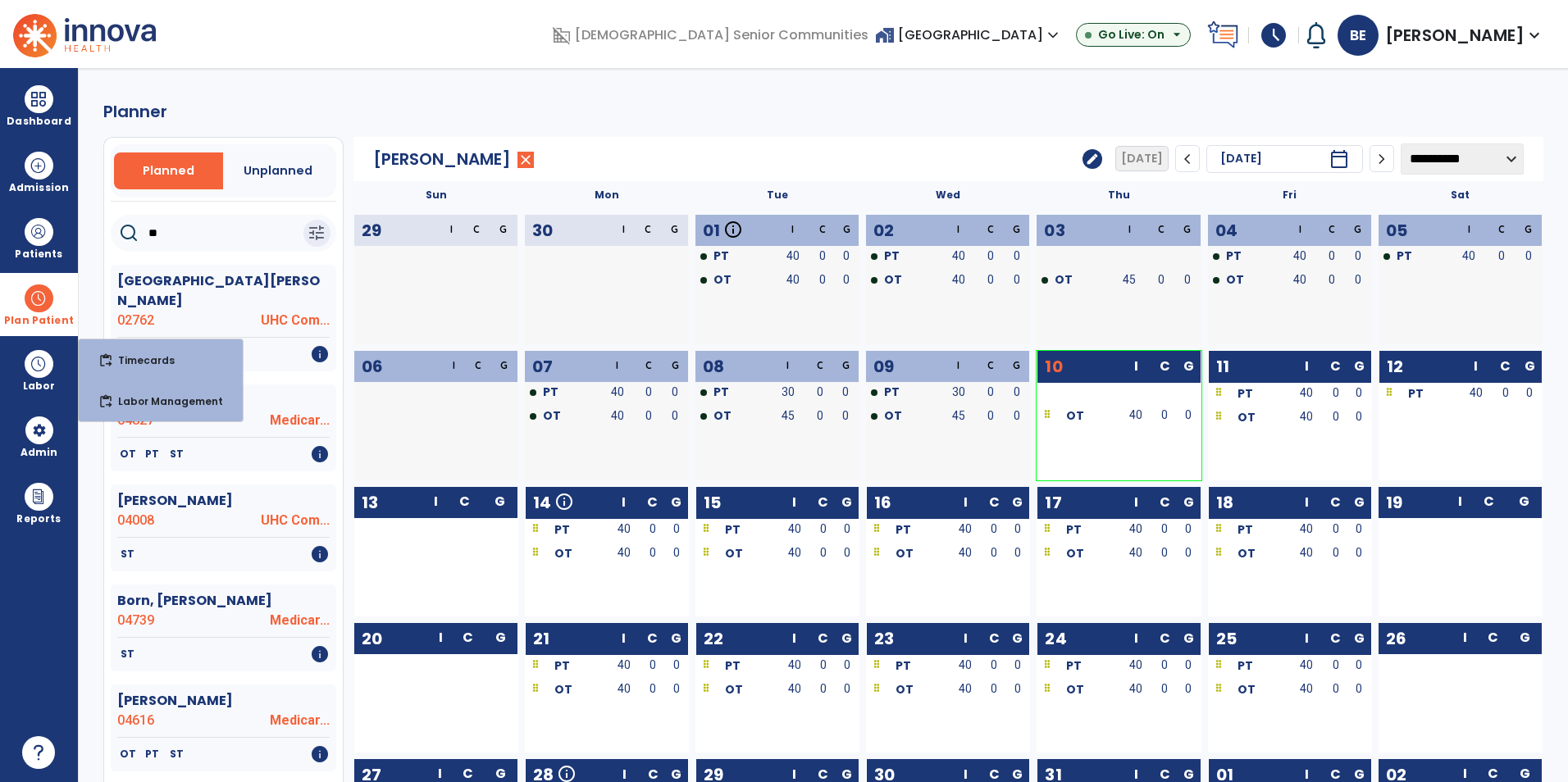 drag, startPoint x: 28, startPoint y: 315, endPoint x: 110, endPoint y: 309, distance: 82.2192 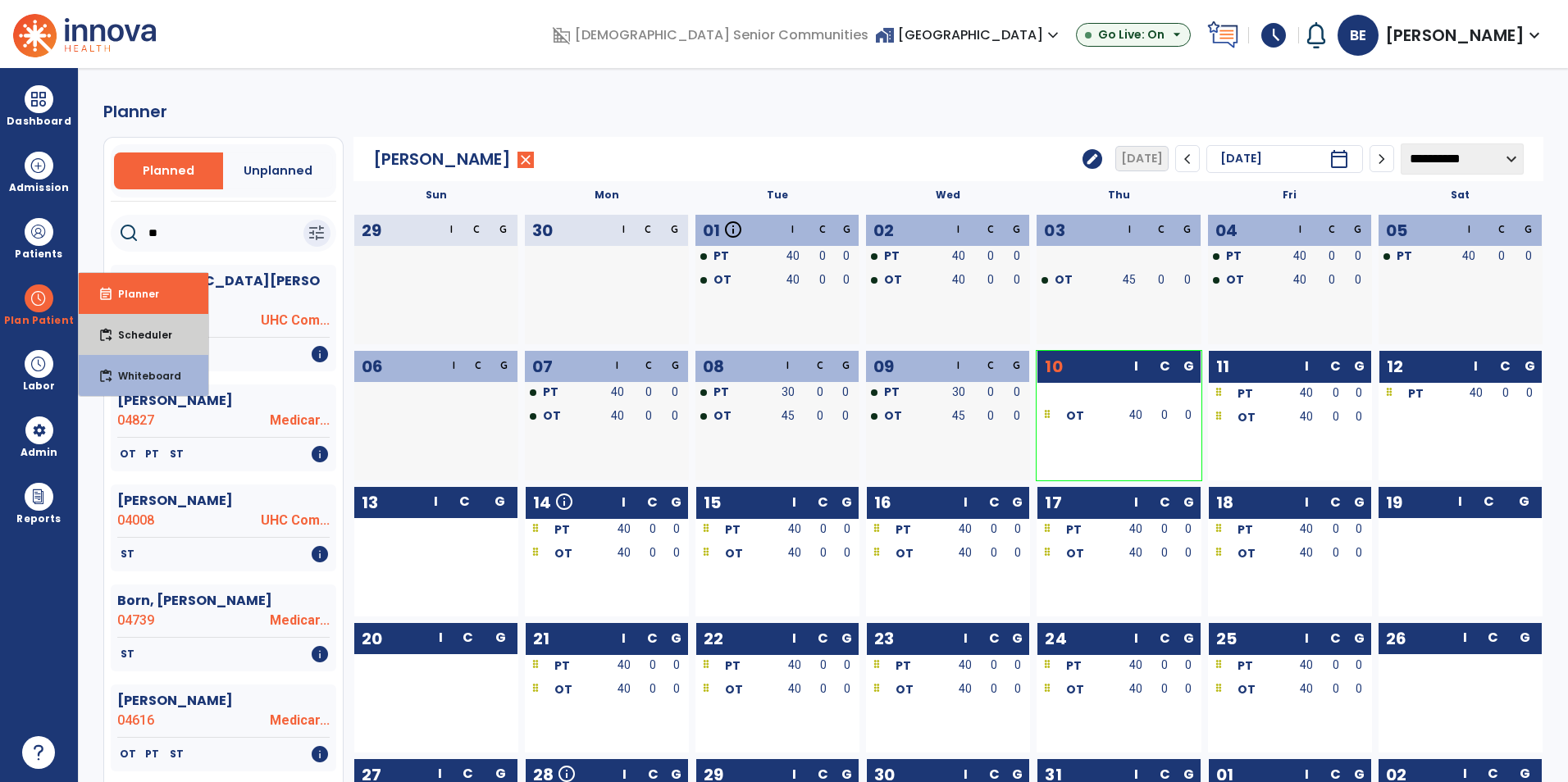 drag, startPoint x: 138, startPoint y: 326, endPoint x: 1040, endPoint y: 154, distance: 918.2527 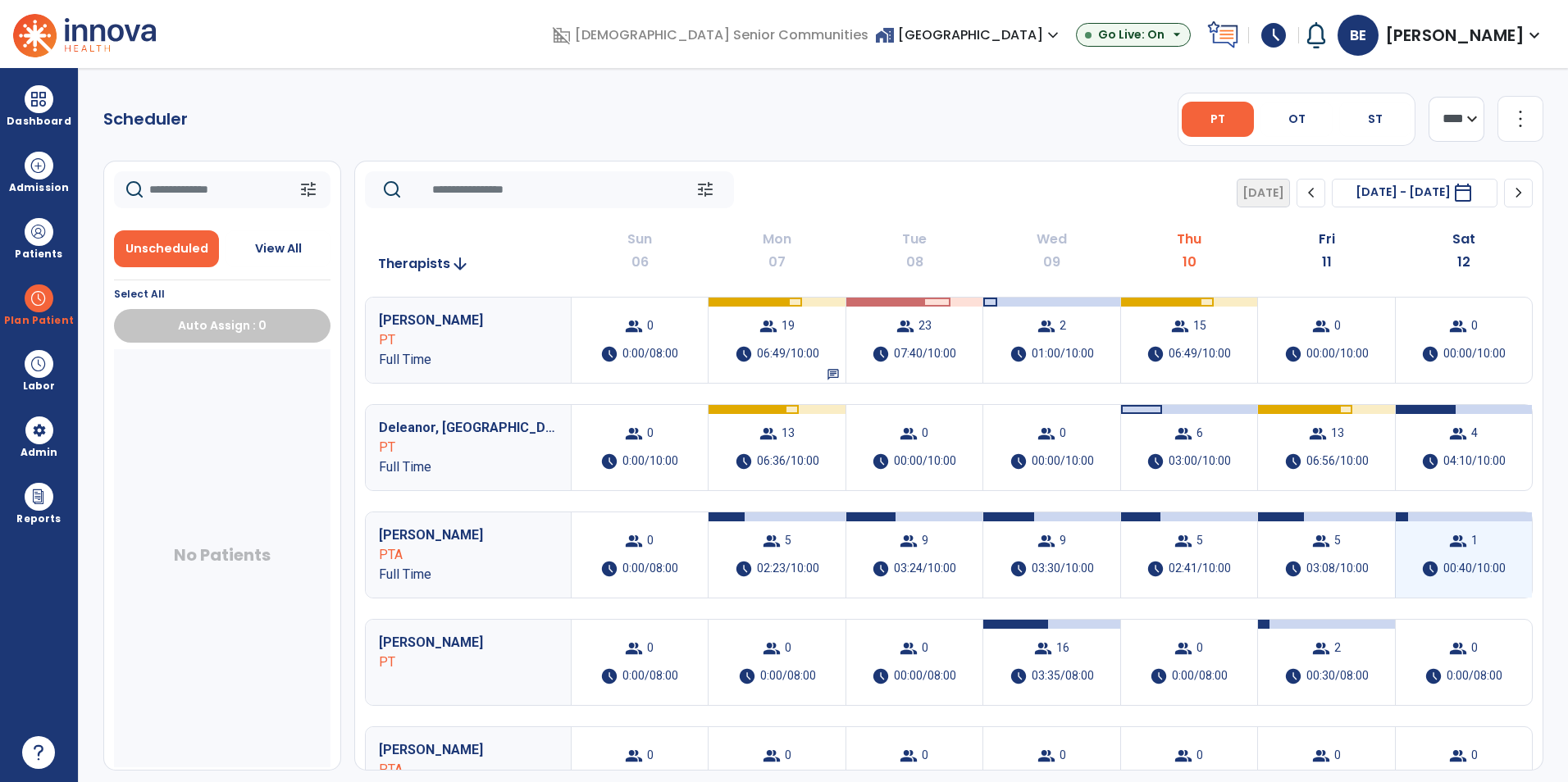 click on "group  1  schedule  00:40/10:00" at bounding box center [1464, 555] 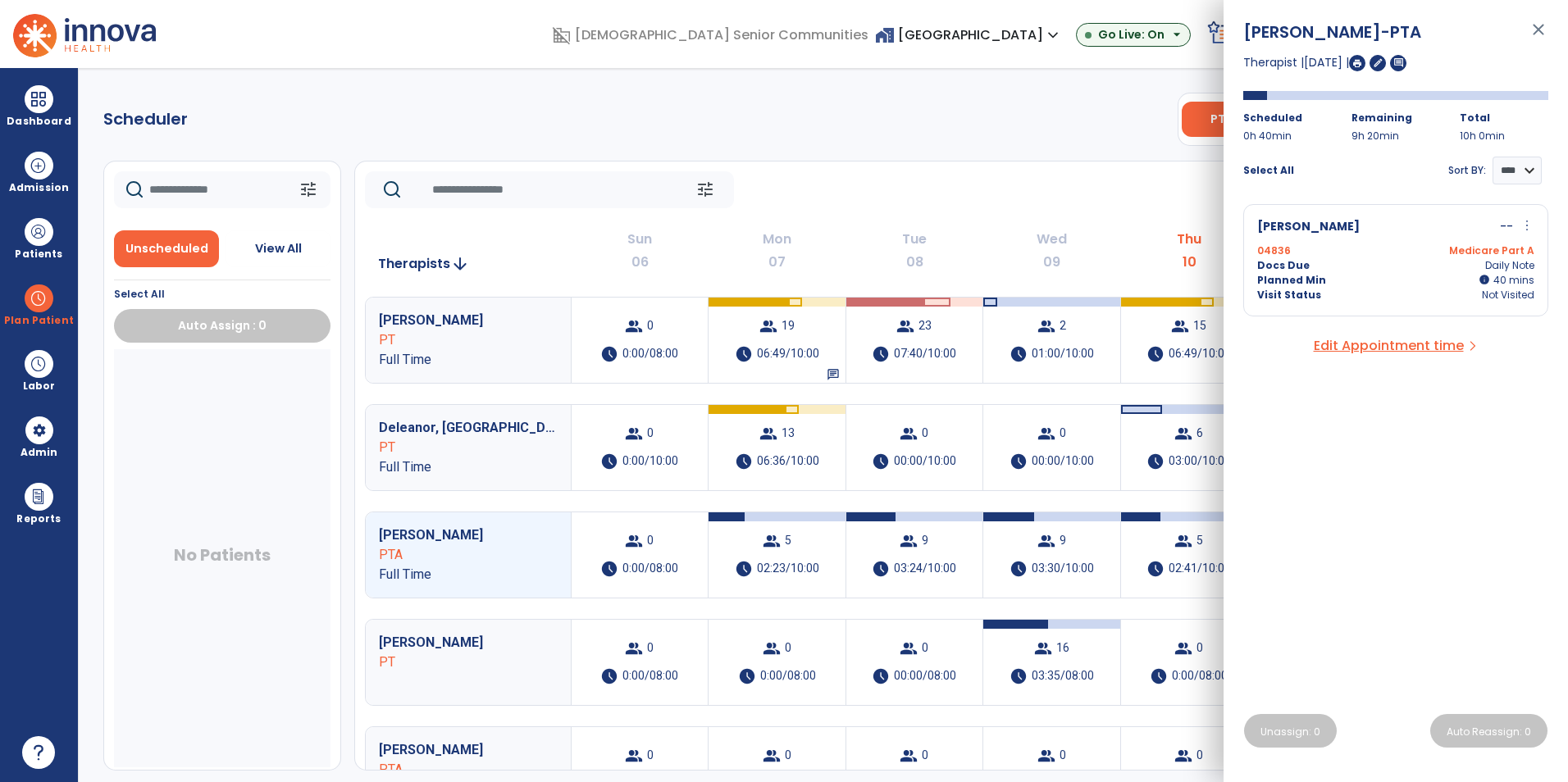 drag, startPoint x: 1446, startPoint y: 267, endPoint x: 1440, endPoint y: 362, distance: 95.18929 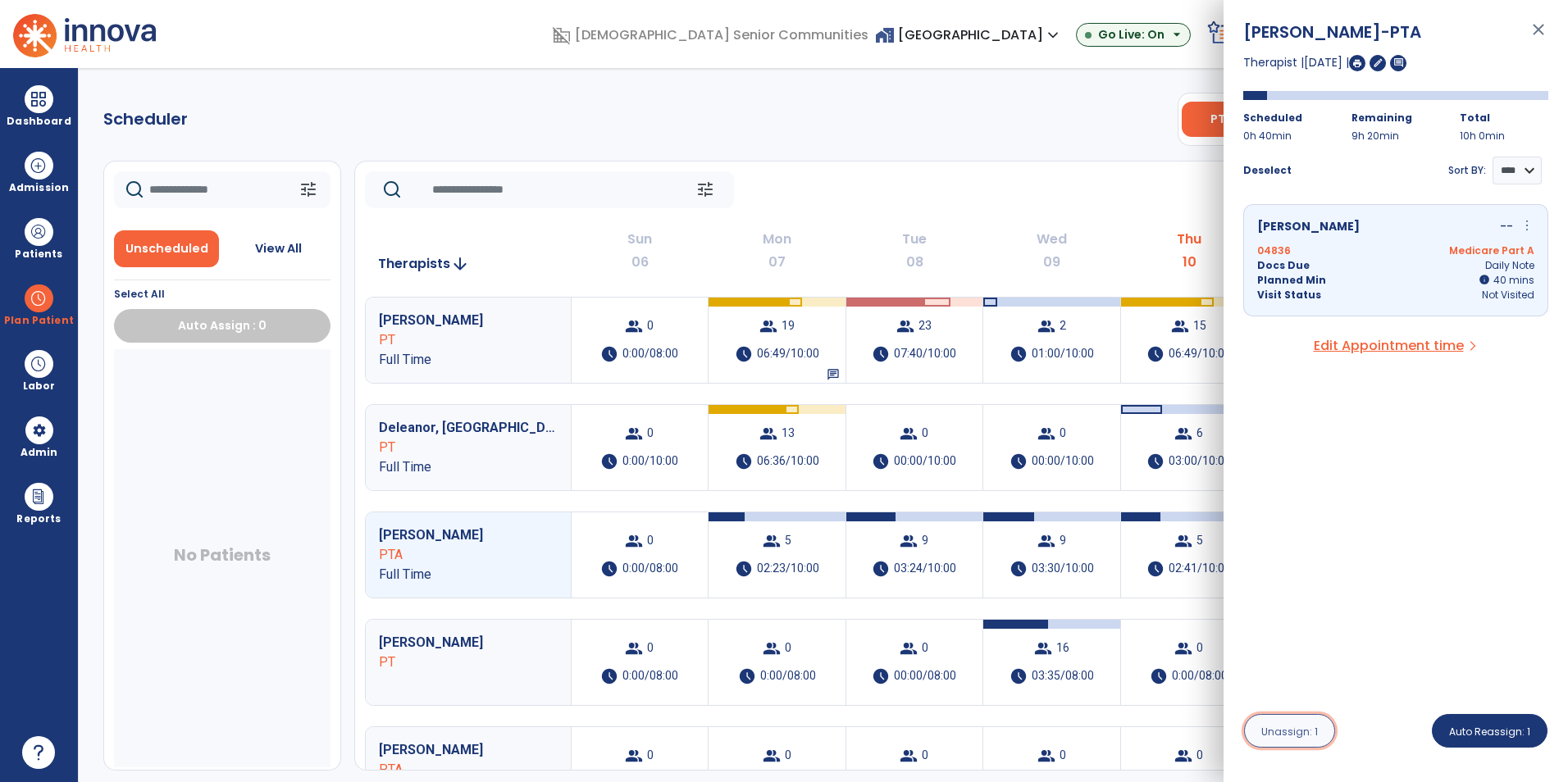 click on "Unassign: 1" at bounding box center [1289, 731] 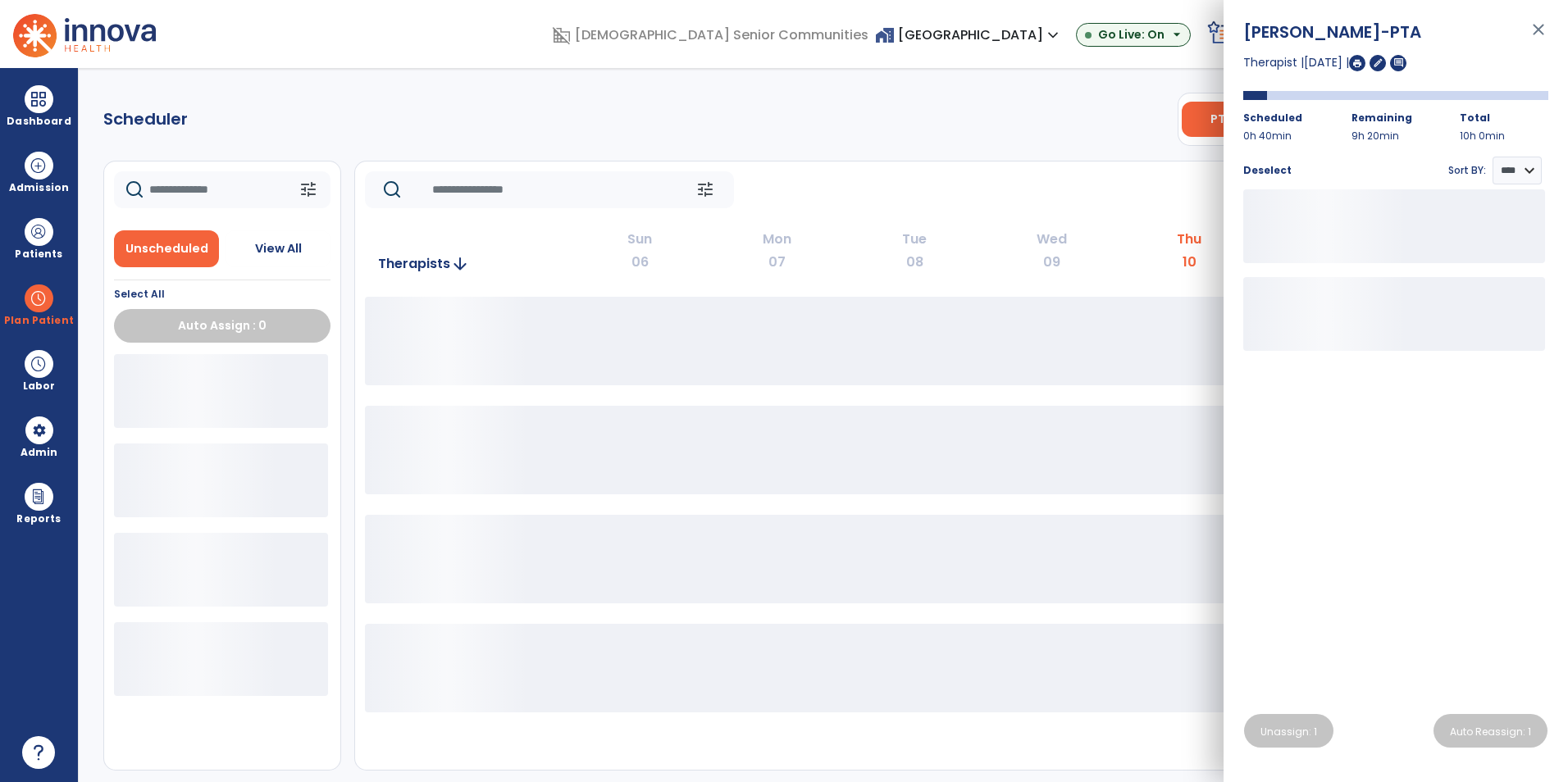 click on "close" at bounding box center (1538, 37) 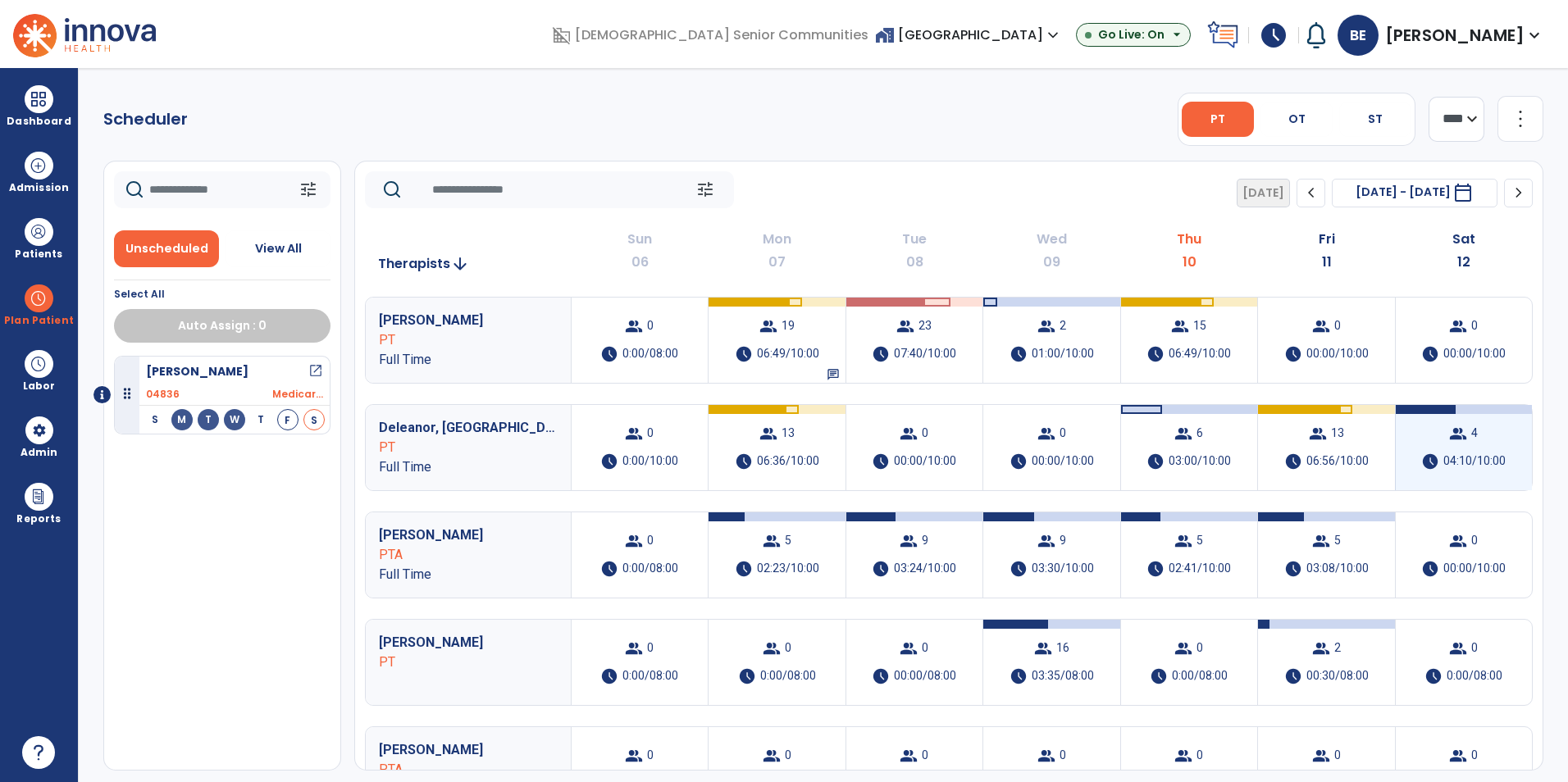 click on "04:10/10:00" at bounding box center (1475, 461) 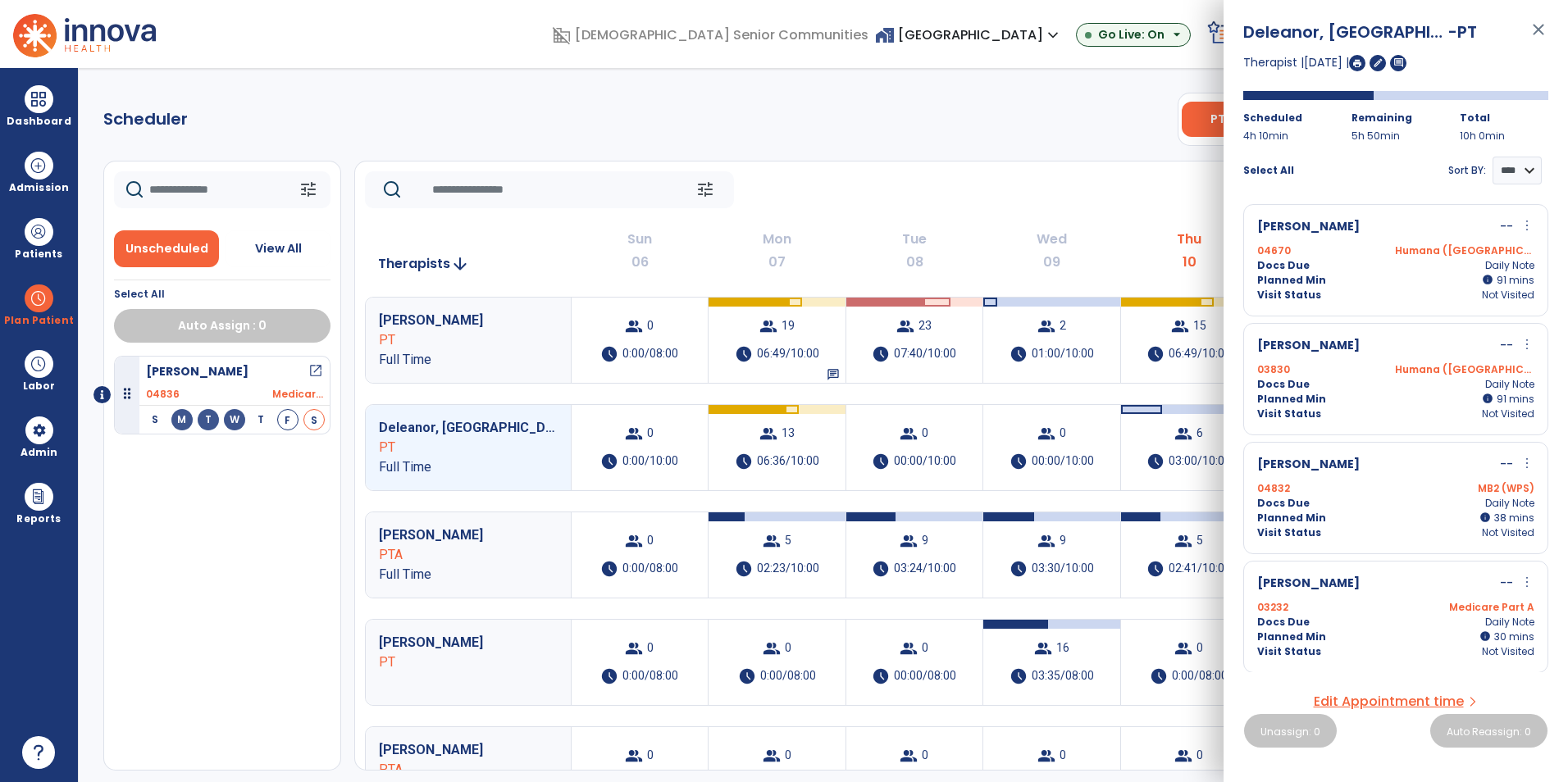 scroll, scrollTop: 1, scrollLeft: 0, axis: vertical 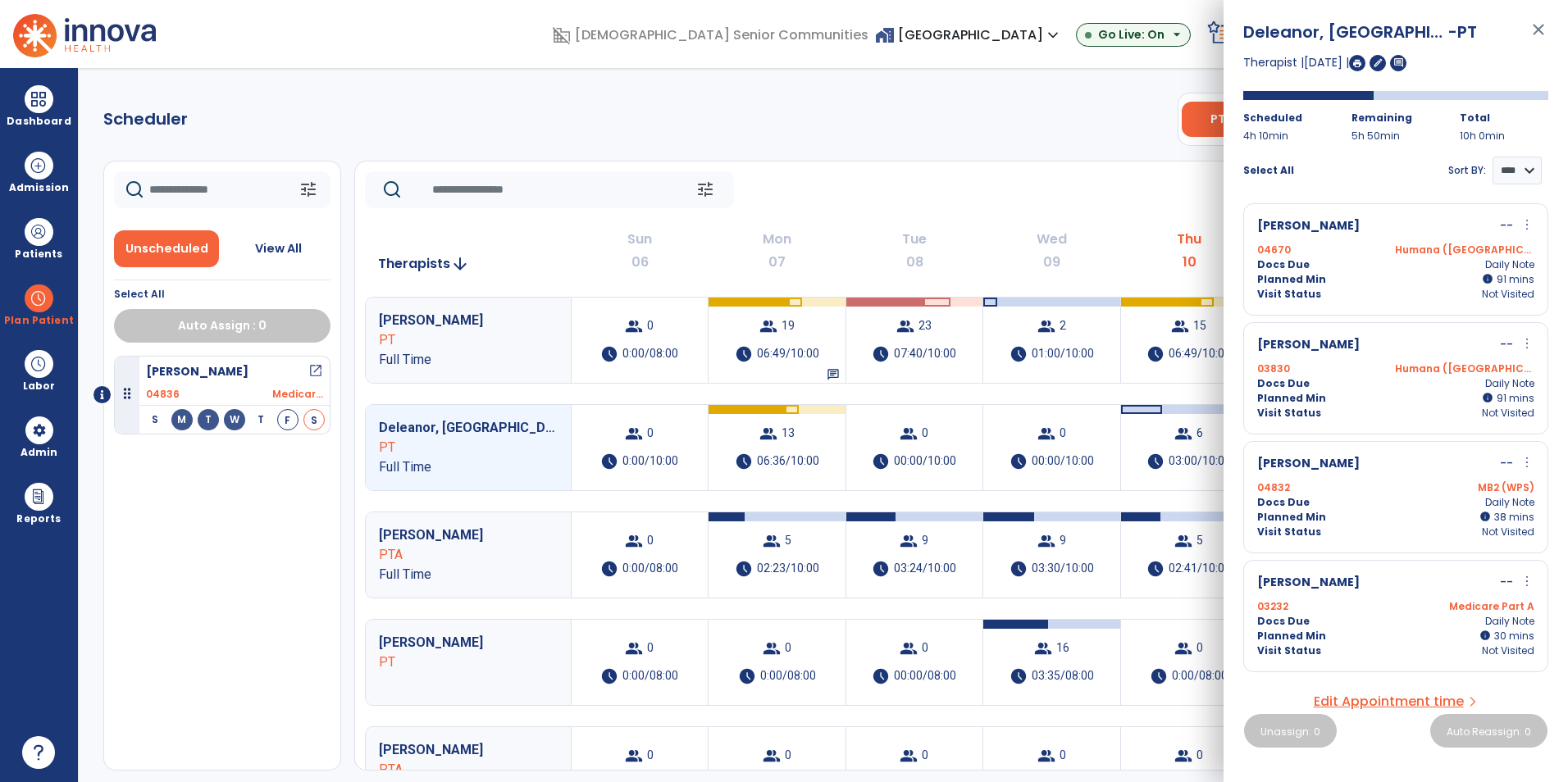 drag, startPoint x: 1540, startPoint y: 27, endPoint x: 1529, endPoint y: 37, distance: 14.866069 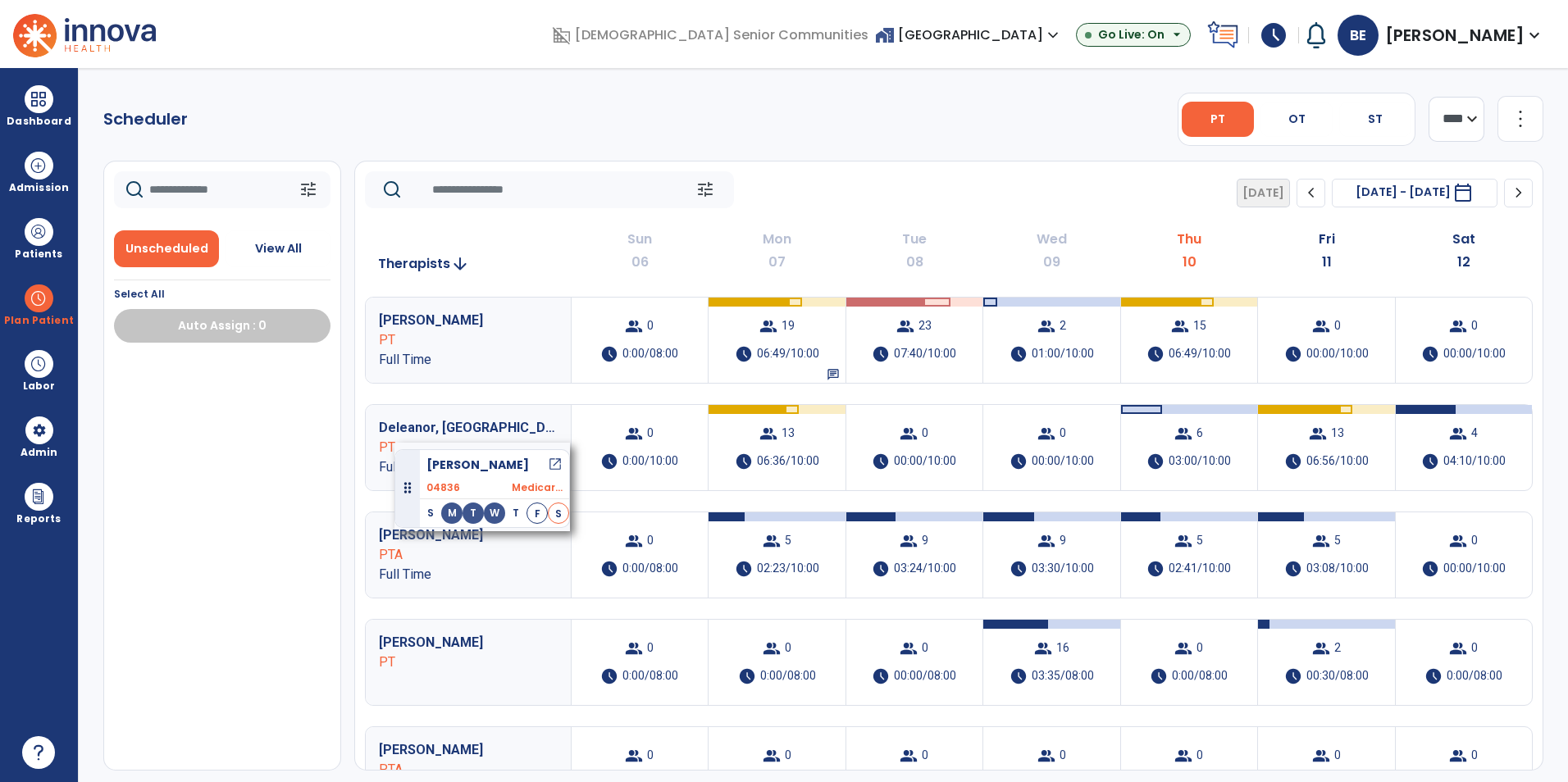 drag, startPoint x: 157, startPoint y: 405, endPoint x: 394, endPoint y: 443, distance: 240.0271 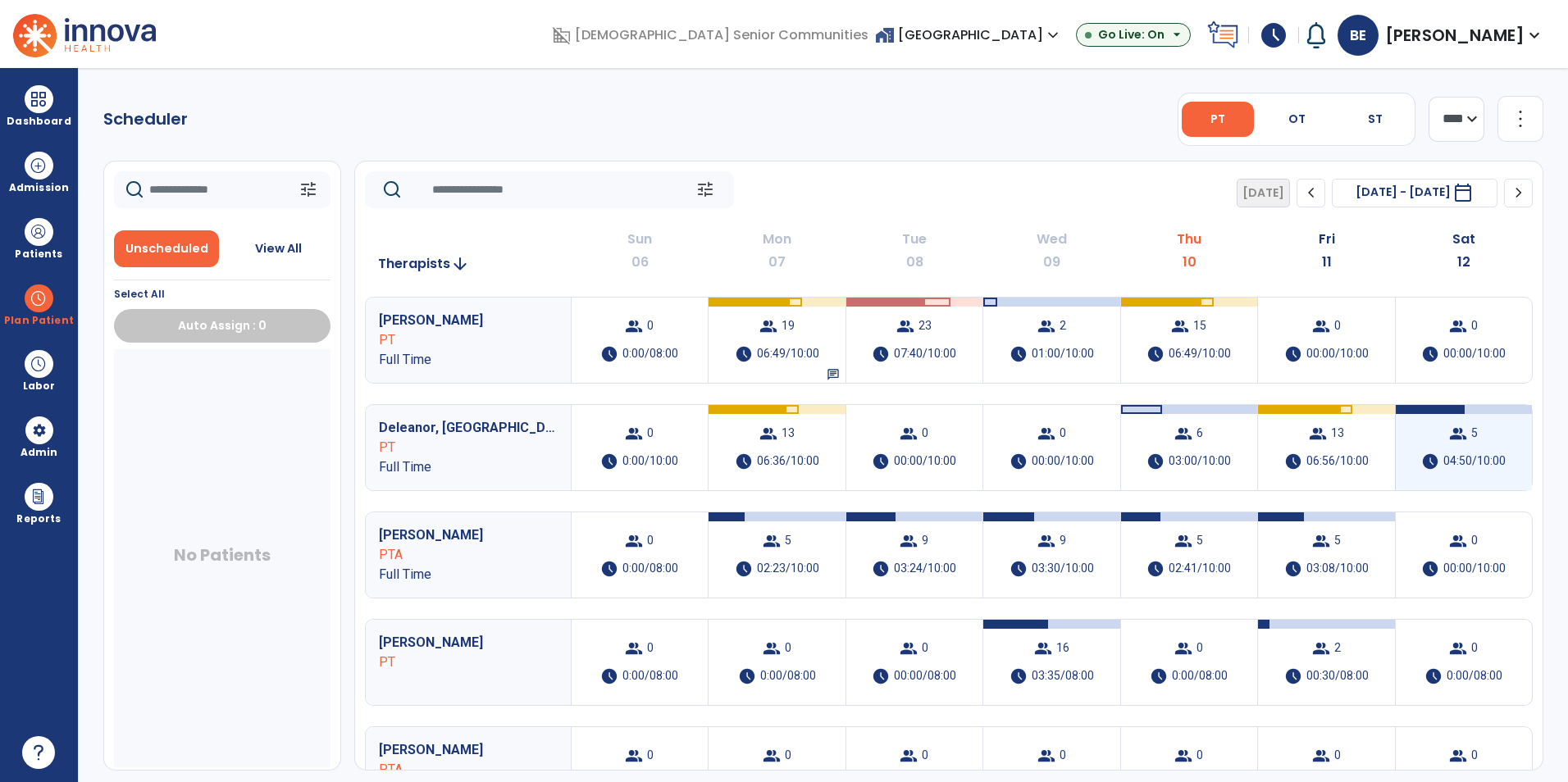 click on "04:50/10:00" at bounding box center [1475, 461] 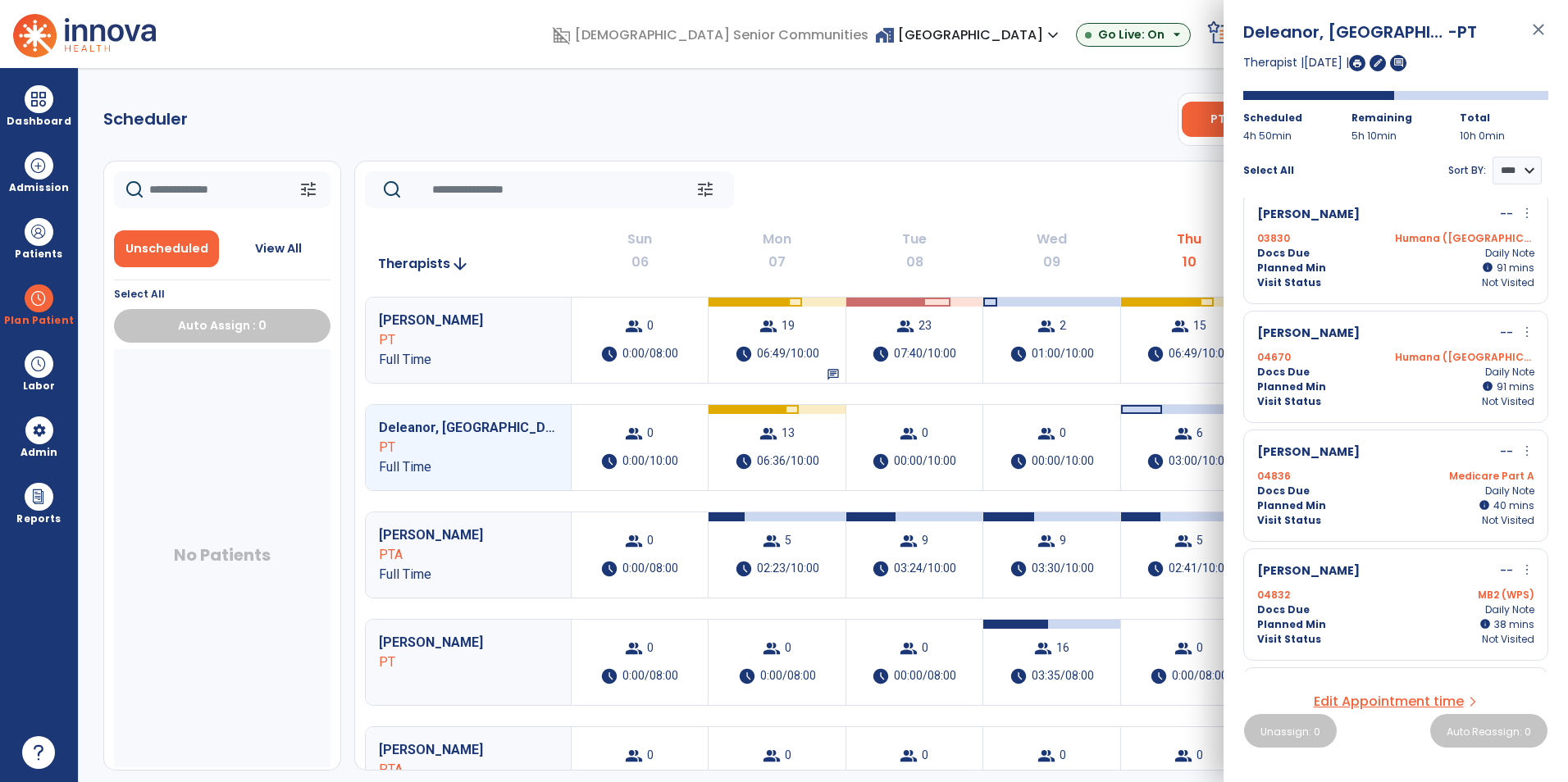 scroll, scrollTop: 0, scrollLeft: 0, axis: both 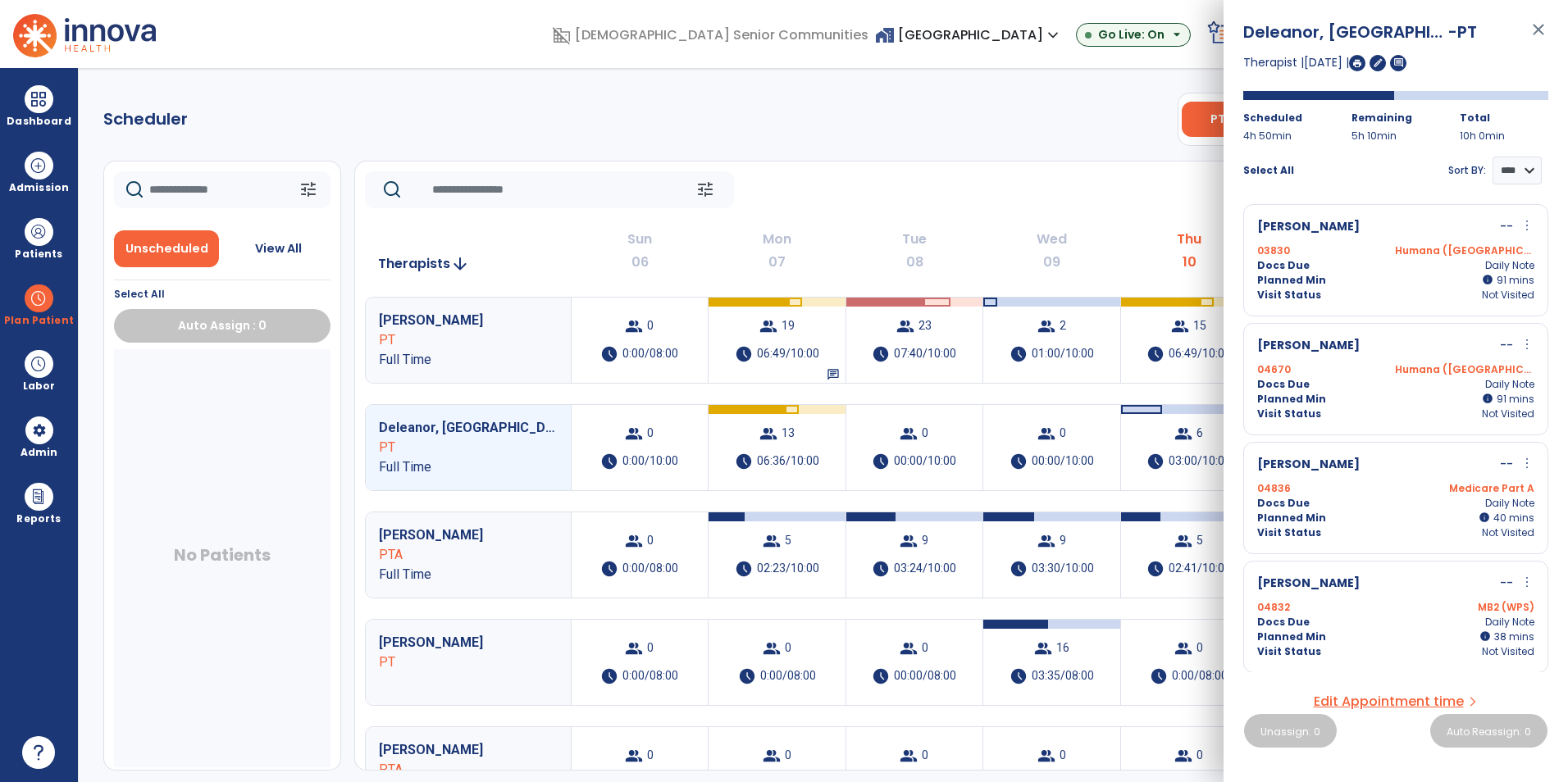 click on "close" at bounding box center (1538, 37) 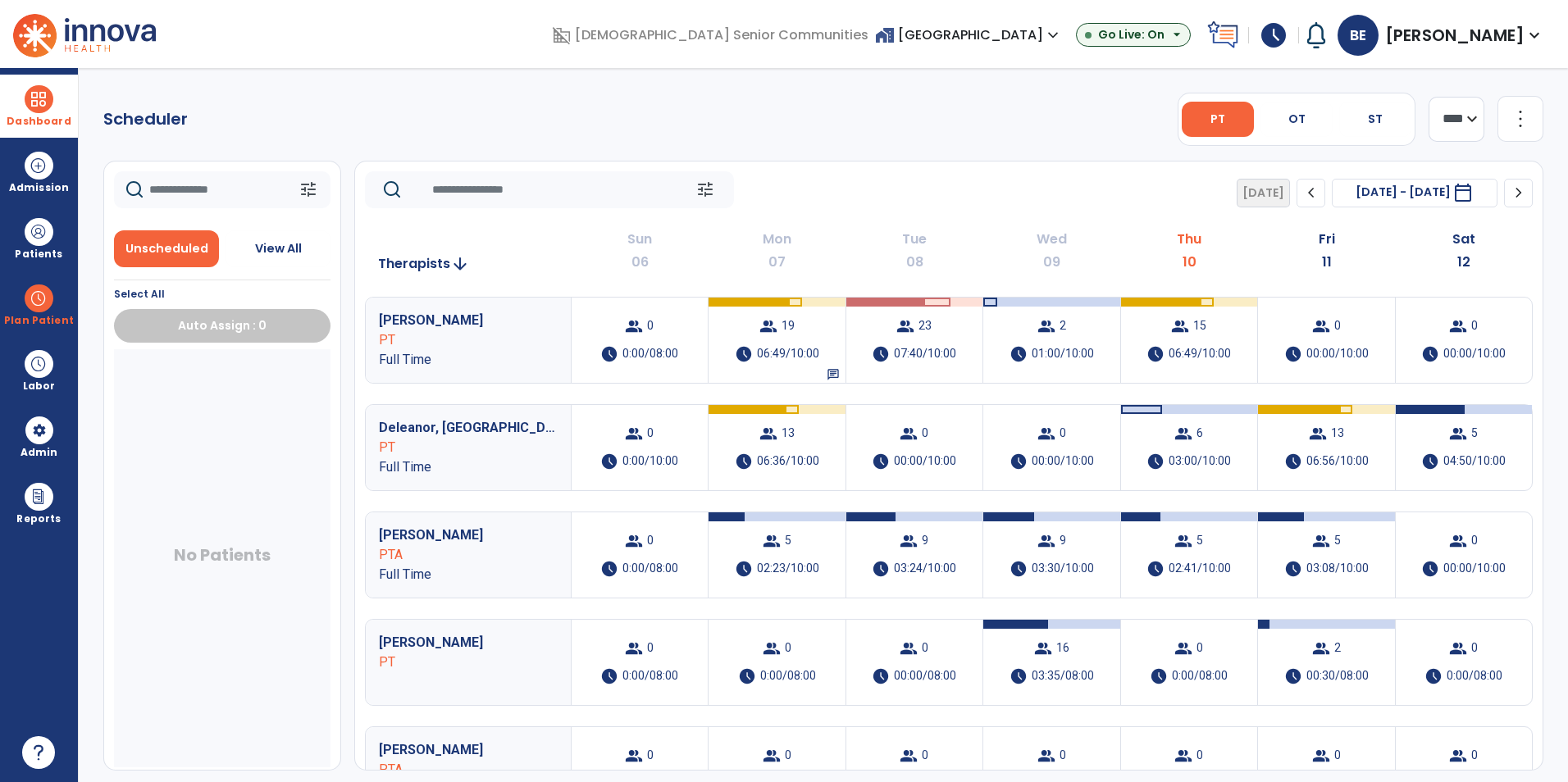 click at bounding box center (39, 99) 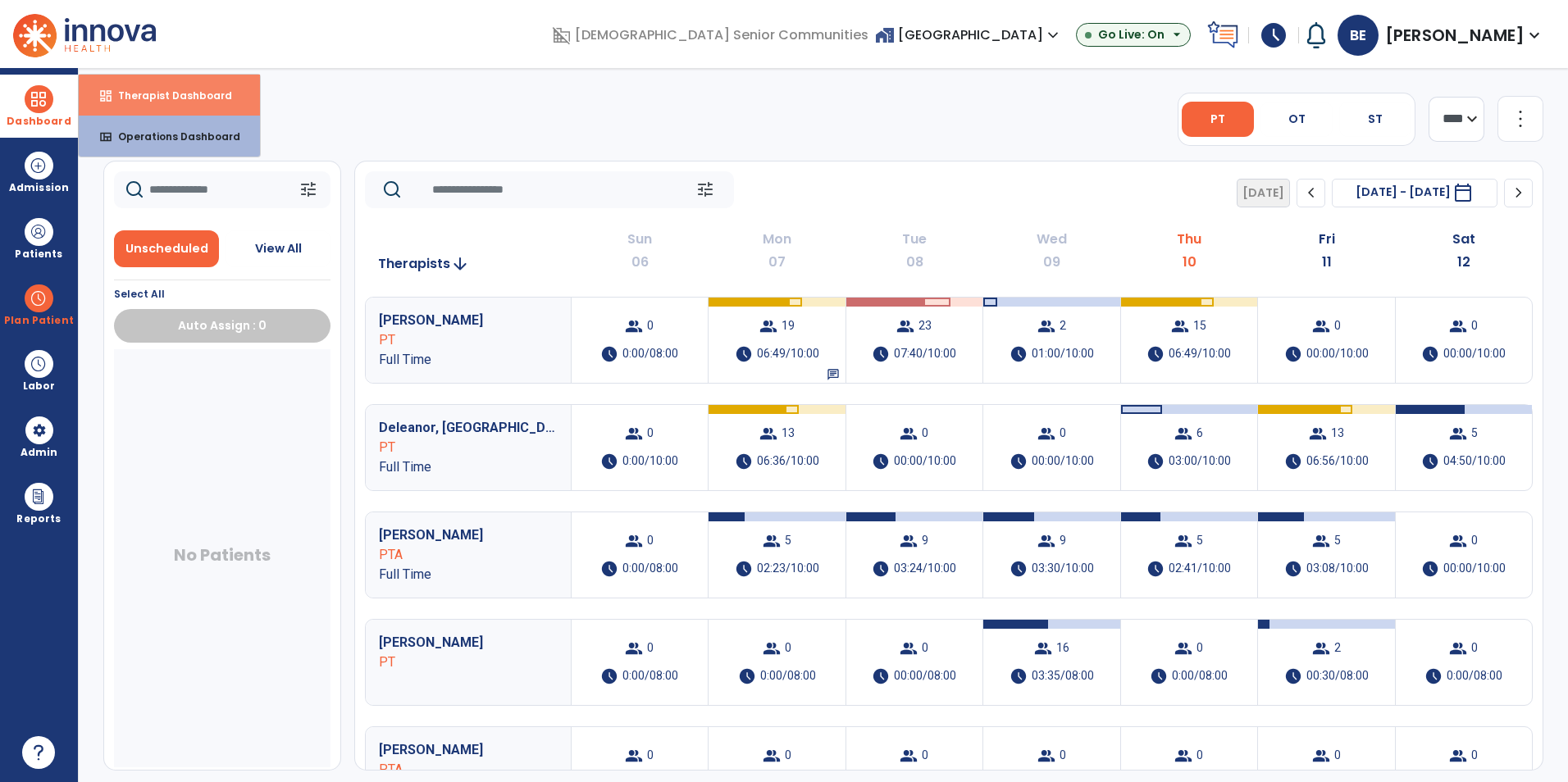 click on "dashboard  Therapist Dashboard" at bounding box center [169, 95] 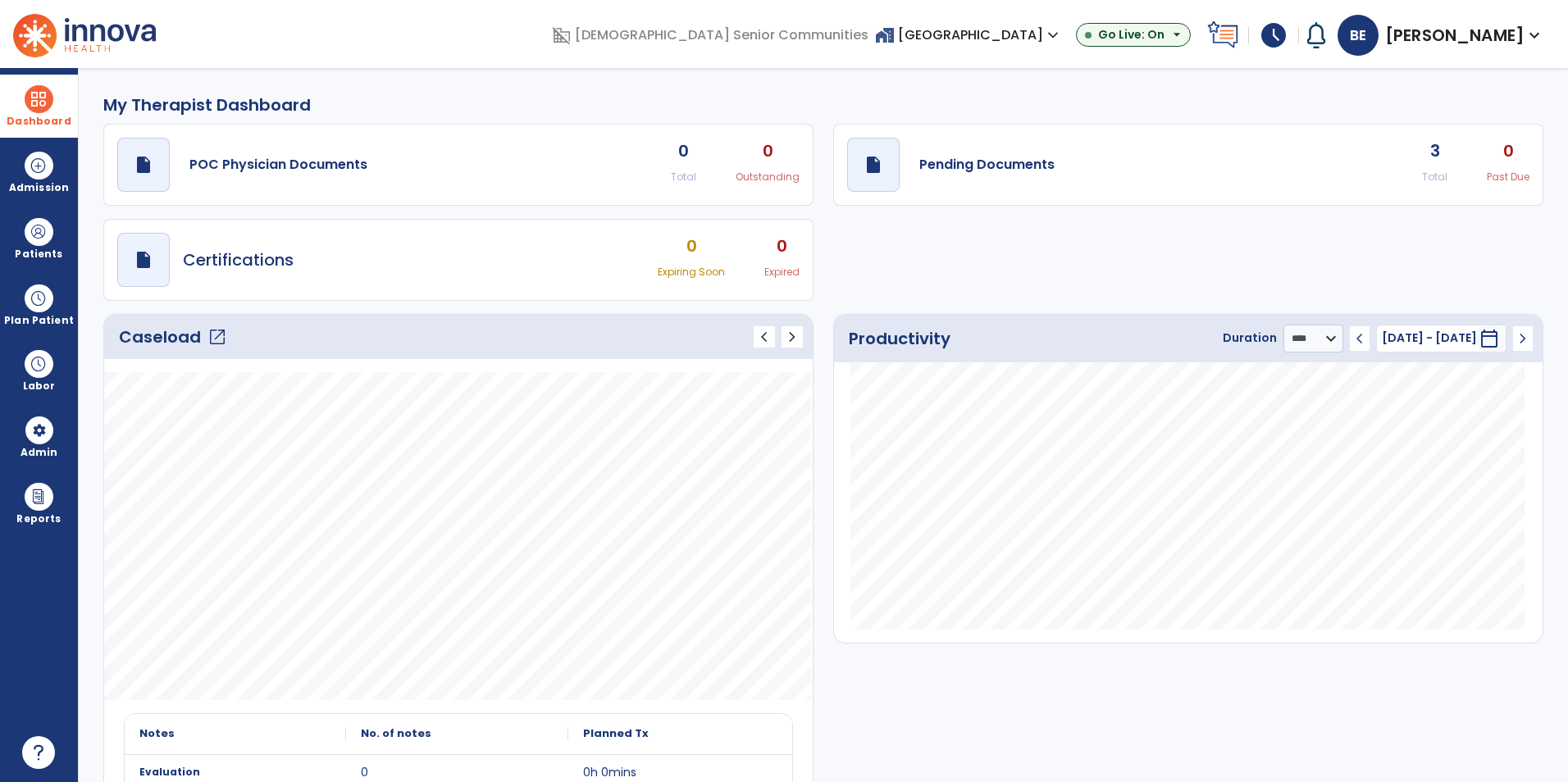 click on "open_in_new" 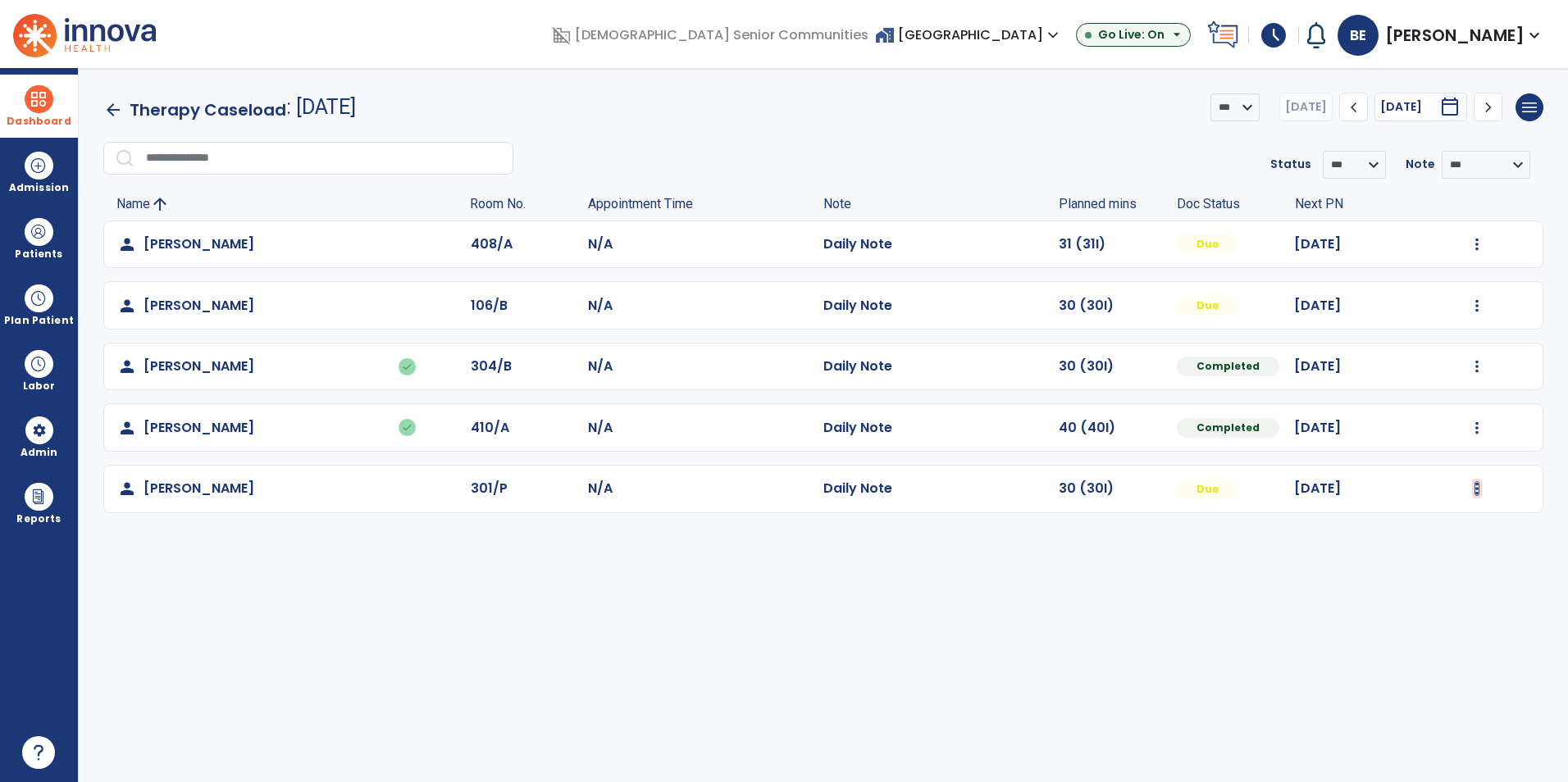 click at bounding box center [1477, 244] 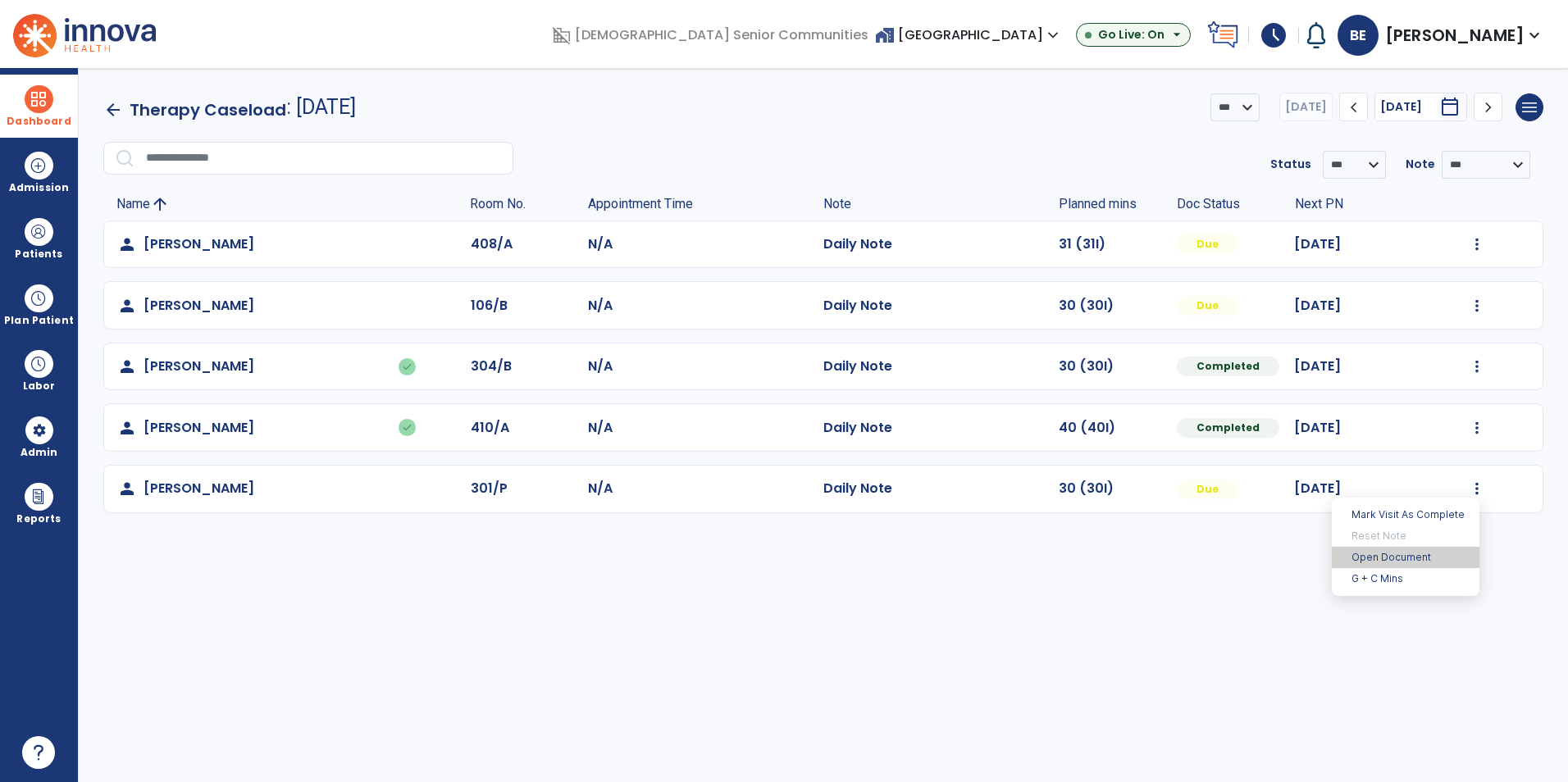 click on "Open Document" at bounding box center [1406, 557] 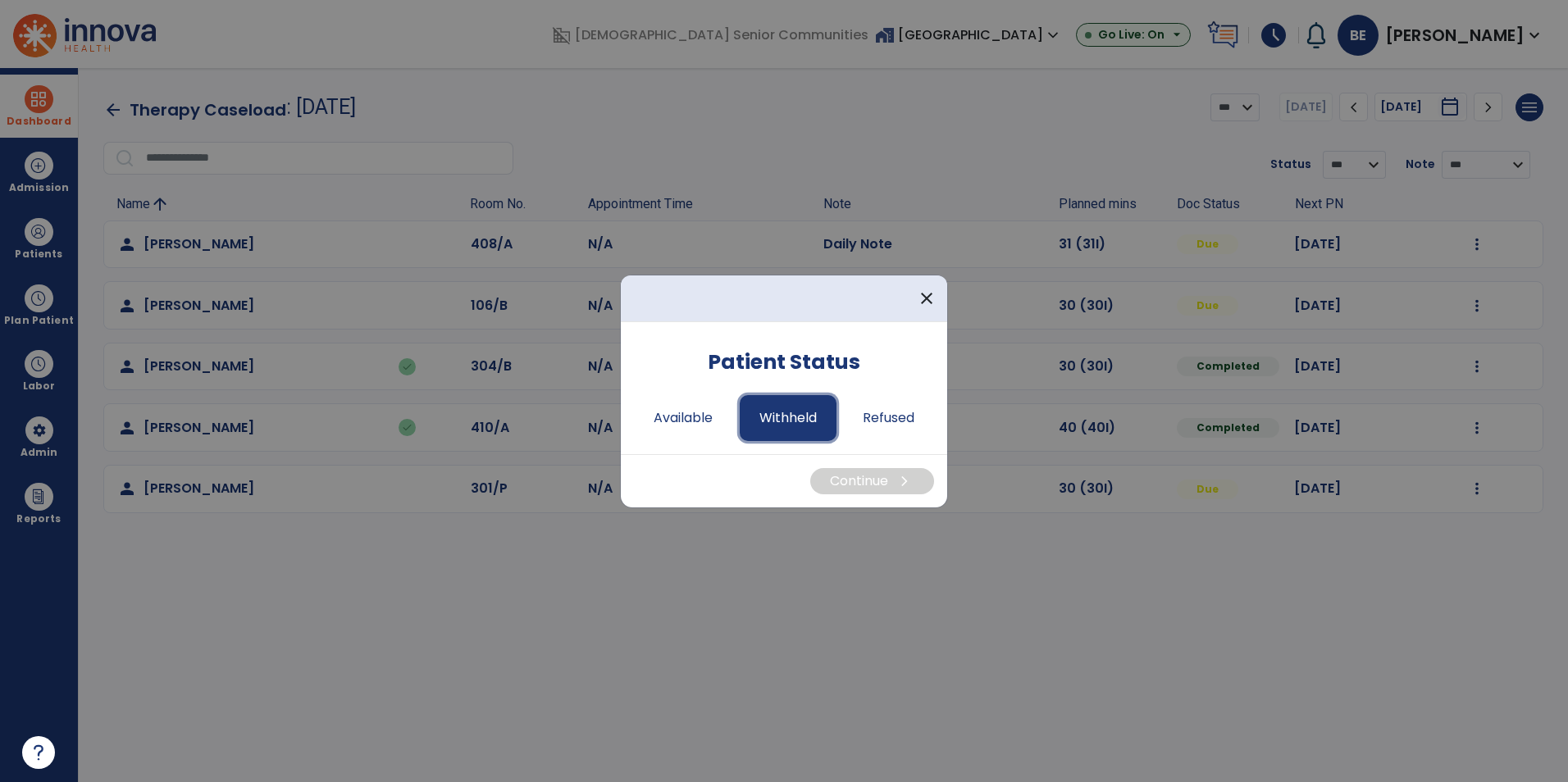 click on "Withheld" at bounding box center [788, 418] 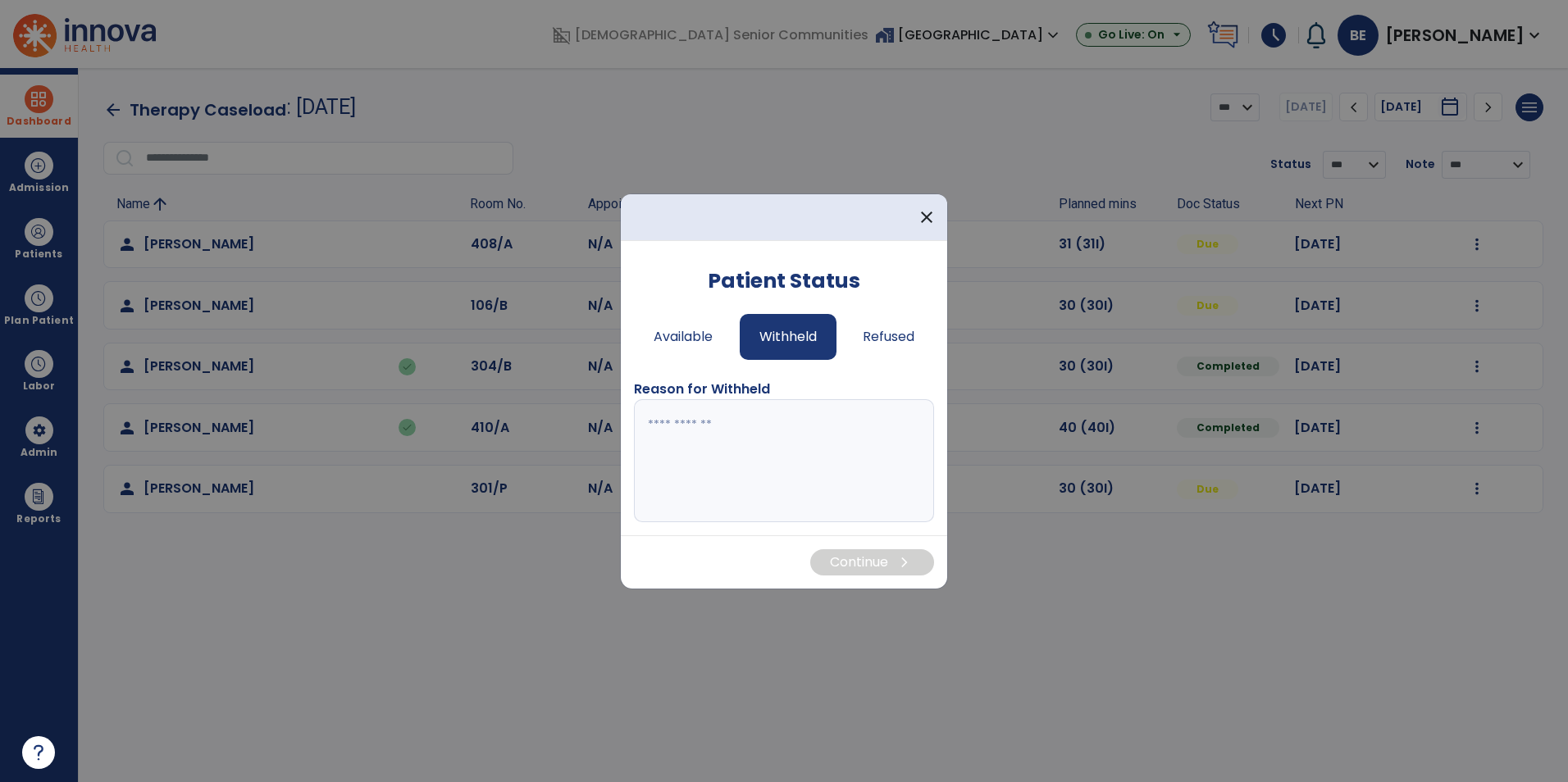 click at bounding box center (784, 461) 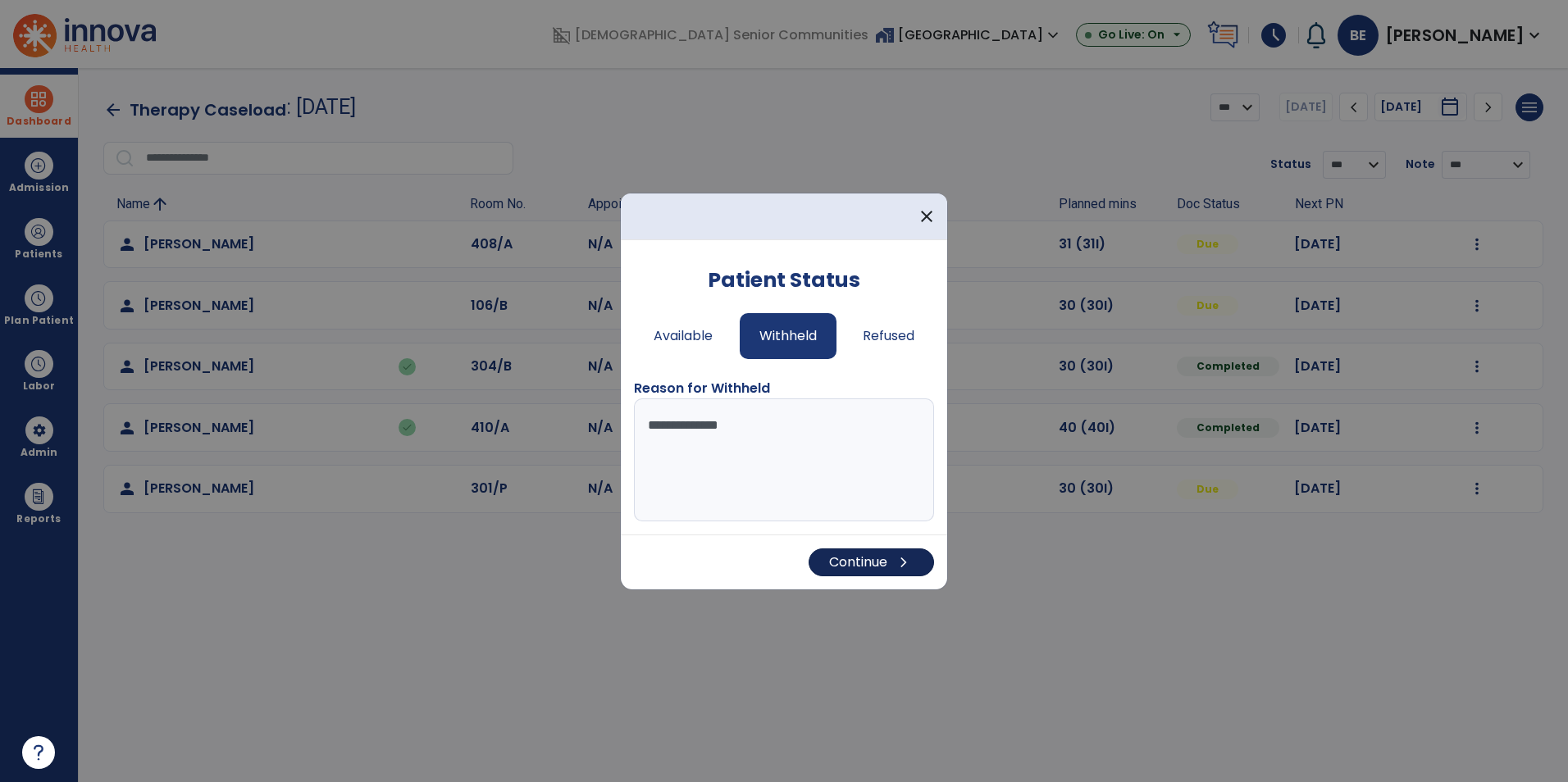 type on "**********" 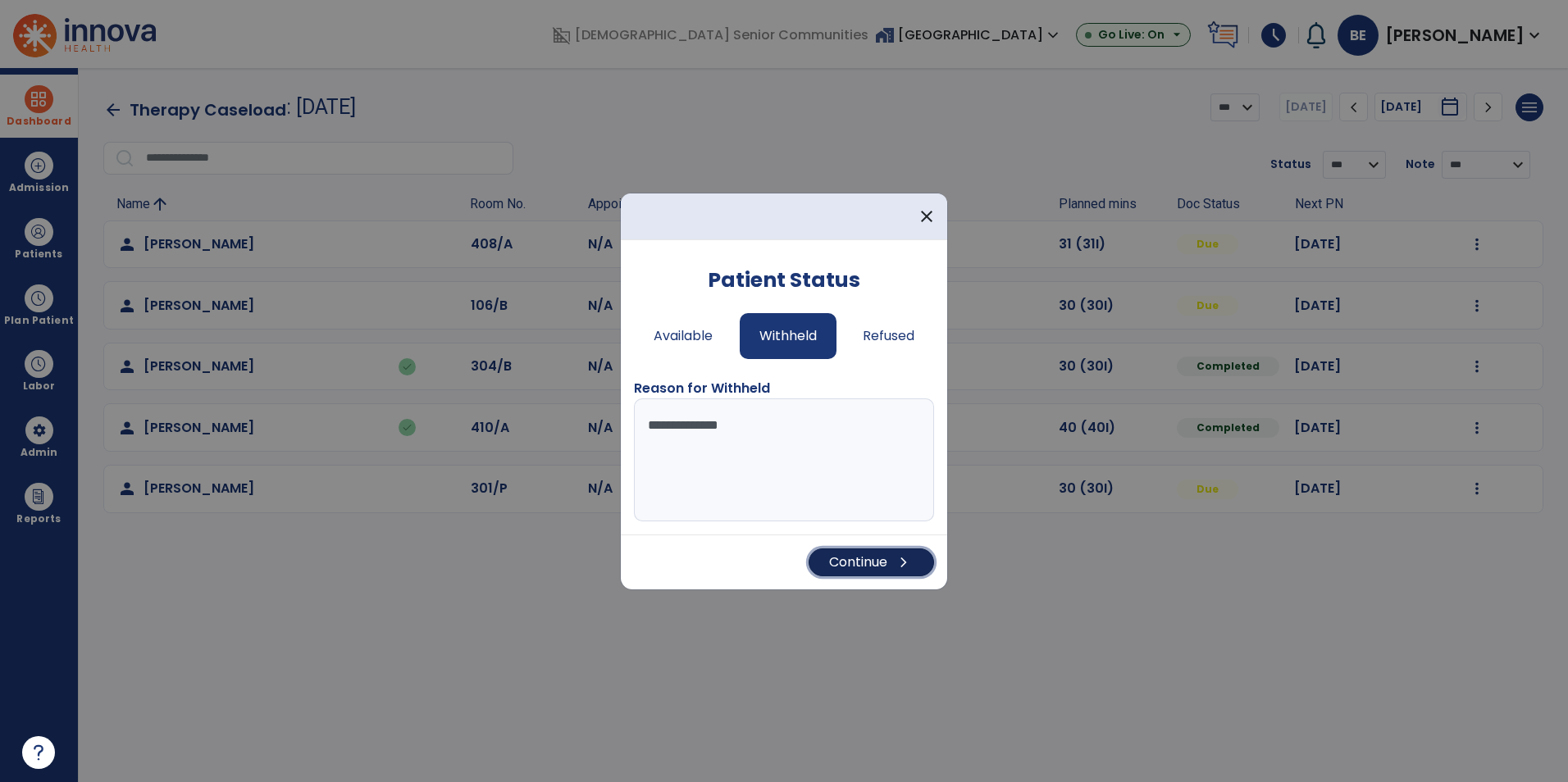 click on "chevron_right" at bounding box center [904, 562] 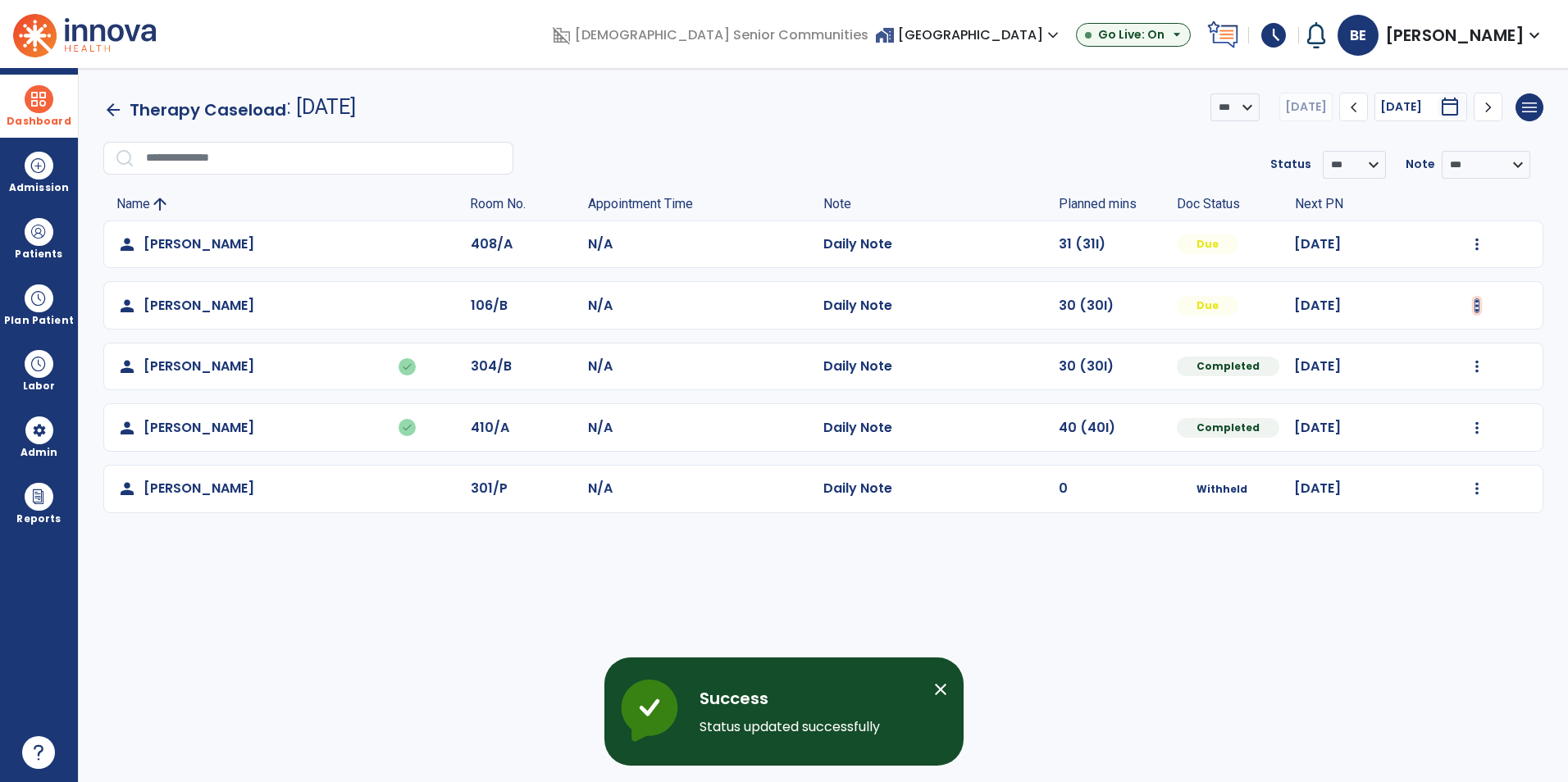 click at bounding box center [1477, 244] 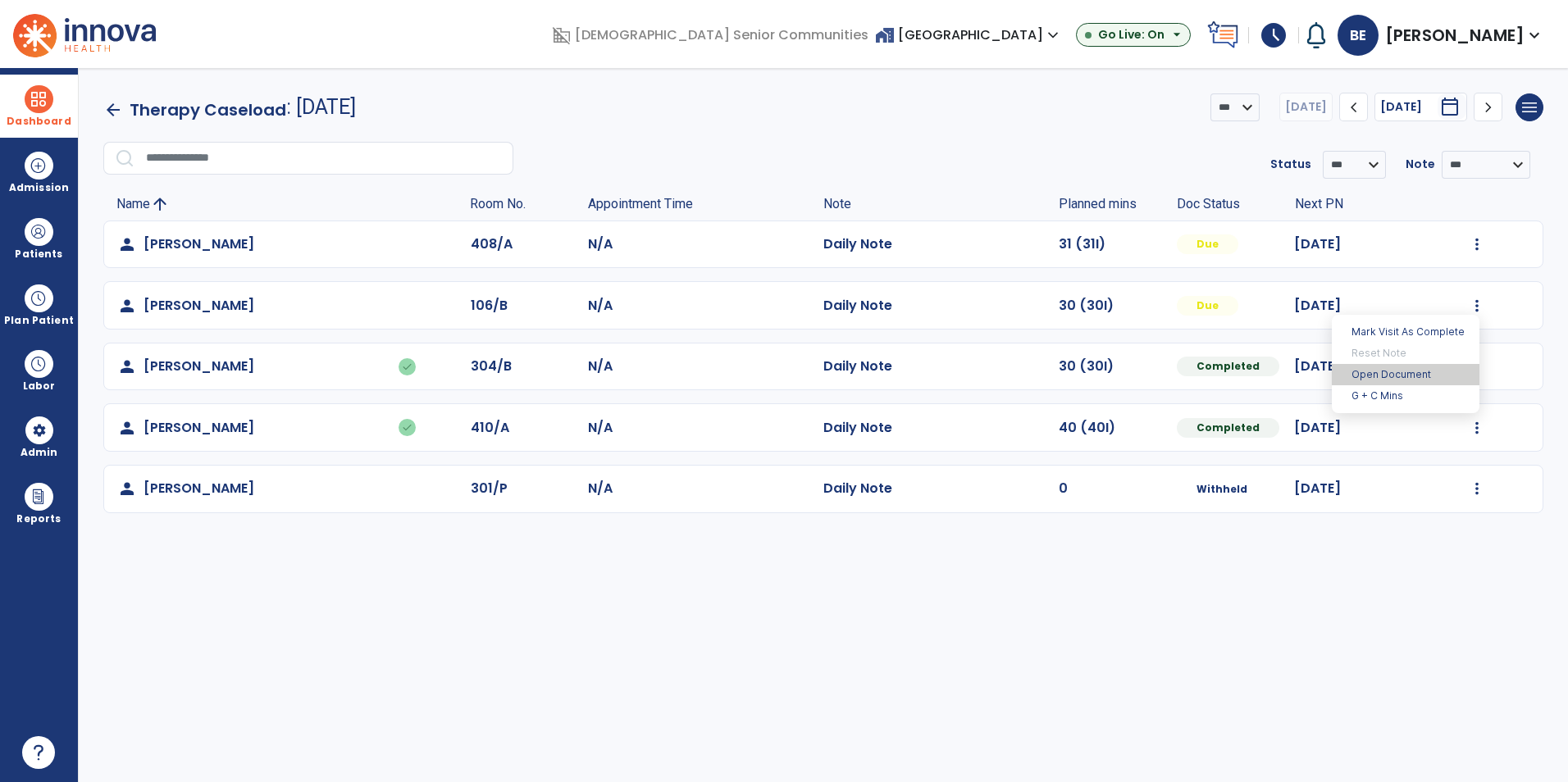 click on "Open Document" at bounding box center [1406, 375] 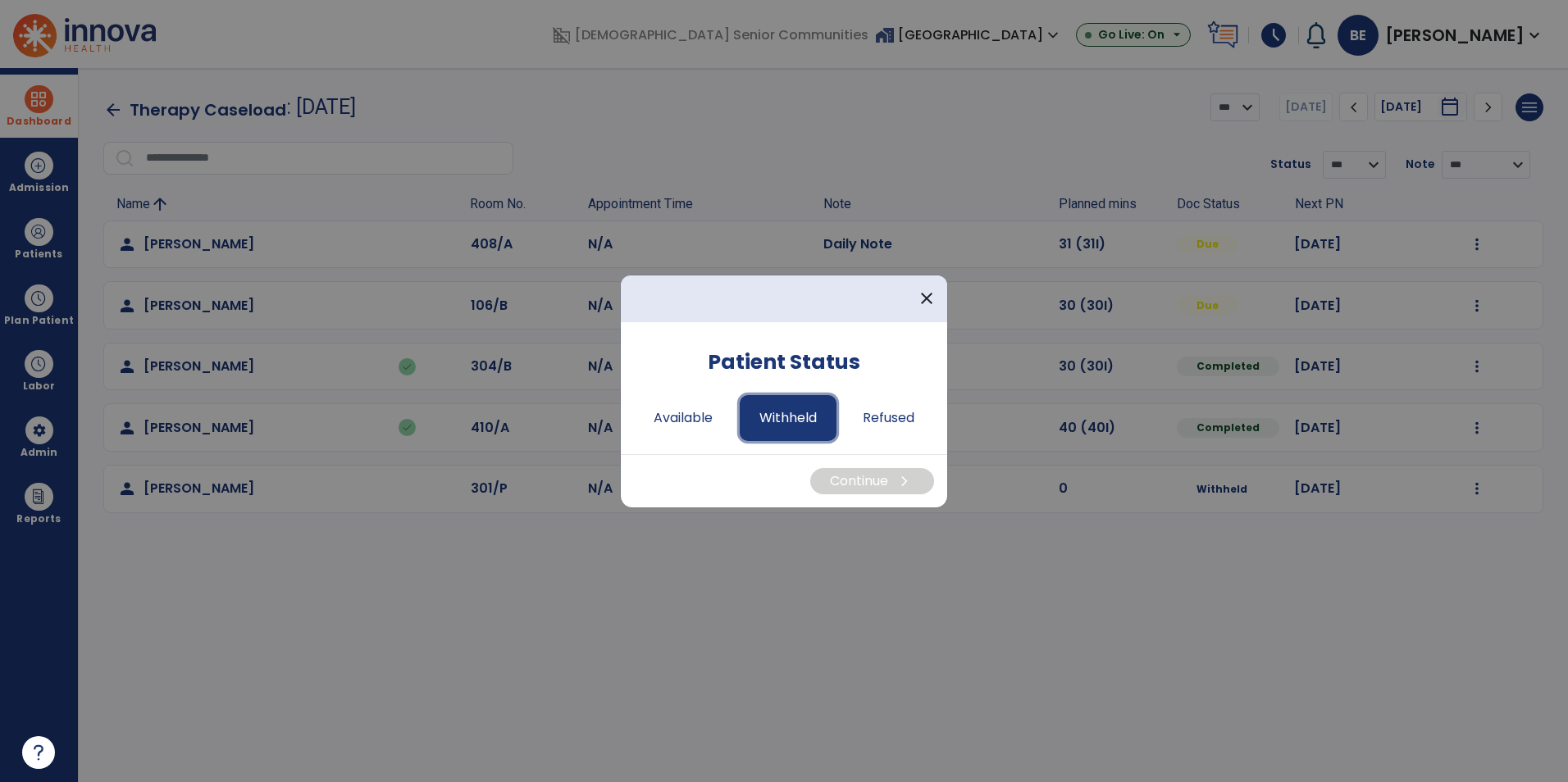 click on "Withheld" at bounding box center (788, 418) 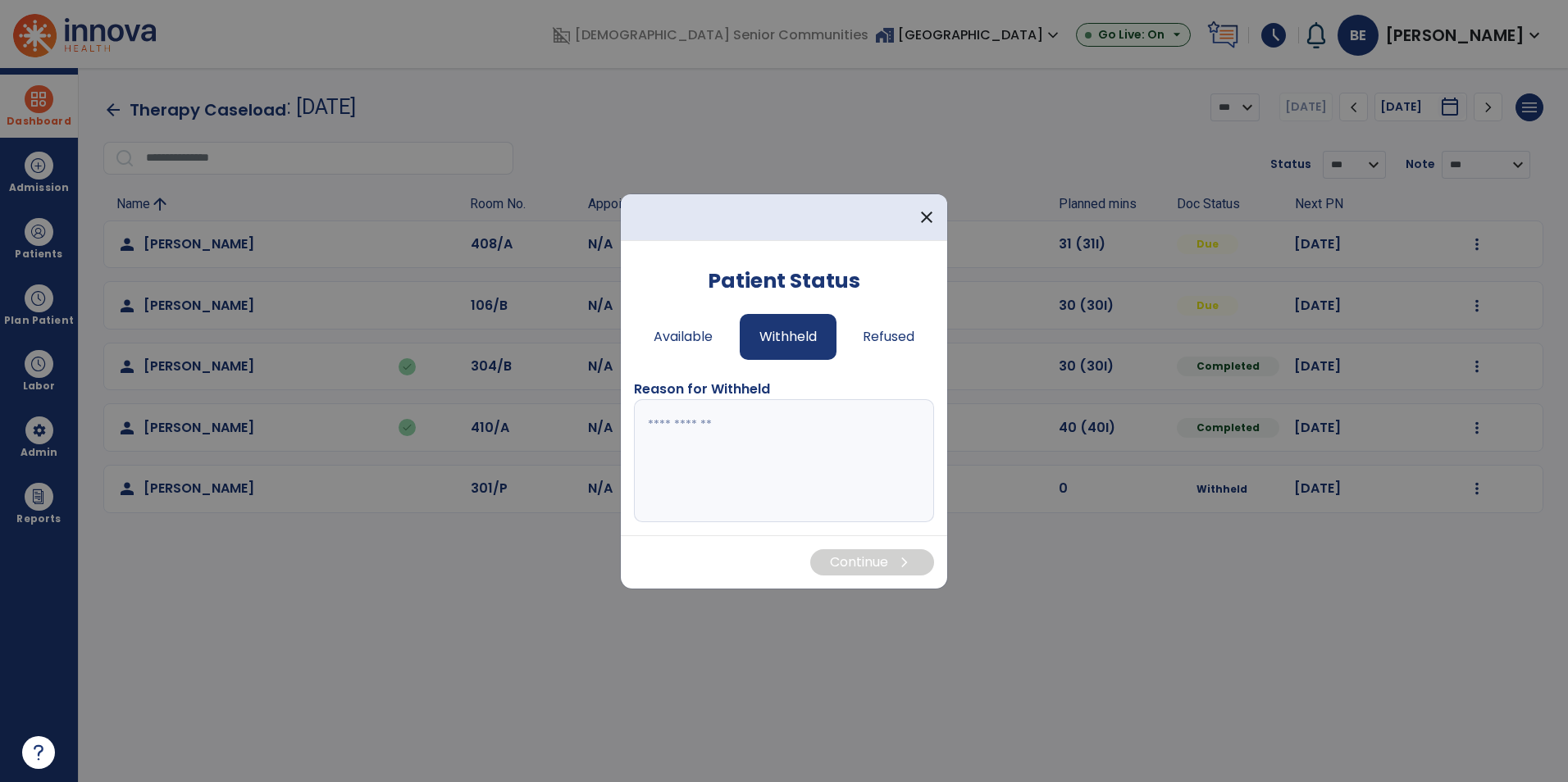 click at bounding box center [784, 461] 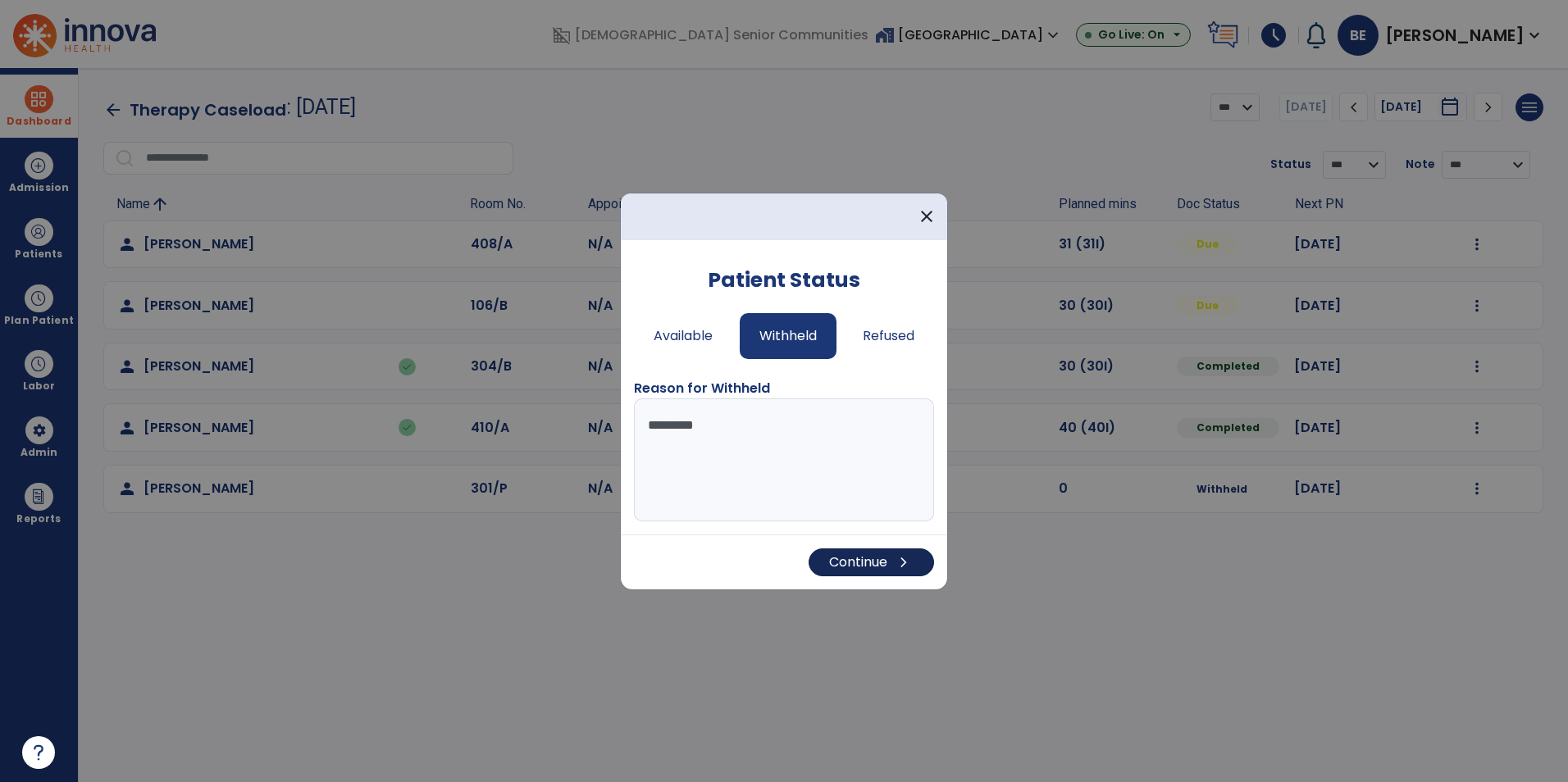 type on "*********" 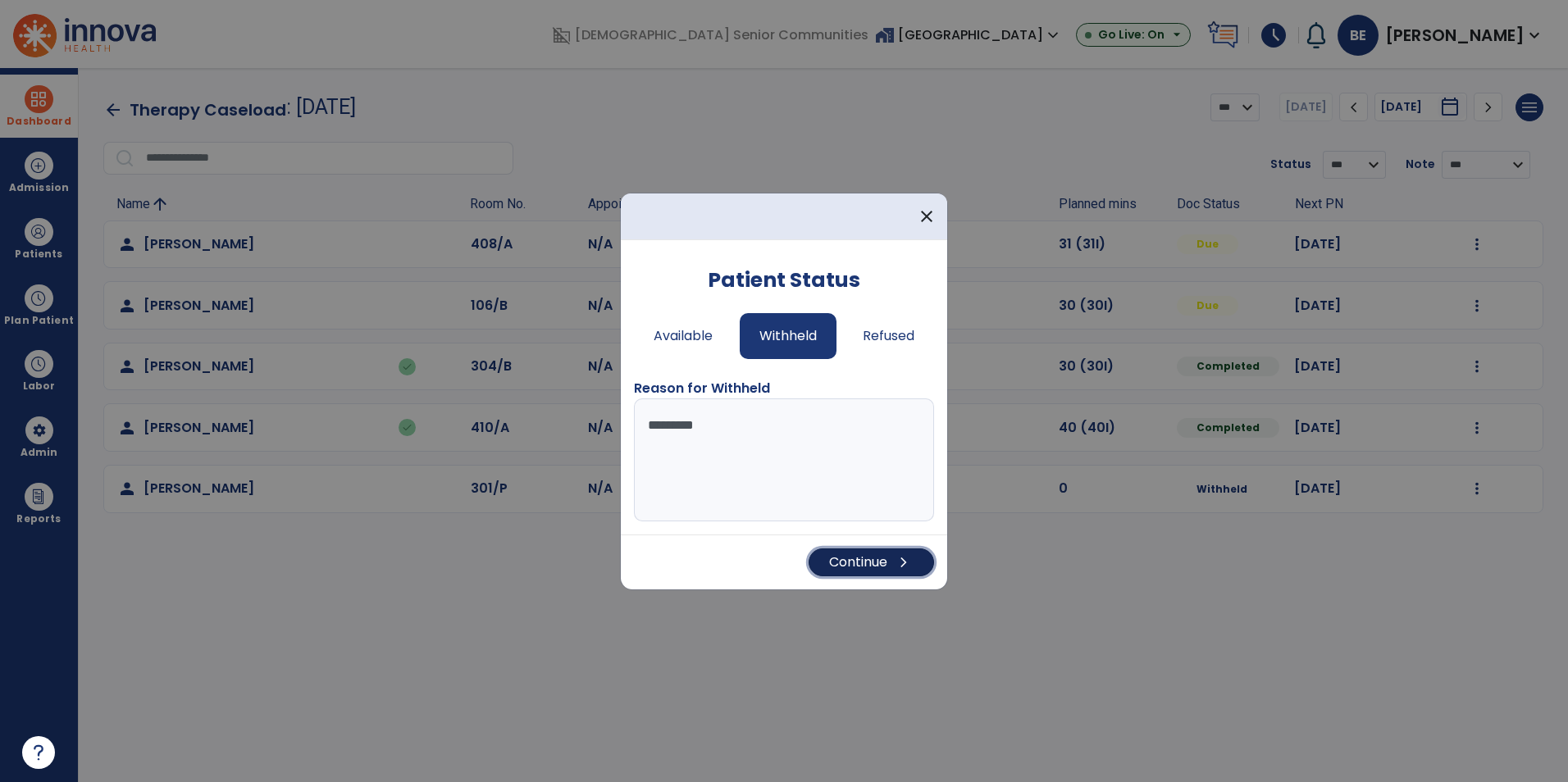 click on "Continue   chevron_right" at bounding box center (871, 562) 